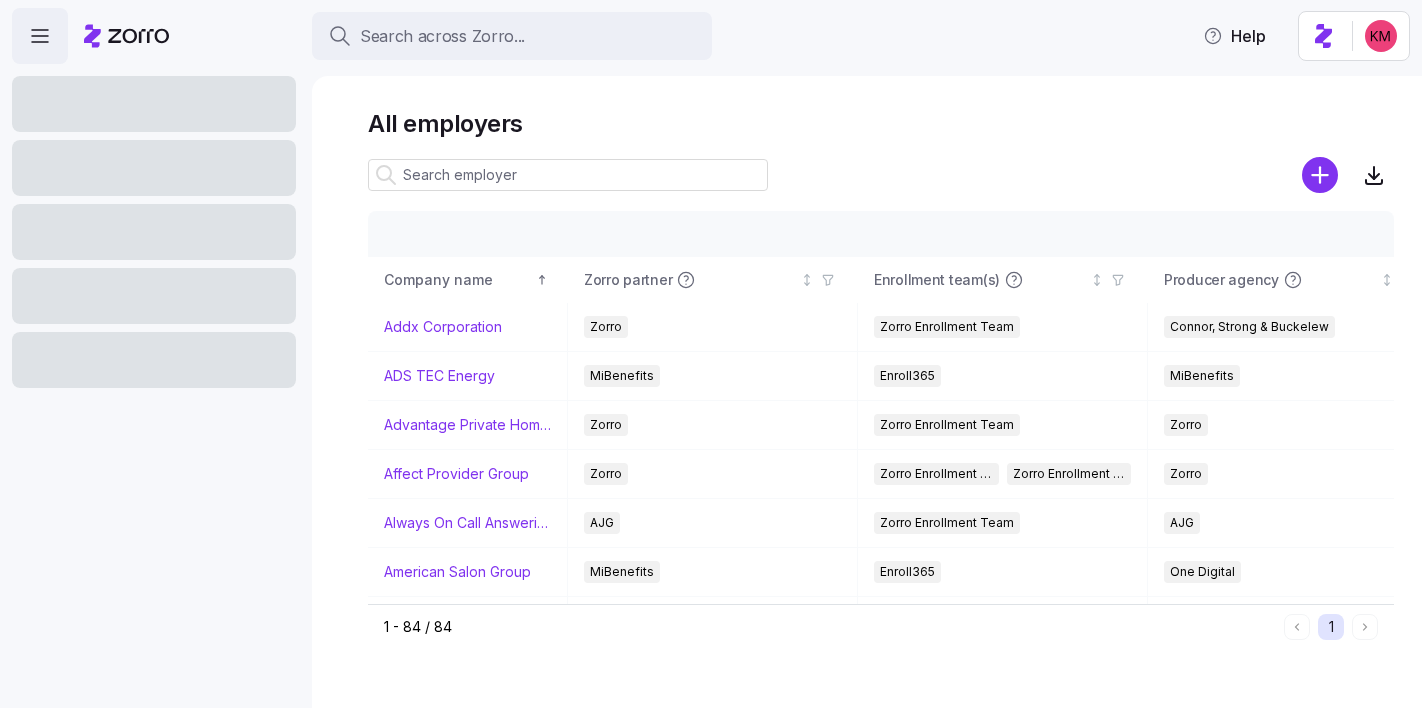 scroll, scrollTop: 0, scrollLeft: 0, axis: both 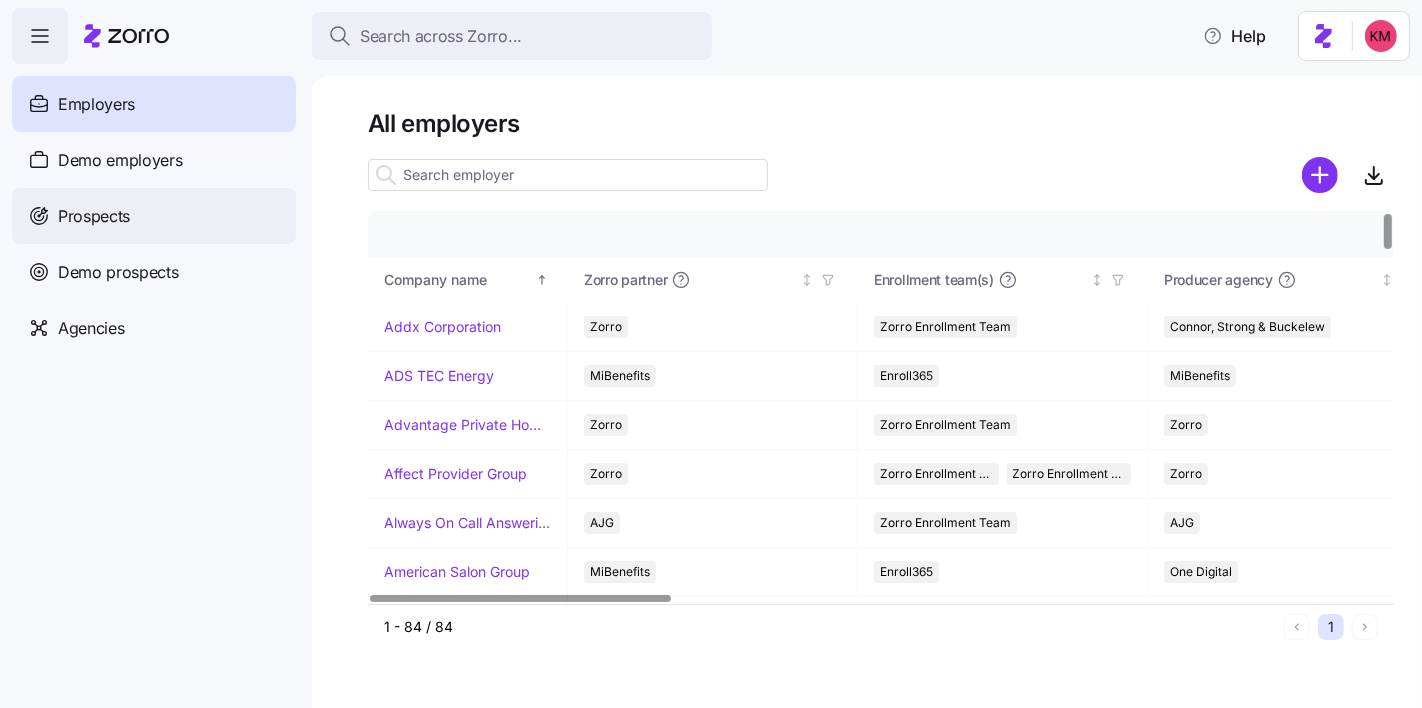 click on "Prospects" at bounding box center (154, 216) 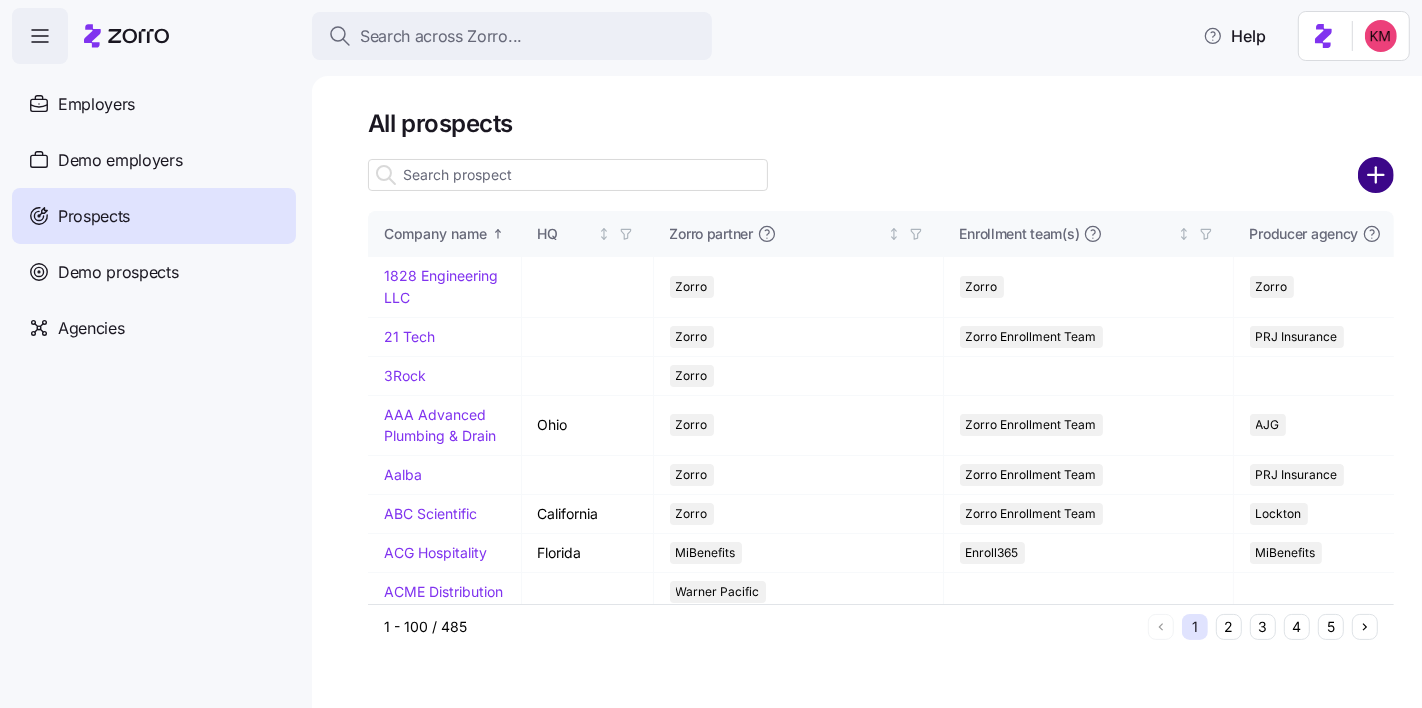 click 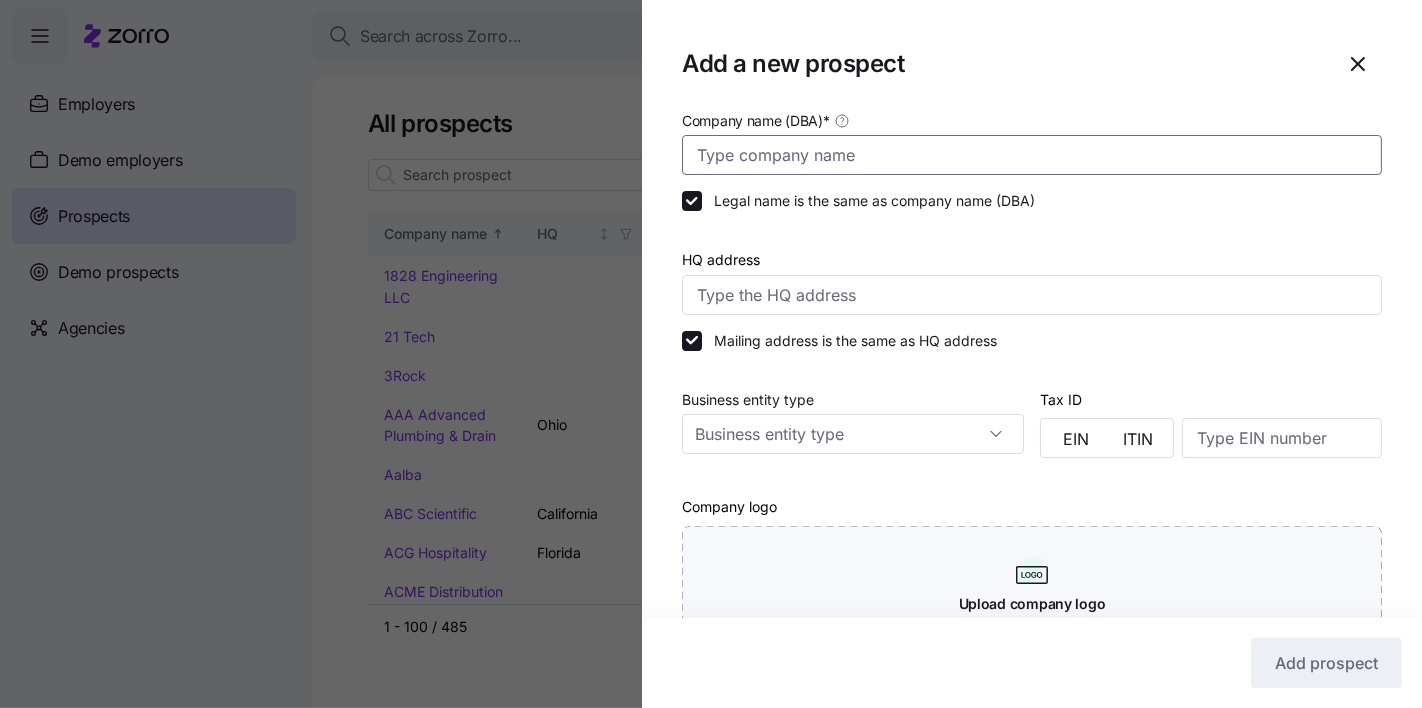 click on "Company name (DBA)  *" at bounding box center (1032, 155) 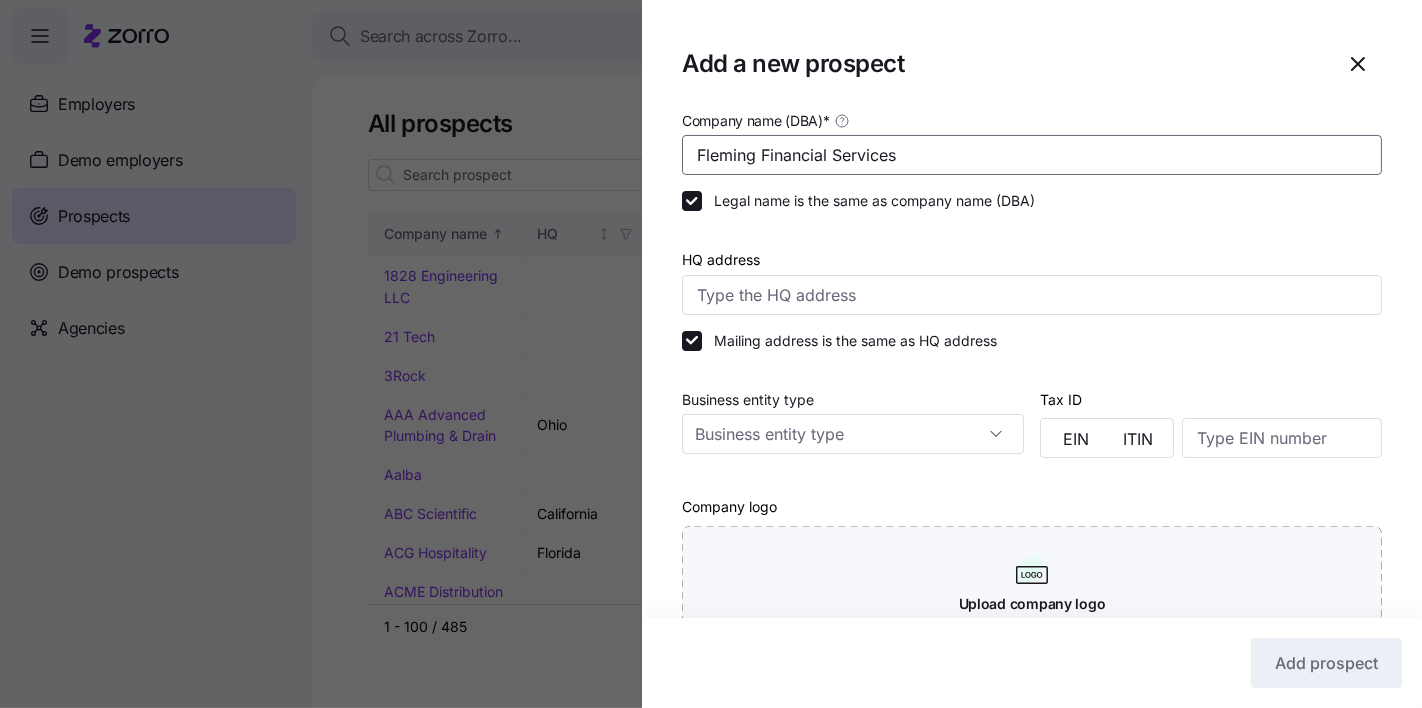 type on "Fleming Financial Services" 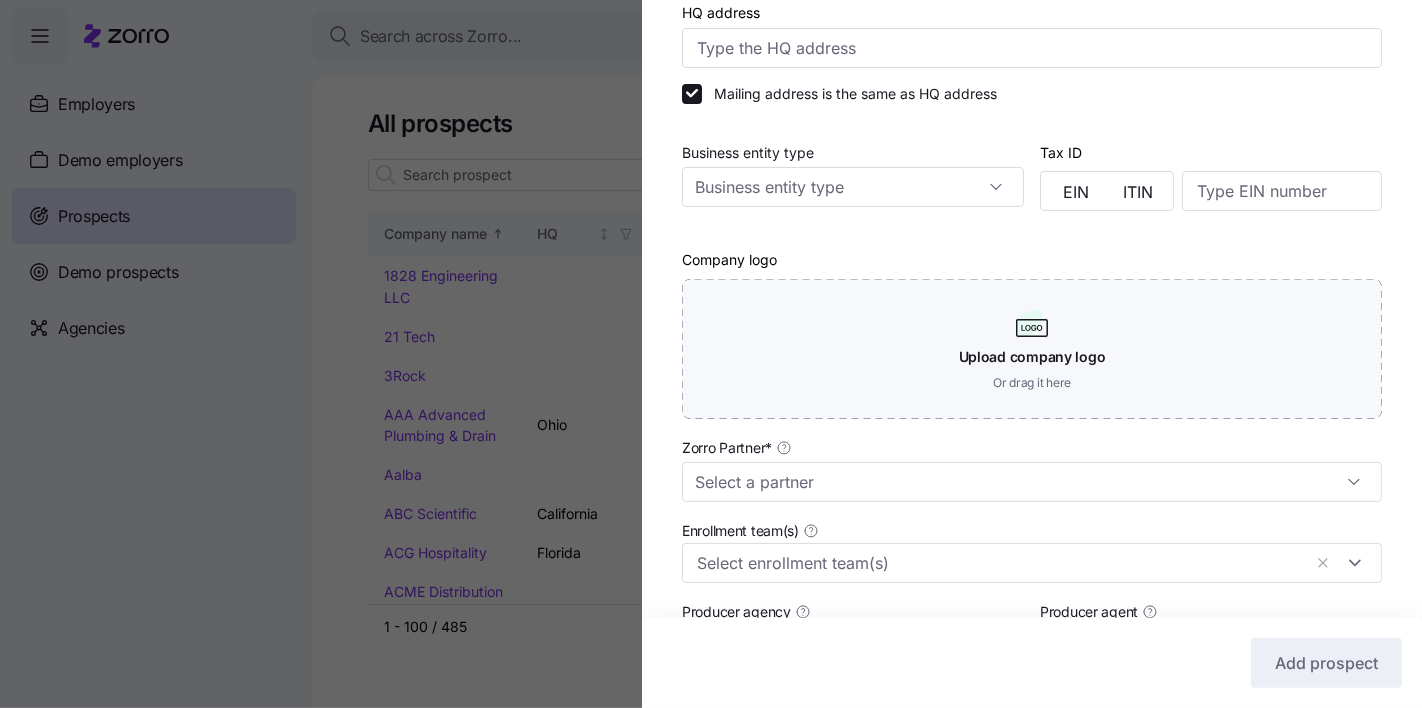 scroll, scrollTop: 330, scrollLeft: 0, axis: vertical 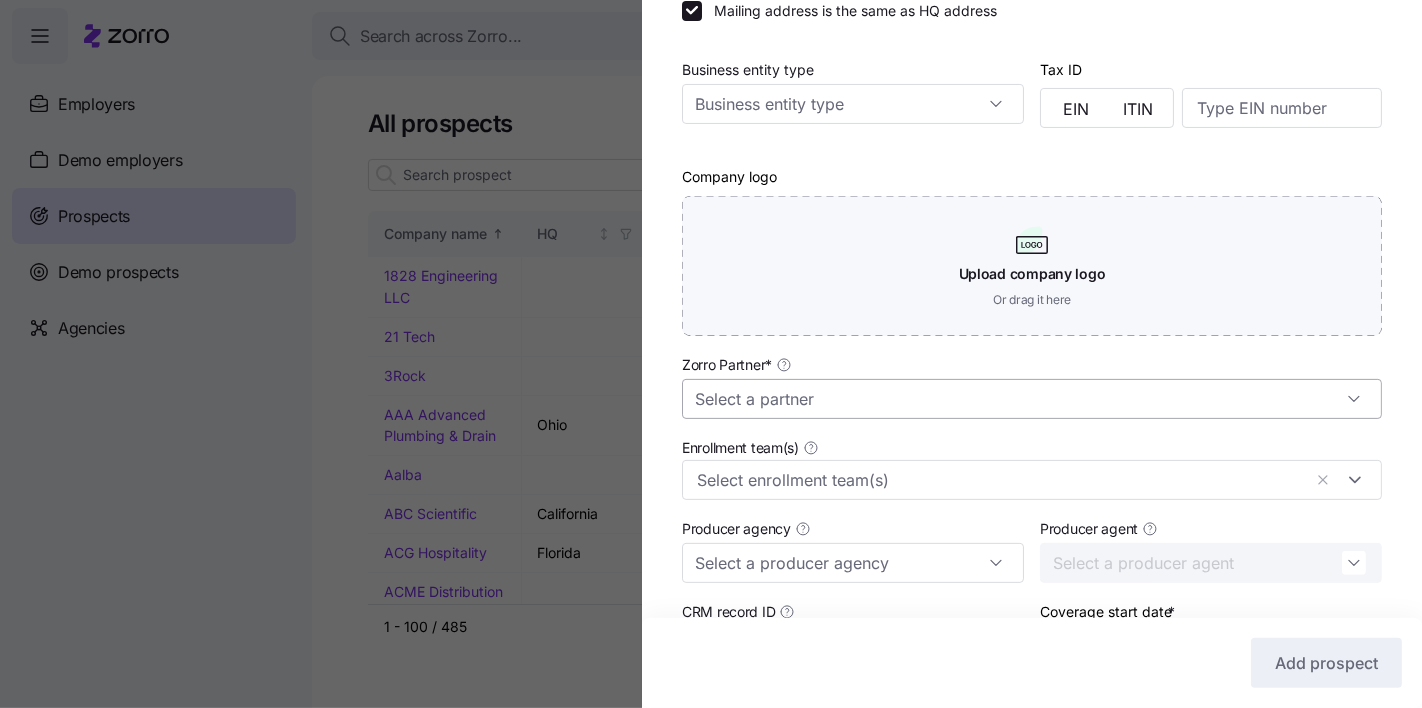 click on "Zorro Partner  *" at bounding box center (1032, 385) 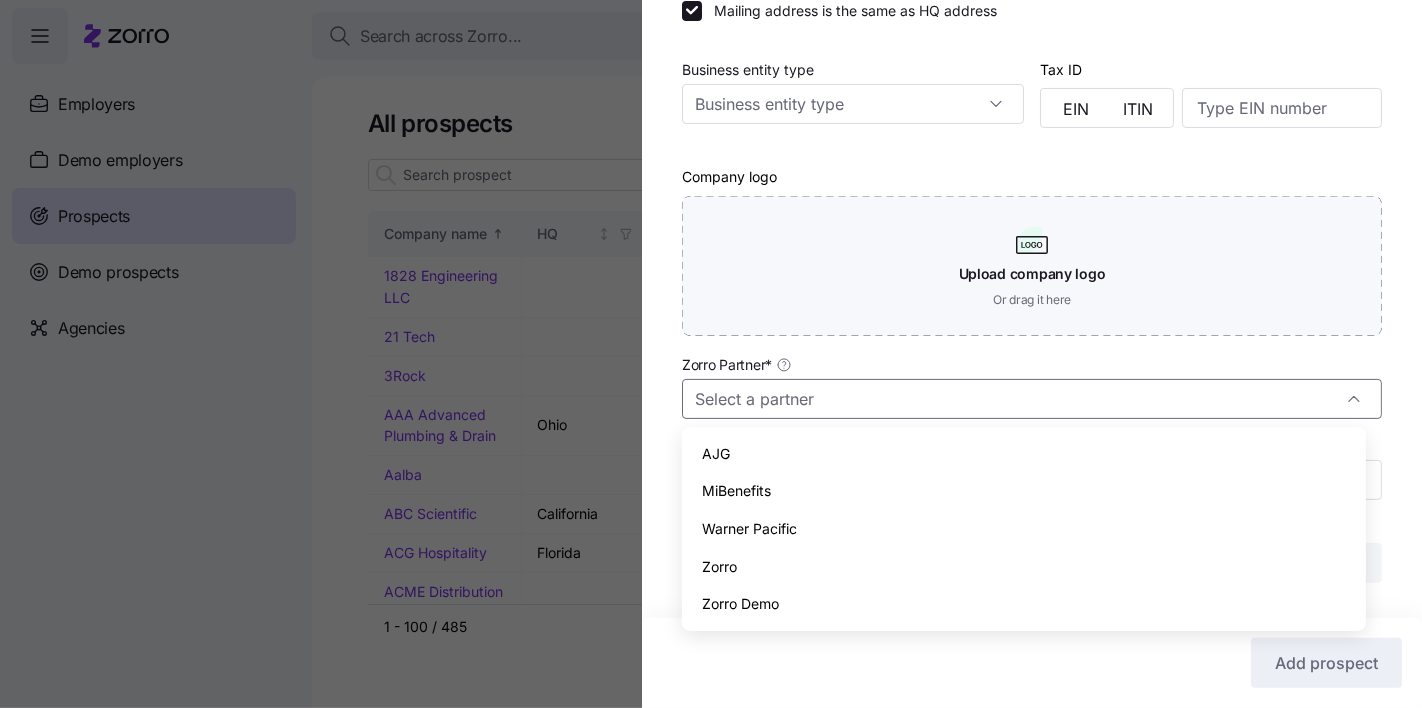 click on "Zorro" at bounding box center (1023, 567) 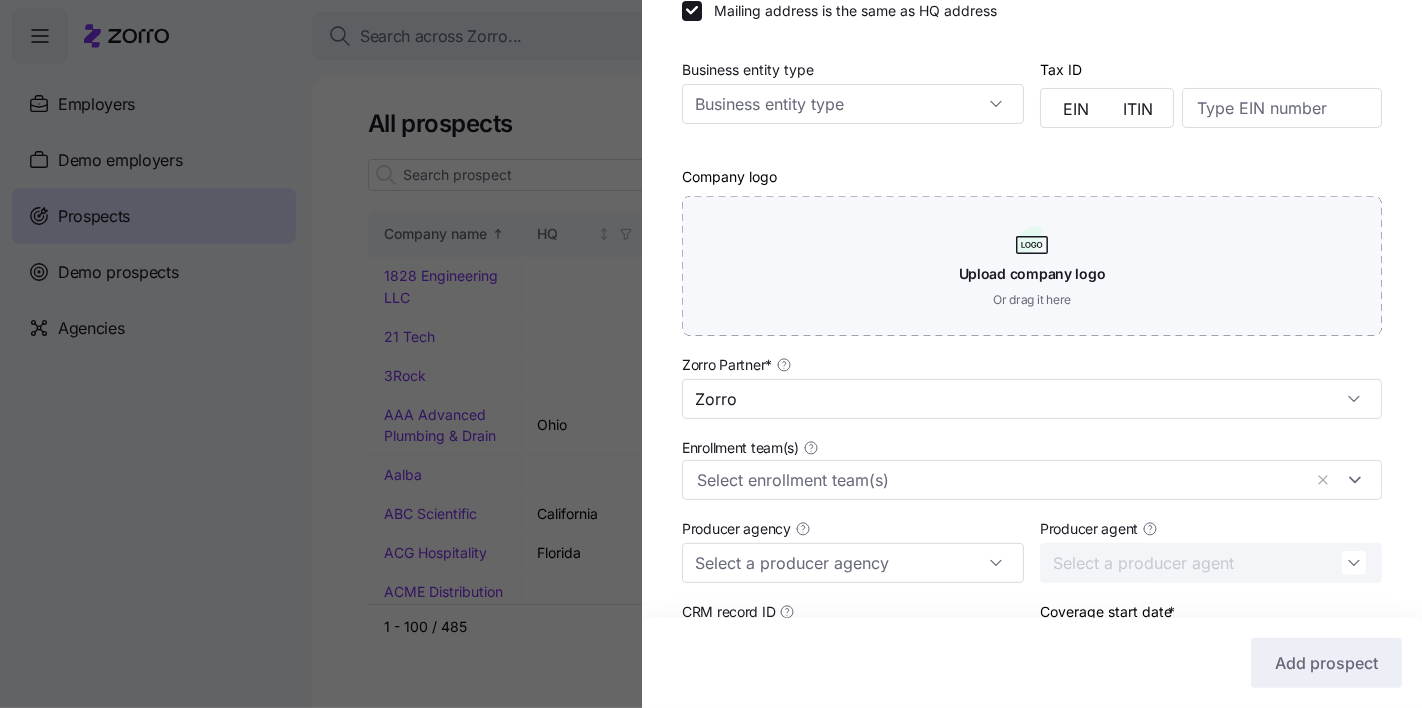 scroll, scrollTop: 550, scrollLeft: 0, axis: vertical 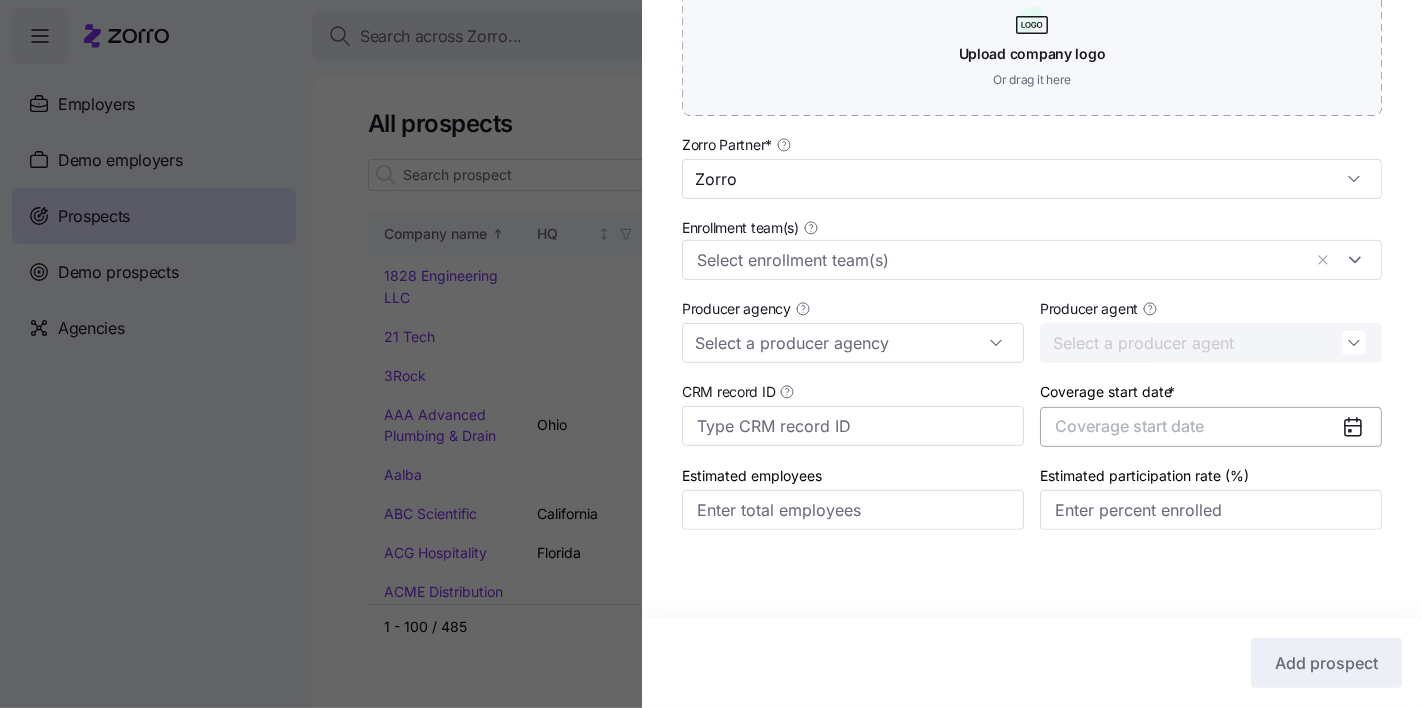 click on "Coverage start date" at bounding box center [1129, 426] 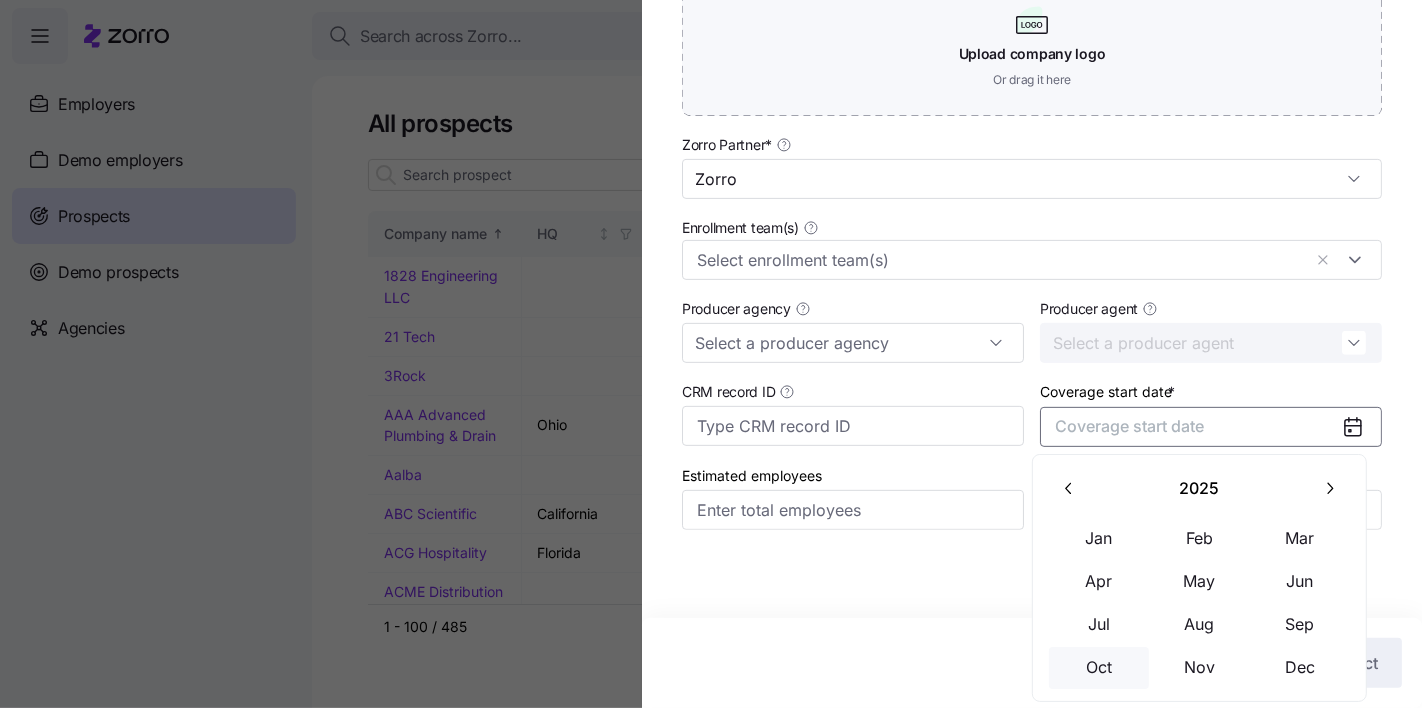 click on "Oct" at bounding box center [1099, 668] 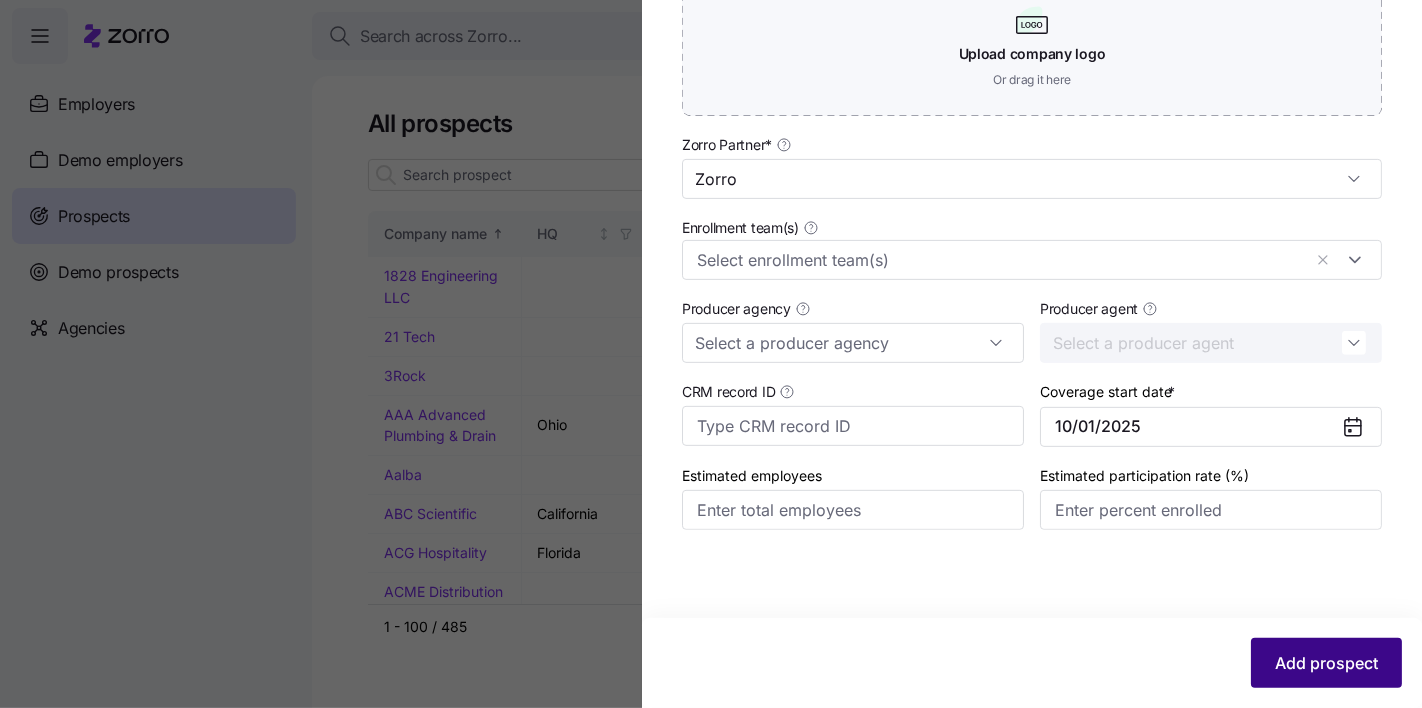 click on "Add prospect" at bounding box center (1326, 663) 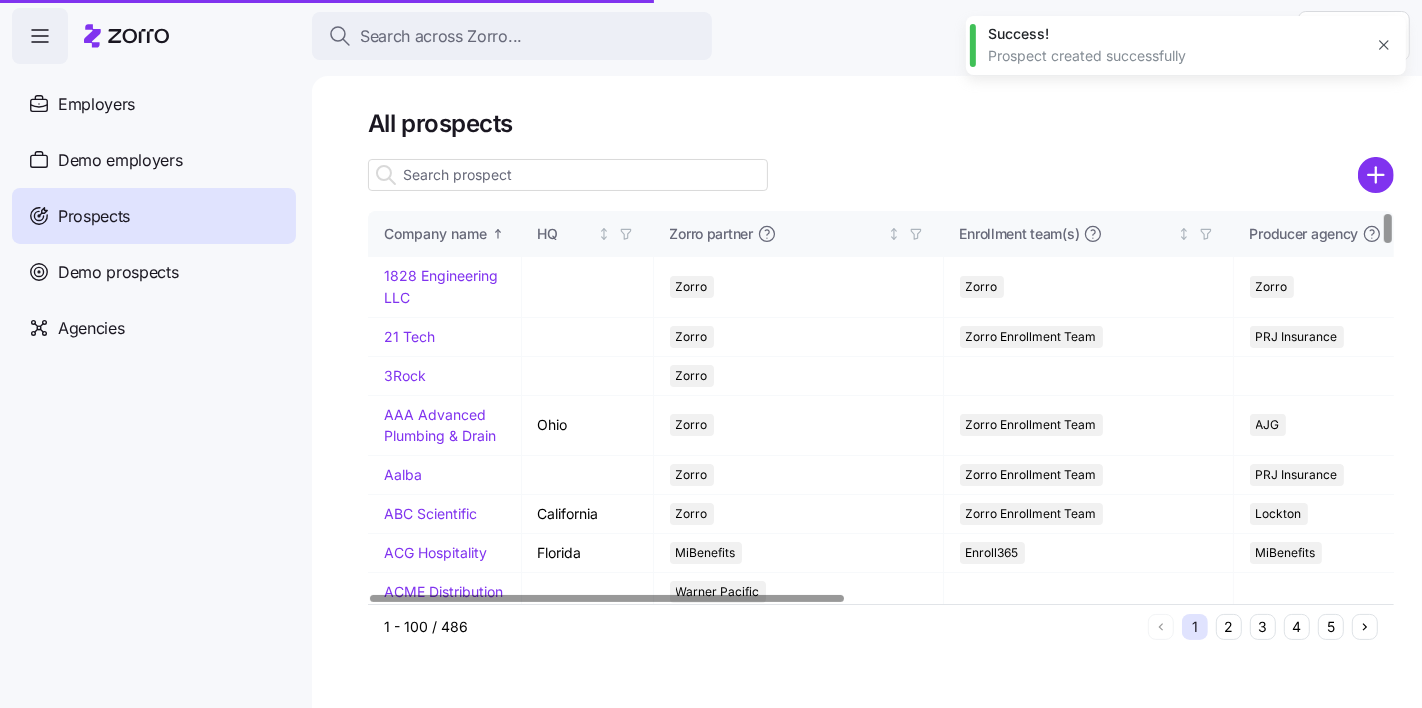 click at bounding box center [568, 175] 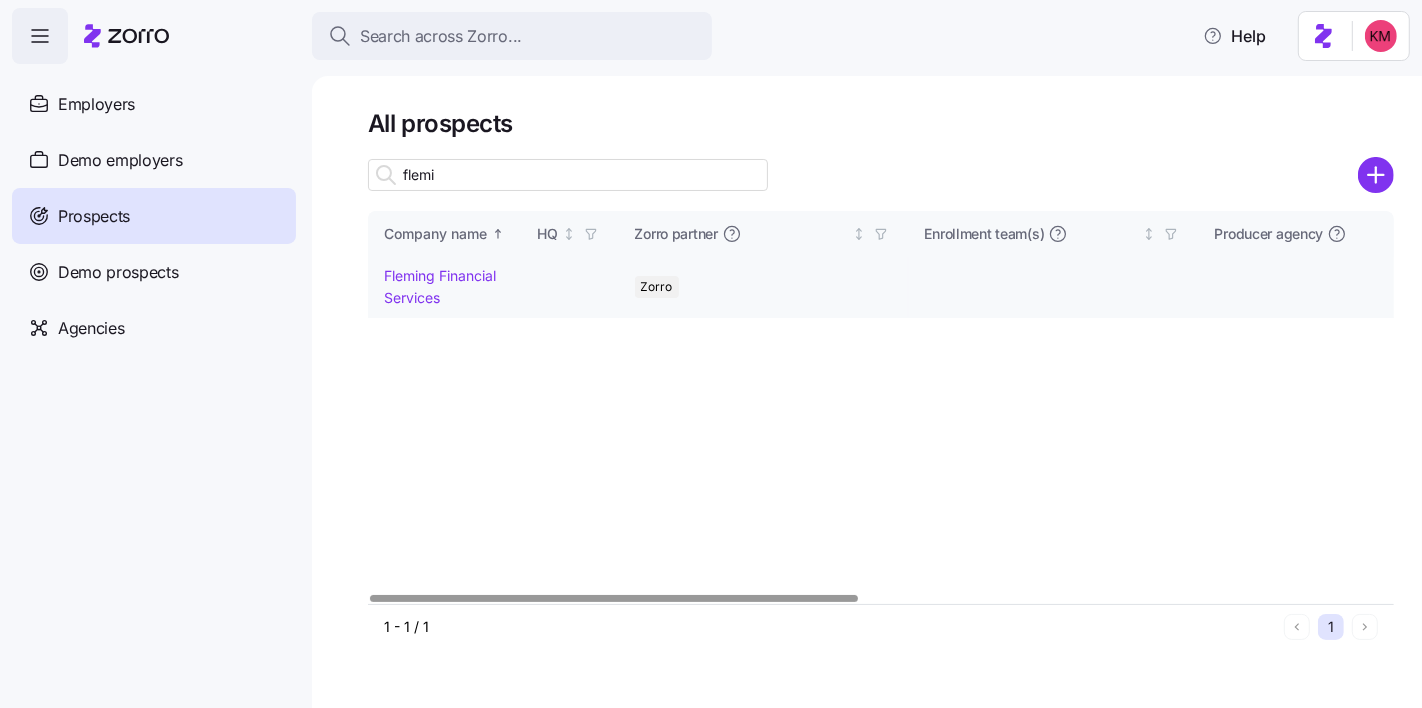 type on "flemi" 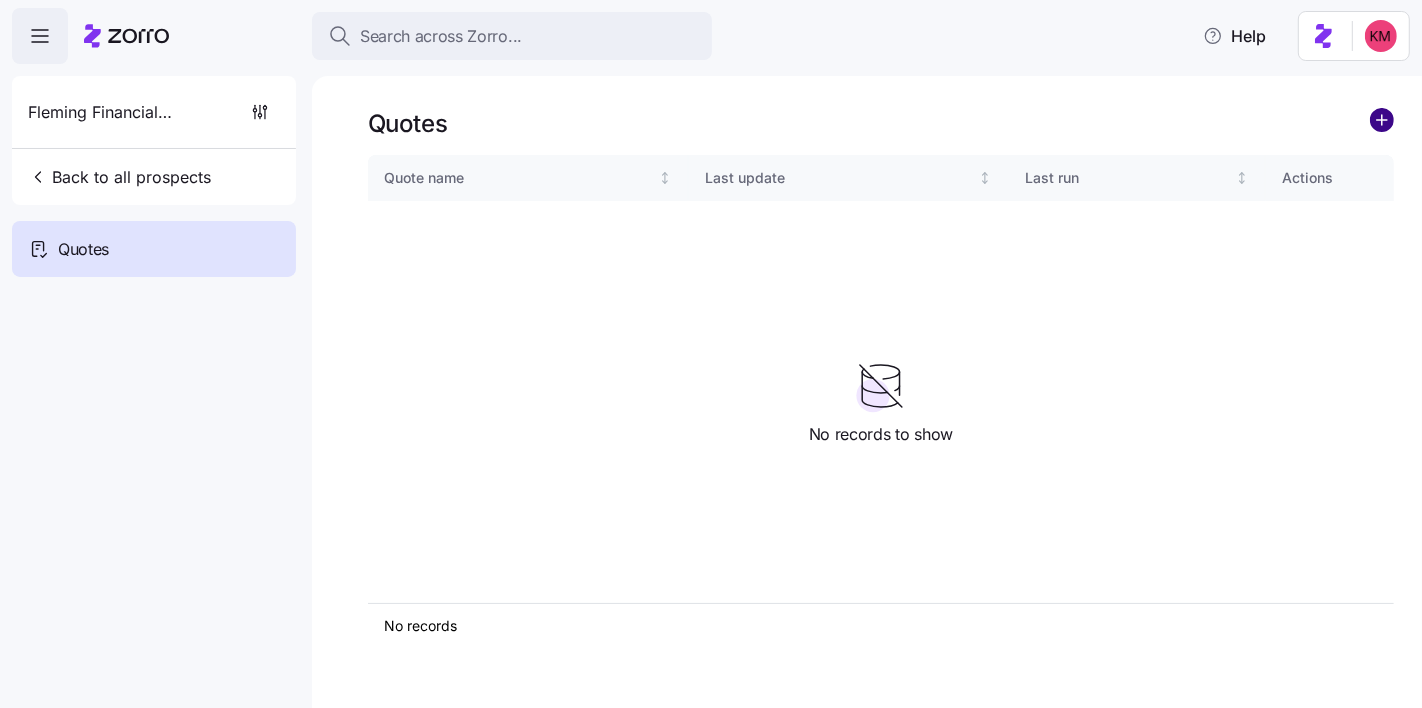 click 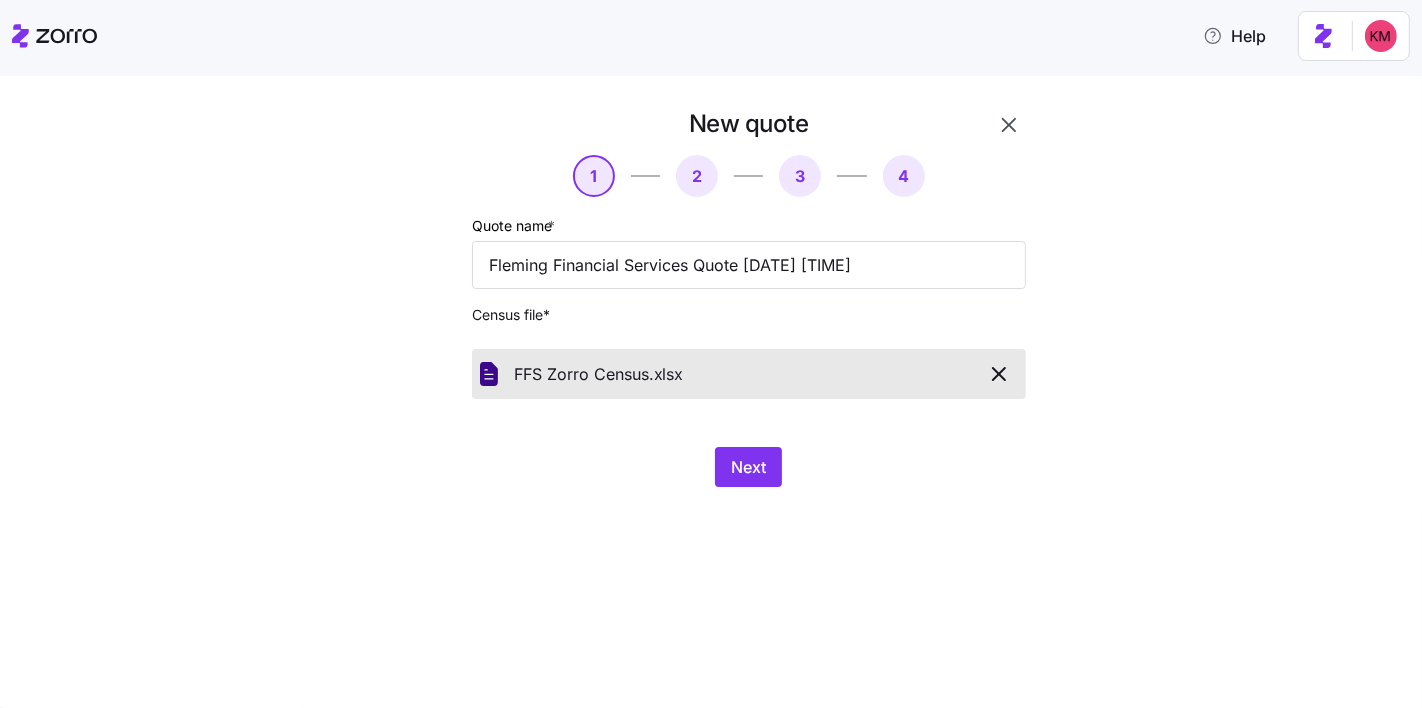 drag, startPoint x: 915, startPoint y: 598, endPoint x: 785, endPoint y: 500, distance: 162.80049 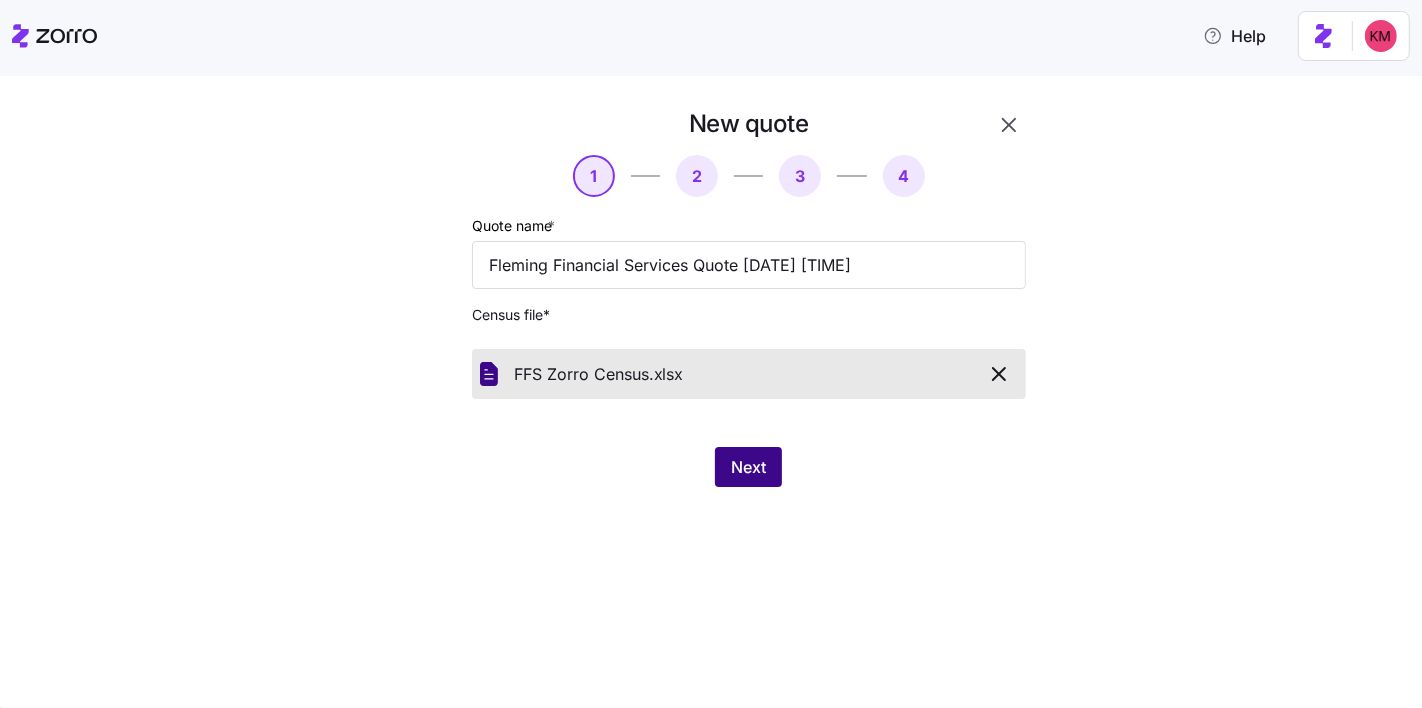 click on "Next" at bounding box center (748, 467) 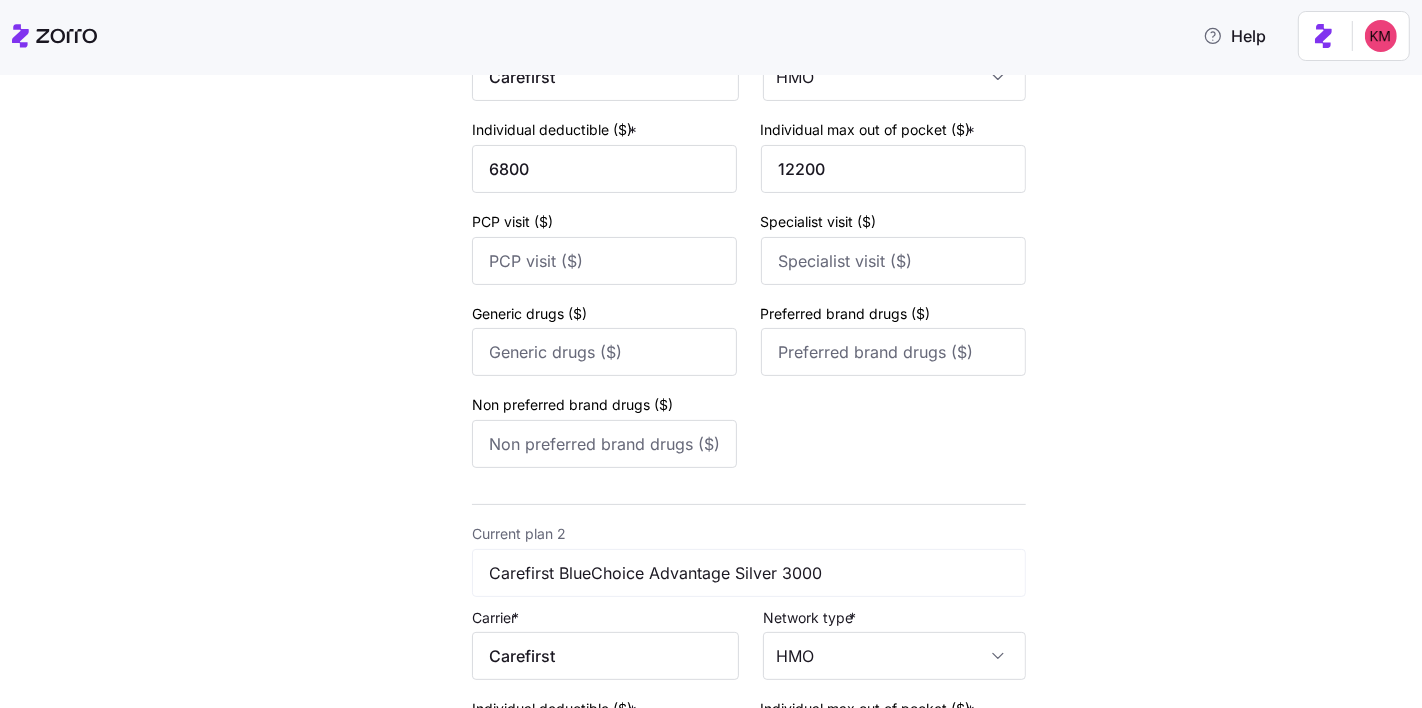 scroll, scrollTop: 850, scrollLeft: 0, axis: vertical 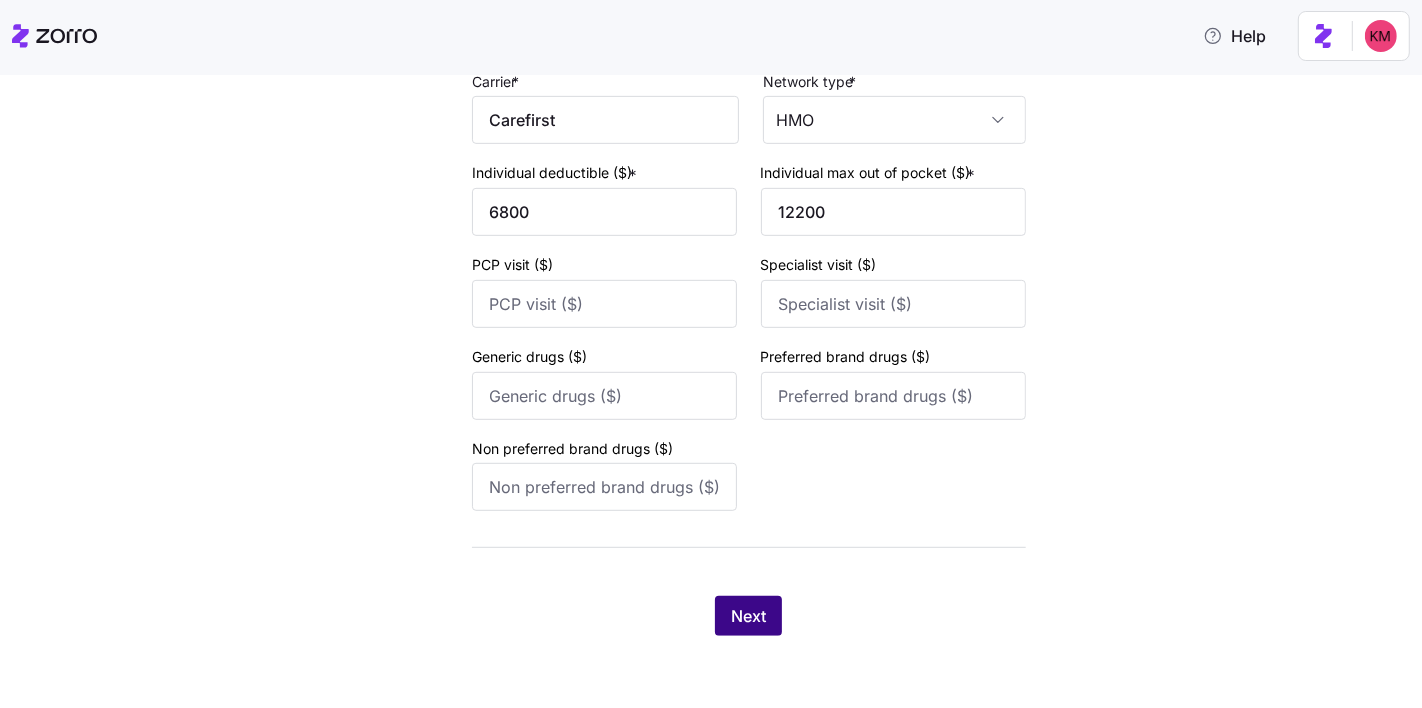click on "Next" at bounding box center (748, 616) 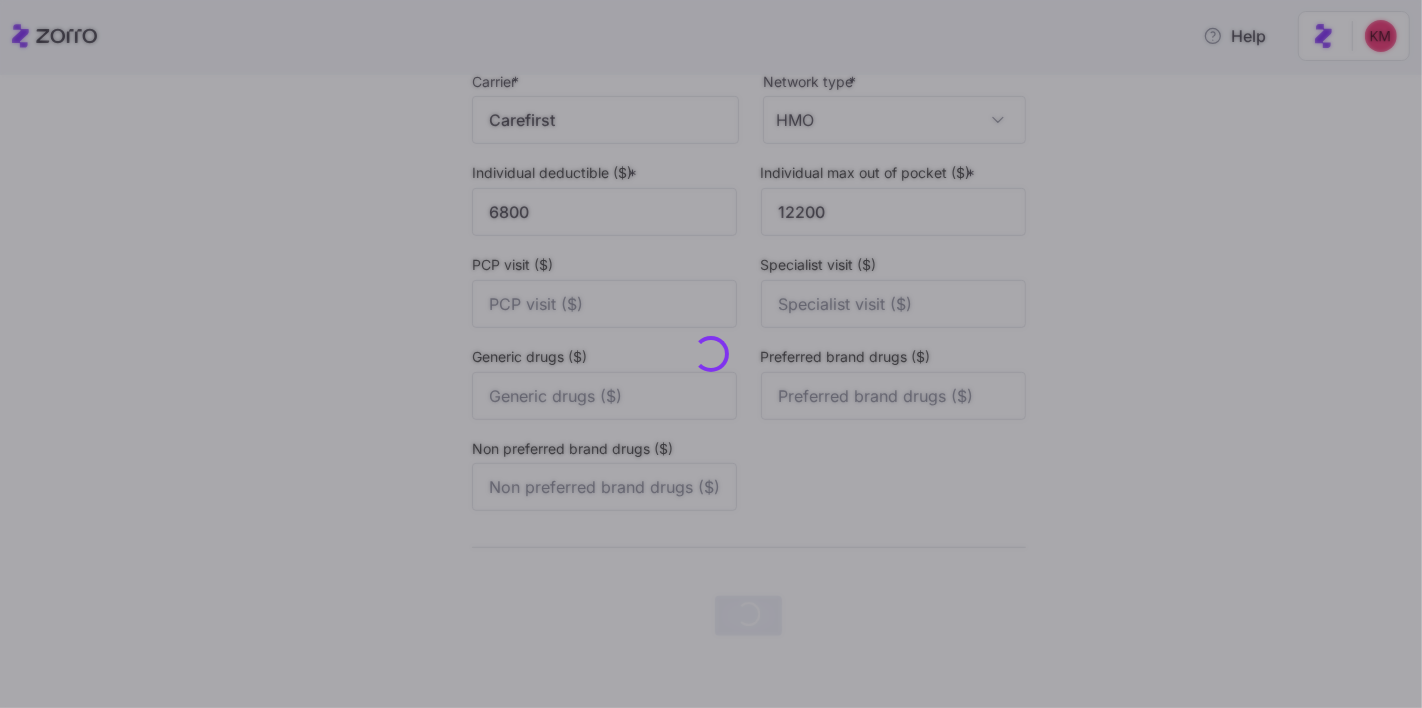 scroll, scrollTop: 0, scrollLeft: 0, axis: both 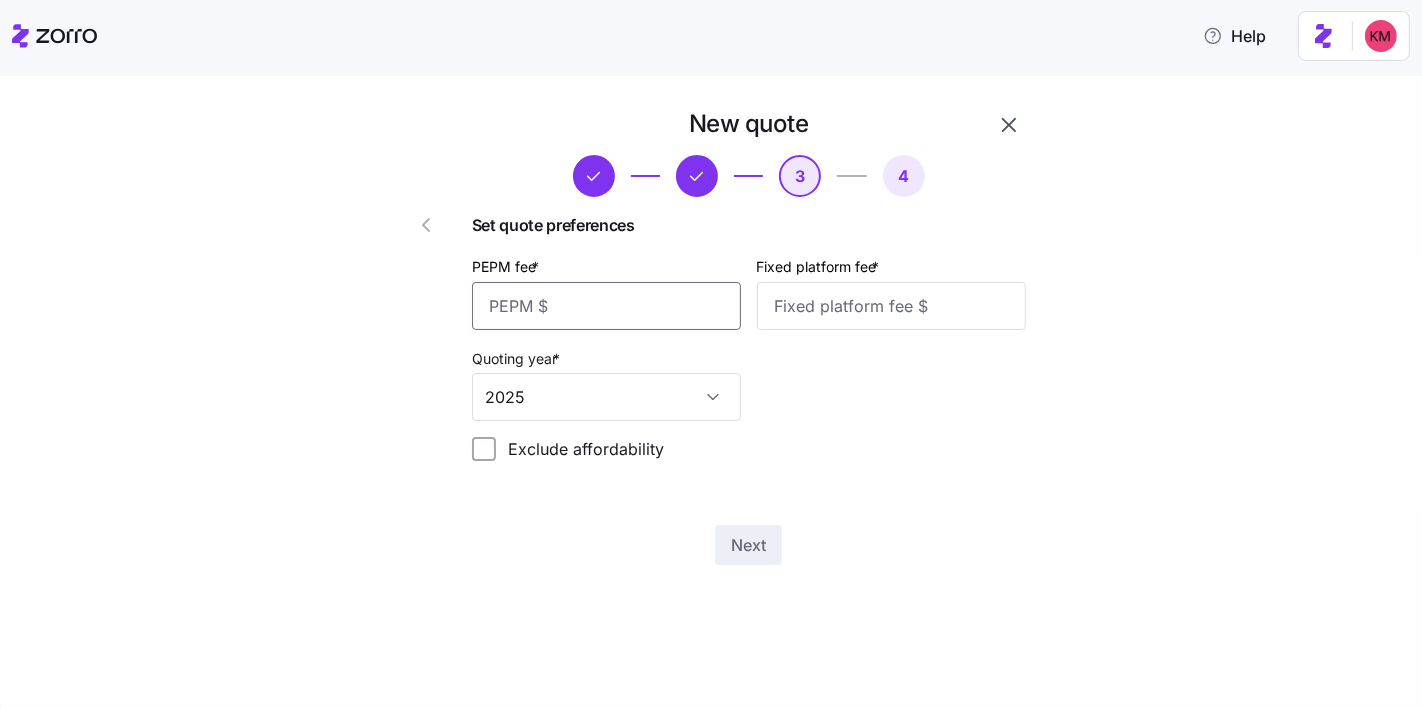 click on "PEPM fee  *" at bounding box center (606, 306) 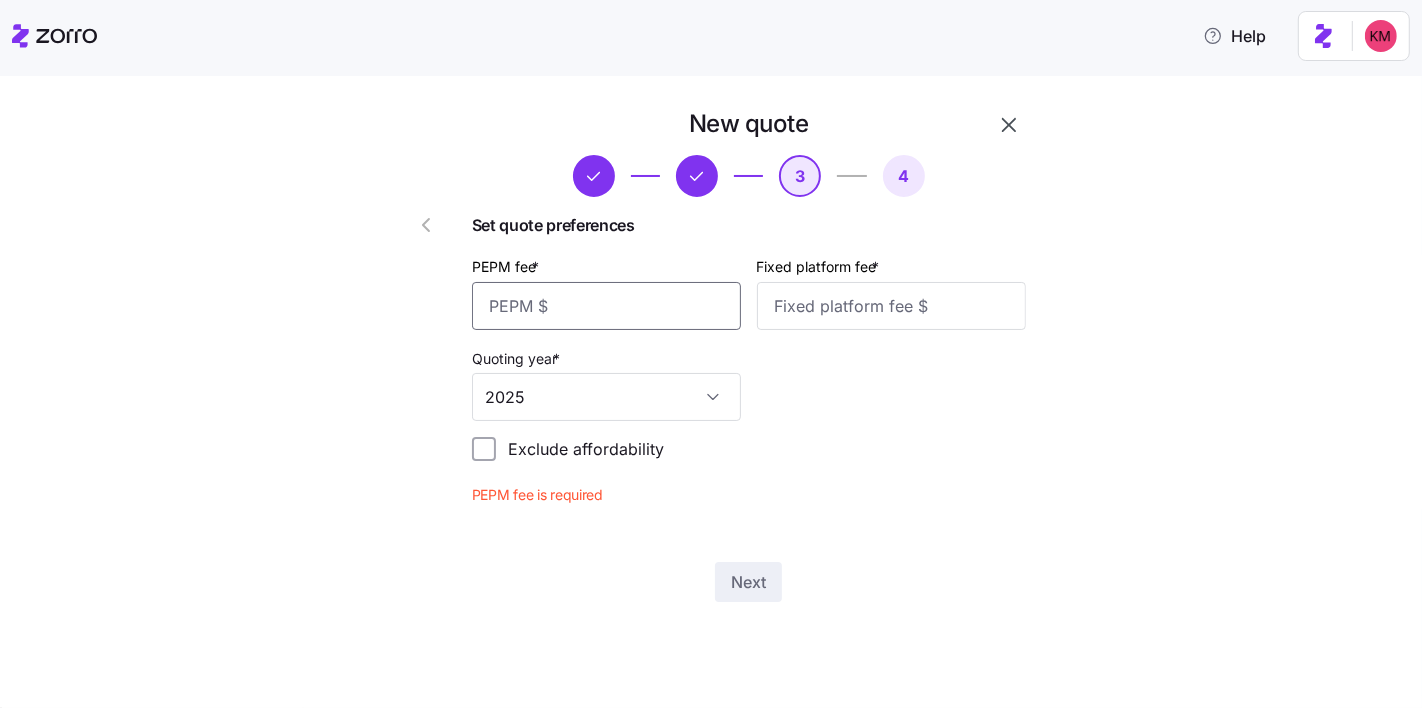 click on "PEPM fee  *" at bounding box center (606, 306) 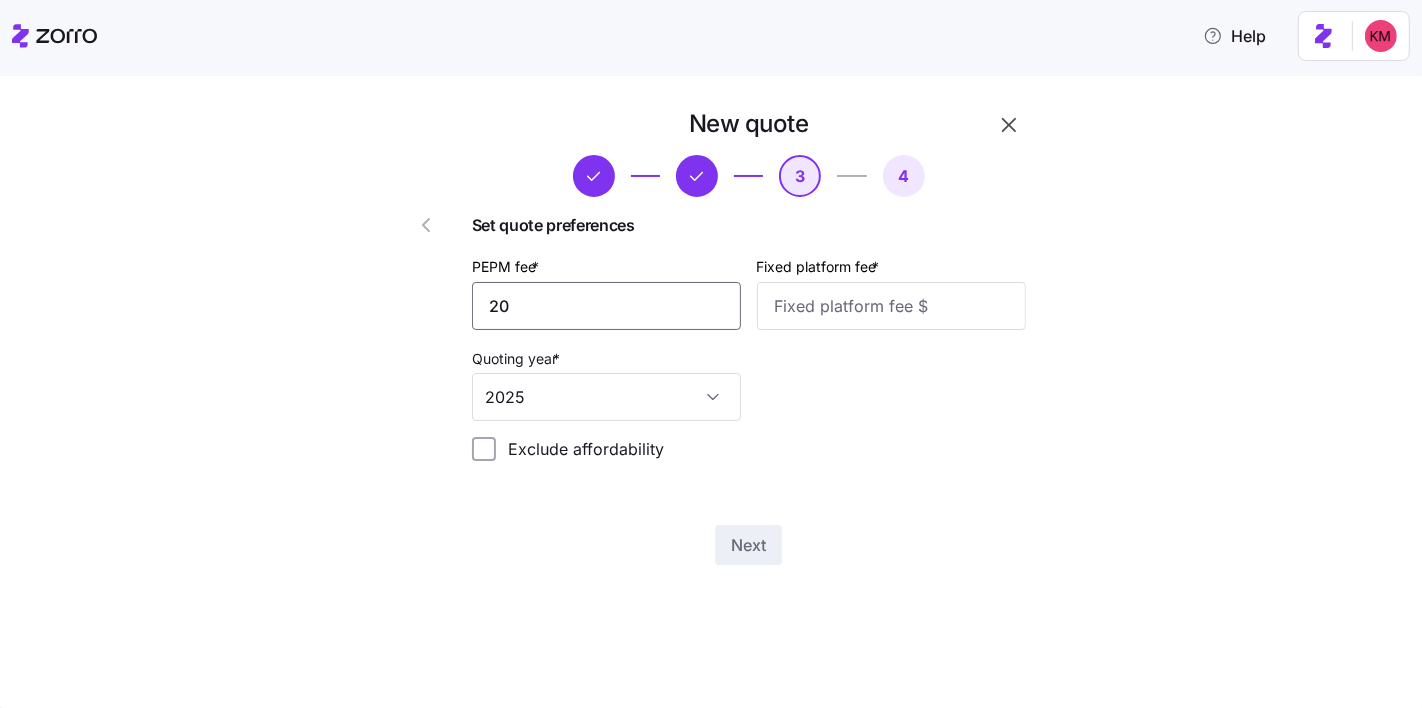 type on "20" 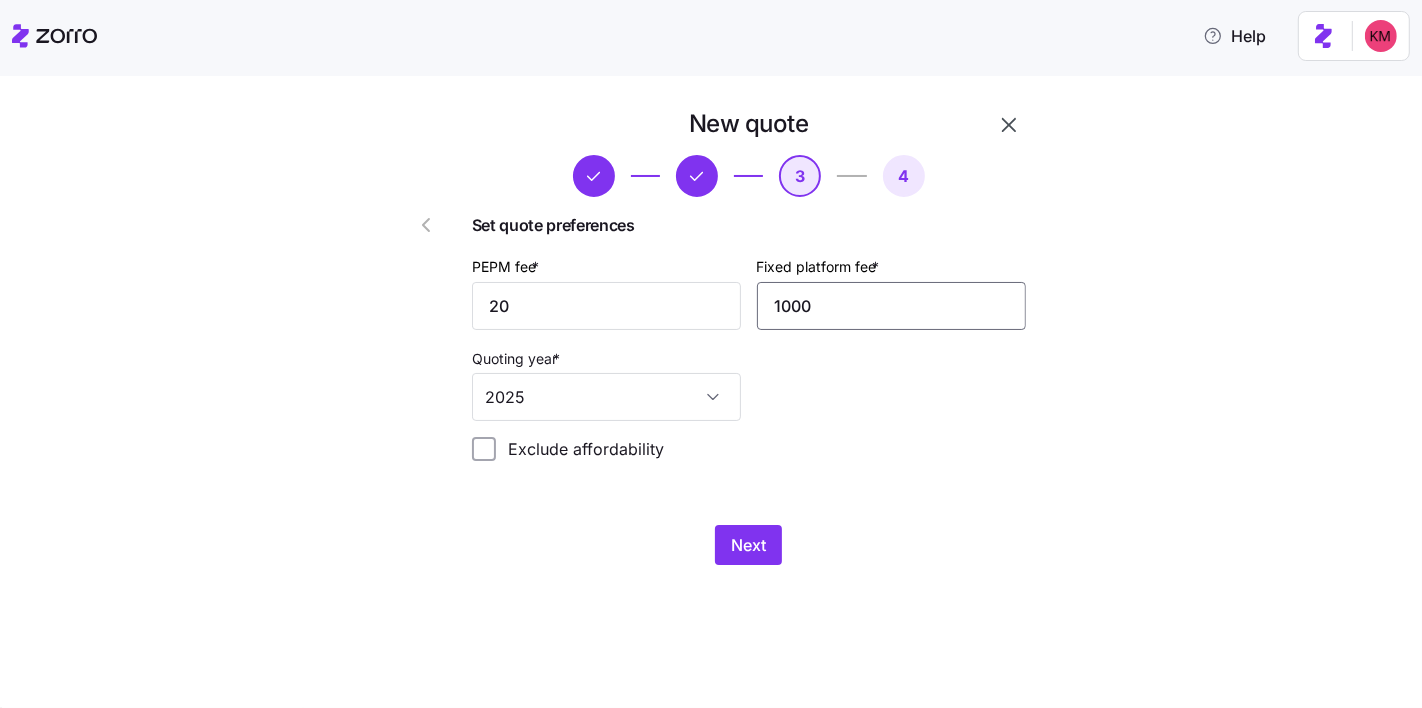 type on "1000" 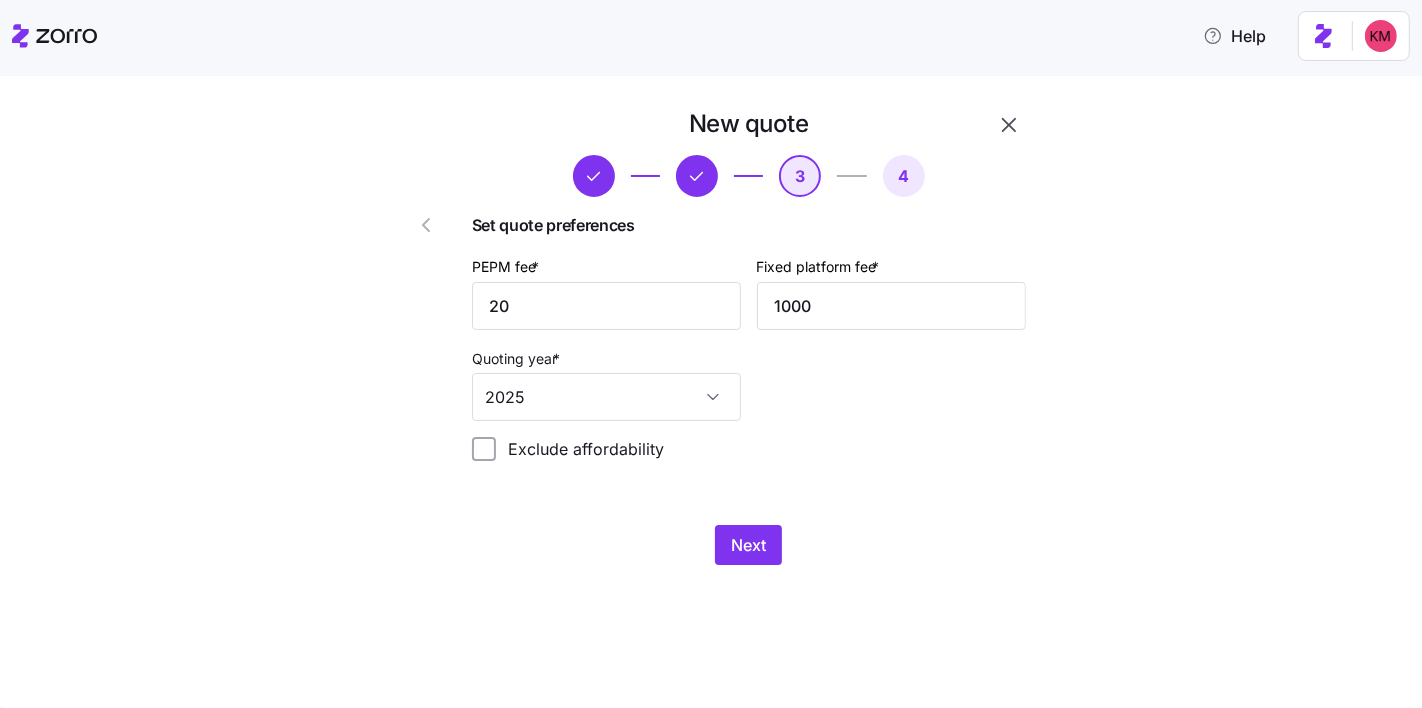 click on "New quote 3 4 Set quote preferences PEPM fee  * 20 Fixed platform fee  * 1000 Quoting year  * 2025 Exclude affordability Next" at bounding box center [749, 336] 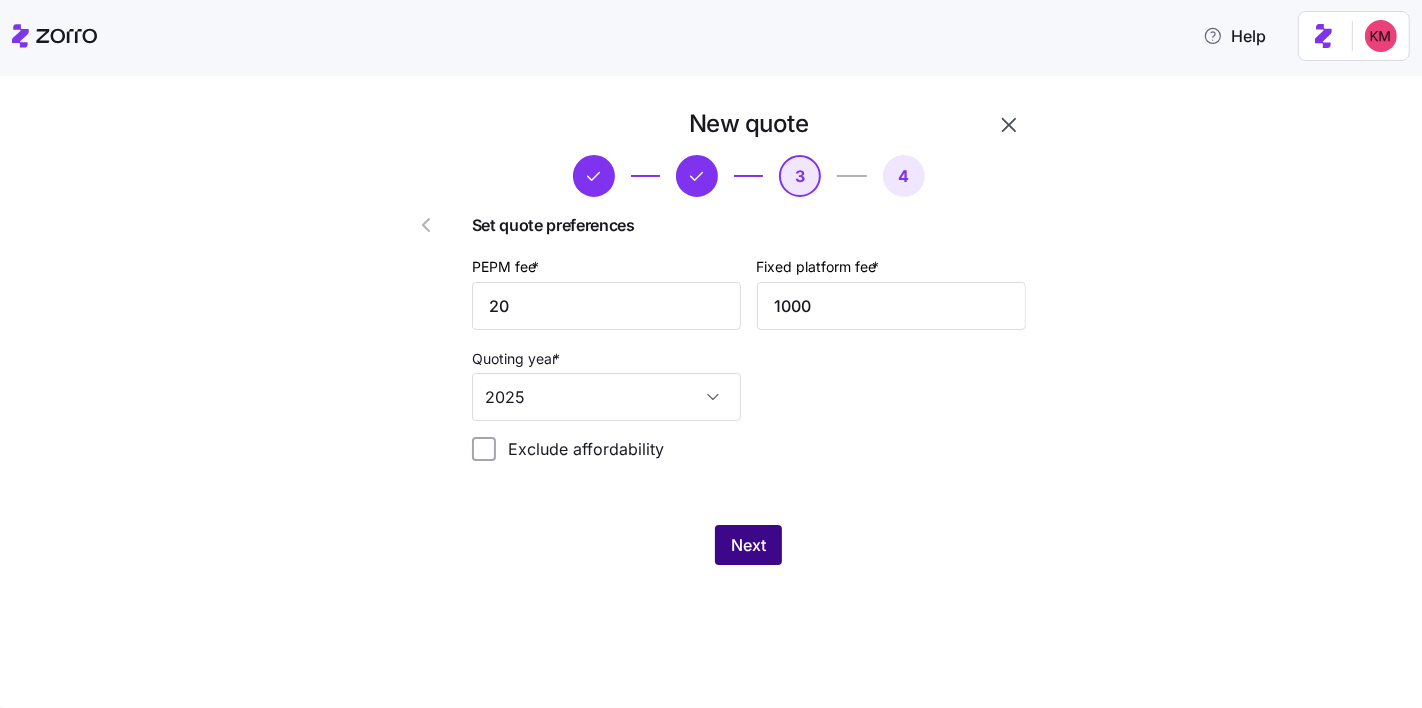 click on "Next" at bounding box center [748, 545] 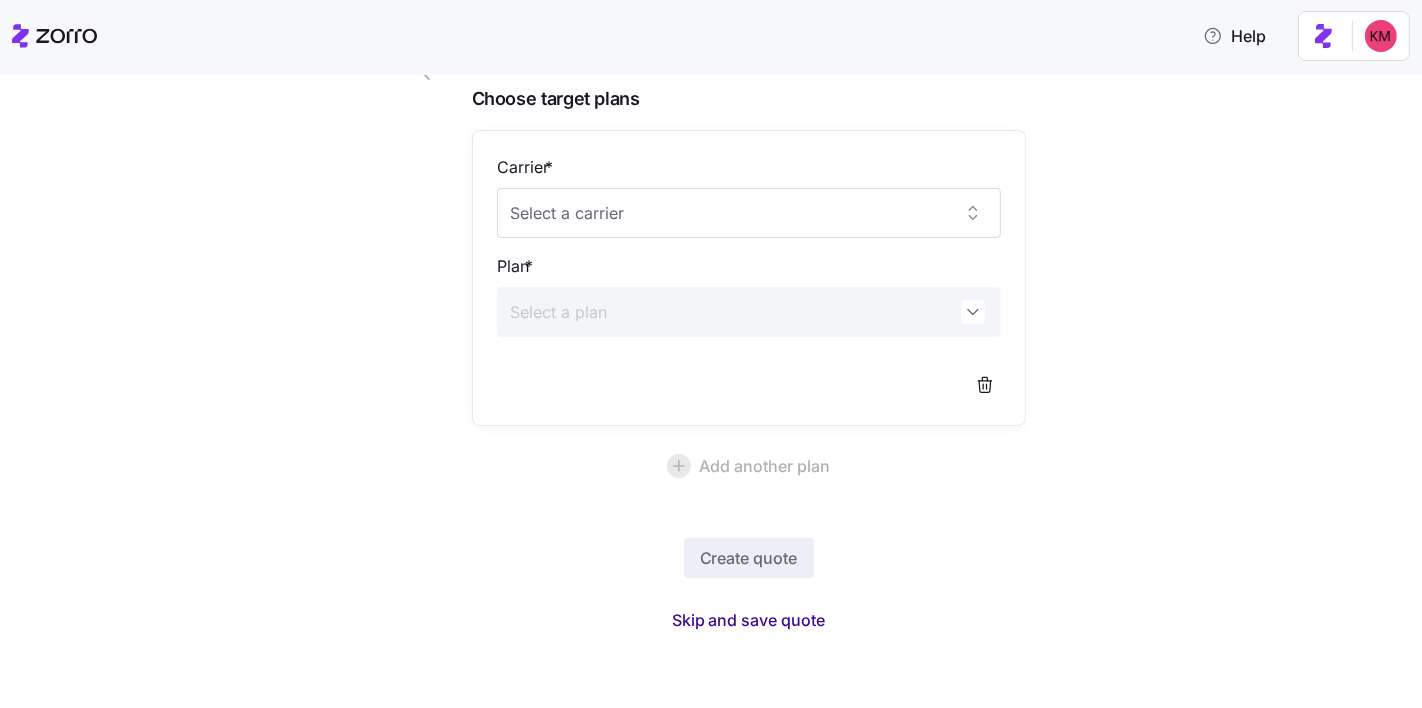 click on "Skip and save quote" at bounding box center (749, 620) 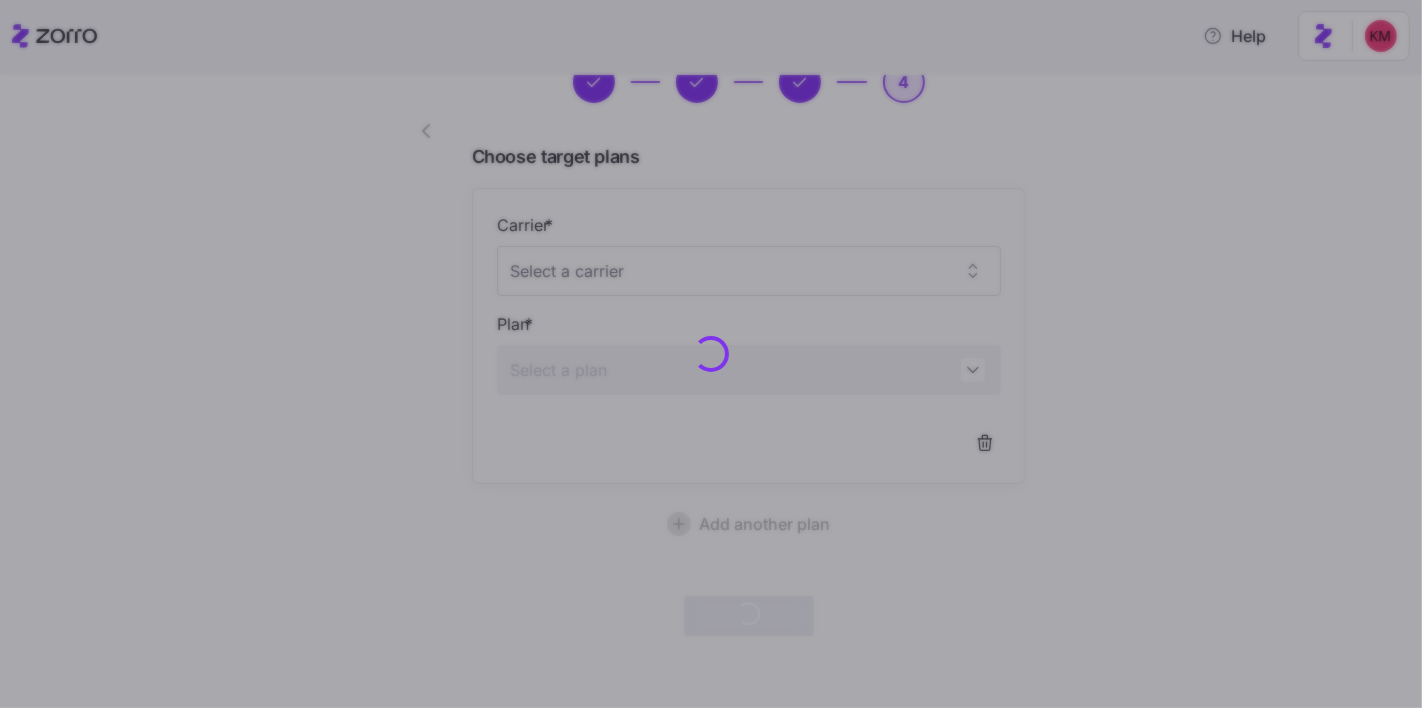 scroll, scrollTop: 92, scrollLeft: 0, axis: vertical 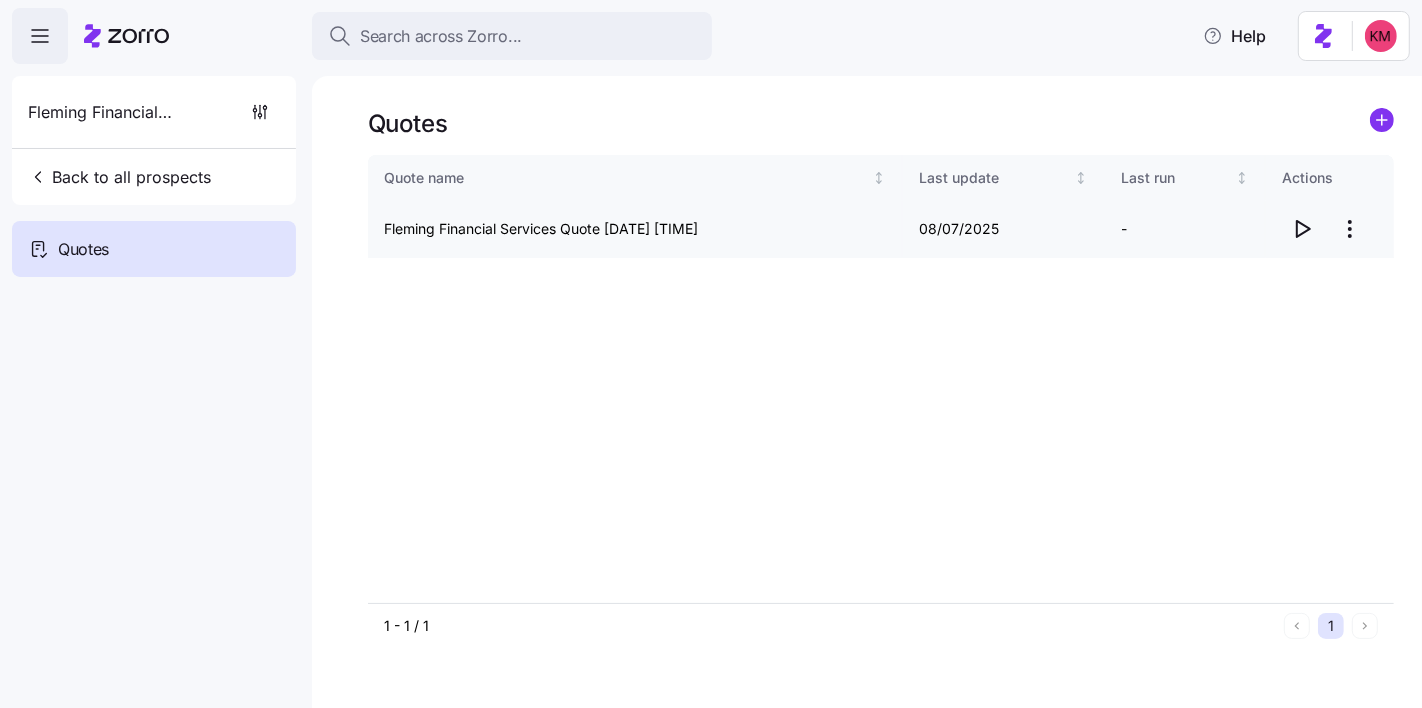 click 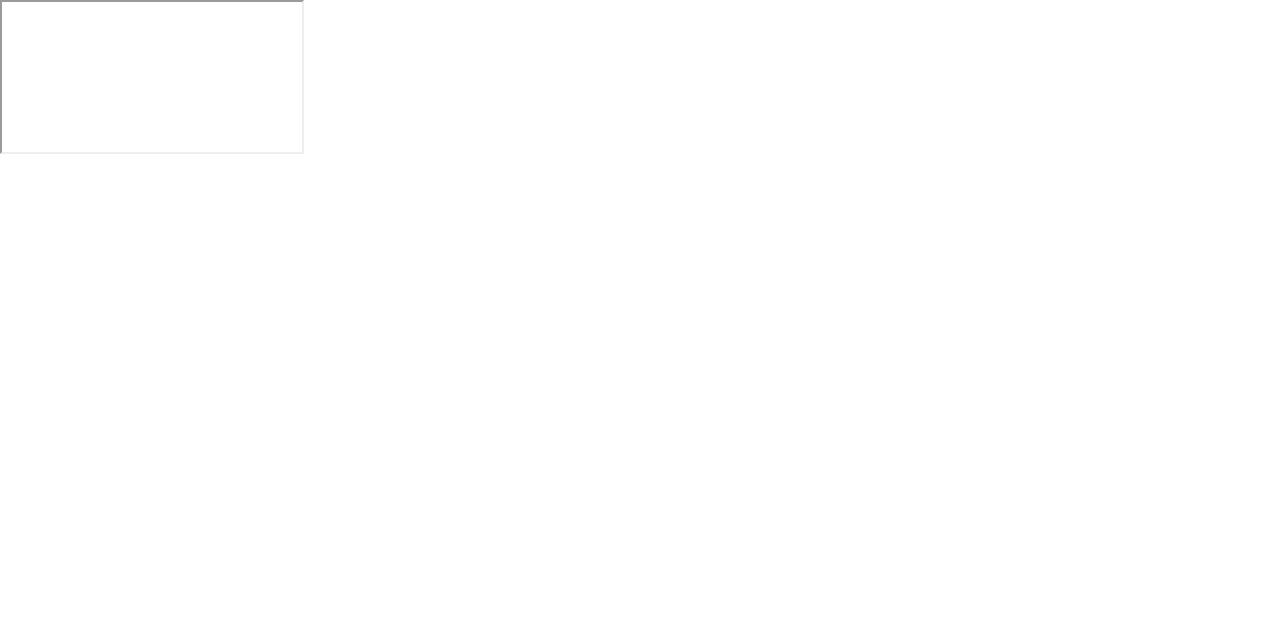 scroll, scrollTop: 0, scrollLeft: 0, axis: both 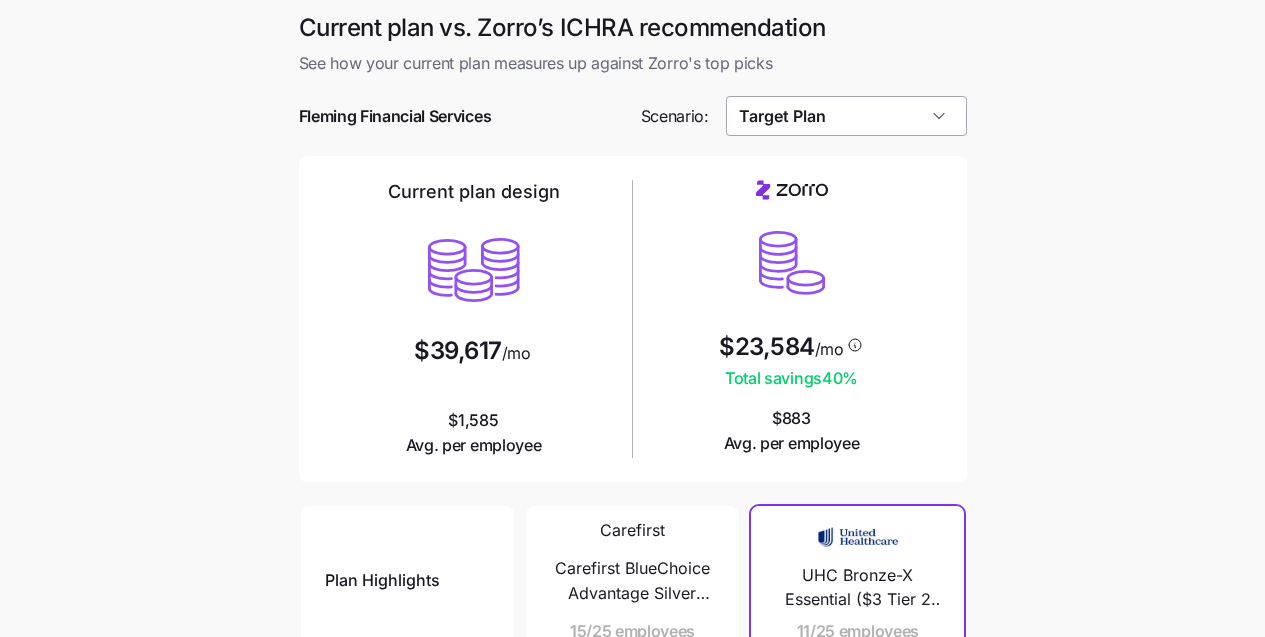 click on "Target Plan" at bounding box center (846, 116) 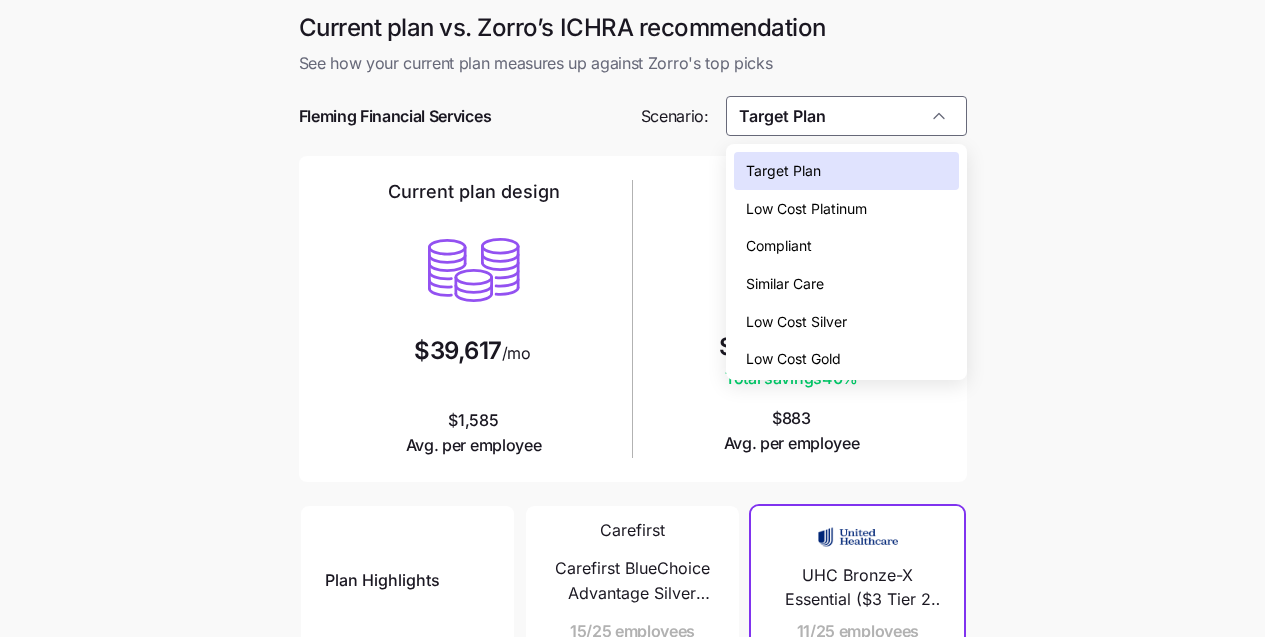 click on "Low Cost Gold" at bounding box center [846, 359] 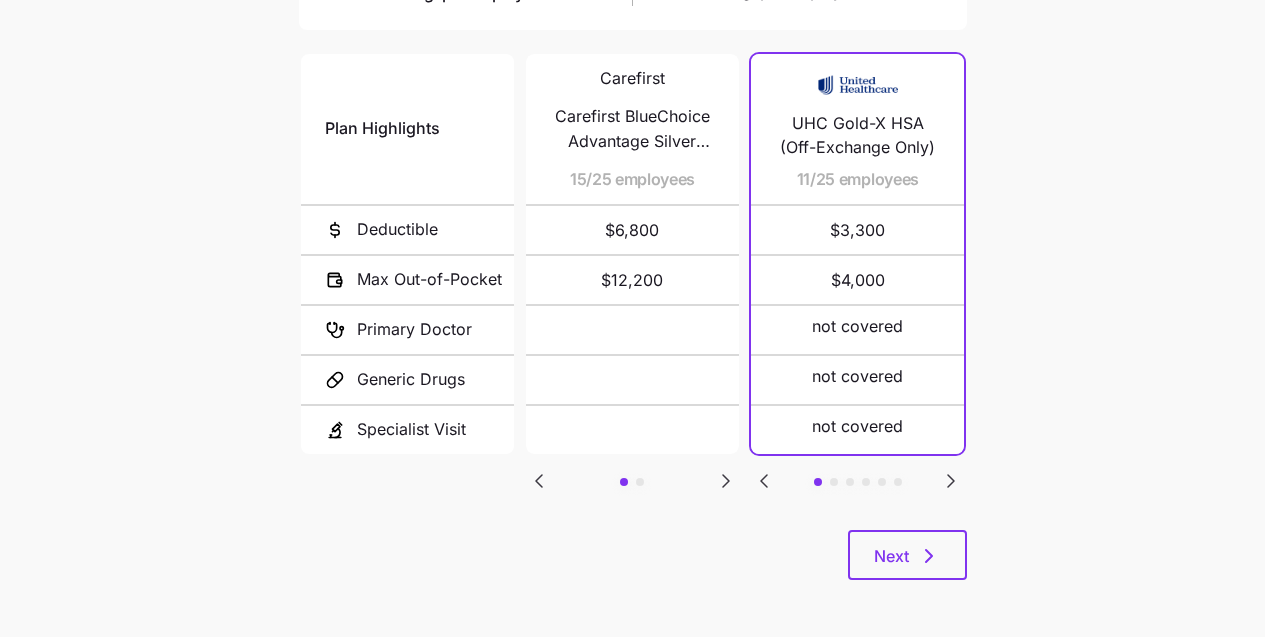 scroll, scrollTop: 454, scrollLeft: 0, axis: vertical 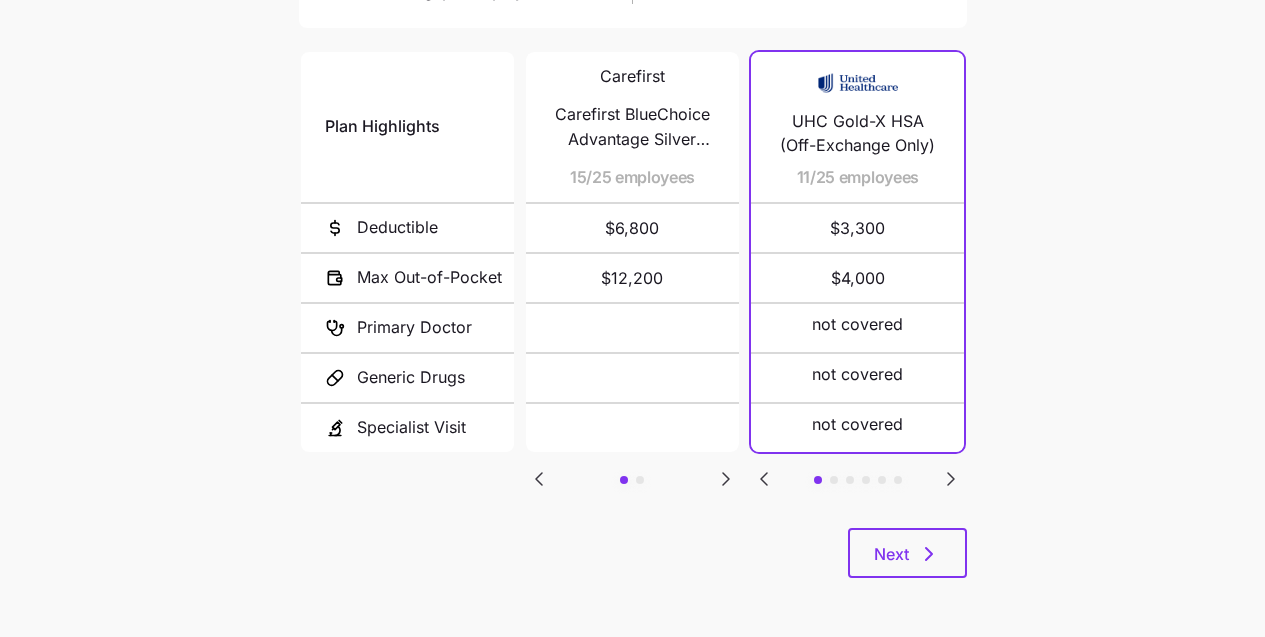 click 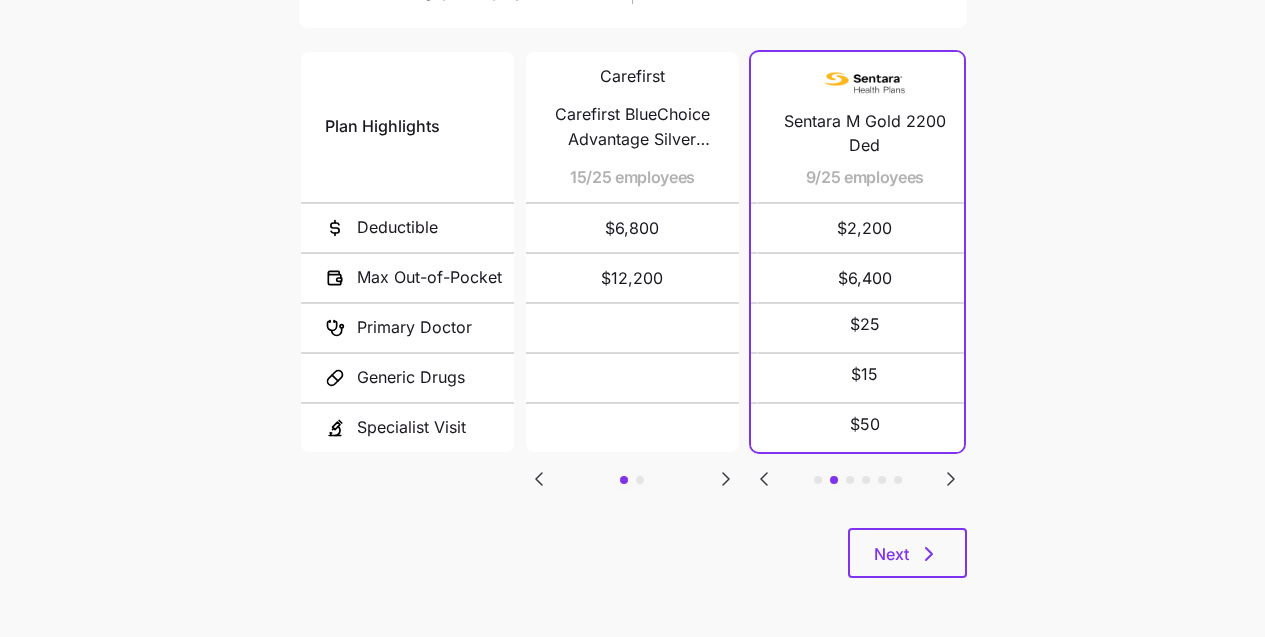 click 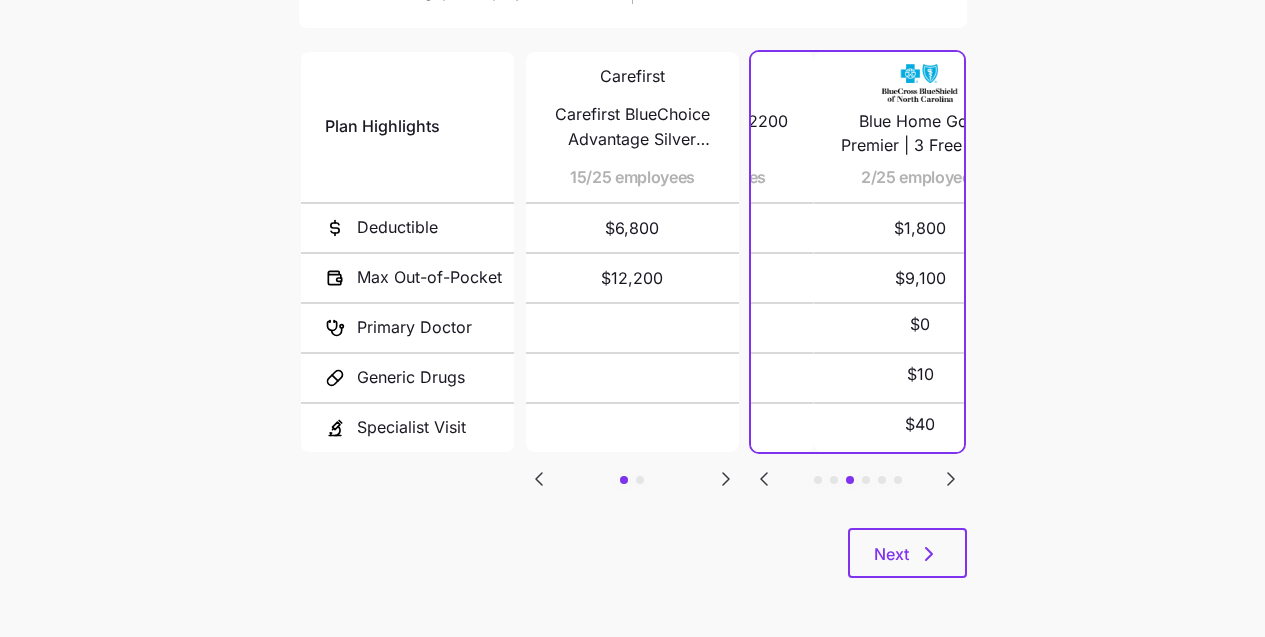 click 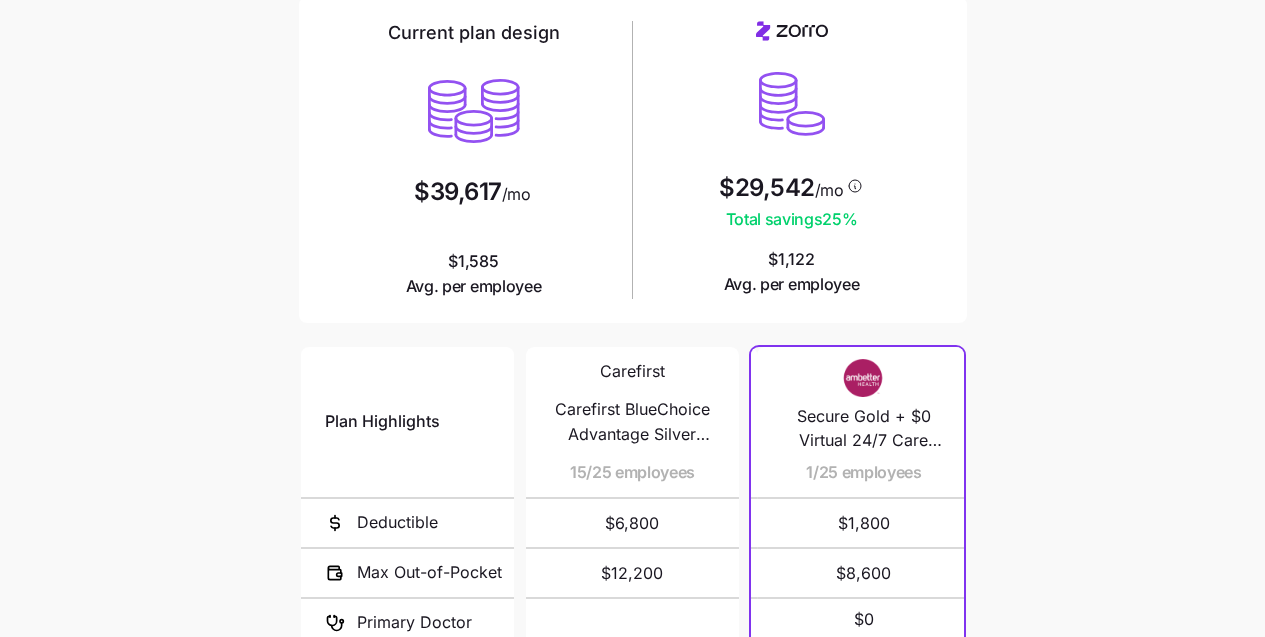 scroll, scrollTop: 0, scrollLeft: 0, axis: both 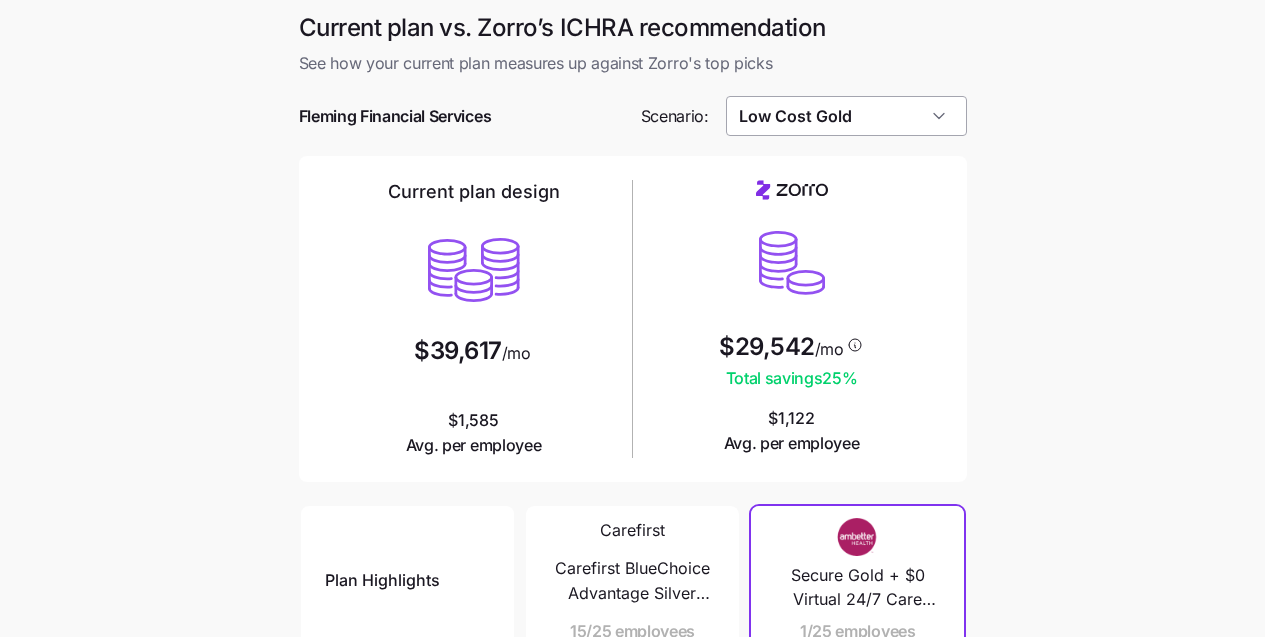 click on "Low Cost Gold" at bounding box center (846, 116) 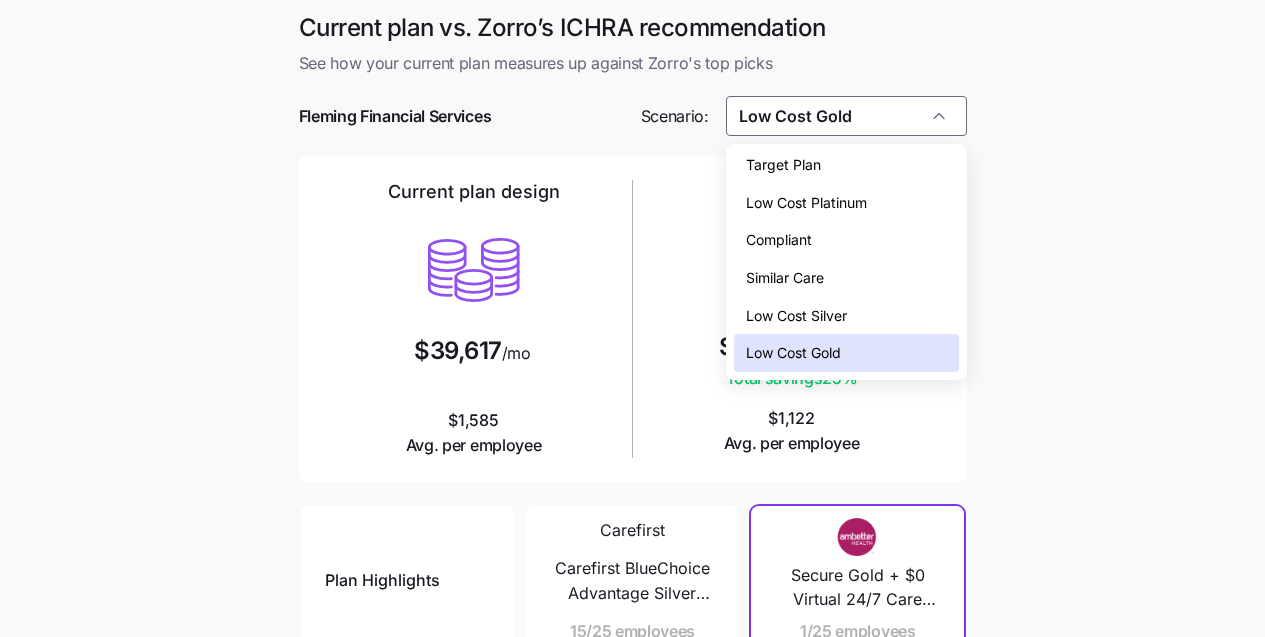 click on "Low Cost Platinum" at bounding box center [846, 203] 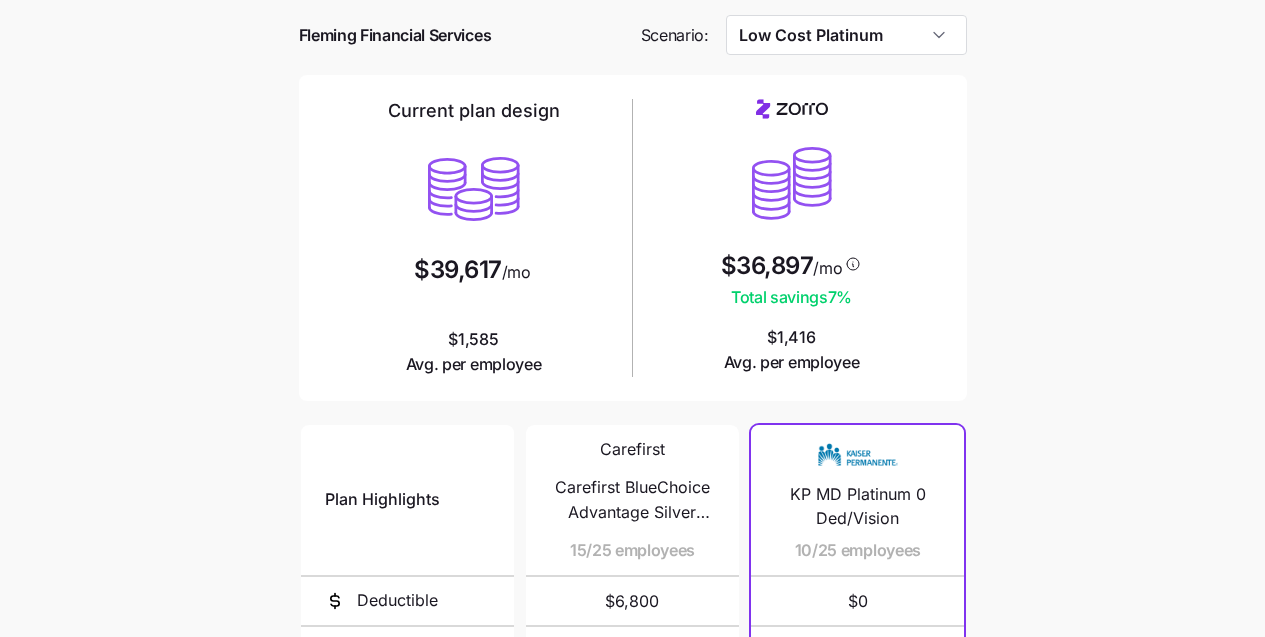 scroll, scrollTop: 349, scrollLeft: 0, axis: vertical 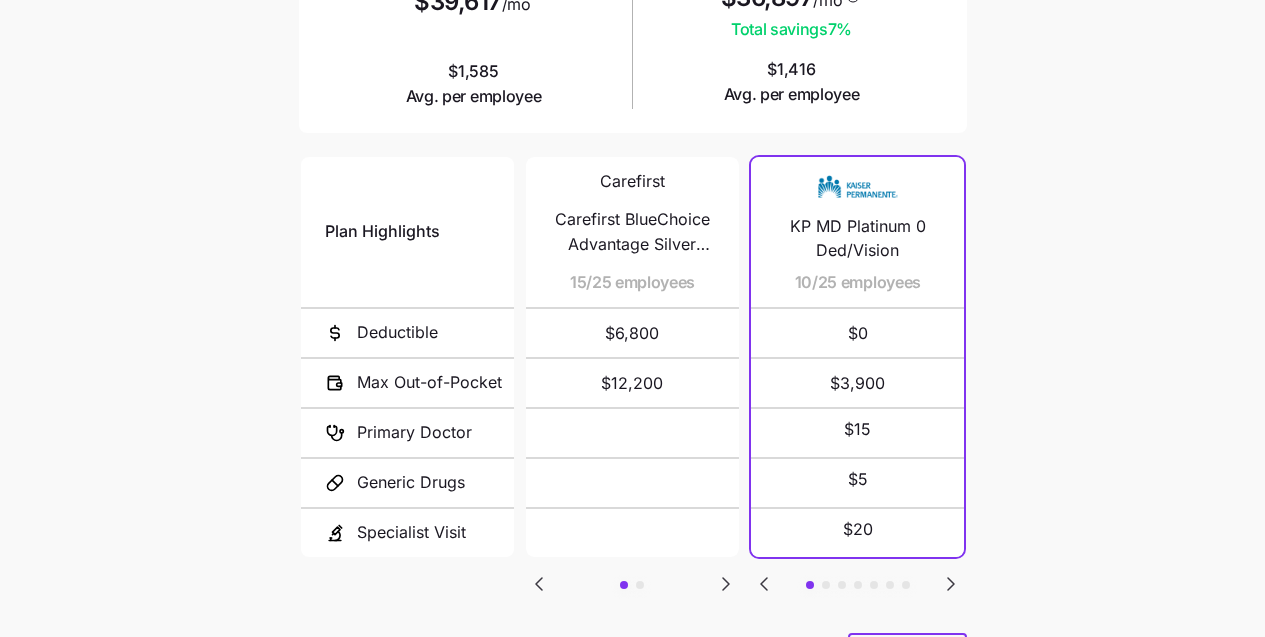 click 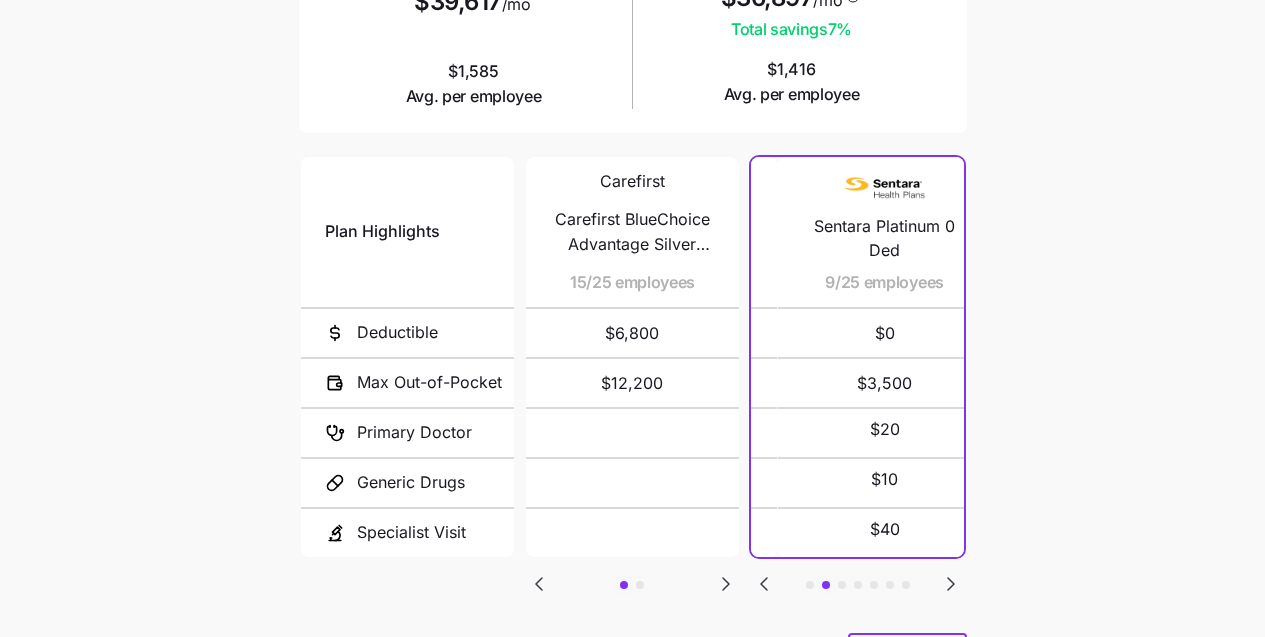 click 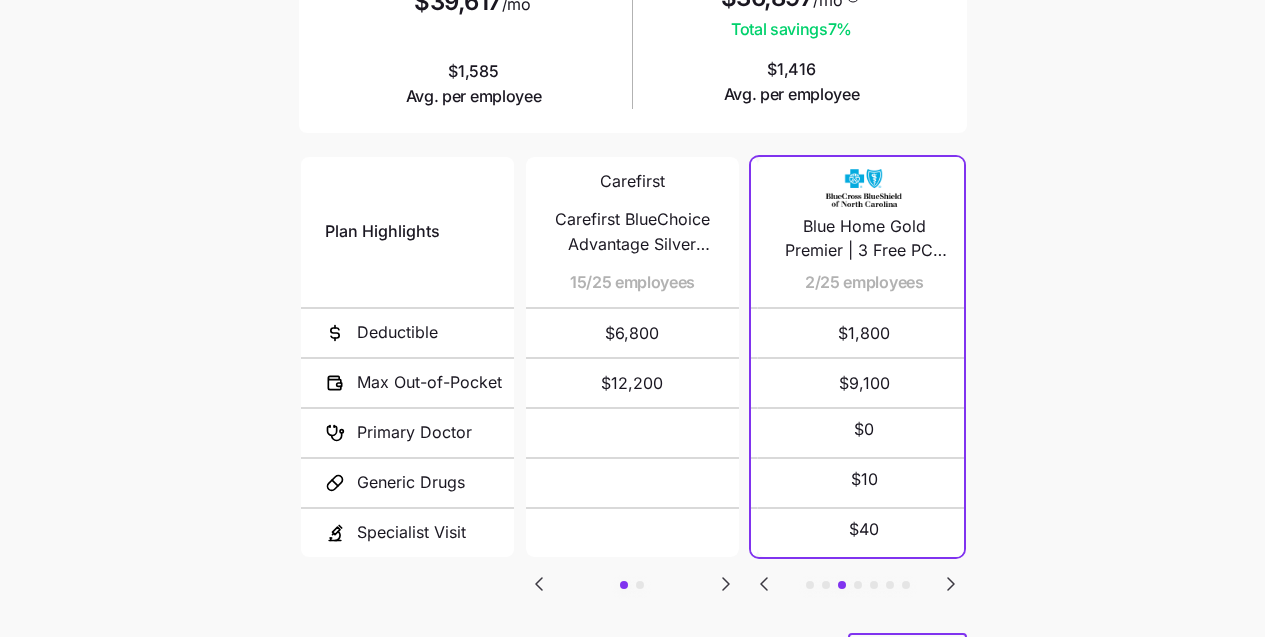 click 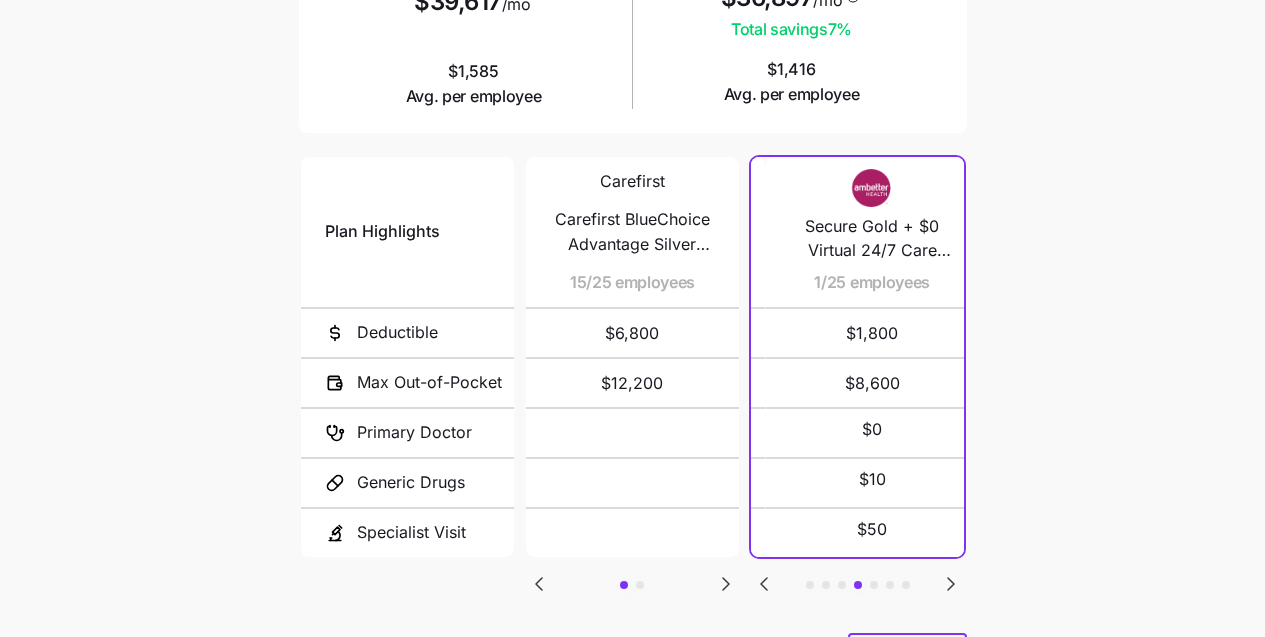 click 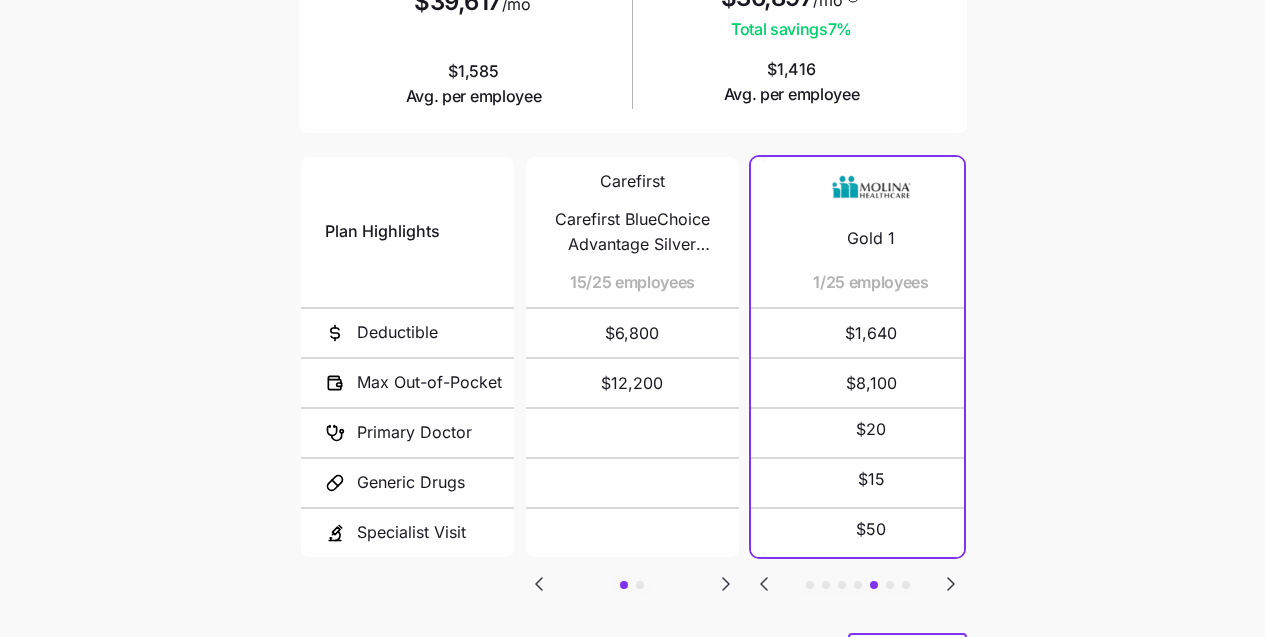 click 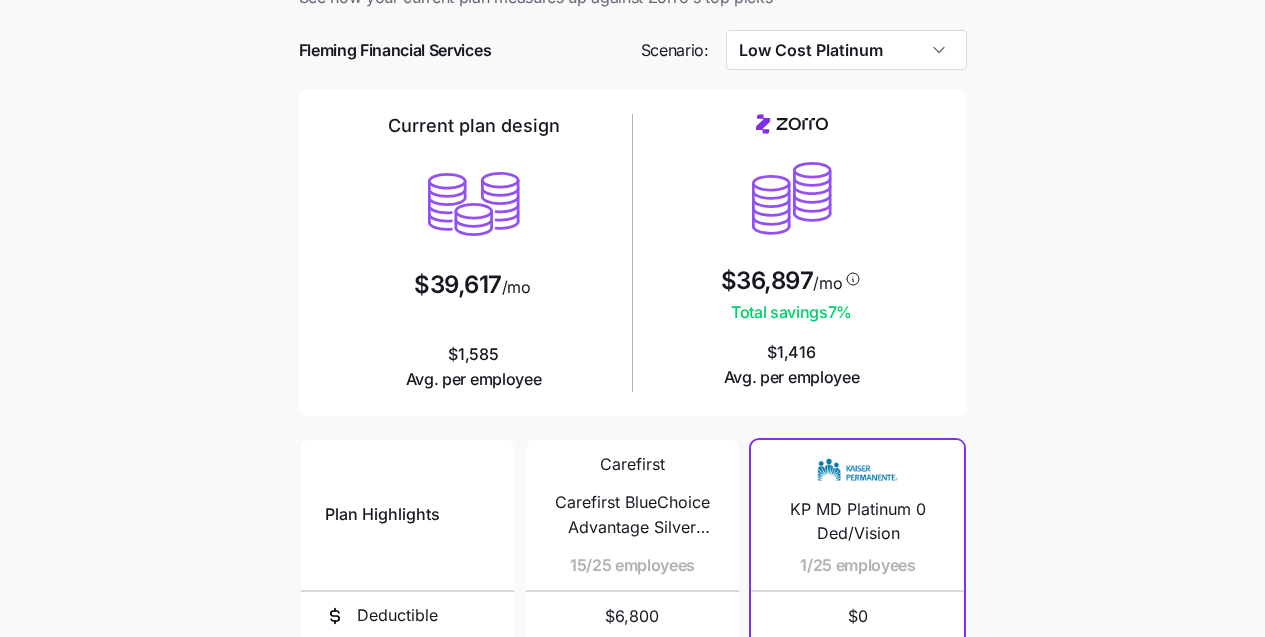 scroll, scrollTop: 0, scrollLeft: 0, axis: both 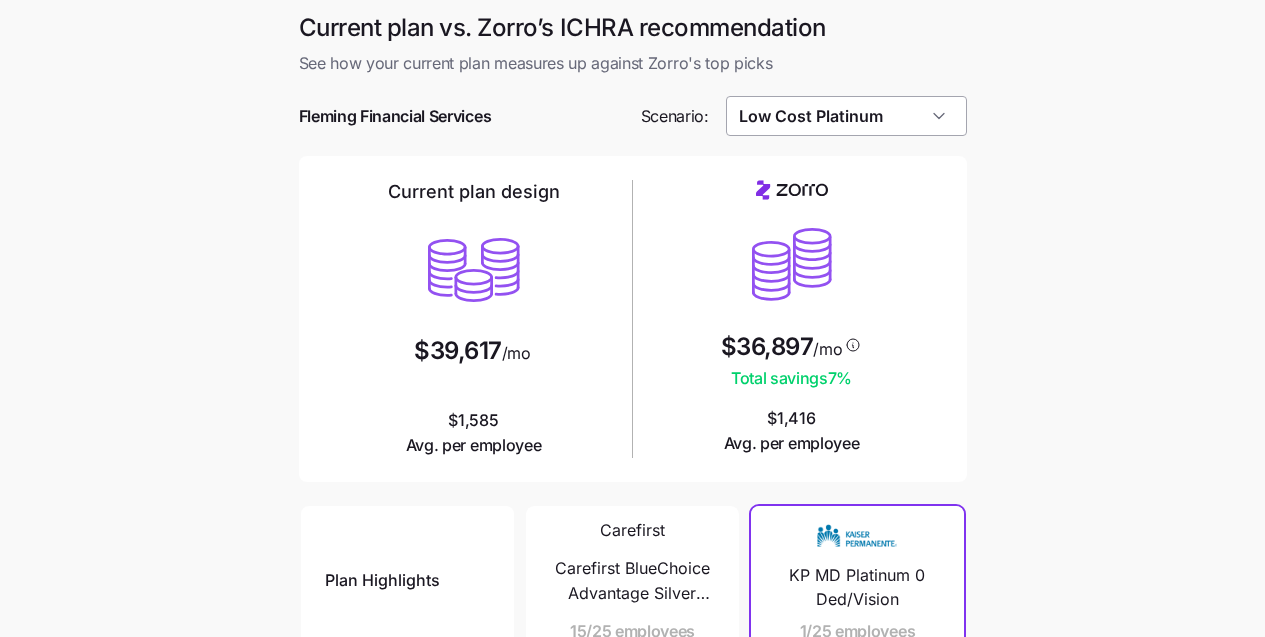 click on "Low Cost Platinum" at bounding box center (846, 116) 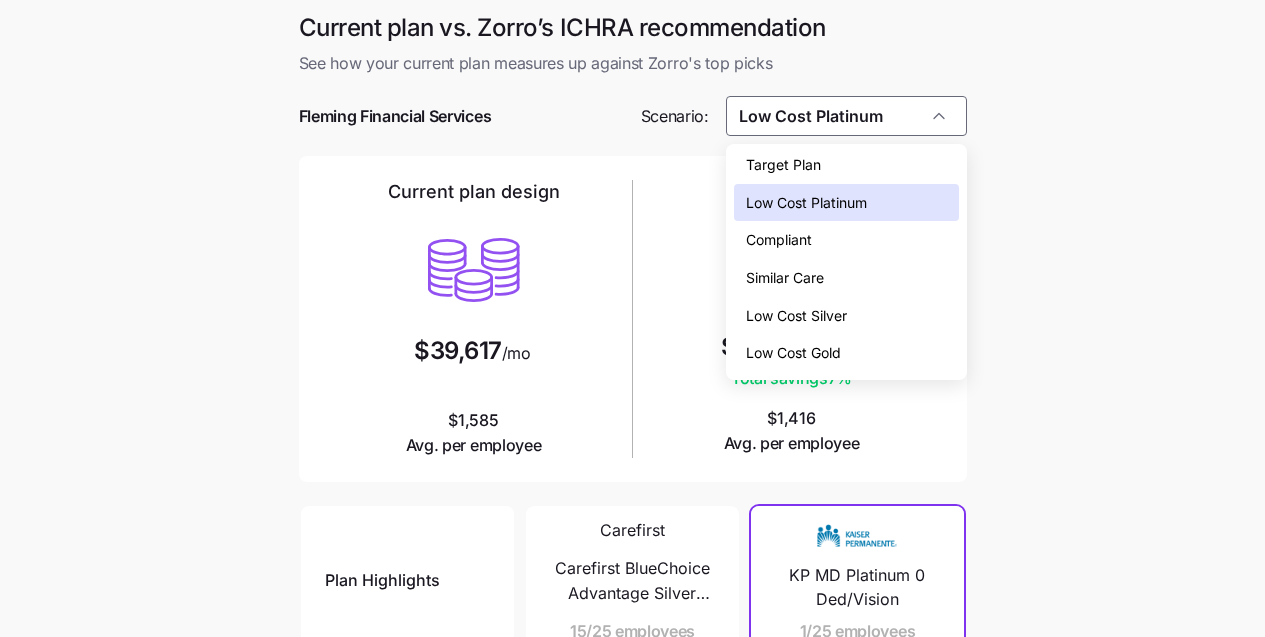 click on "Low Cost Gold" at bounding box center [846, 353] 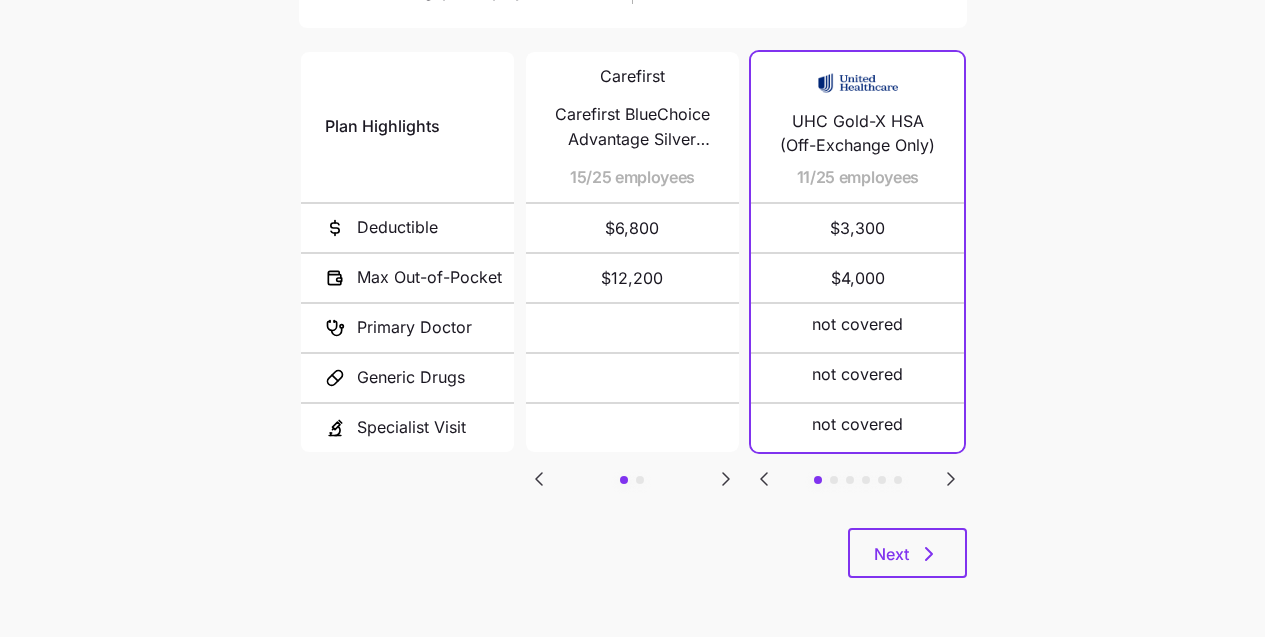 scroll, scrollTop: 0, scrollLeft: 0, axis: both 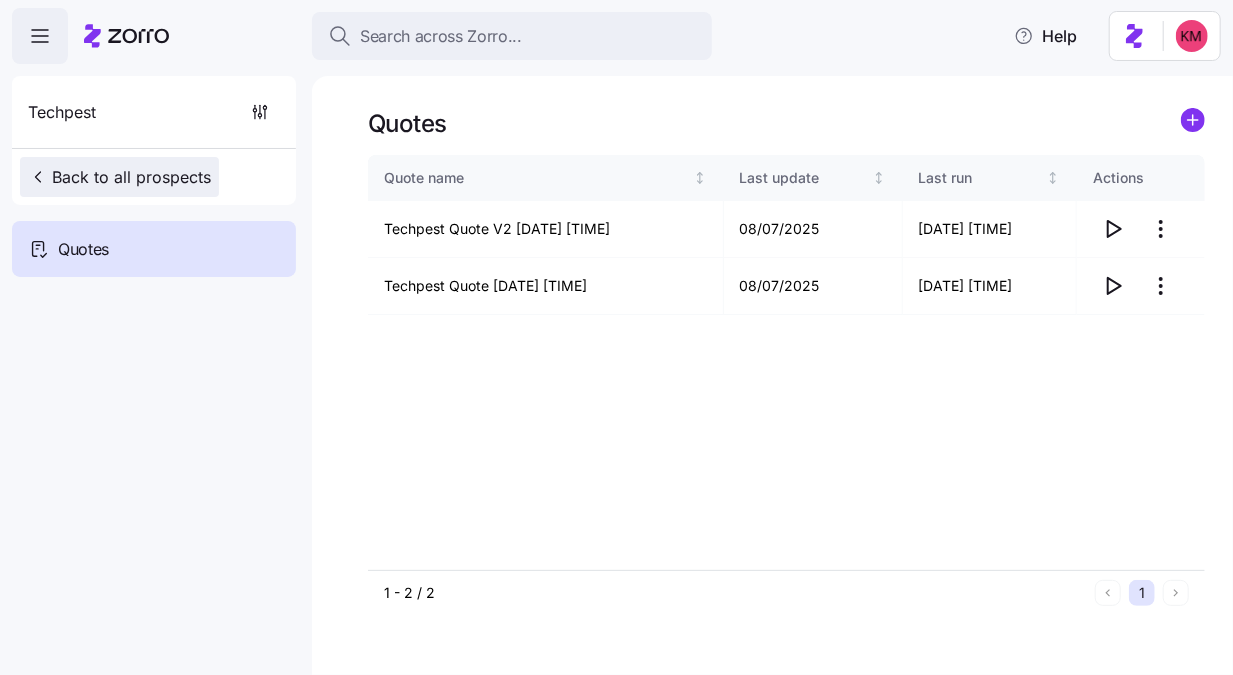click on "Back to all prospects" at bounding box center [119, 177] 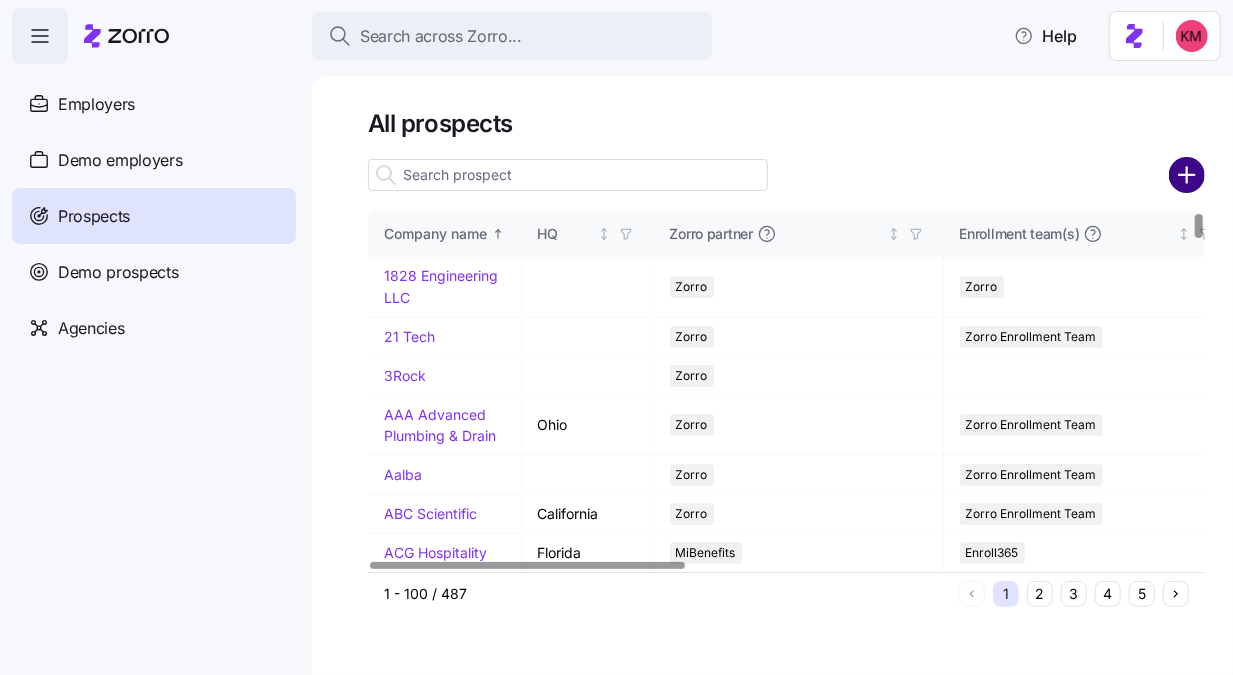 click 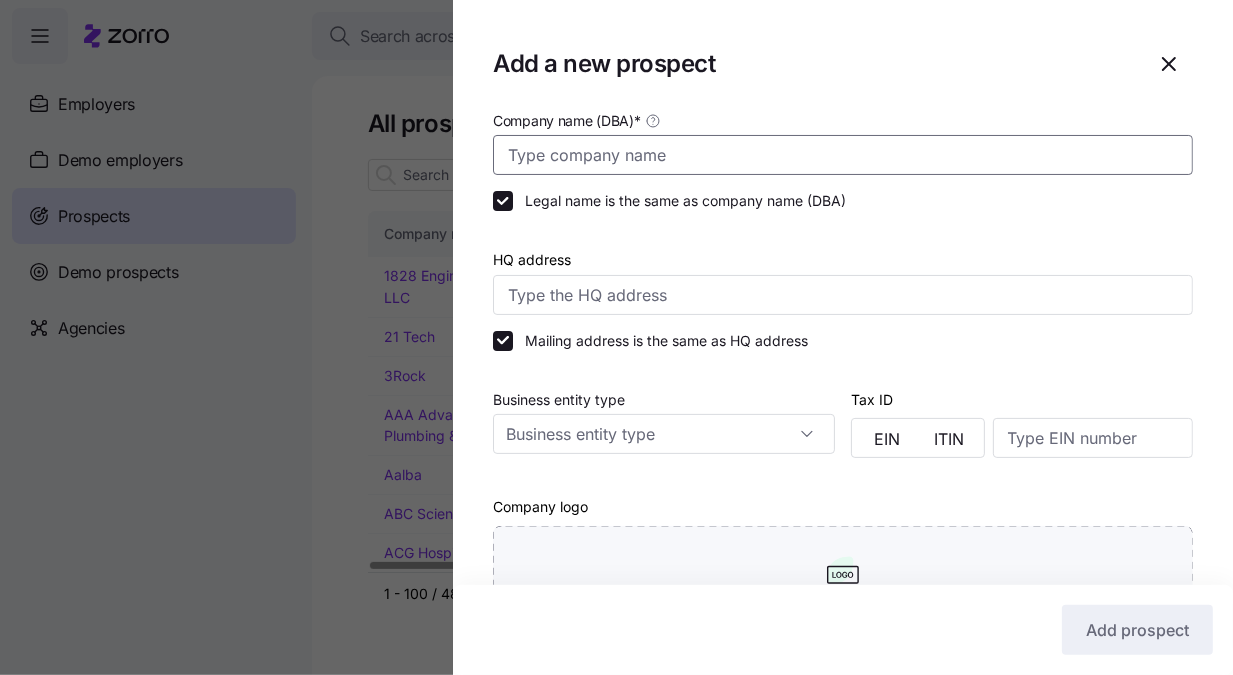 click on "Company name (DBA)  *" at bounding box center (843, 155) 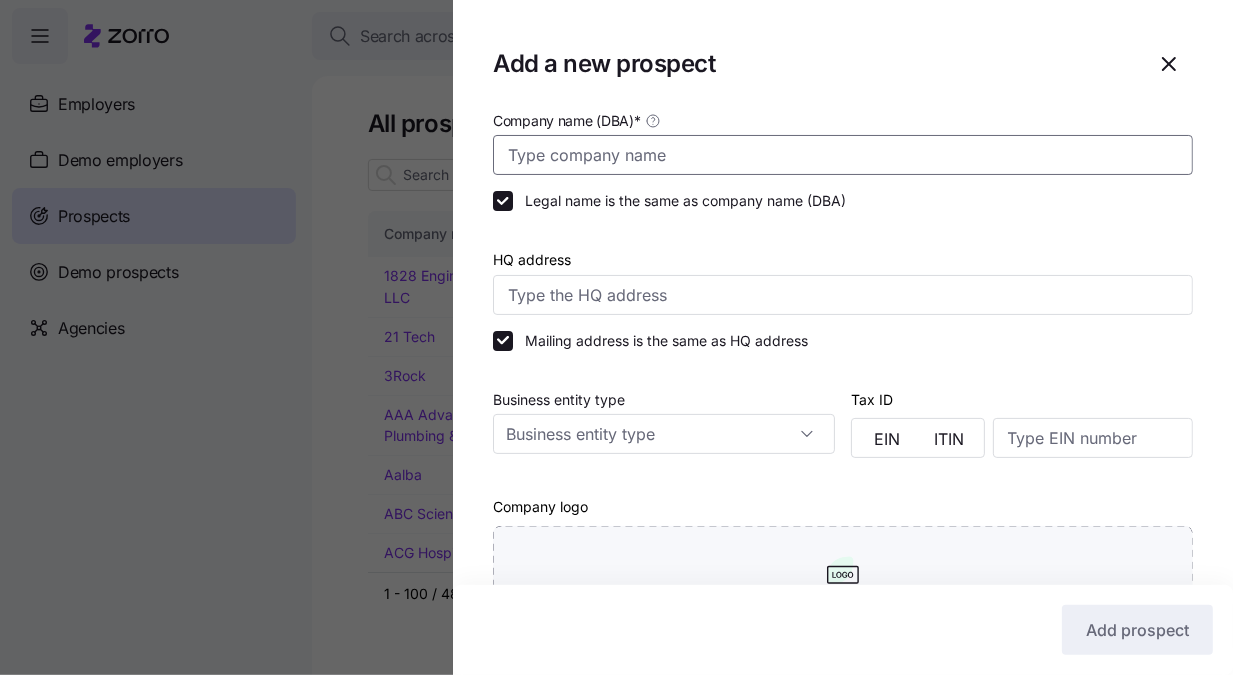 type on "H" 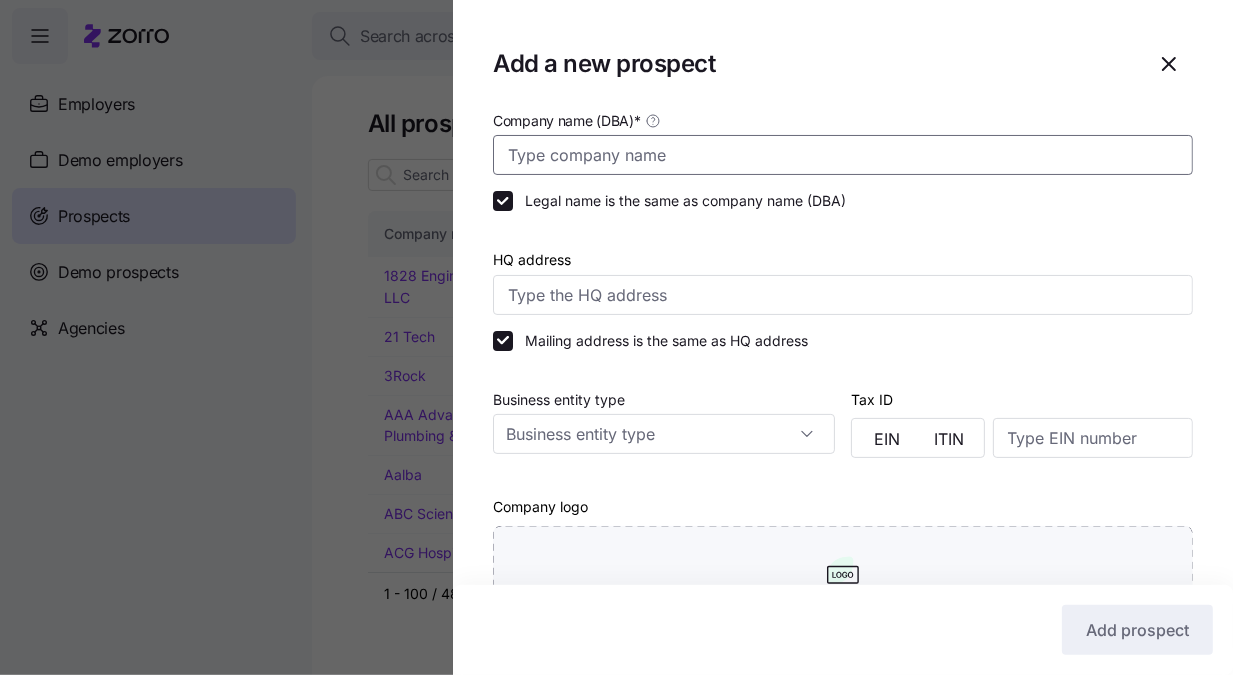 type on "T" 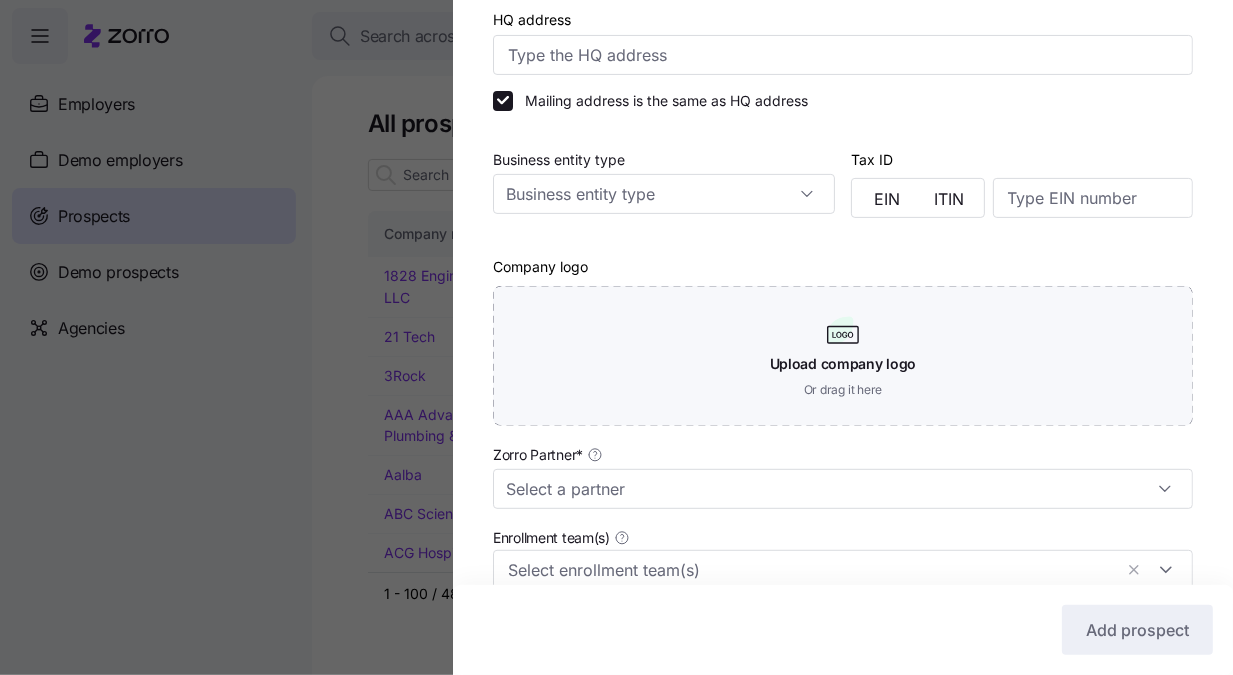 scroll, scrollTop: 555, scrollLeft: 0, axis: vertical 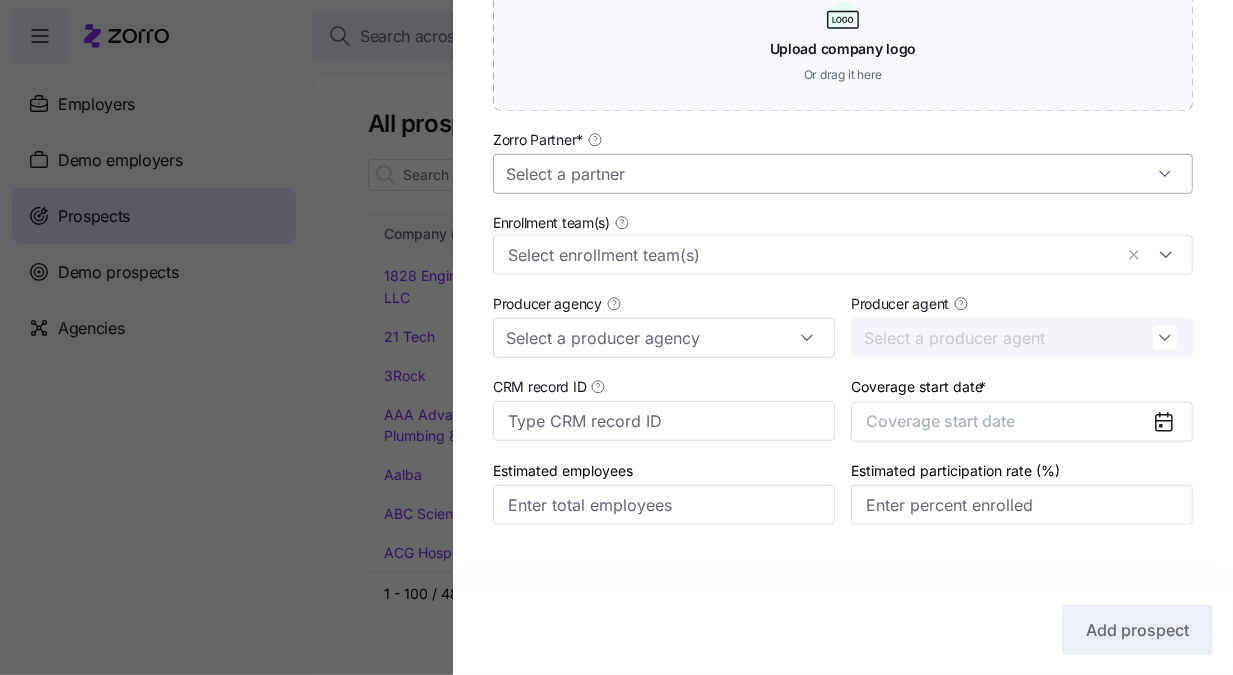 type on "HTTS" 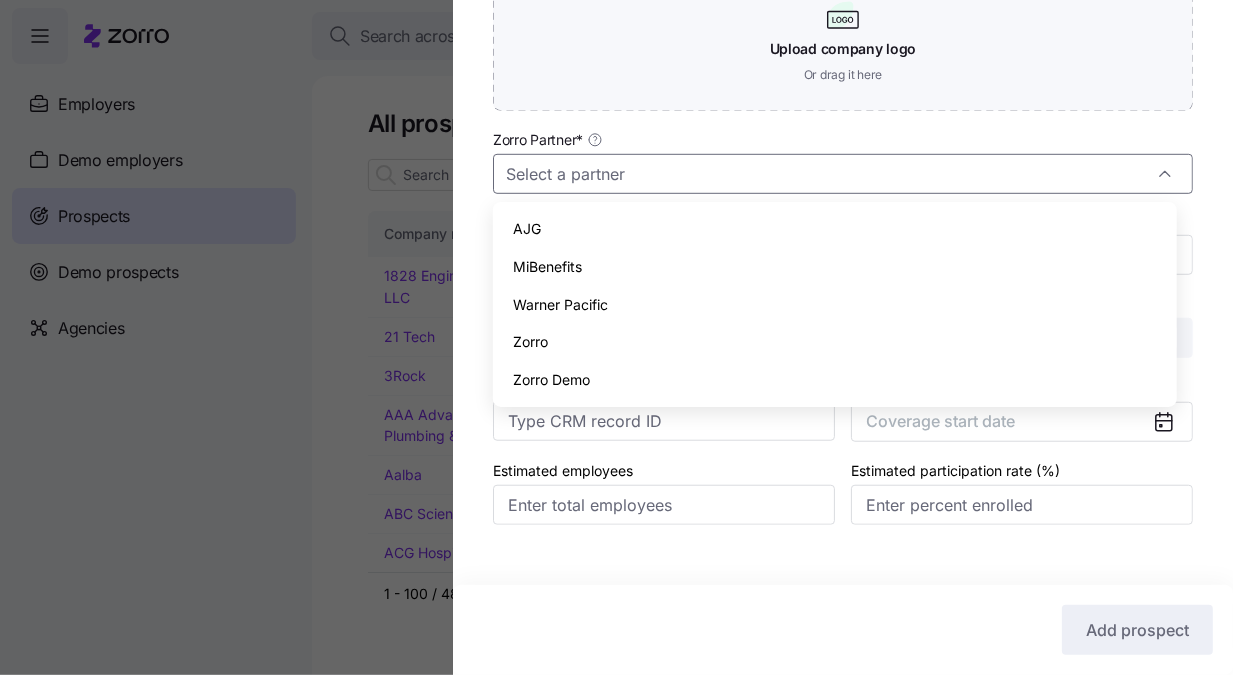 click on "Zorro" at bounding box center [834, 342] 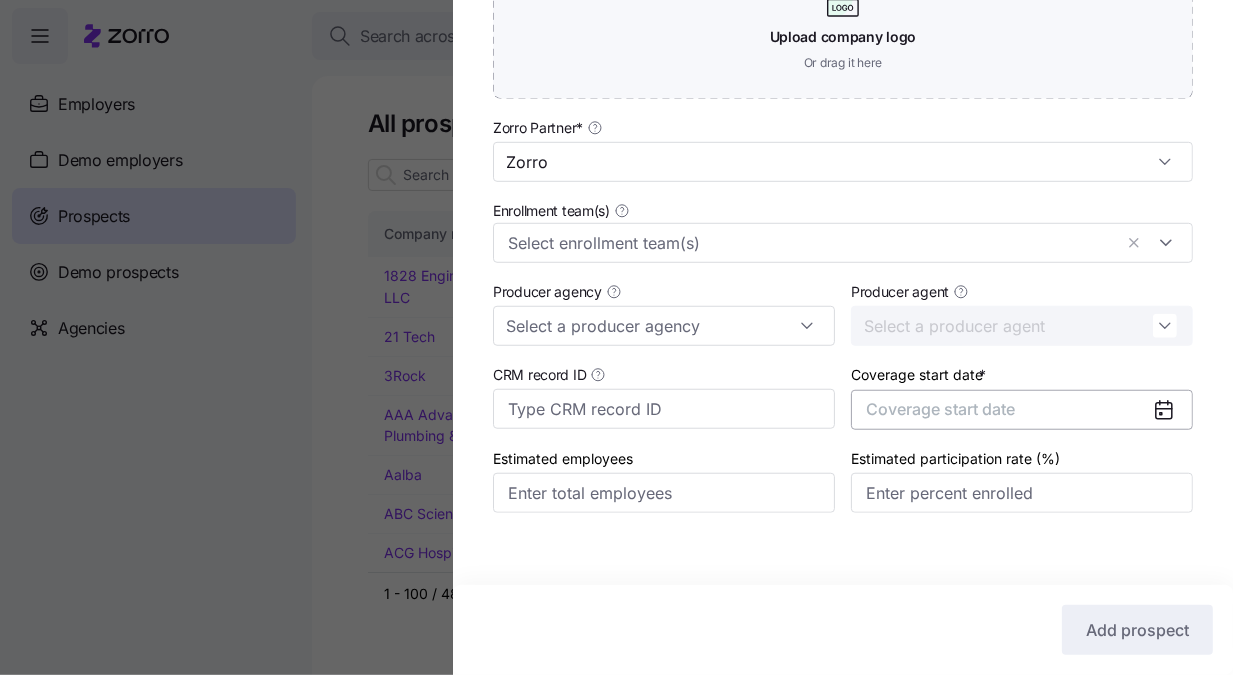 scroll, scrollTop: 582, scrollLeft: 0, axis: vertical 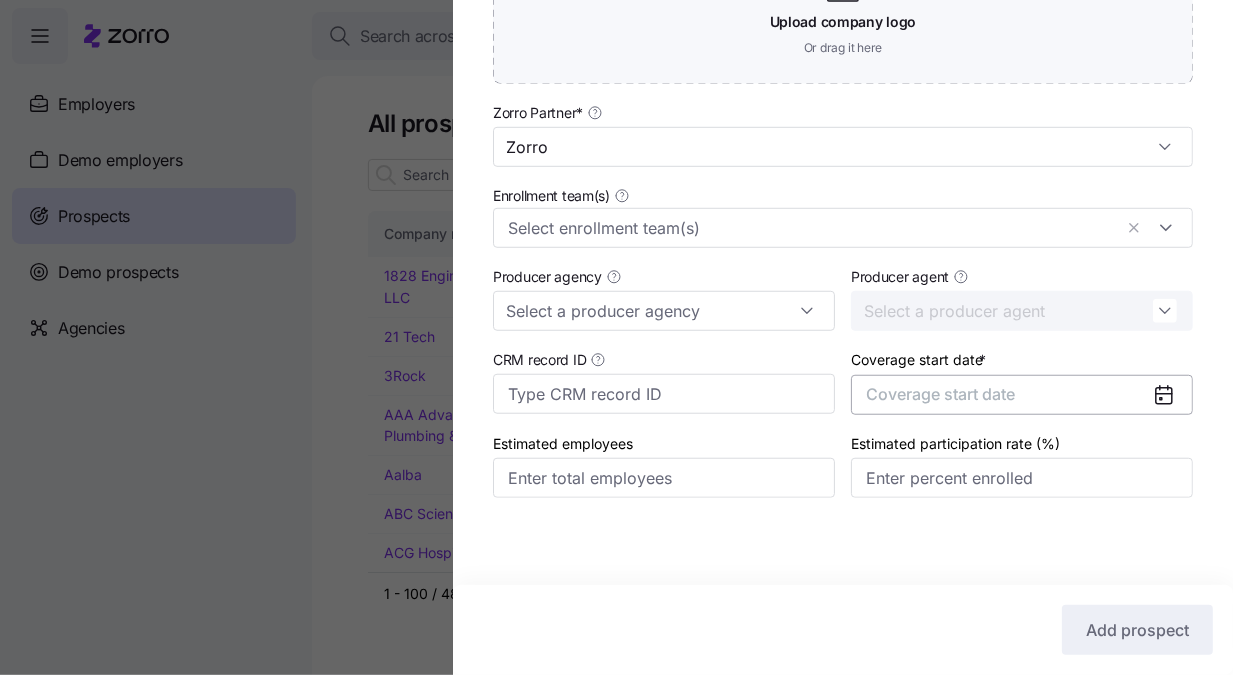 click on "Coverage start date" at bounding box center (940, 394) 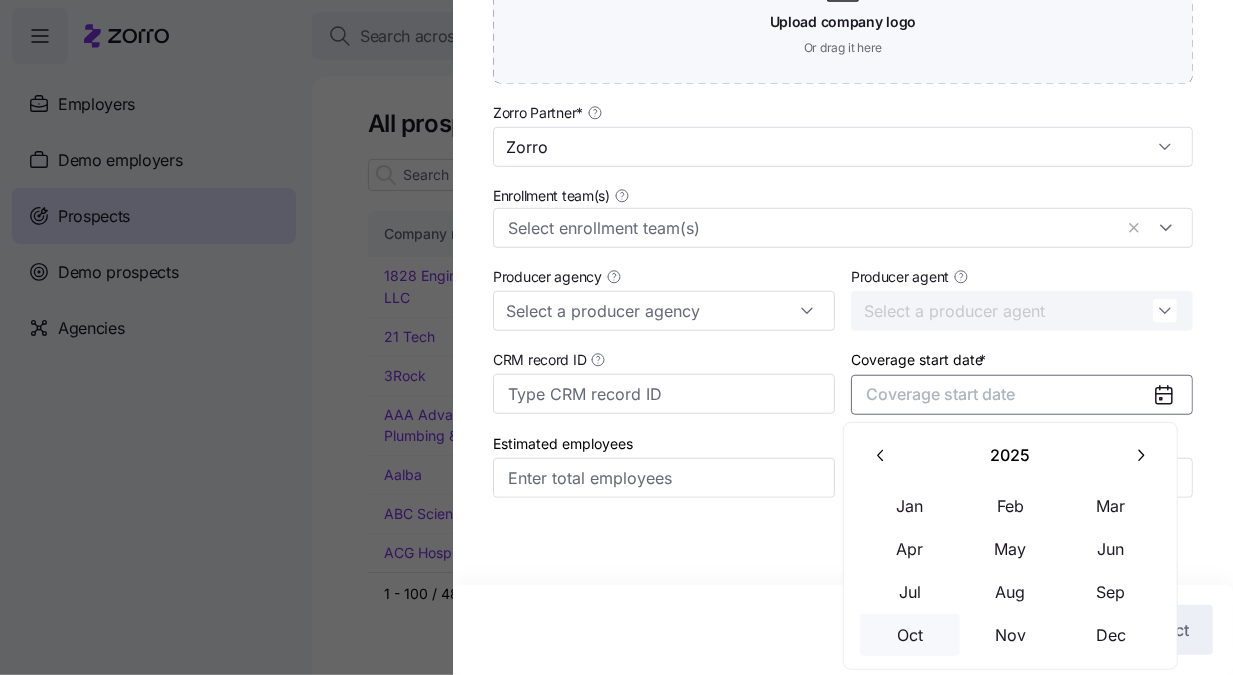 click on "Oct" at bounding box center [910, 635] 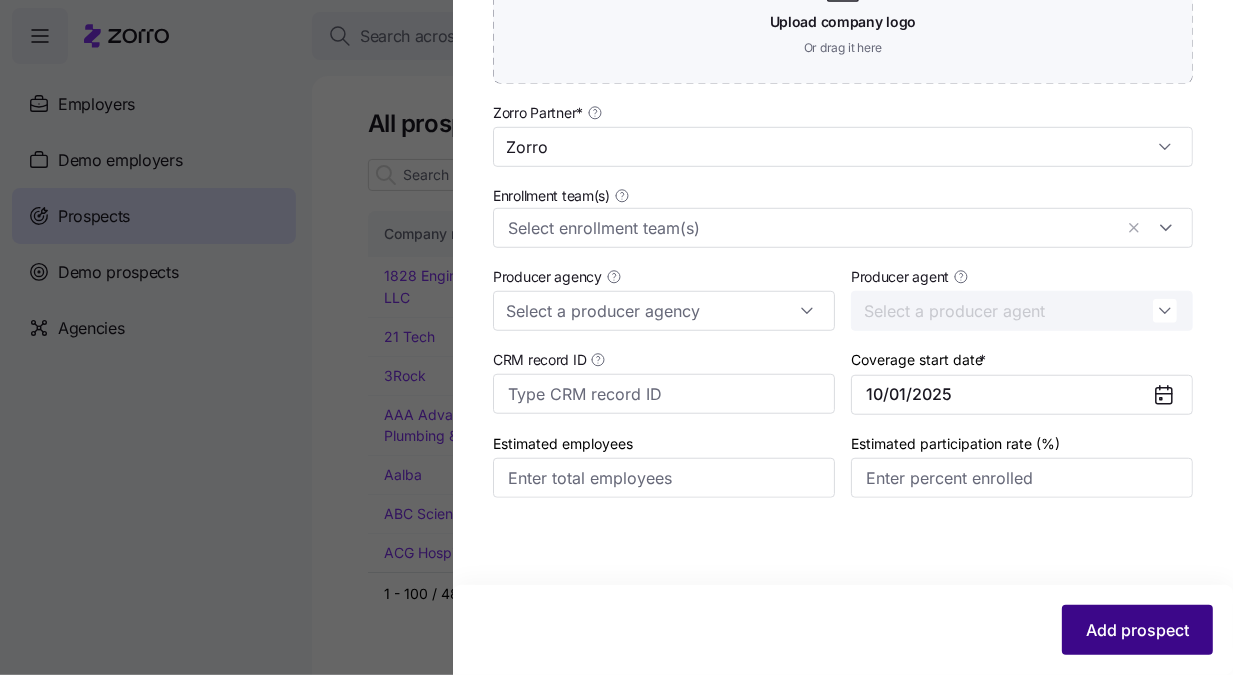 click on "Add prospect" at bounding box center (1137, 630) 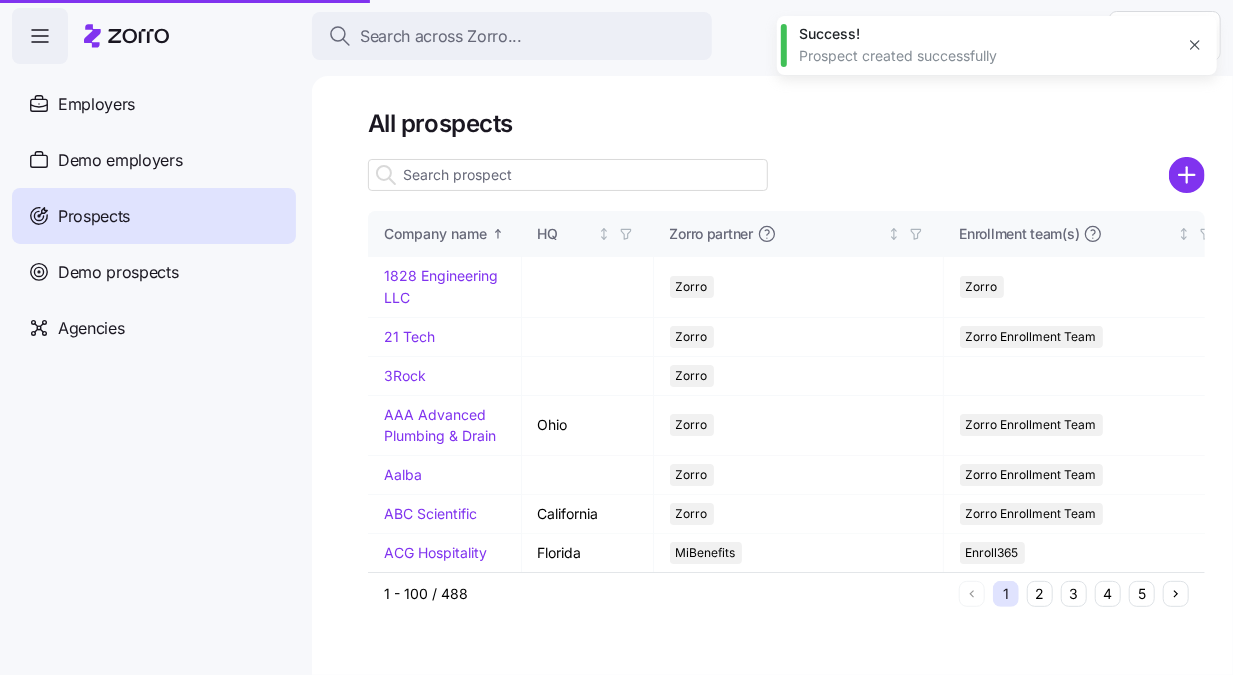 click at bounding box center [568, 175] 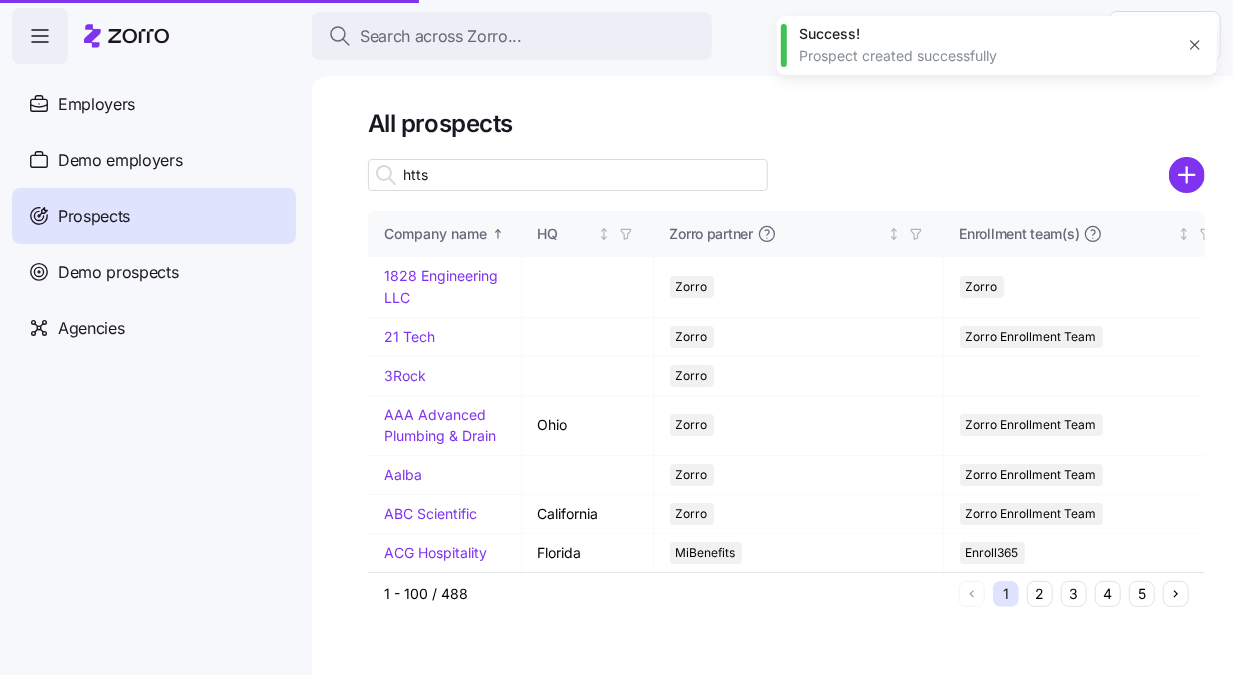 click on "htts" at bounding box center (568, 175) 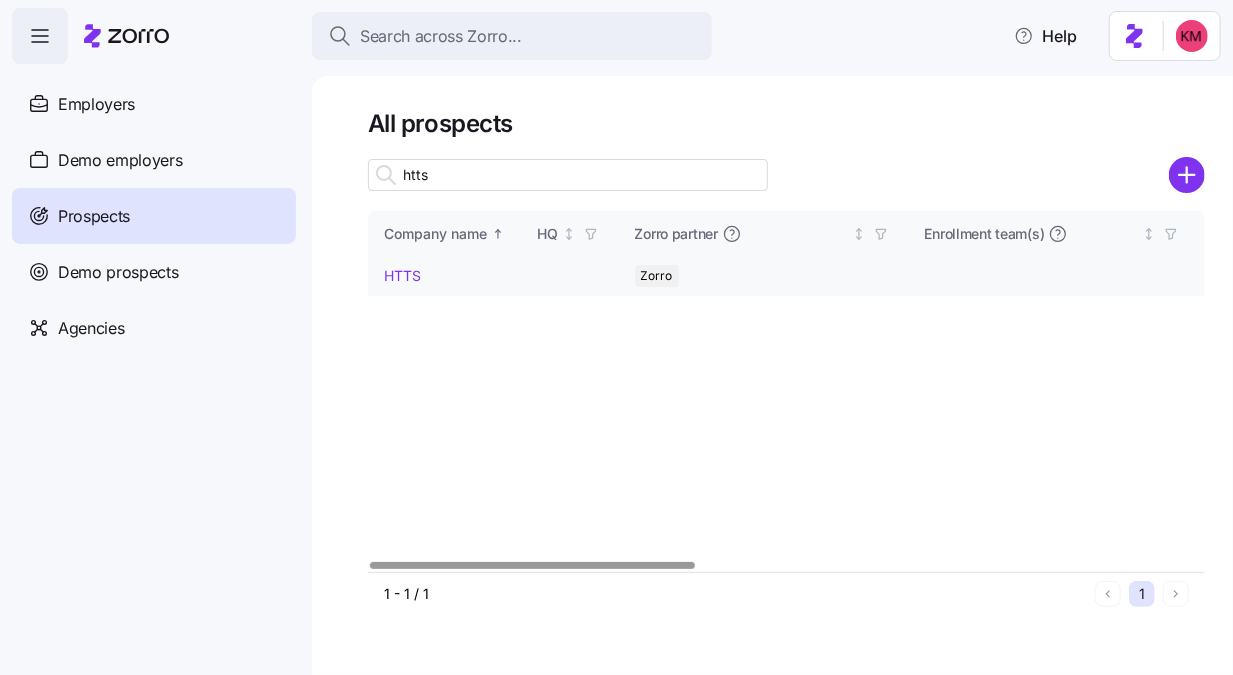 type on "htts" 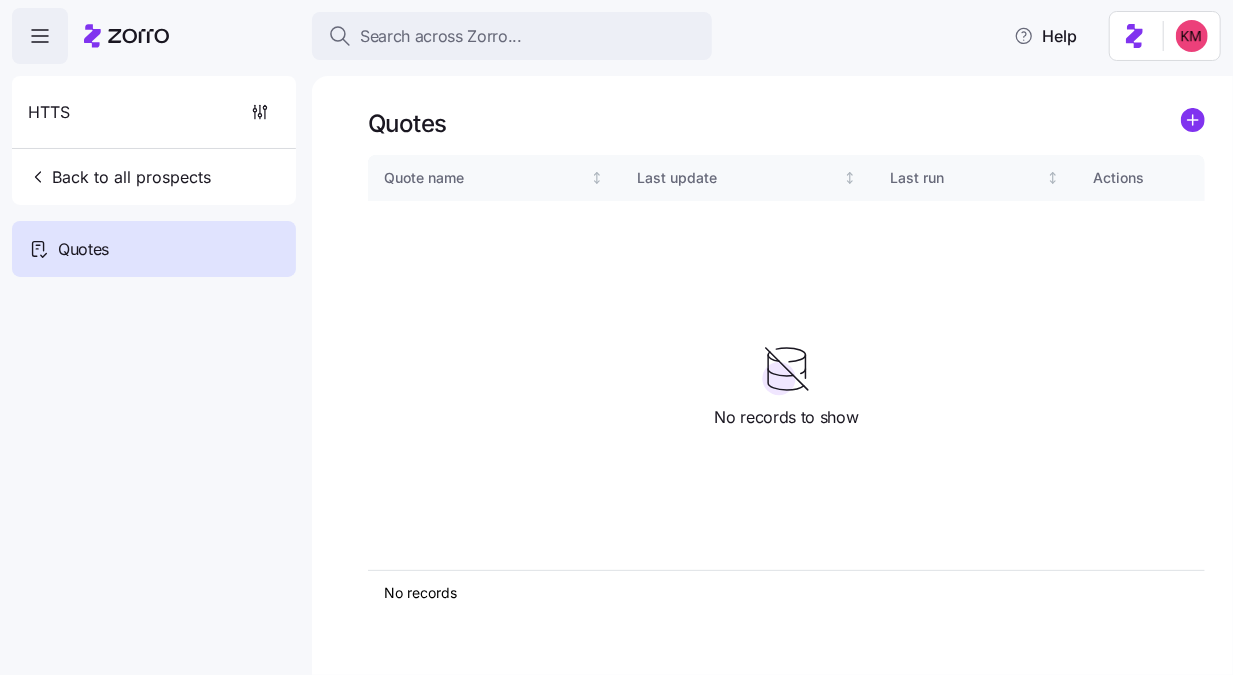 click on "Quotes Quote name Last update Last run Actions No records 1 No records to show" at bounding box center (772, 375) 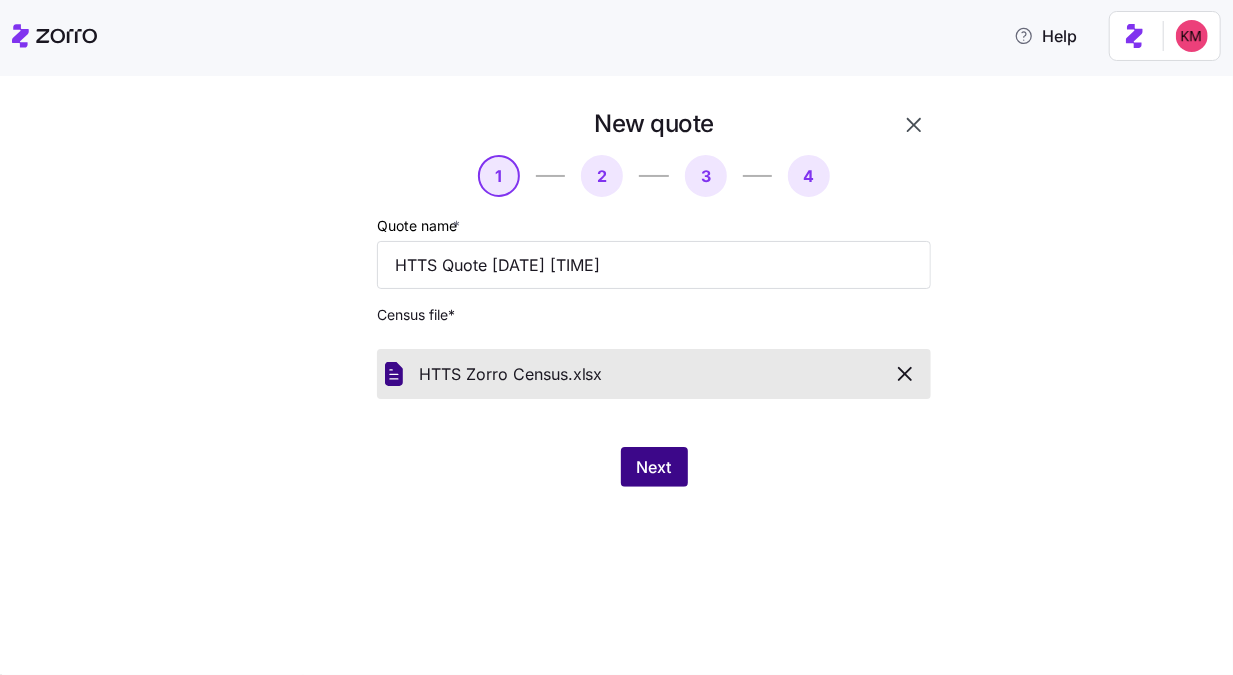 click on "Next" at bounding box center (654, 467) 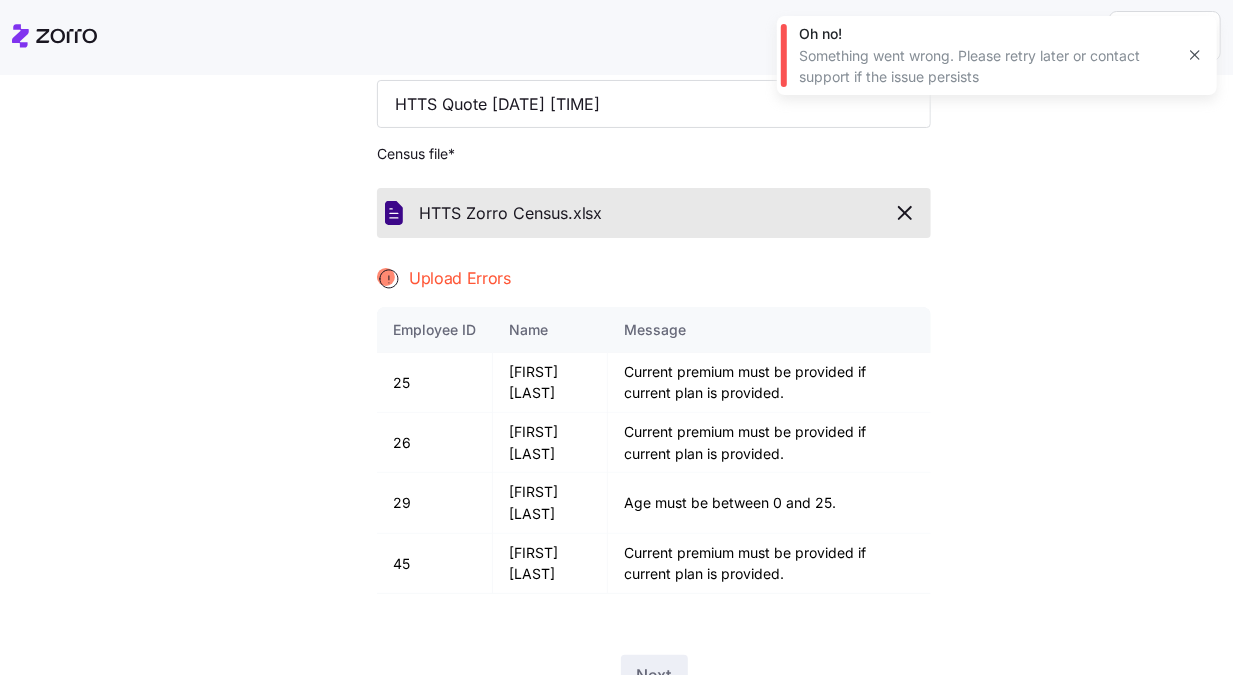 scroll, scrollTop: 164, scrollLeft: 0, axis: vertical 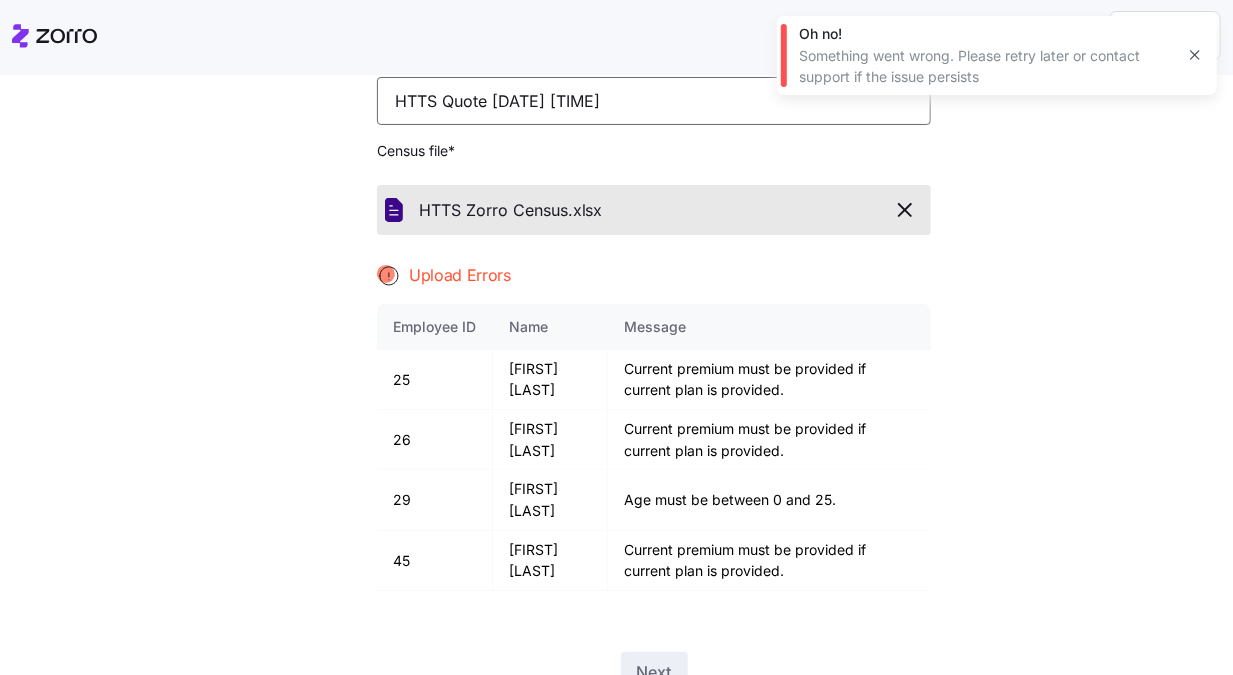 click on "HTTS Quote 08/08/2025 12:06 AM" at bounding box center [654, 101] 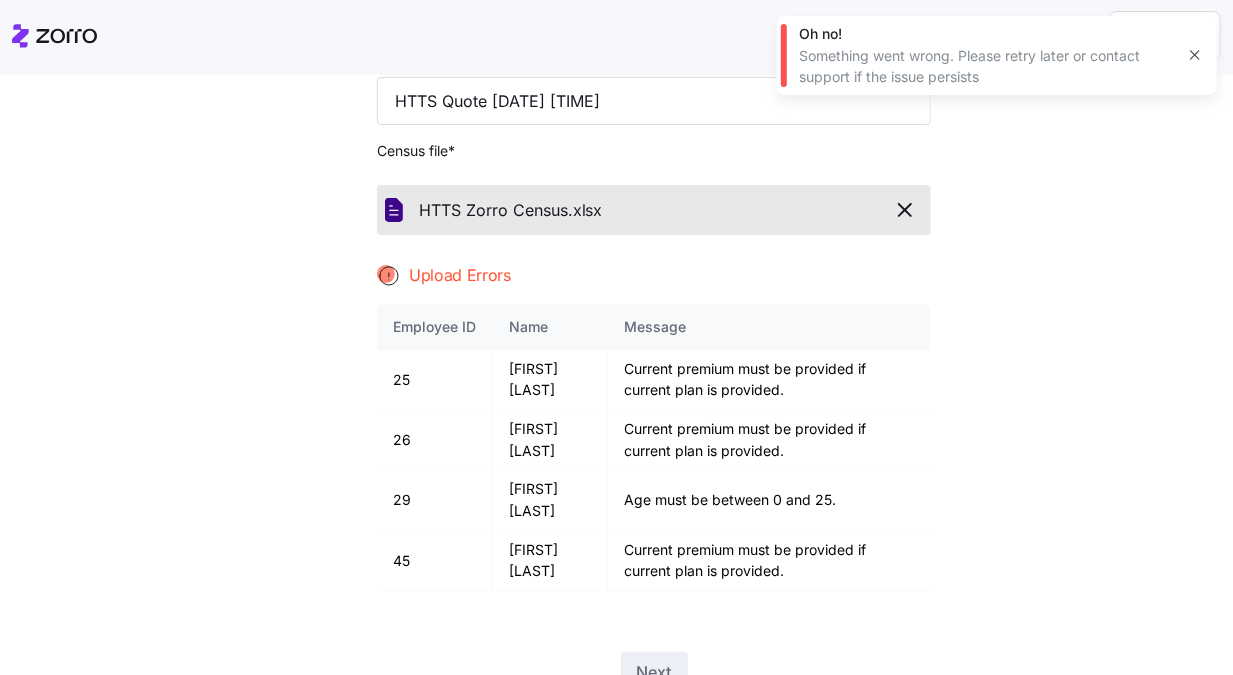 click 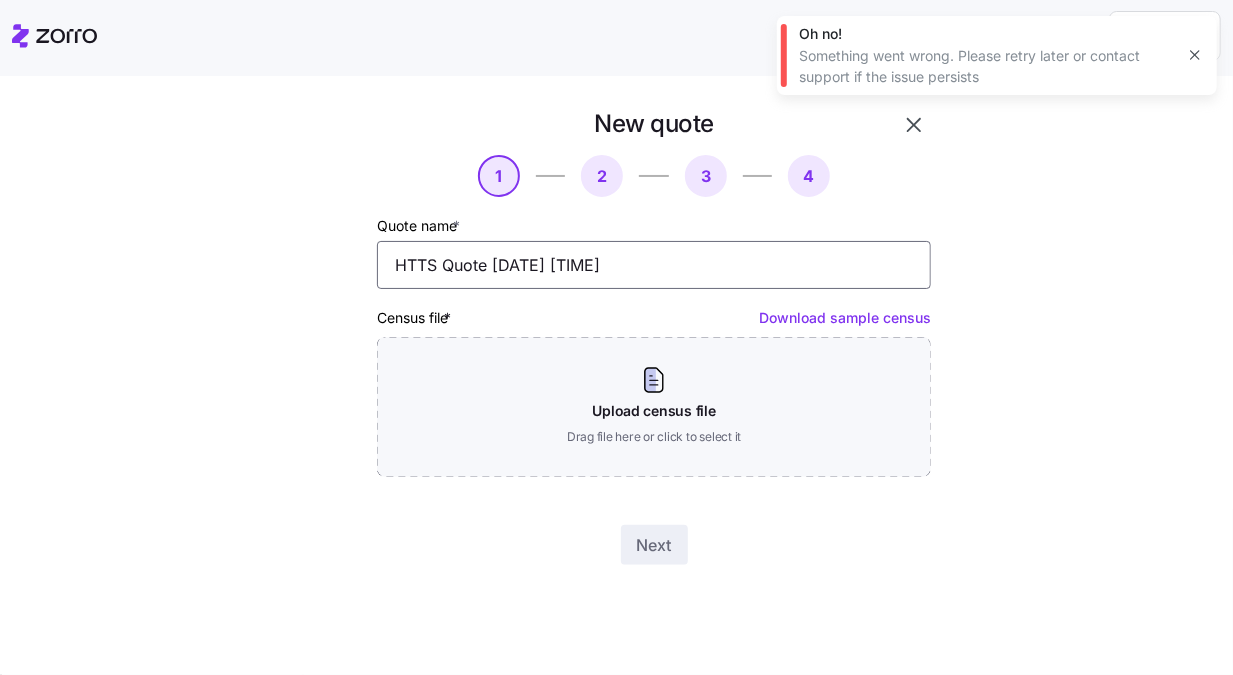 click on "HTTS Quote 08/08/2025 12:06 AM" at bounding box center (654, 265) 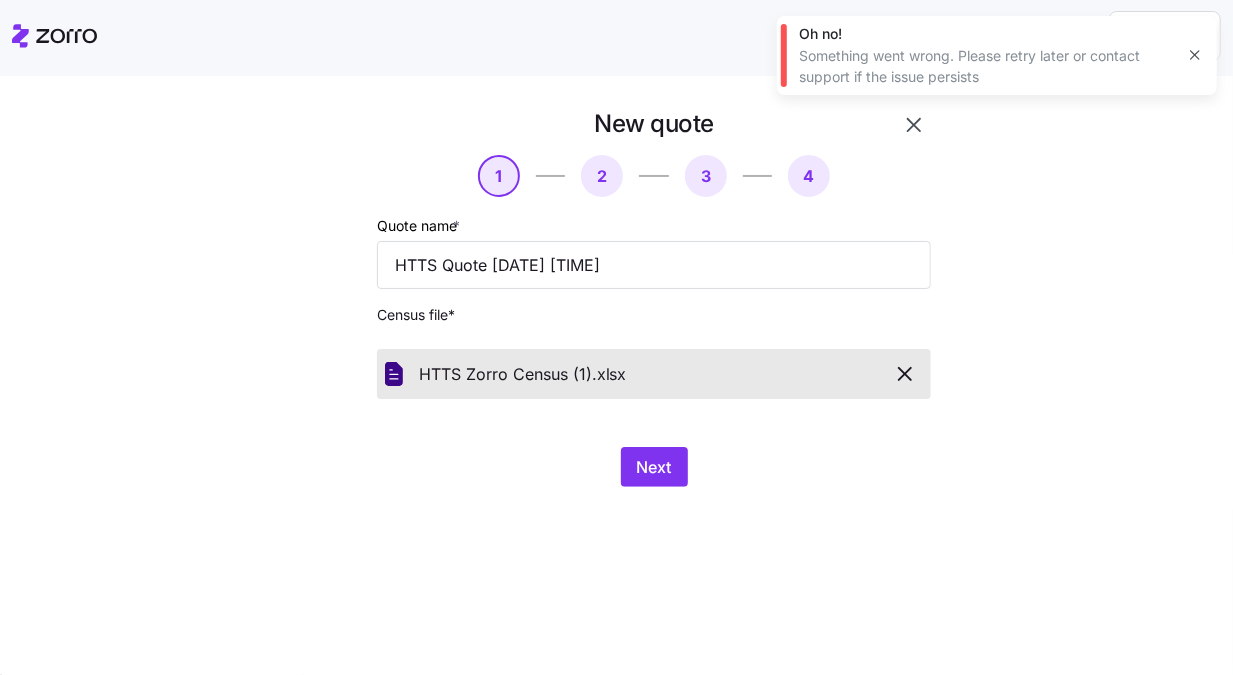 drag, startPoint x: 726, startPoint y: 532, endPoint x: 672, endPoint y: 444, distance: 103.24728 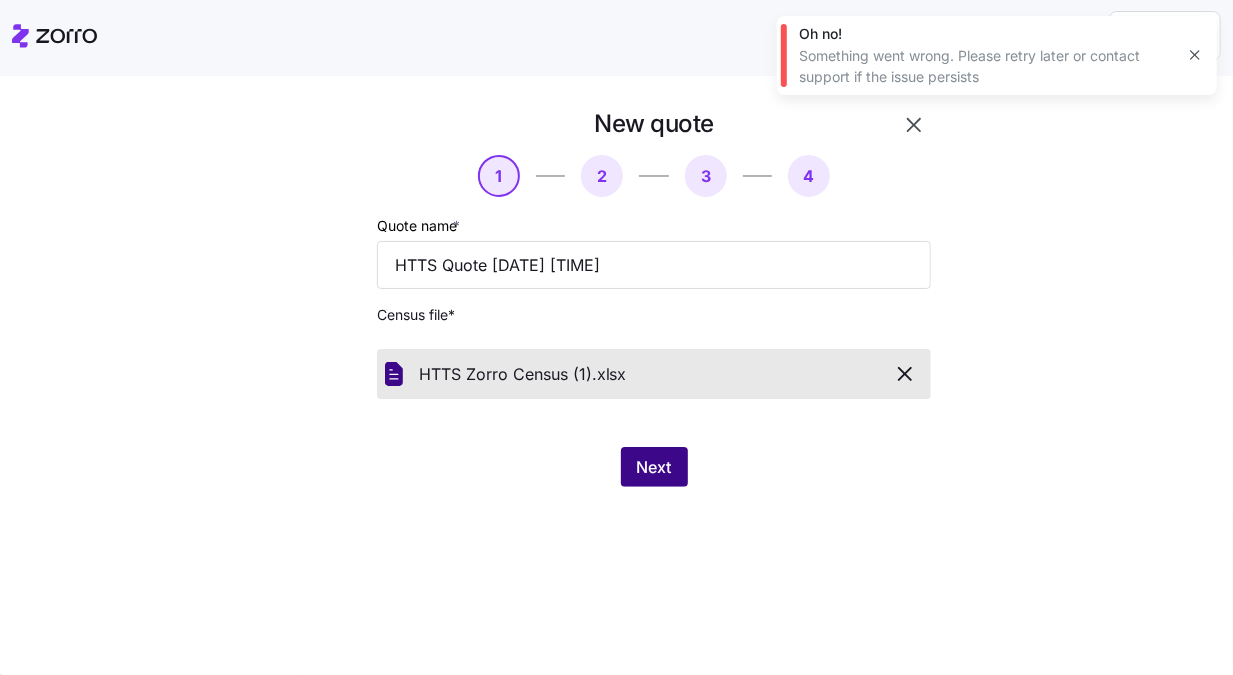 click on "Next" at bounding box center (654, 467) 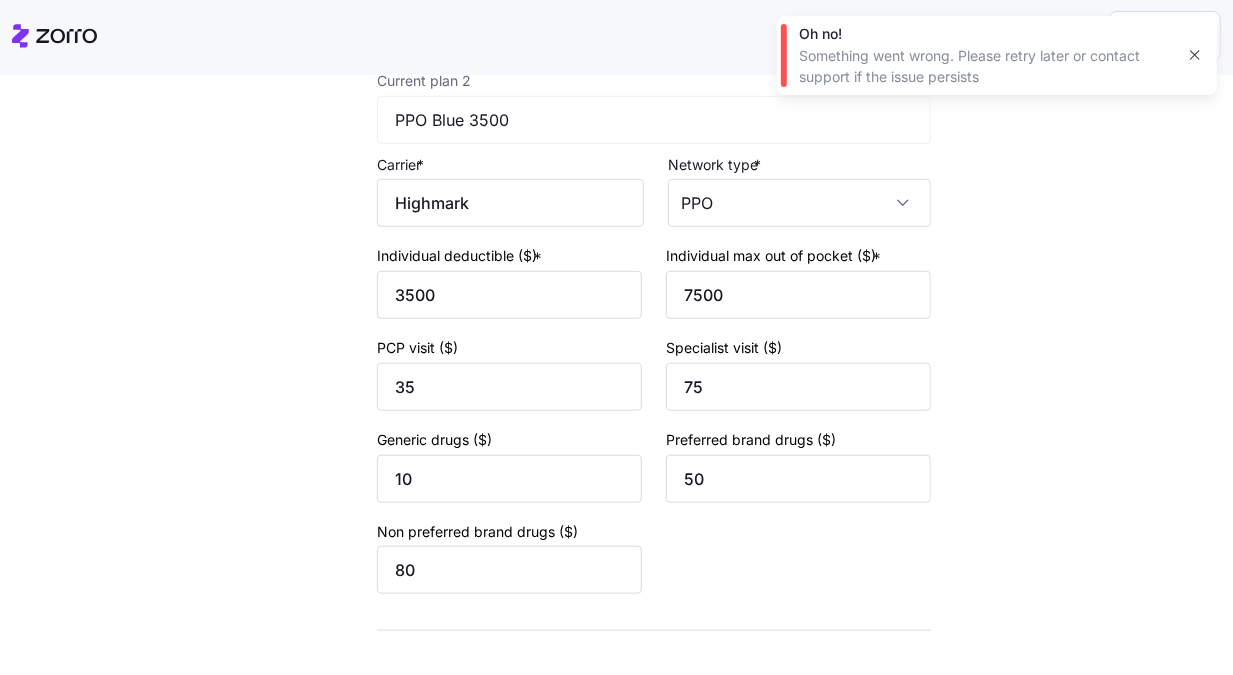 scroll, scrollTop: 882, scrollLeft: 0, axis: vertical 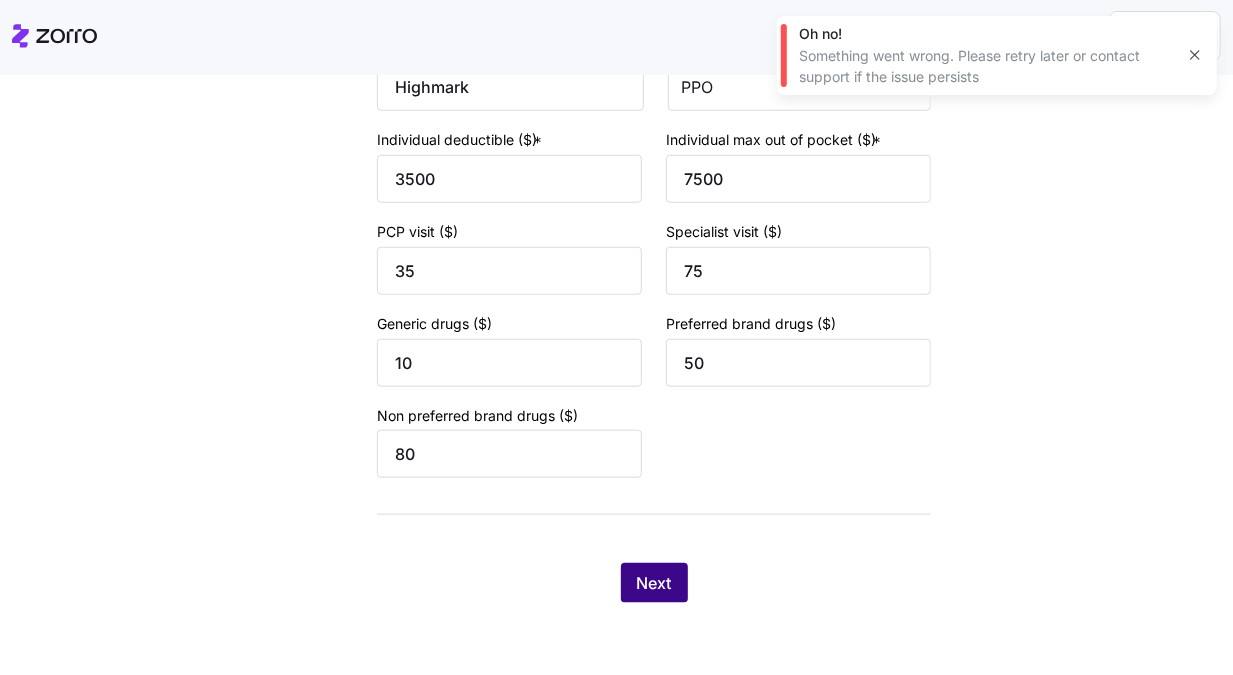 click on "Next" at bounding box center [654, 583] 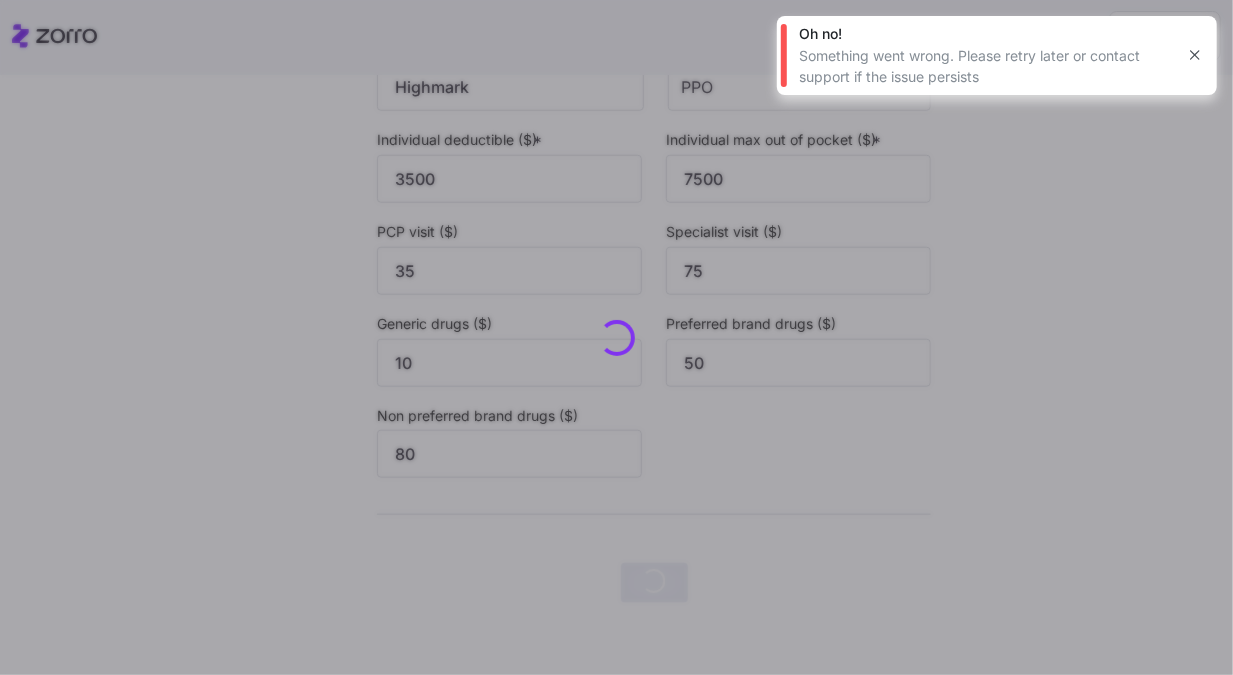 scroll, scrollTop: 0, scrollLeft: 0, axis: both 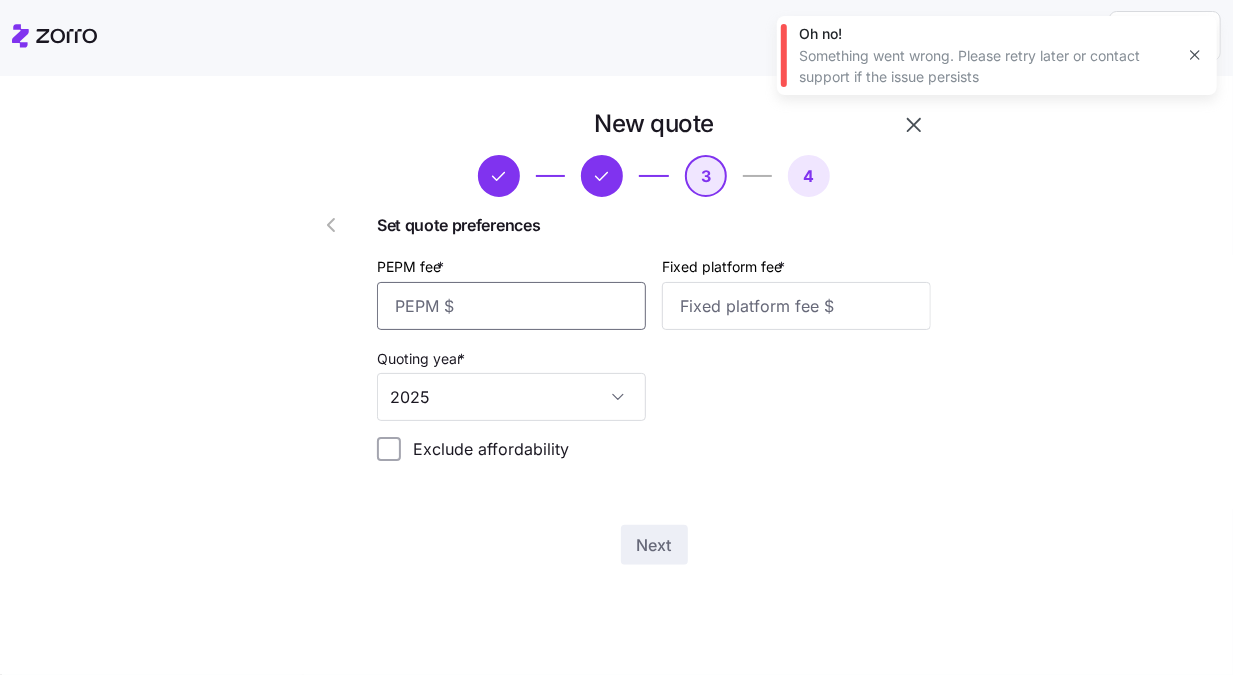 click on "PEPM fee  *" at bounding box center (511, 306) 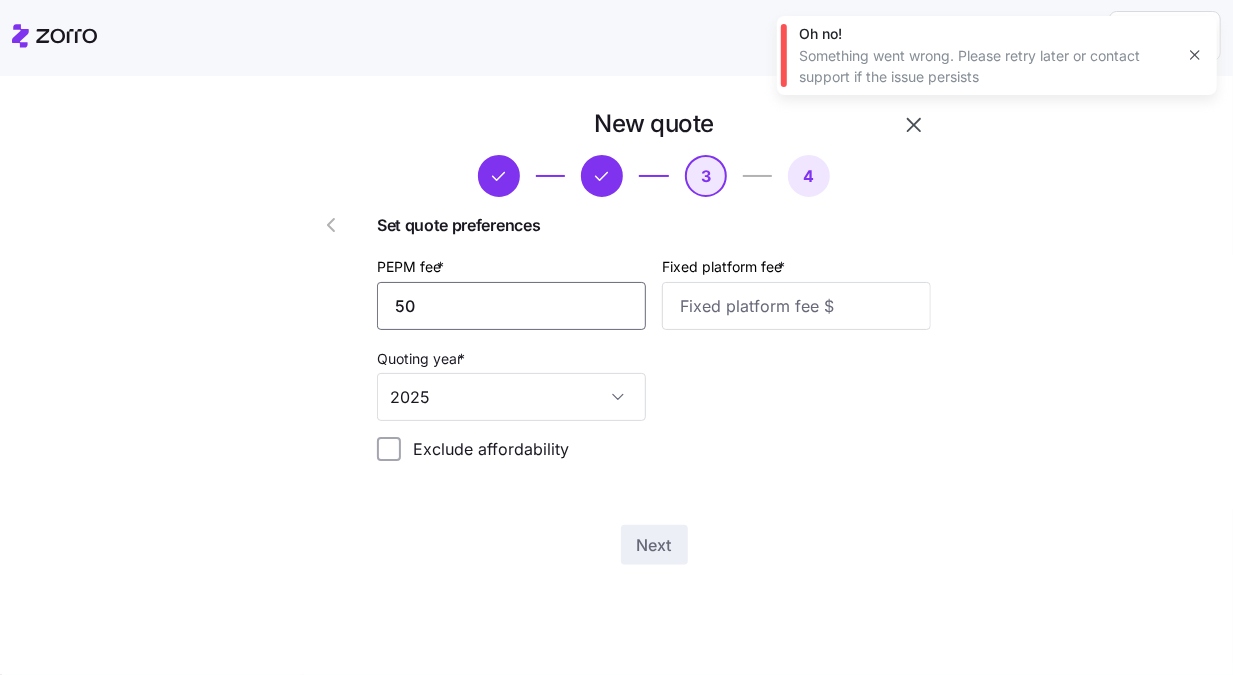 type on "50" 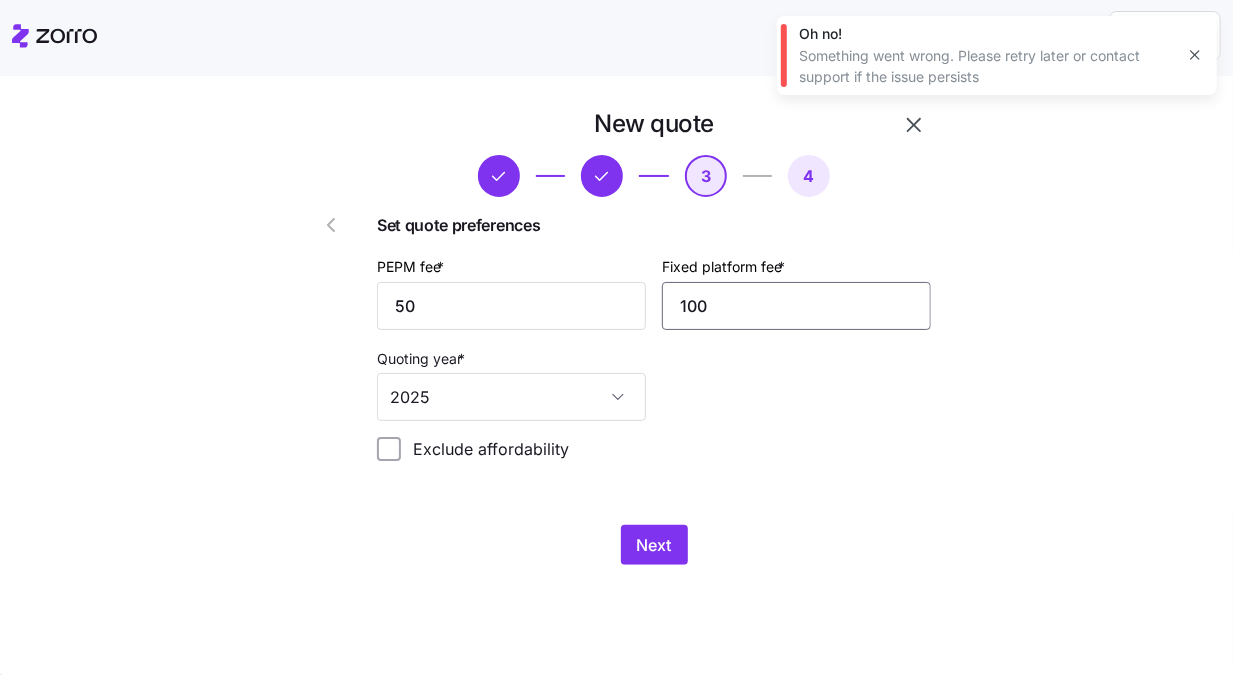 type on "100" 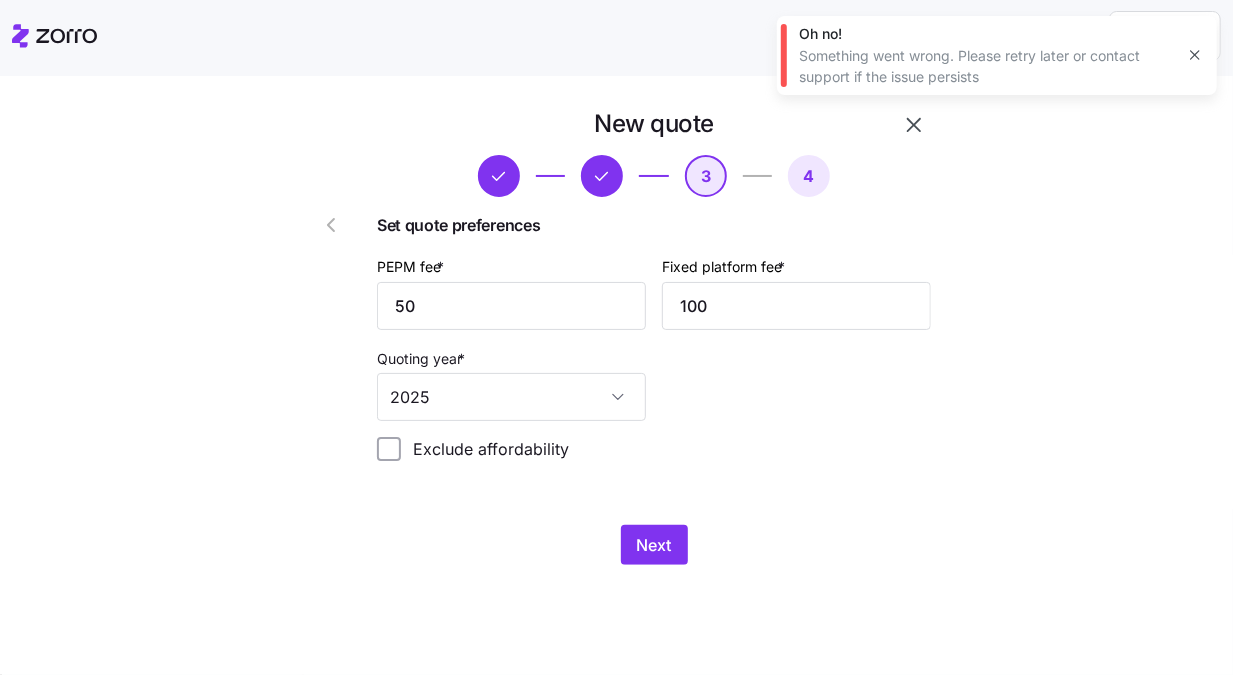 click on "Exclude affordability" at bounding box center [654, 449] 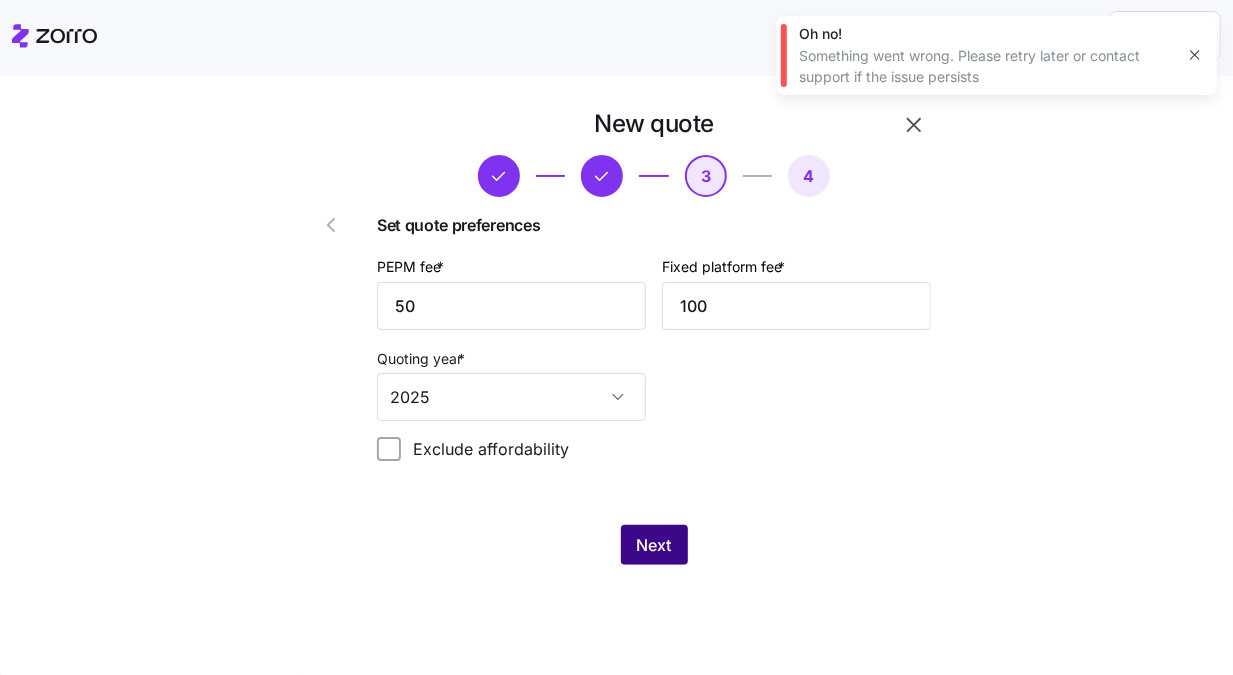 click on "Next" at bounding box center [654, 545] 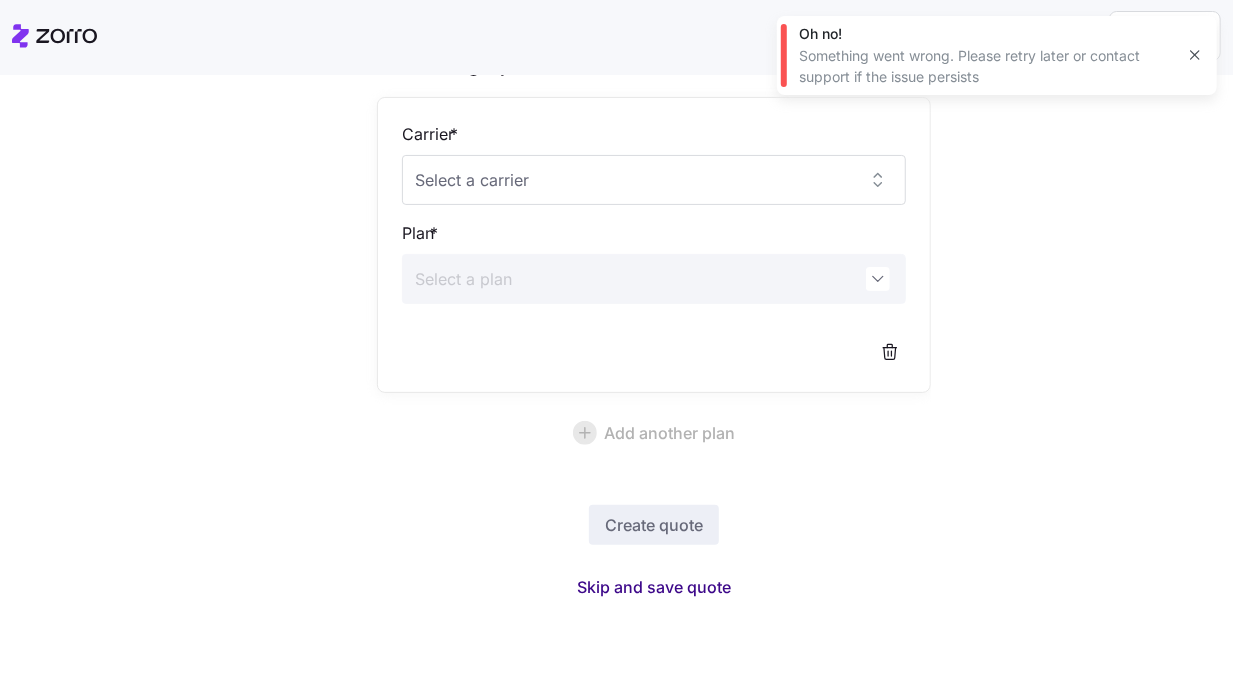 click on "Skip and save quote" at bounding box center [654, 587] 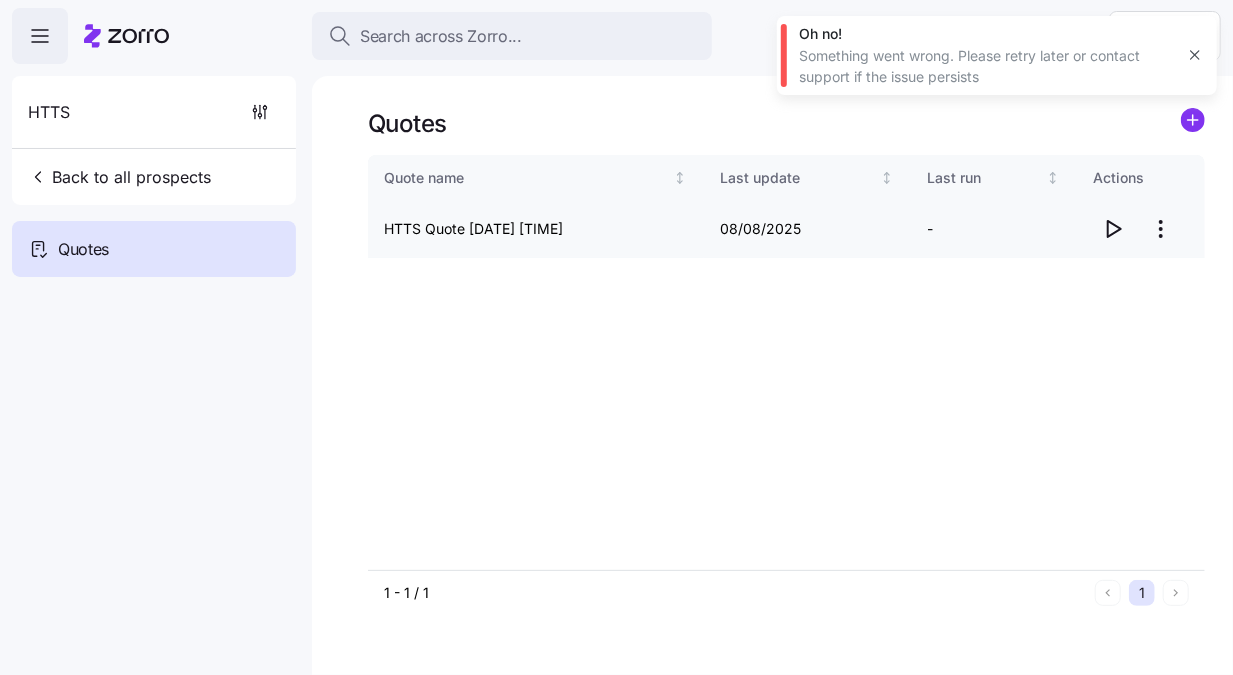 click at bounding box center [1141, 229] 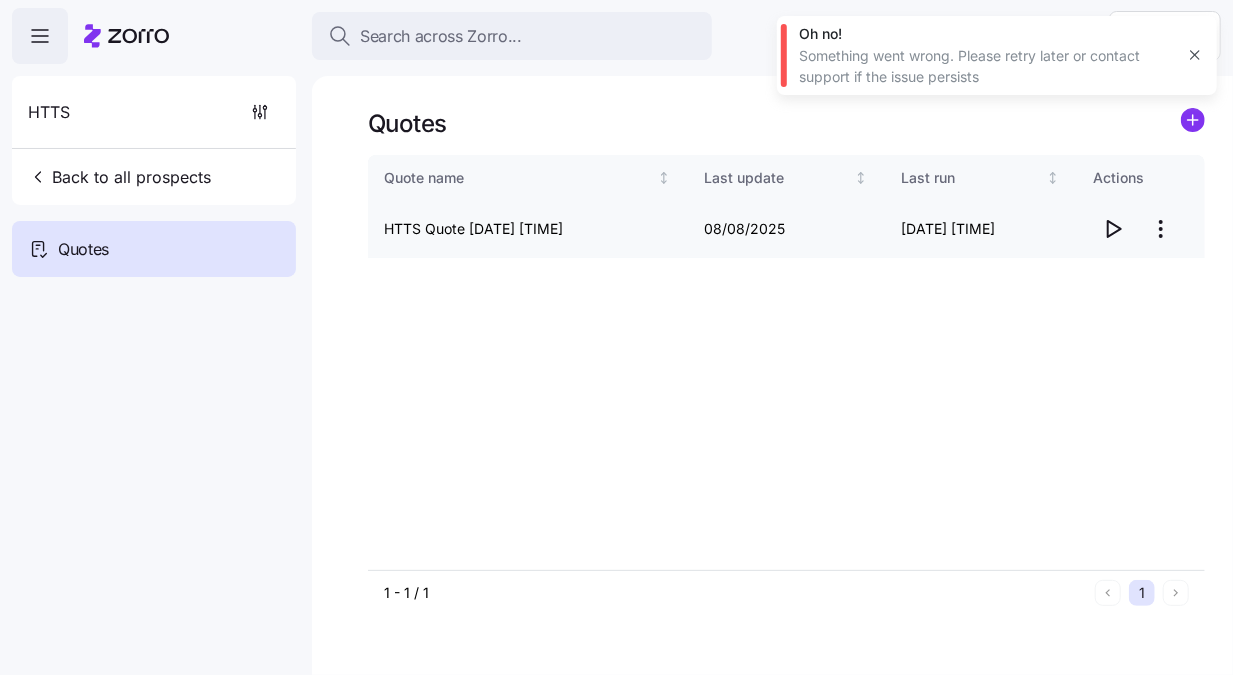 click on "Search across Zorro... Help HTTS Back to all prospects Quotes Quotes Quote name Last update Last run Actions HTTS Quote 08/08/2025 12:06 AM 08/08/2025 08/08/2025 12:09 AM 1 - 1 / 1 1 Quotes Oh no! Something went wrong. Please retry later or contact support if the issue persists" at bounding box center (616, 512) 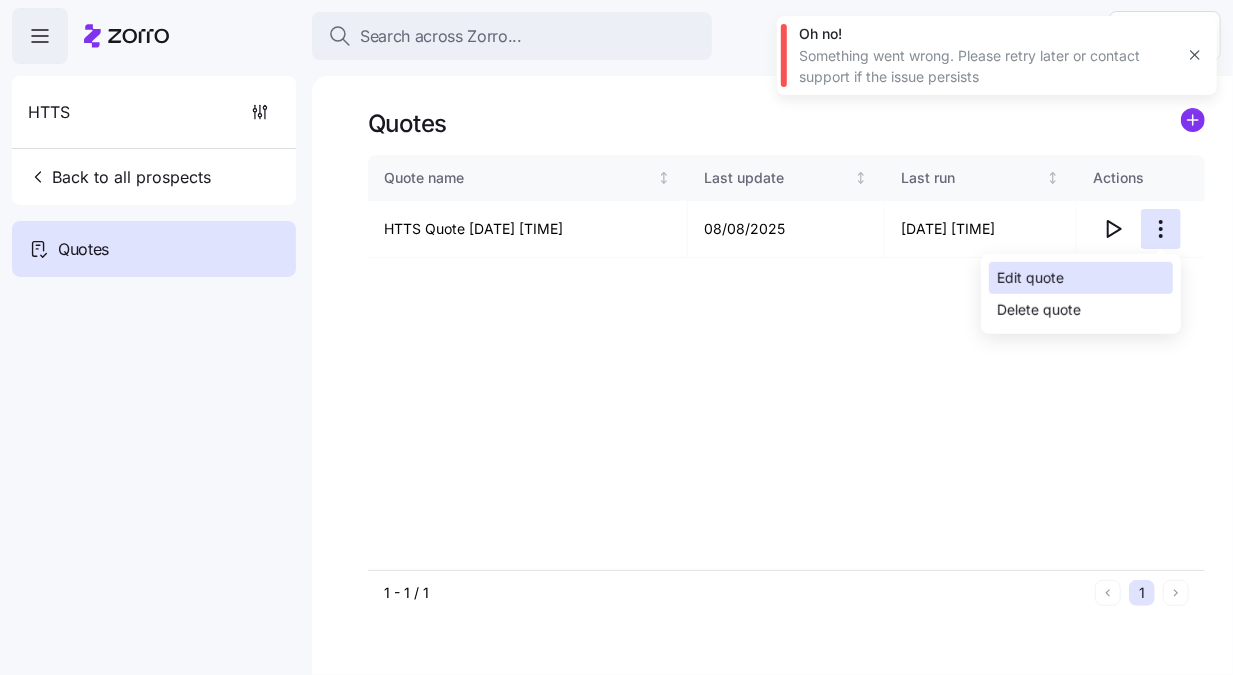 click on "Edit quote" at bounding box center (1081, 278) 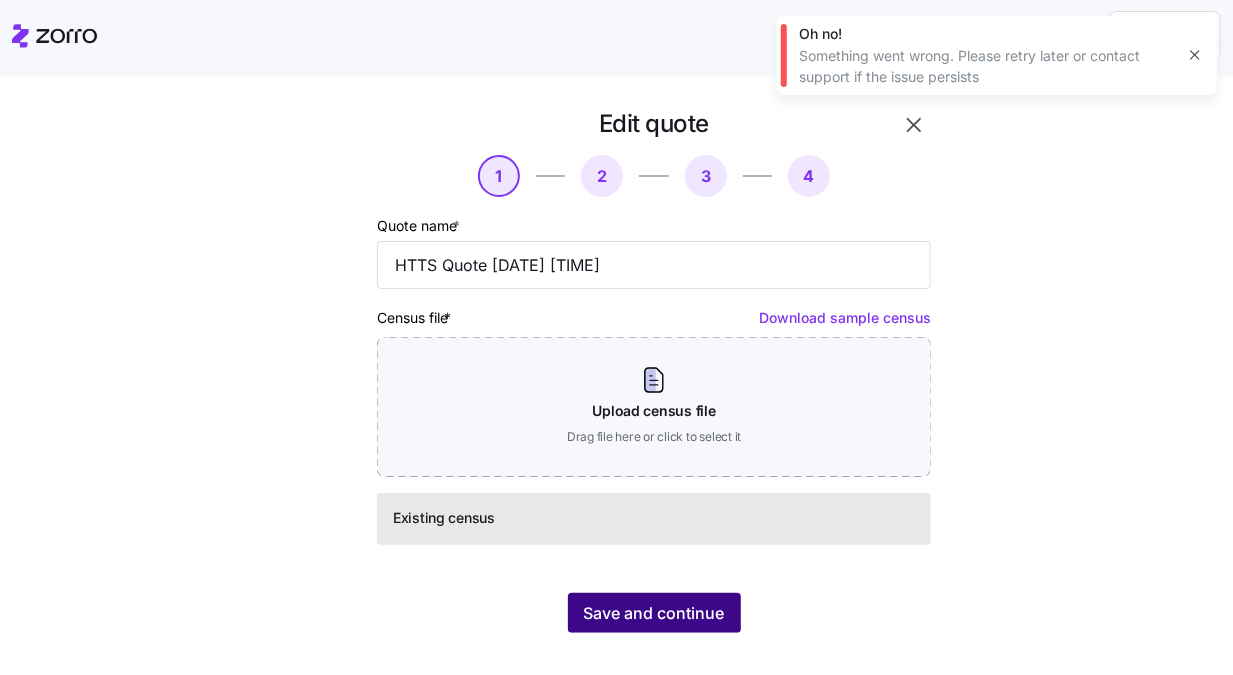 click on "Save and continue" at bounding box center [654, 613] 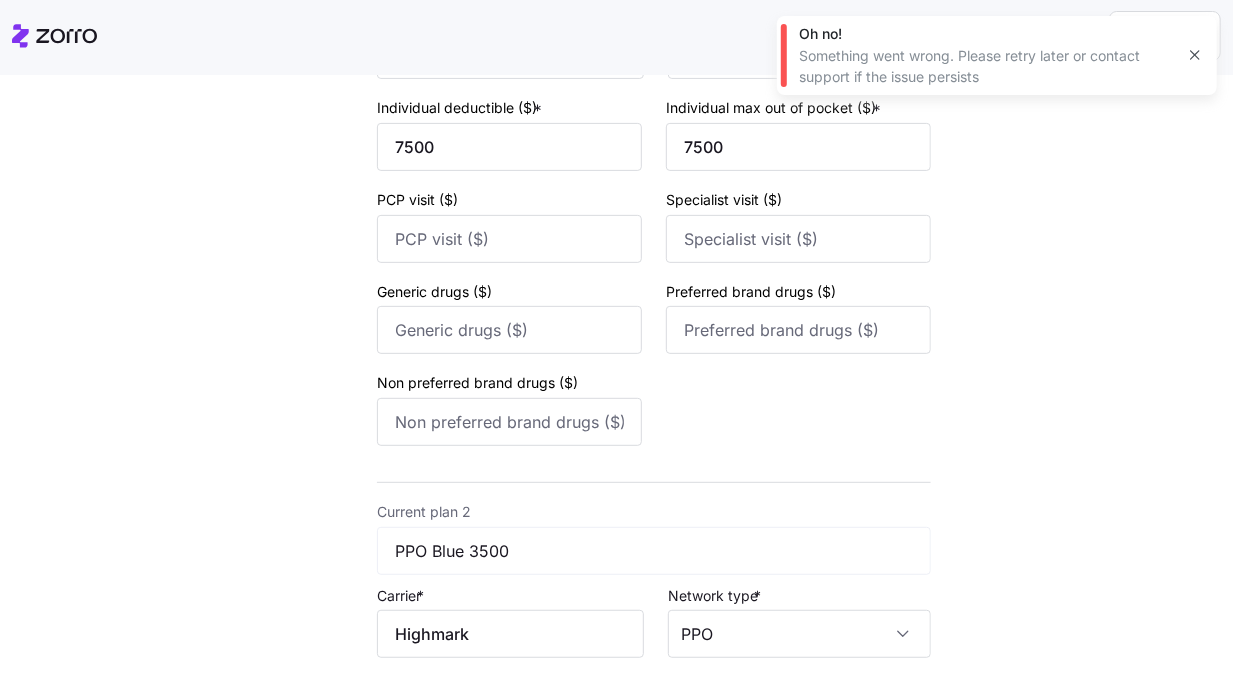 scroll, scrollTop: 858, scrollLeft: 0, axis: vertical 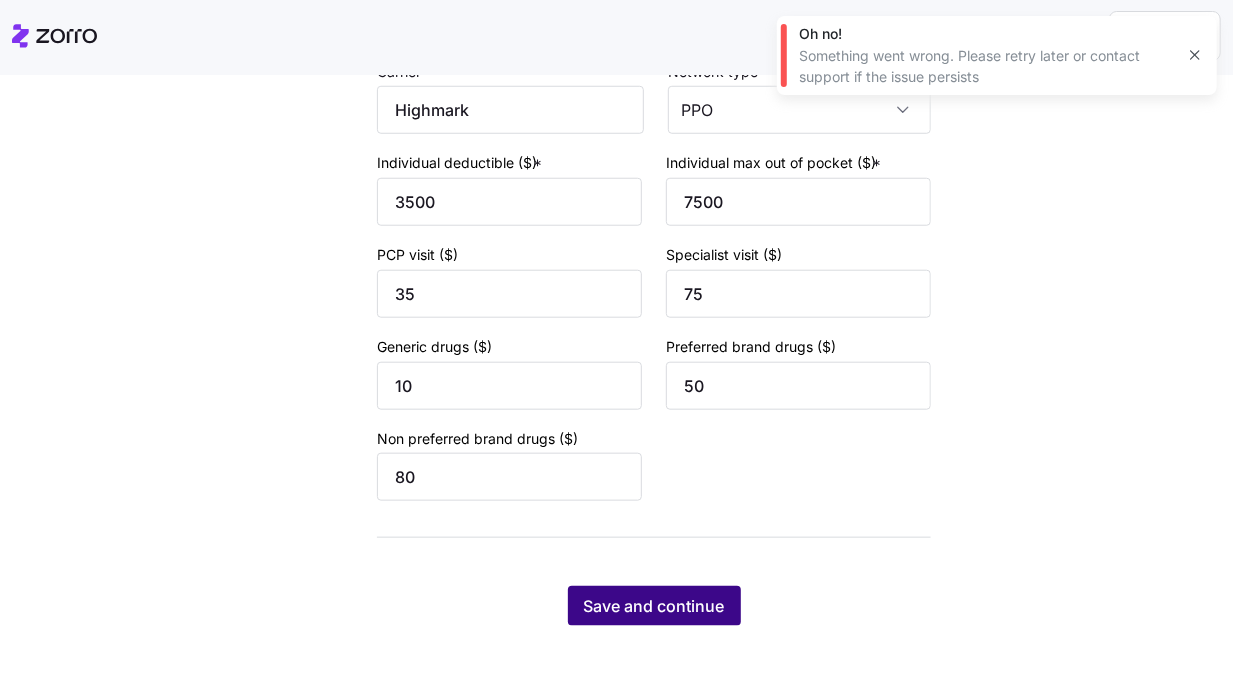click on "Save and continue" at bounding box center (654, 606) 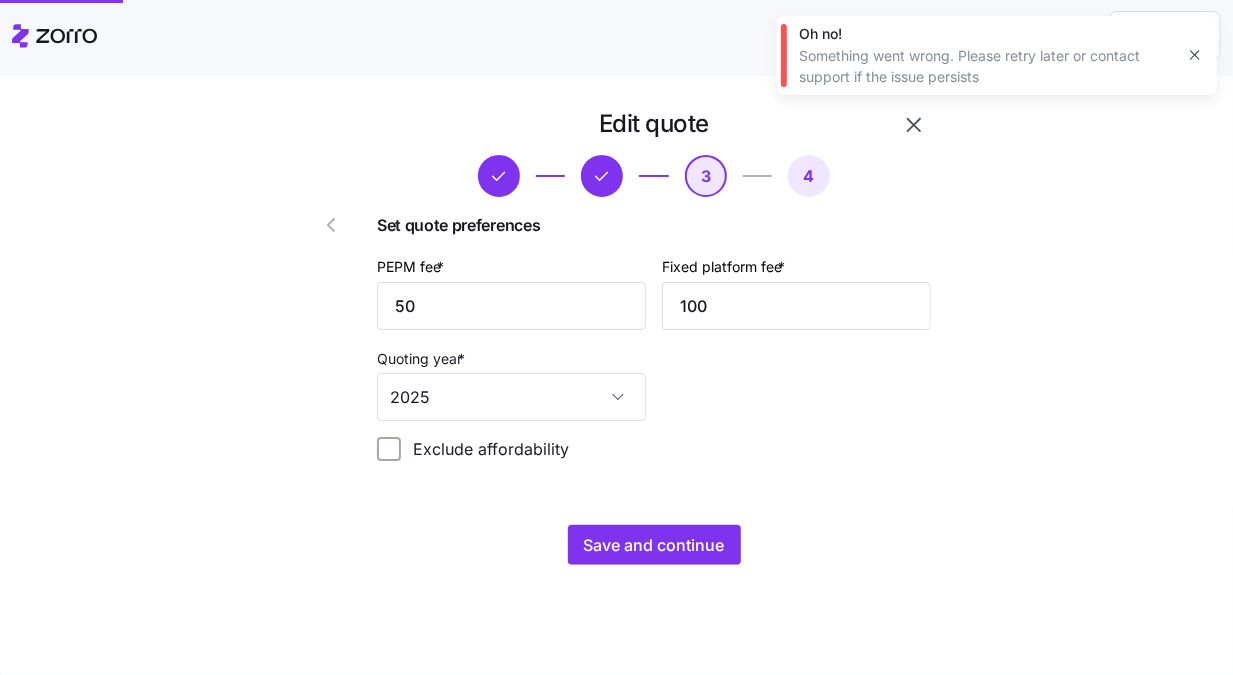 scroll, scrollTop: 0, scrollLeft: 0, axis: both 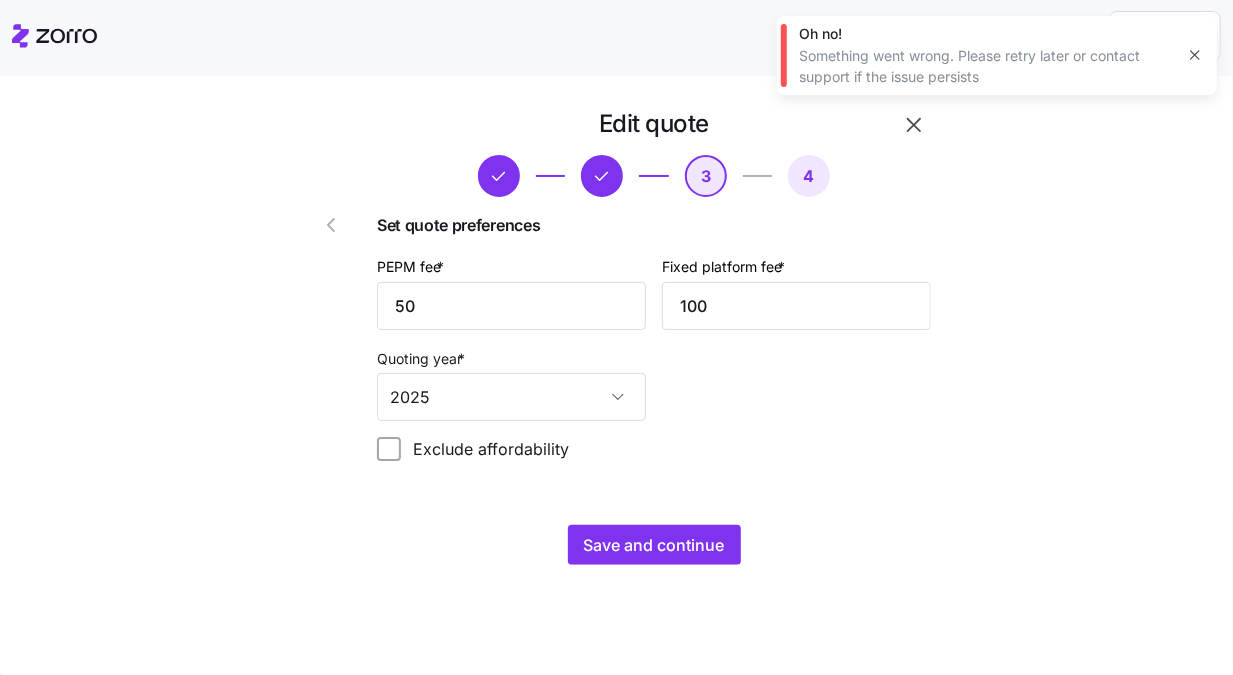 drag, startPoint x: 717, startPoint y: 474, endPoint x: 707, endPoint y: 490, distance: 18.867962 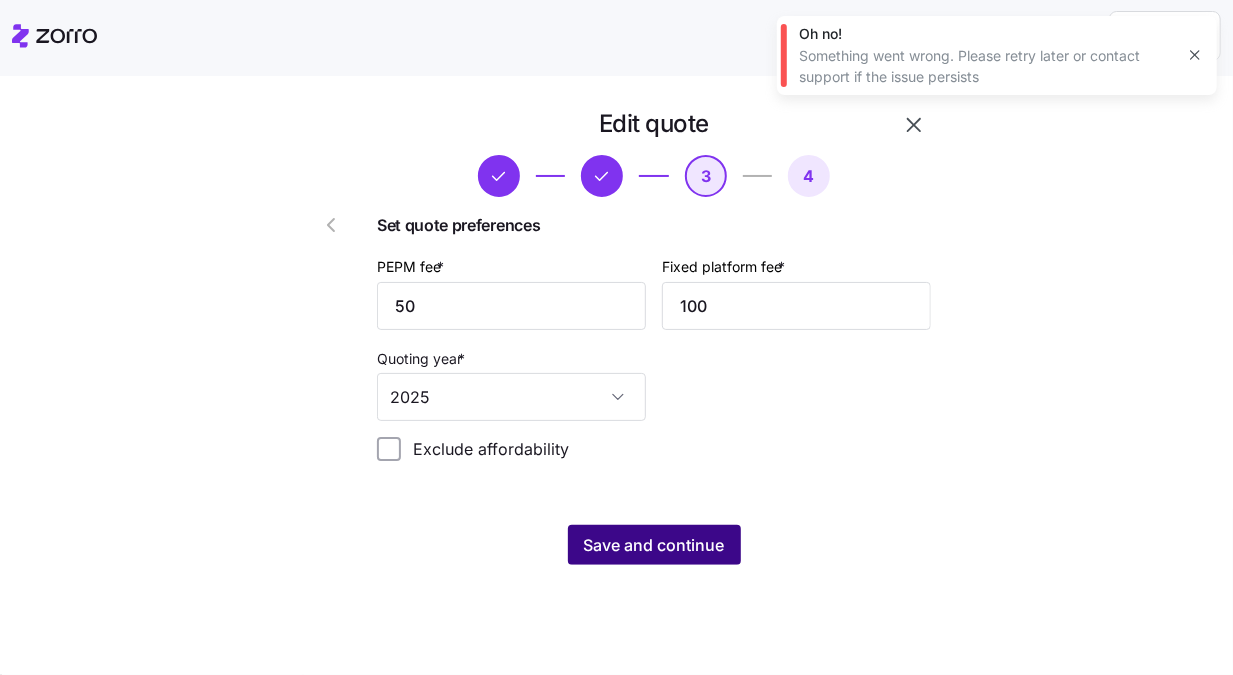 click on "Save and continue" at bounding box center (654, 545) 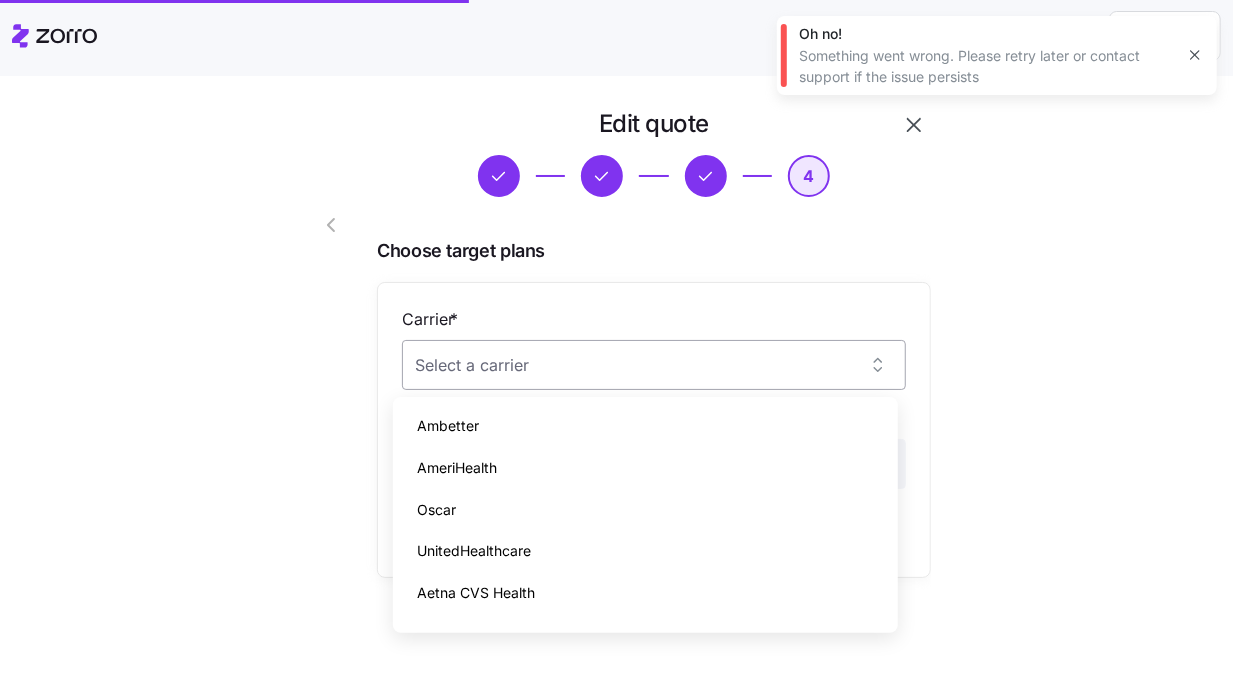 click on "Carrier  *" at bounding box center [654, 365] 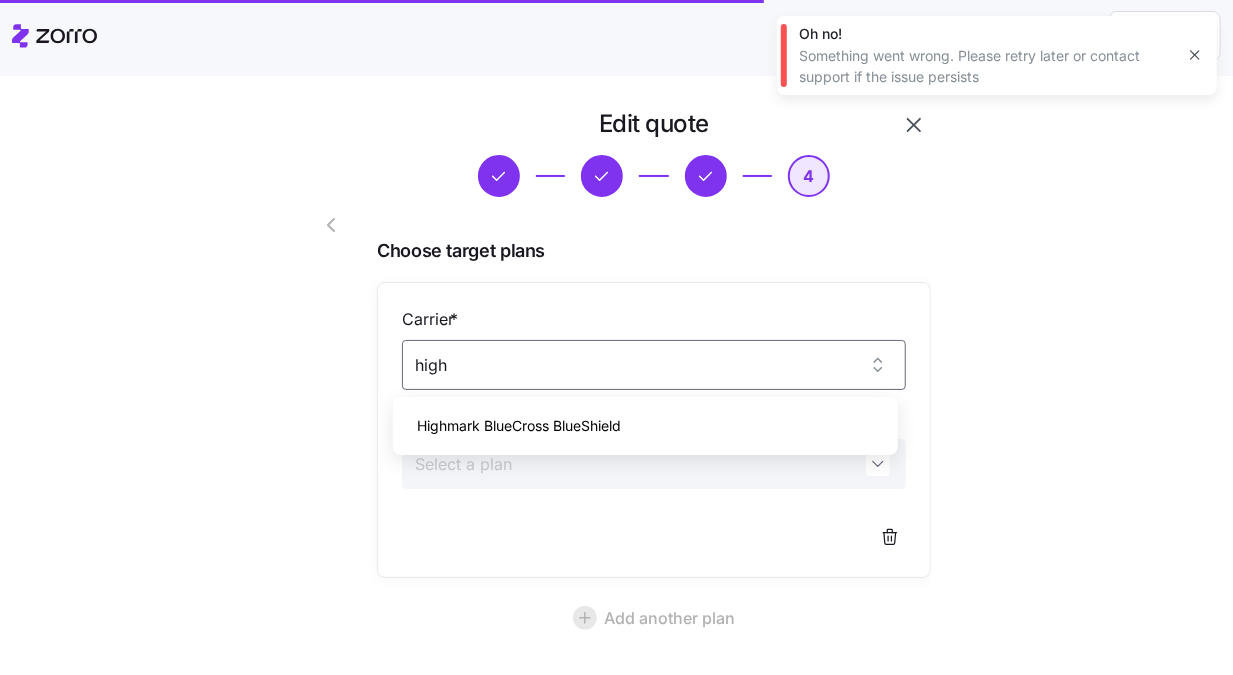 click on "Highmark BlueCross BlueShield" at bounding box center (645, 426) 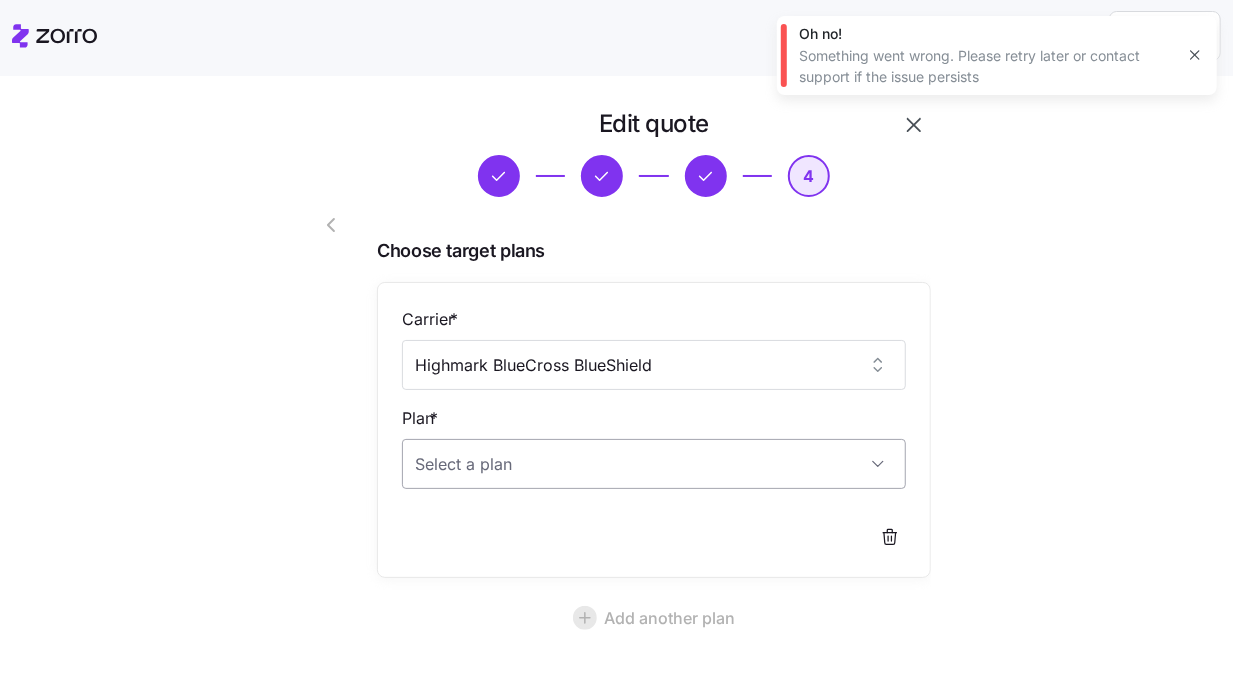 type on "Highmark BlueCross BlueShield" 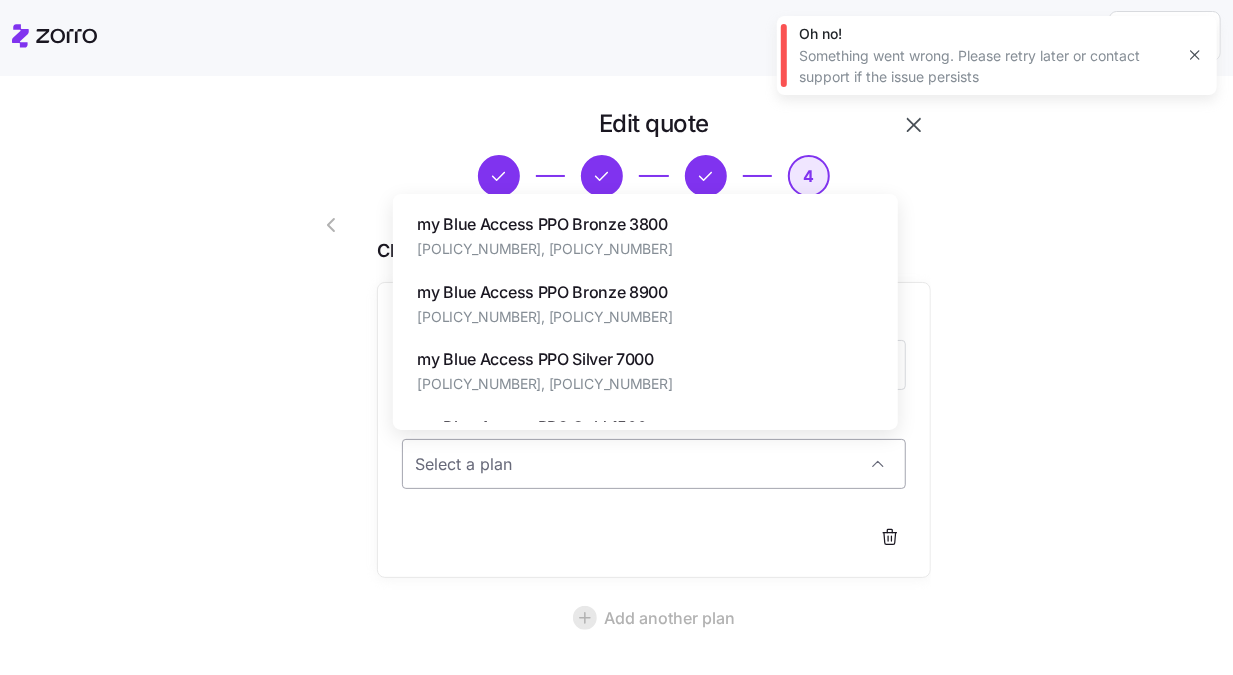 paste on "my Blue Access PPO Silver 3500" 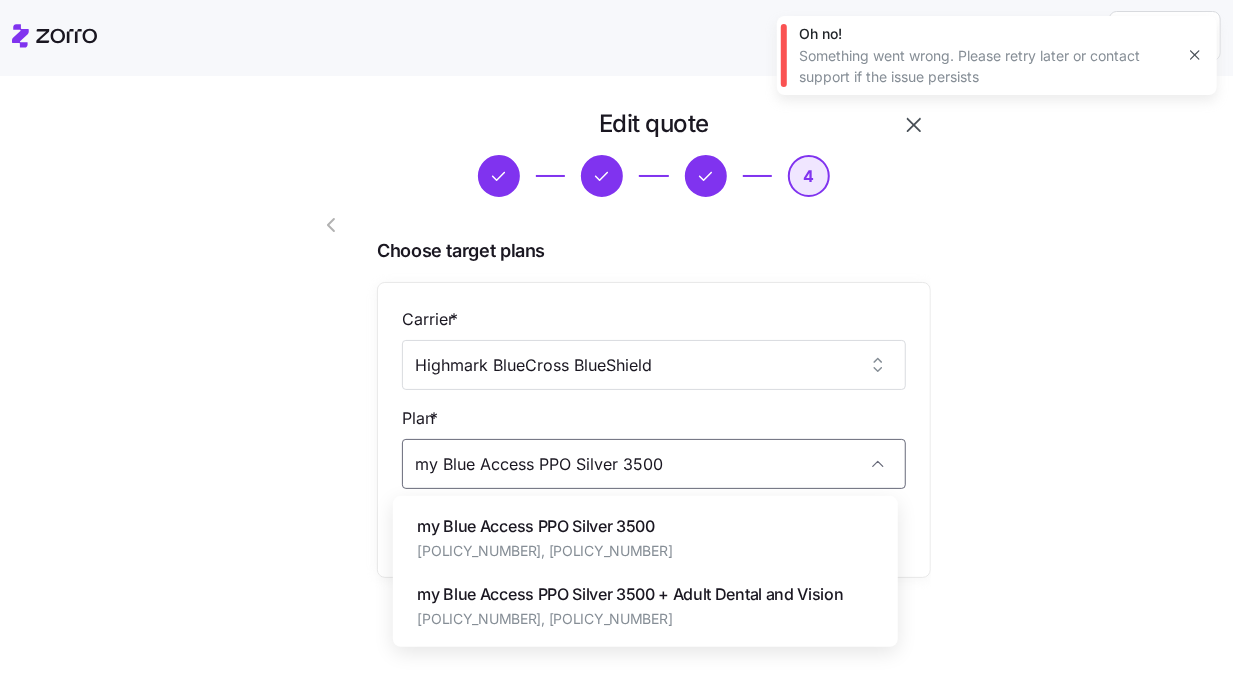 click on "my Blue Access PPO Silver 3500 79962PA0330006, 33709PA1480003" at bounding box center [645, 537] 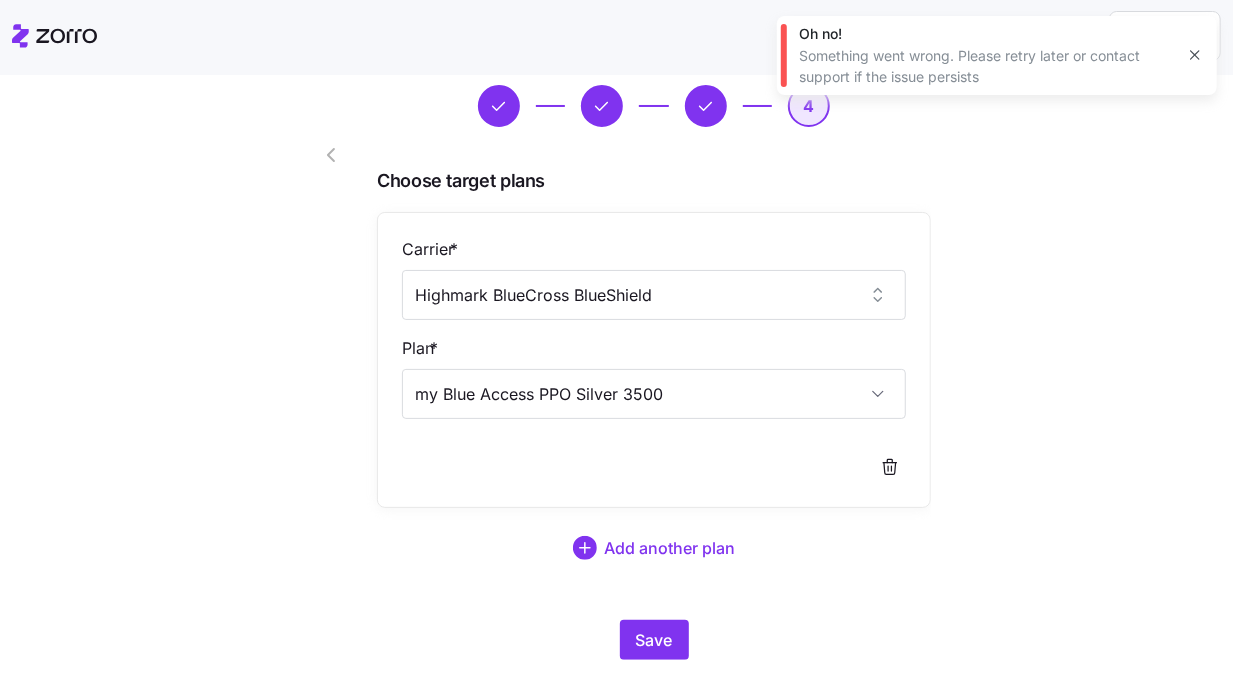 scroll, scrollTop: 125, scrollLeft: 0, axis: vertical 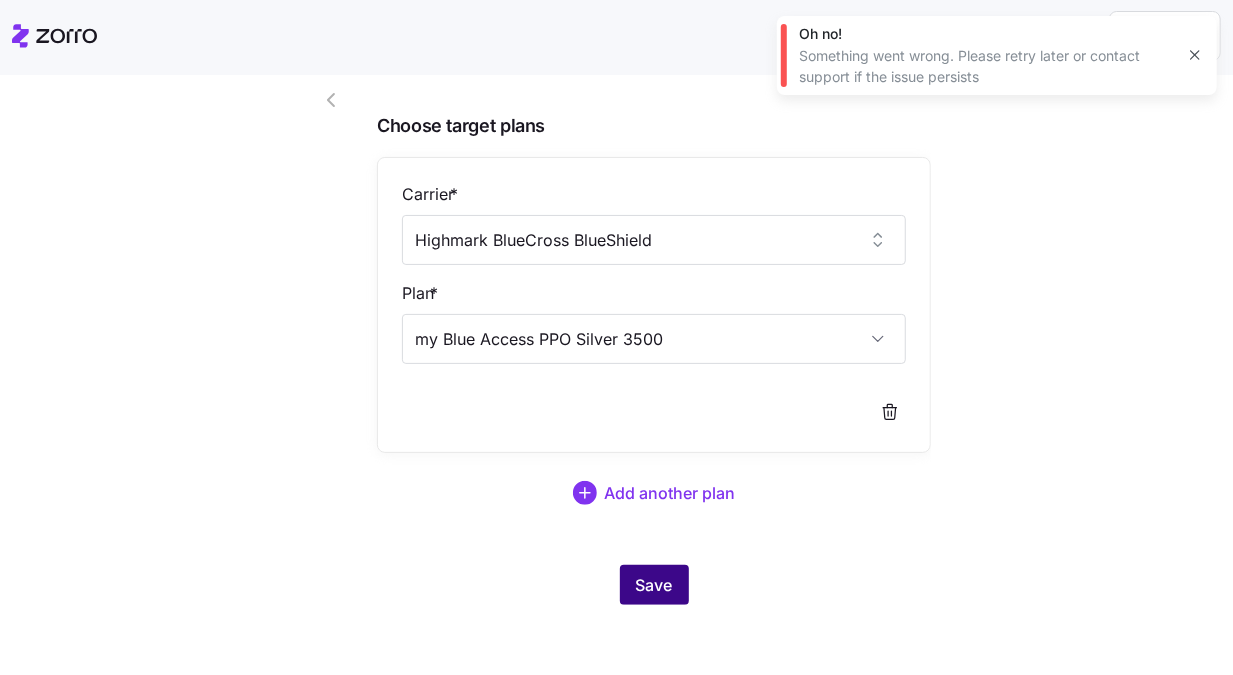type on "my Blue Access PPO Silver 3500" 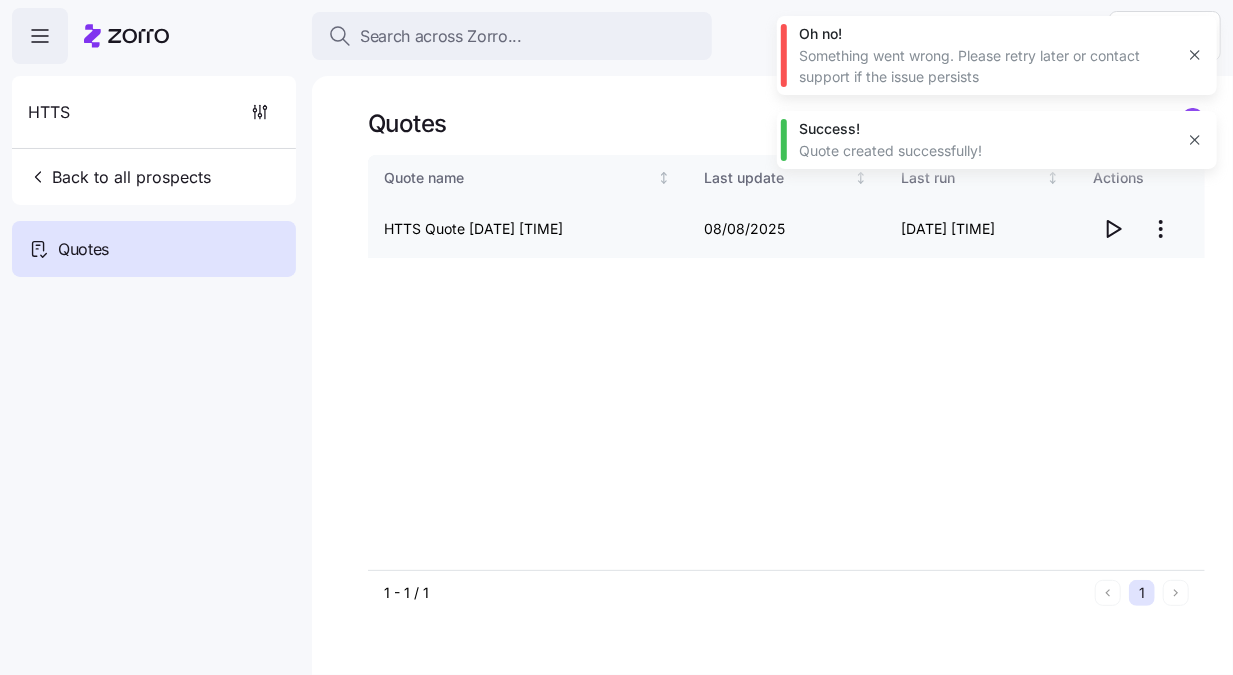 click 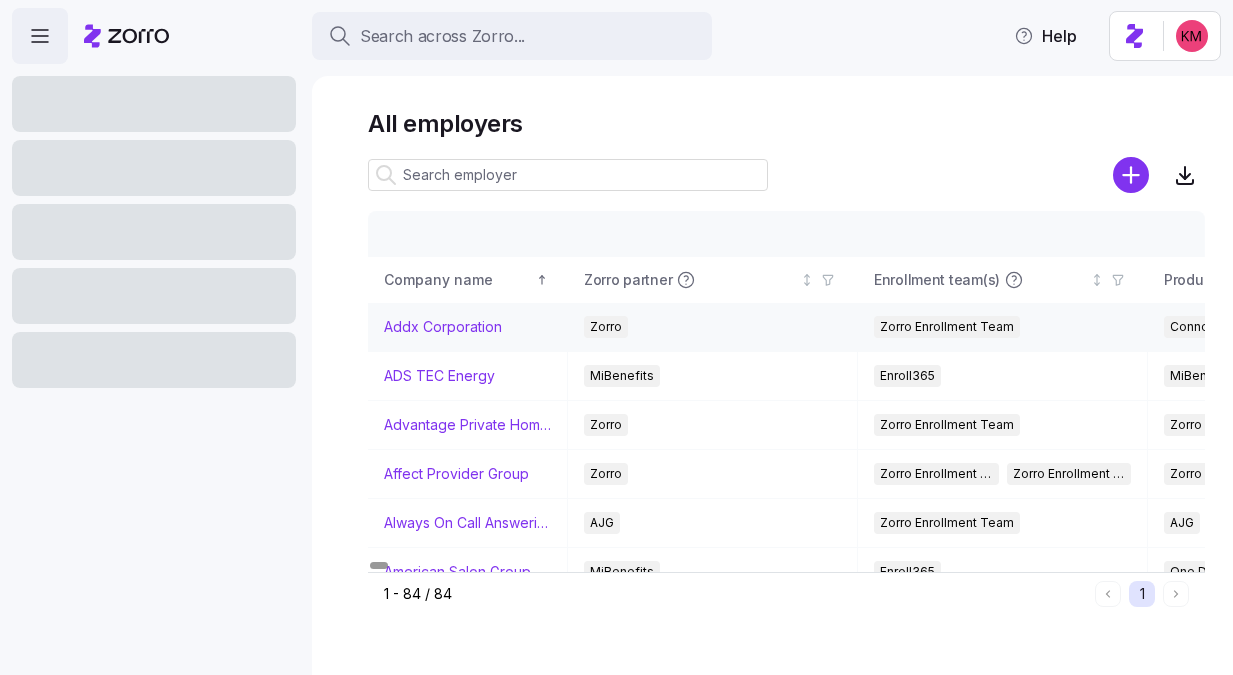 scroll, scrollTop: 0, scrollLeft: 0, axis: both 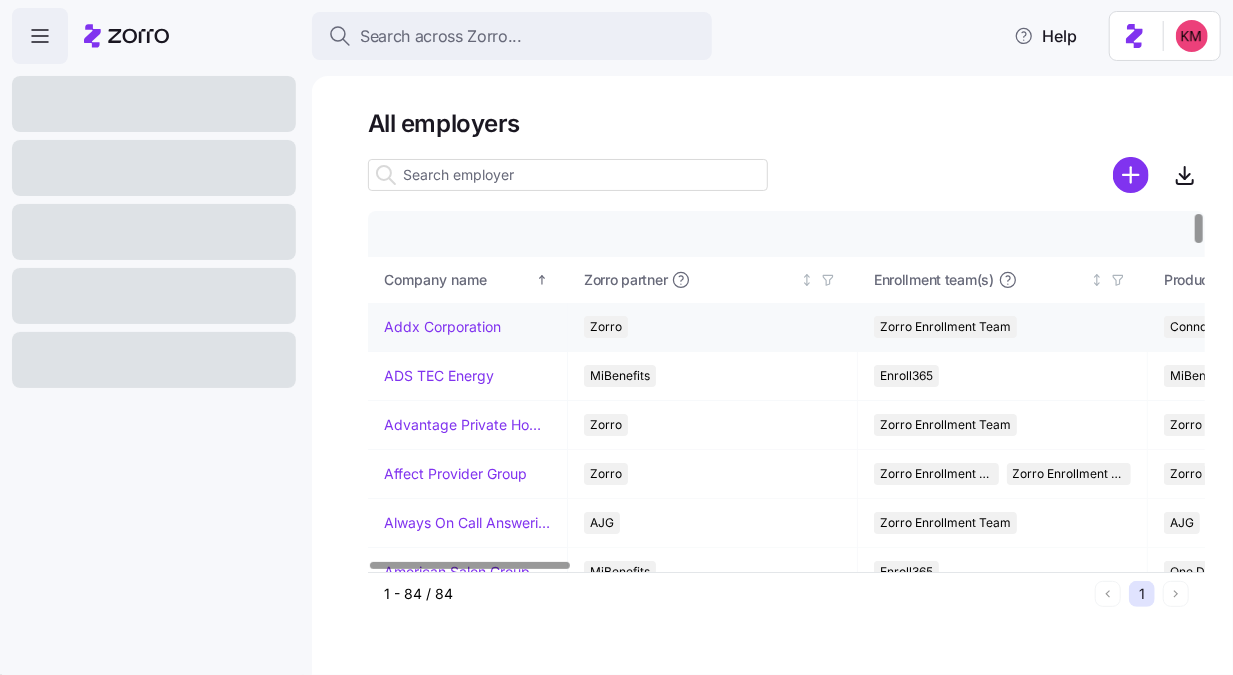 click on "Addx Corporation" at bounding box center [442, 327] 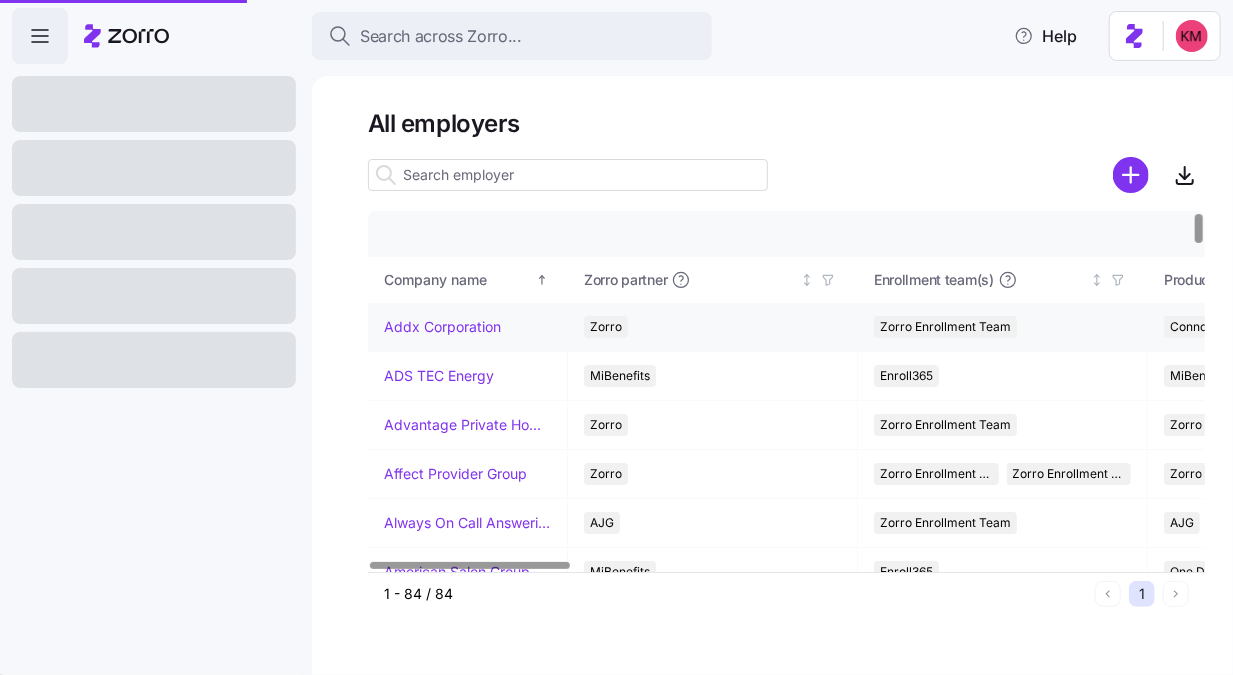 scroll, scrollTop: 0, scrollLeft: 0, axis: both 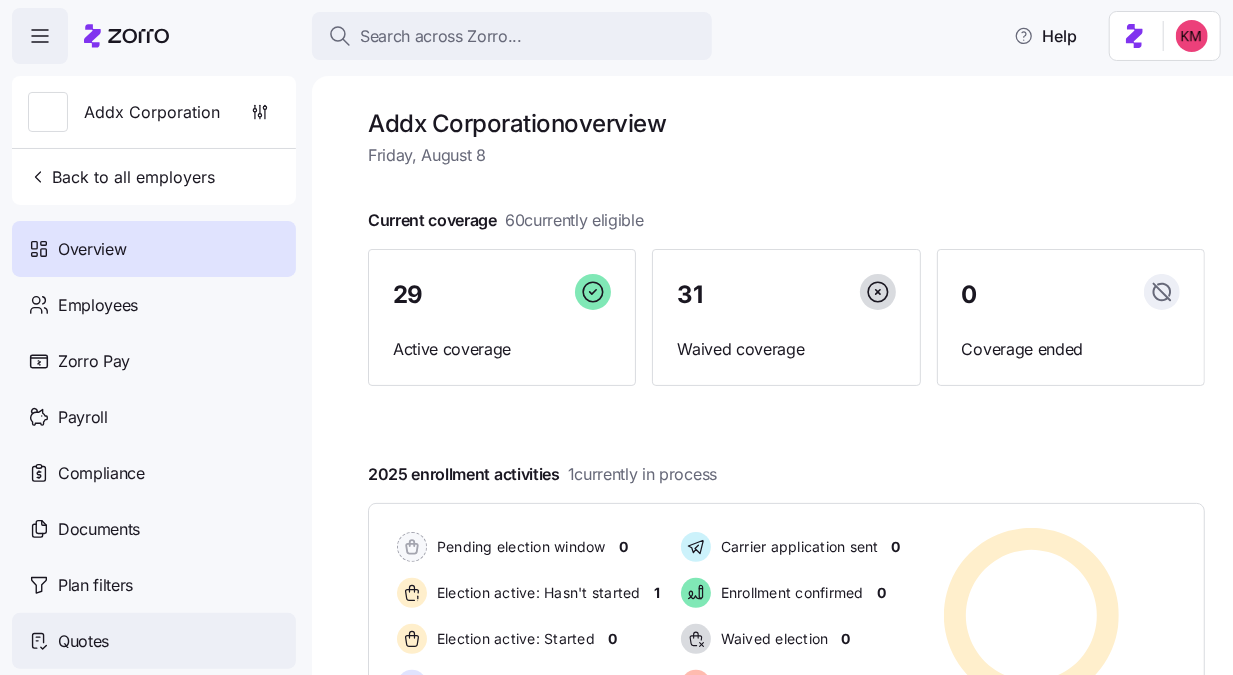 click on "Quotes" at bounding box center [83, 641] 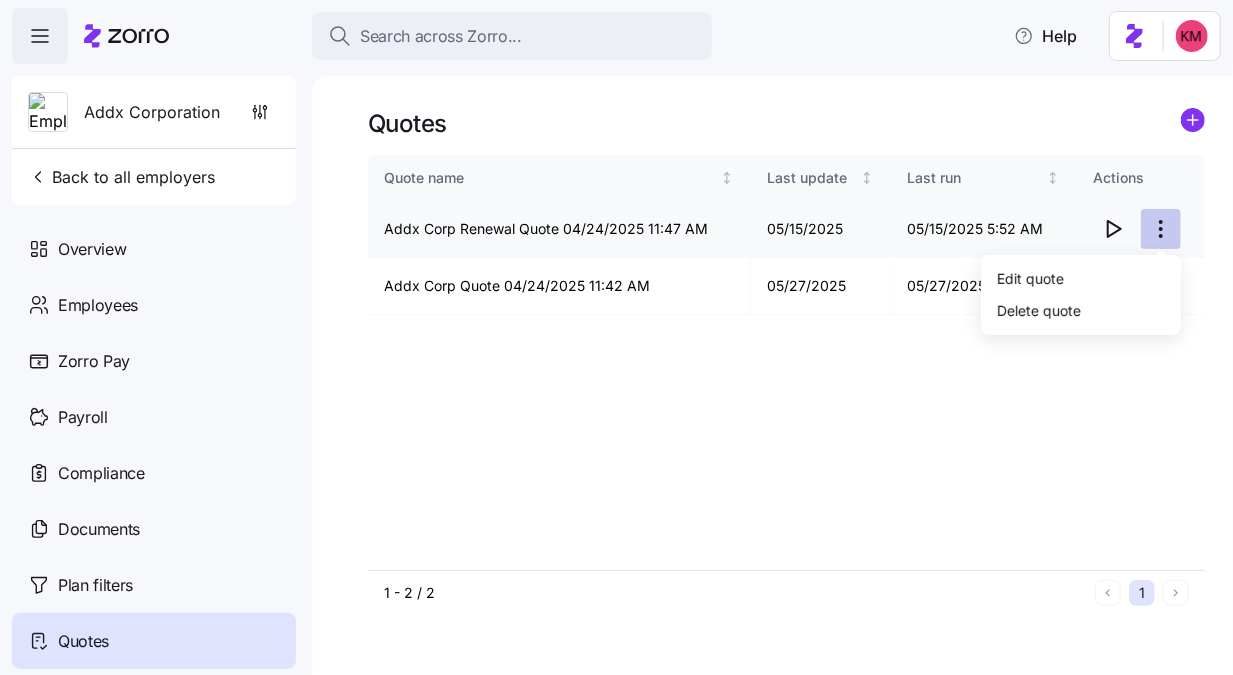 click on "Search across Zorro... Help Addx Corporation Back to all employers Overview Employees Zorro Pay Payroll Compliance Documents Plan filters Quotes Quotes Quote name Last update Last run Actions Addx Corp Renewal Quote 04/24/2025 11:47 AM 05/15/2025 05/15/2025 5:52 AM Addx Corp Quote 04/24/2025 11:42 AM 05/27/2025 05/27/2025 6:27 AM 1 - 2 / 2 1 Quotes
Edit quote Delete quote" at bounding box center (616, 512) 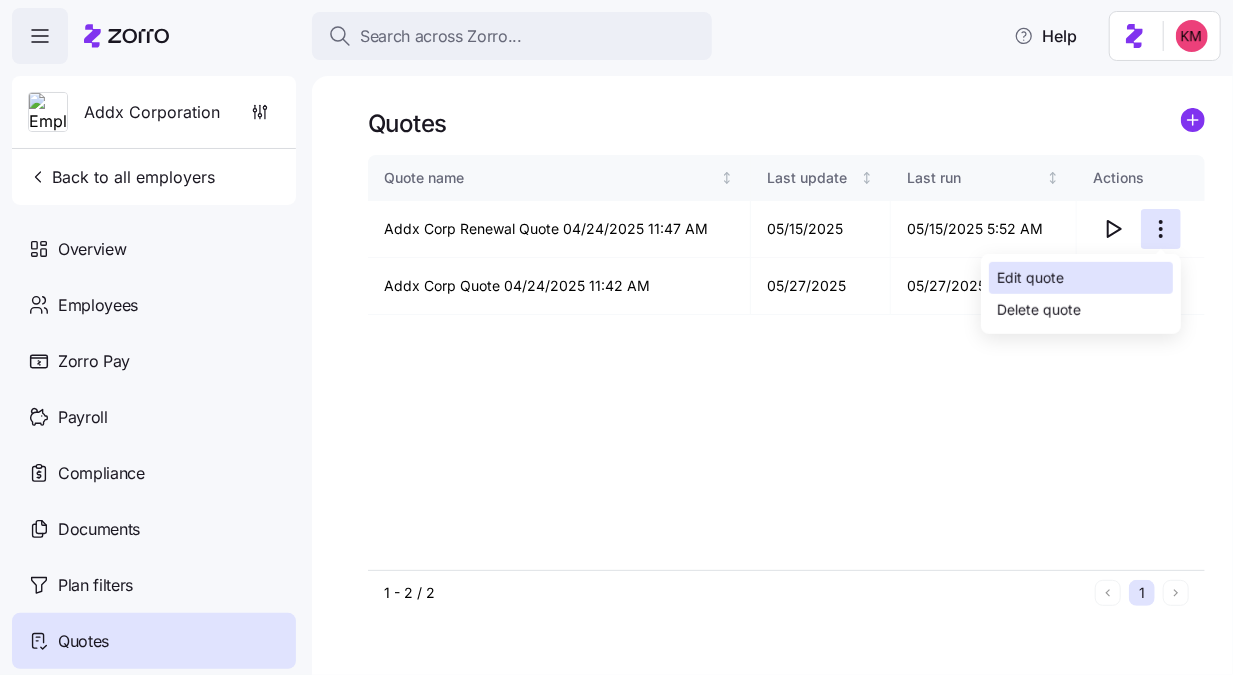click on "Edit quote" at bounding box center (1081, 278) 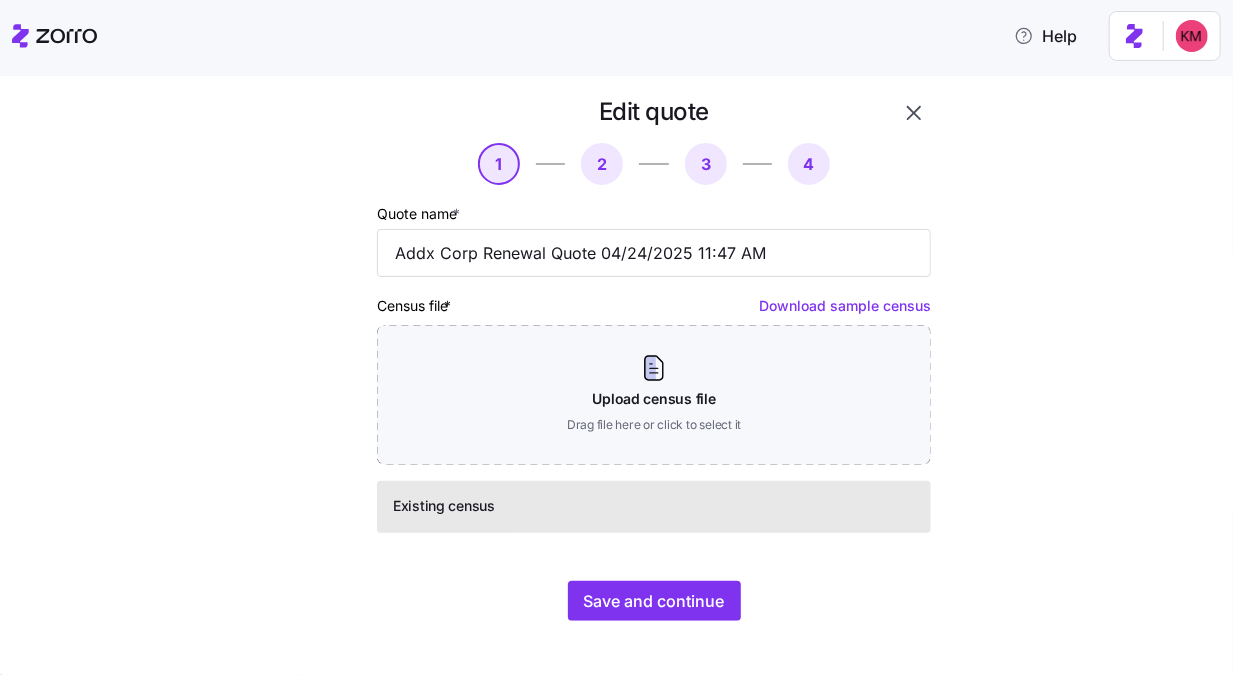 scroll, scrollTop: 29, scrollLeft: 0, axis: vertical 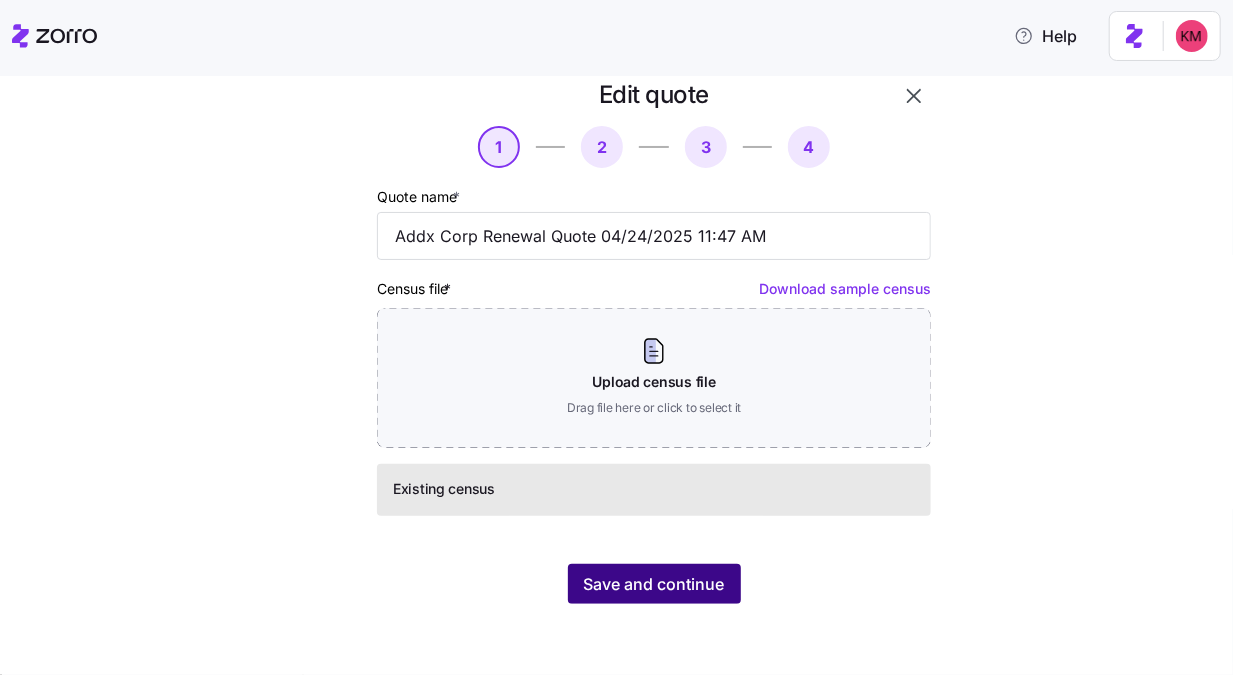 click on "Save and continue" at bounding box center (654, 584) 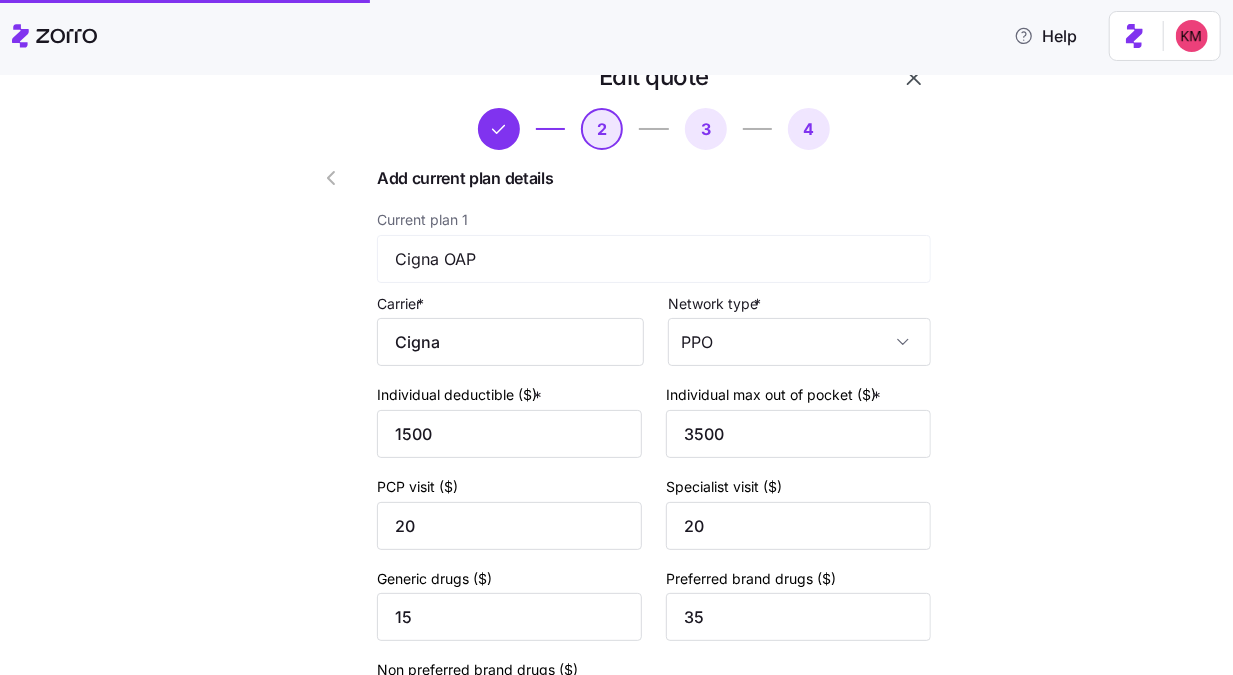 scroll, scrollTop: 302, scrollLeft: 0, axis: vertical 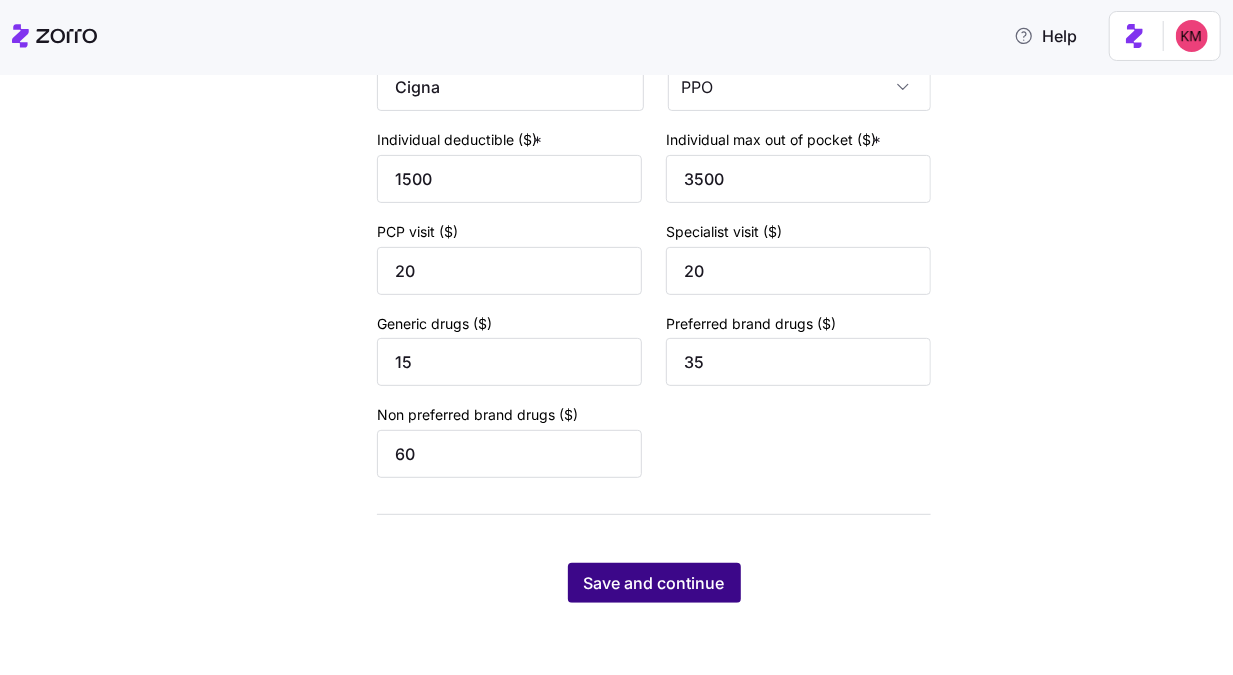 click on "Save and continue" at bounding box center [654, 583] 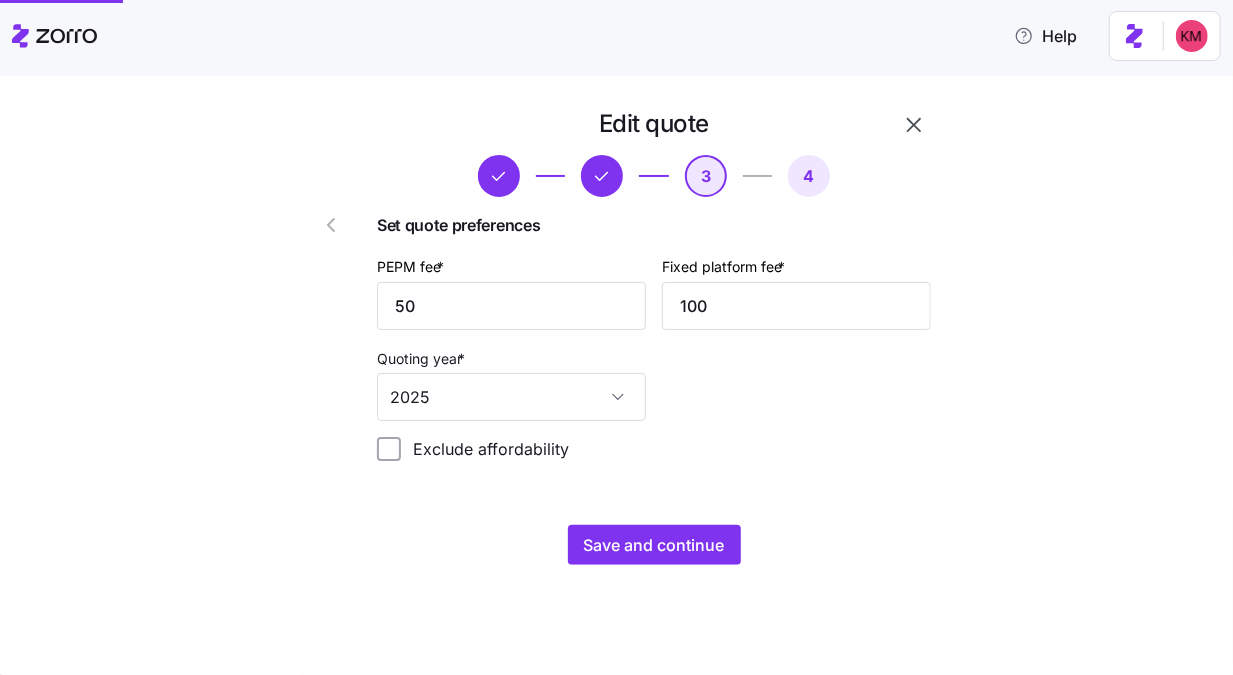 scroll, scrollTop: 0, scrollLeft: 0, axis: both 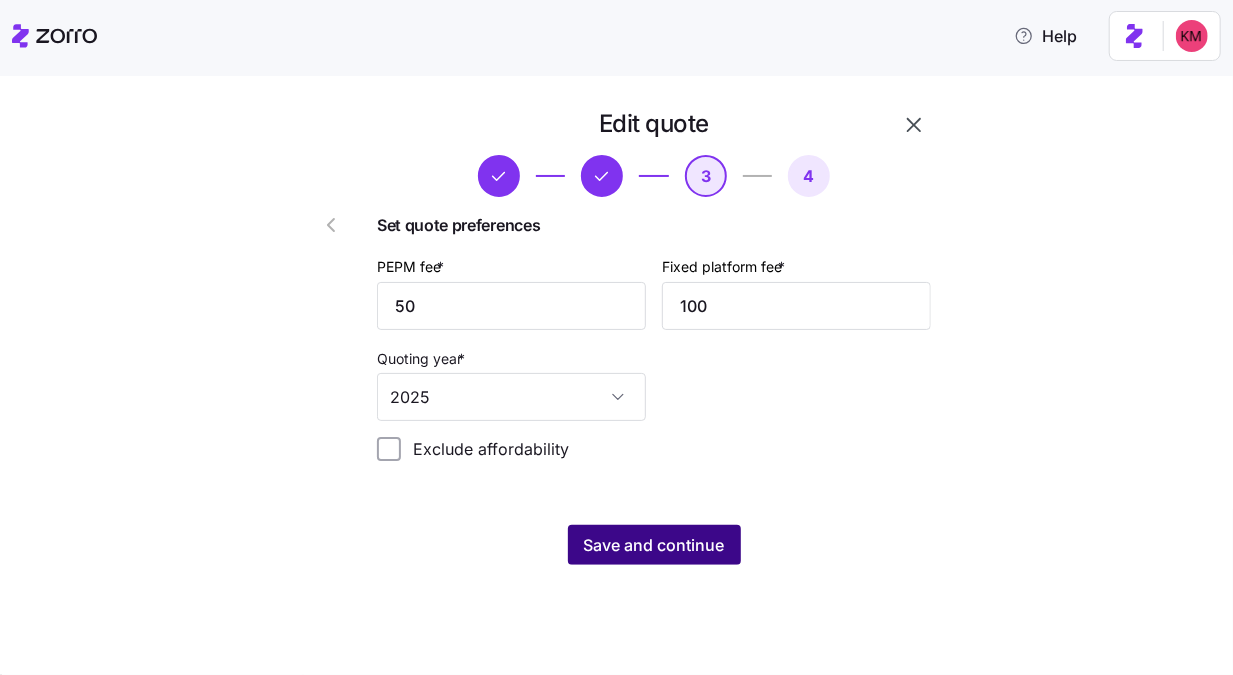 click on "Save and continue" at bounding box center (654, 545) 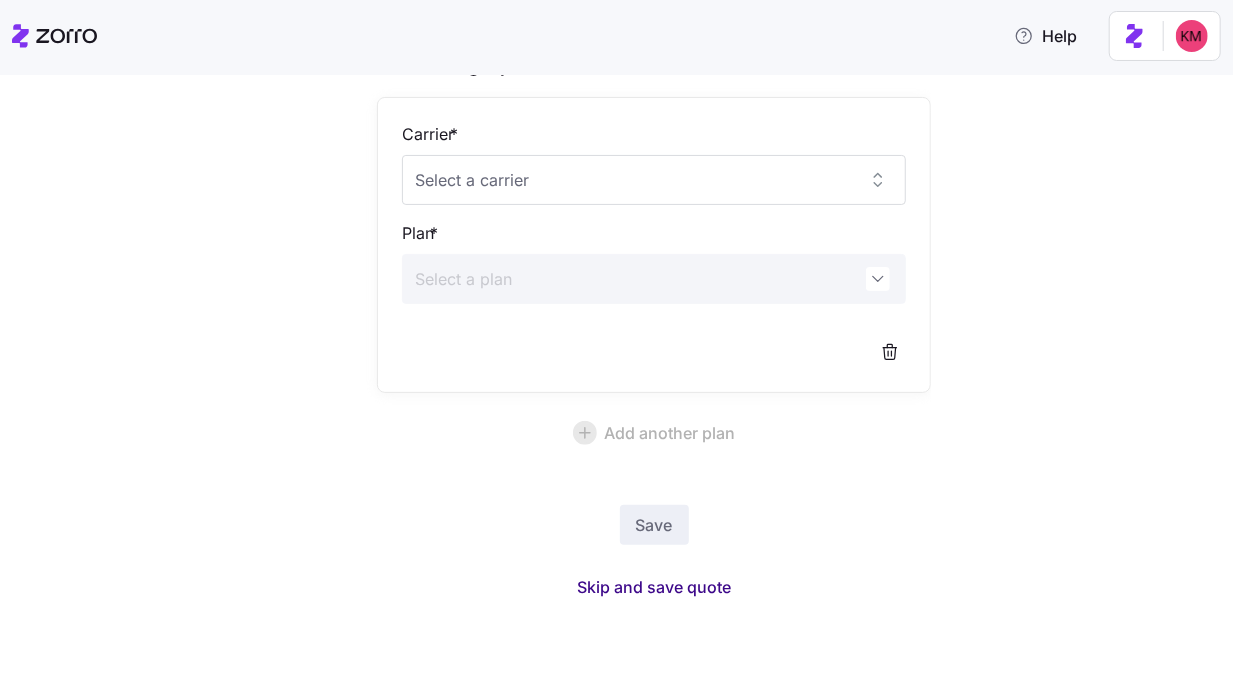click on "Skip and save quote" at bounding box center (654, 587) 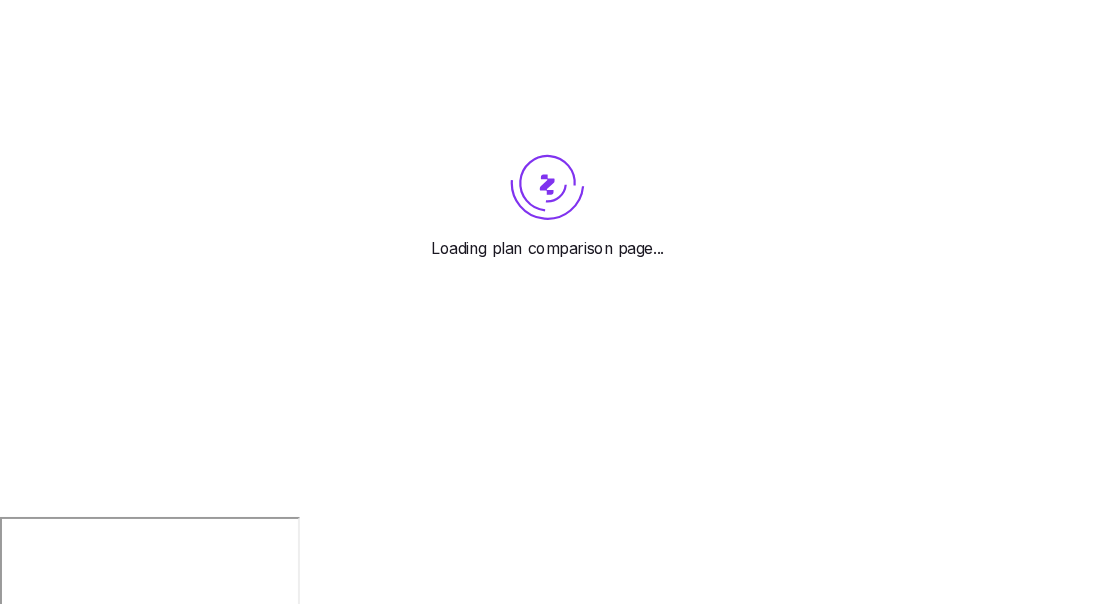 scroll, scrollTop: 0, scrollLeft: 0, axis: both 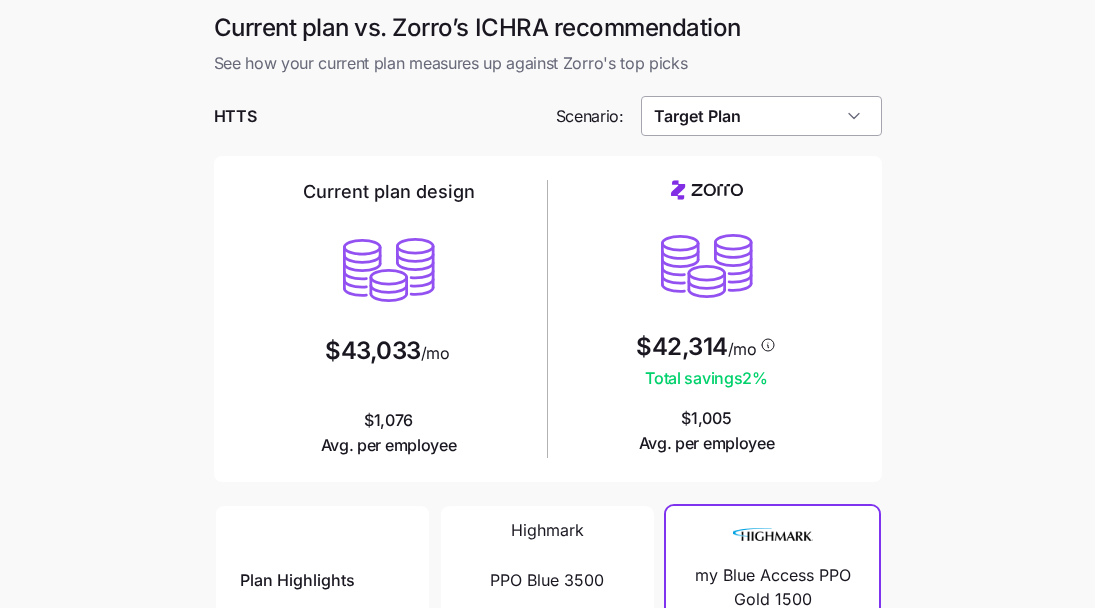 click on "Target Plan" at bounding box center [761, 116] 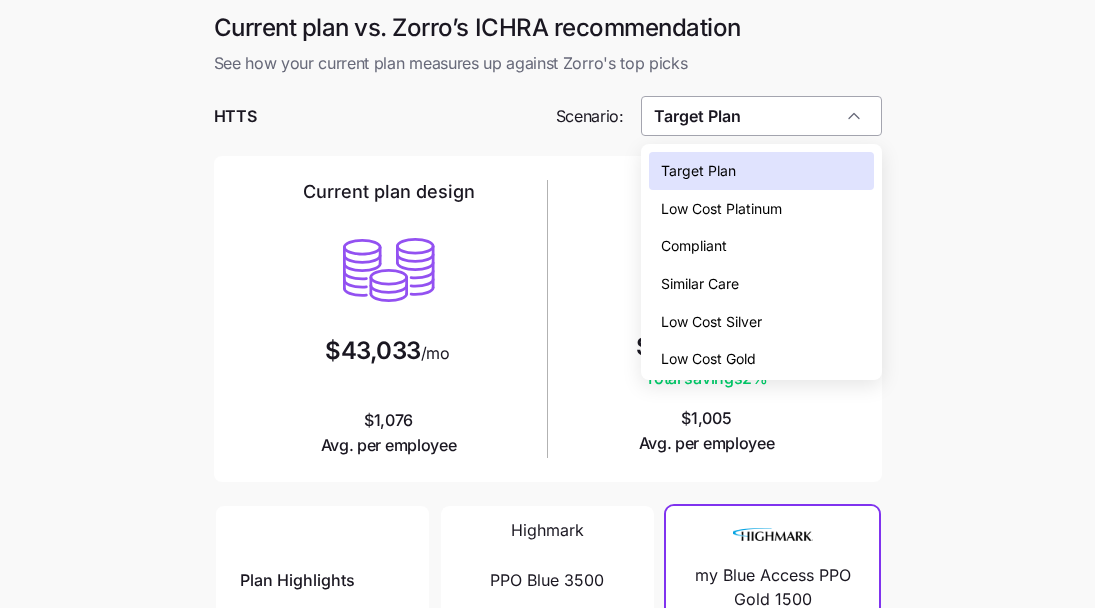 click on "Target Plan" at bounding box center [761, 116] 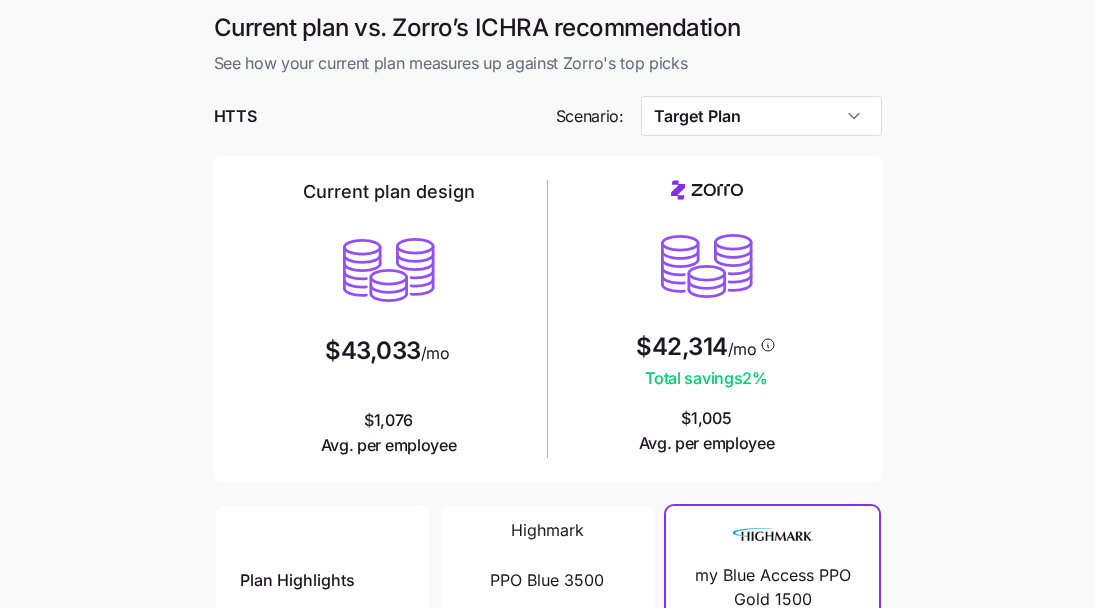 click at bounding box center (548, 146) 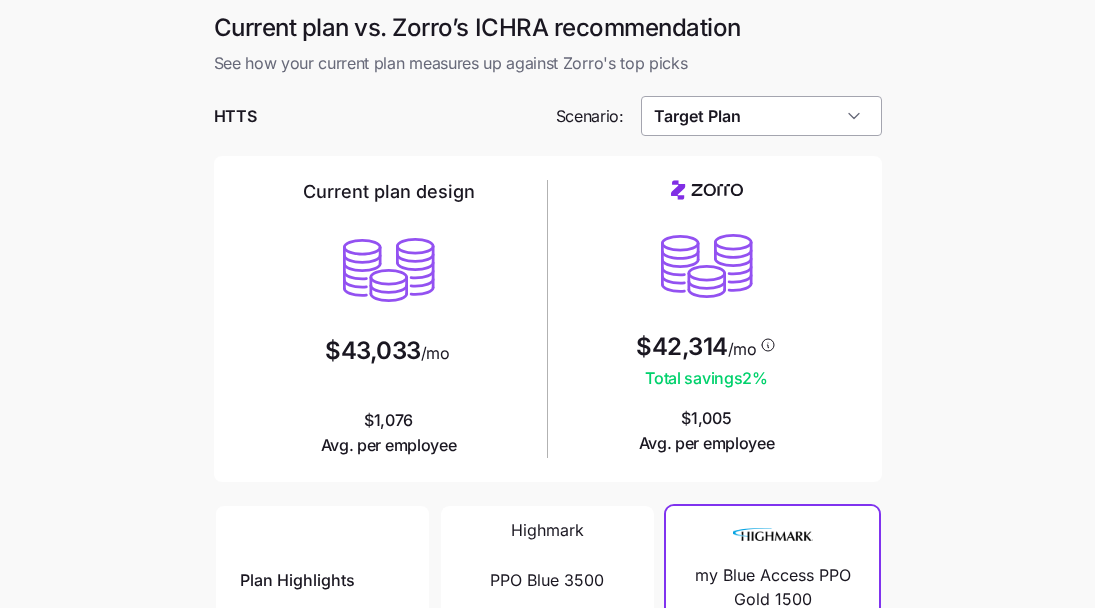 click on "Target Plan" at bounding box center [761, 116] 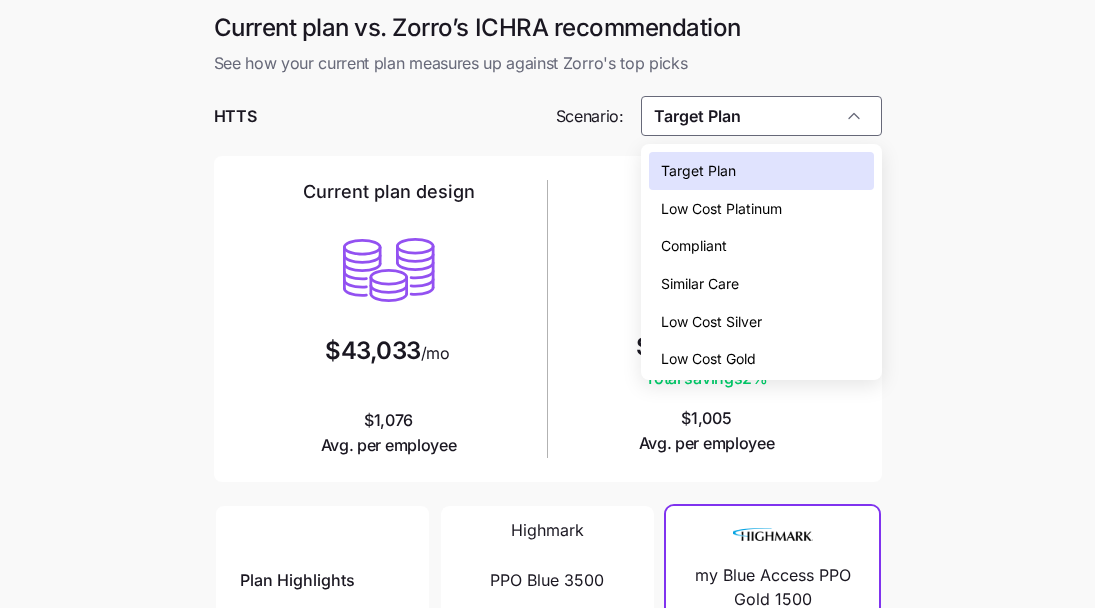 click on "Low Cost Gold" at bounding box center (761, 359) 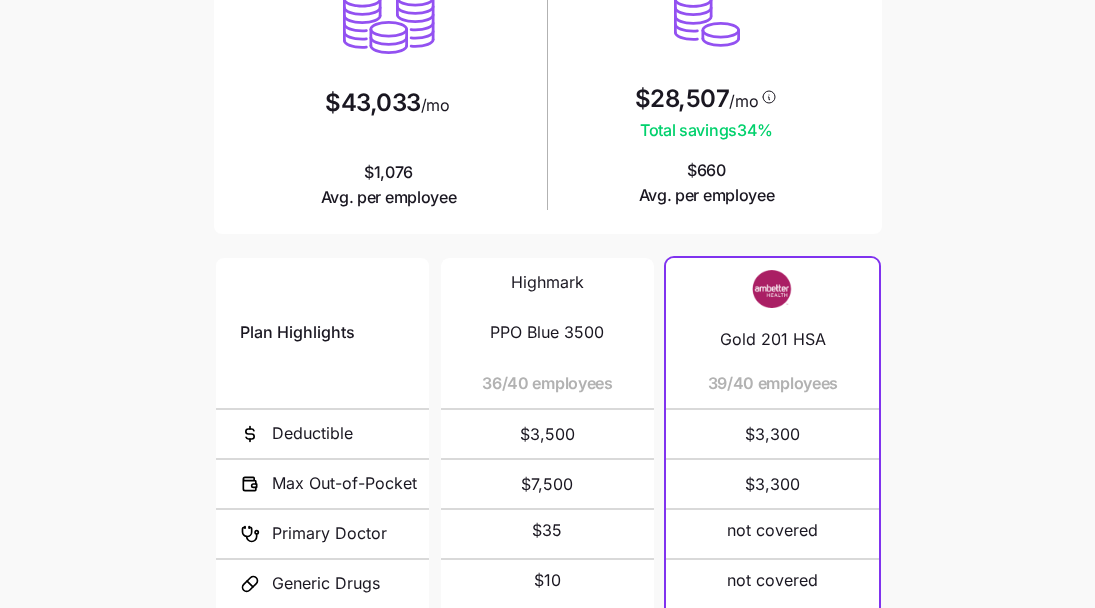 scroll, scrollTop: 0, scrollLeft: 0, axis: both 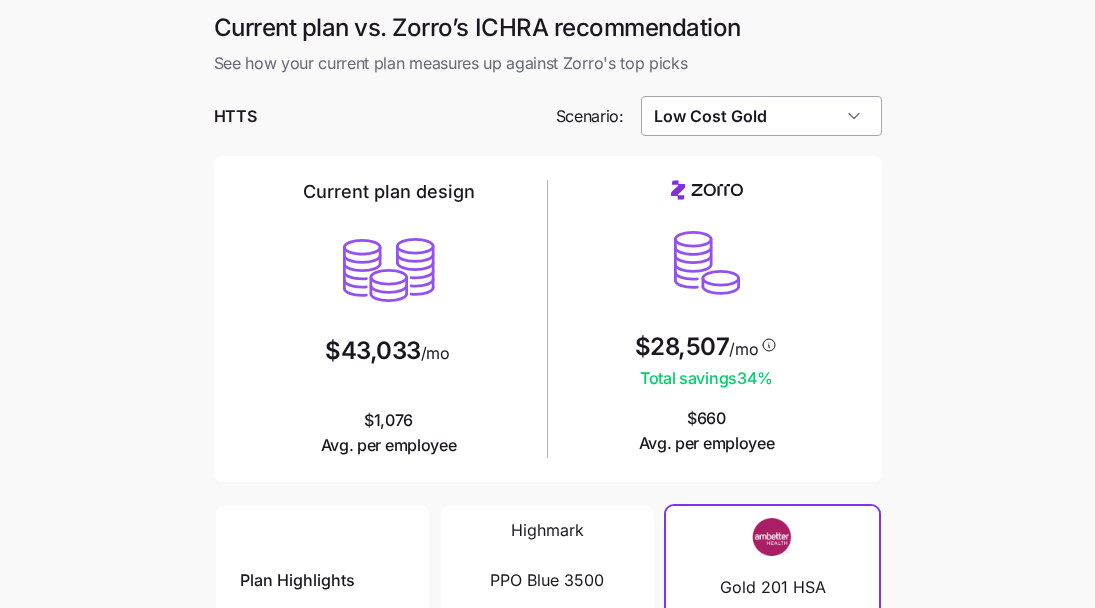 click on "Low Cost Gold" at bounding box center (761, 116) 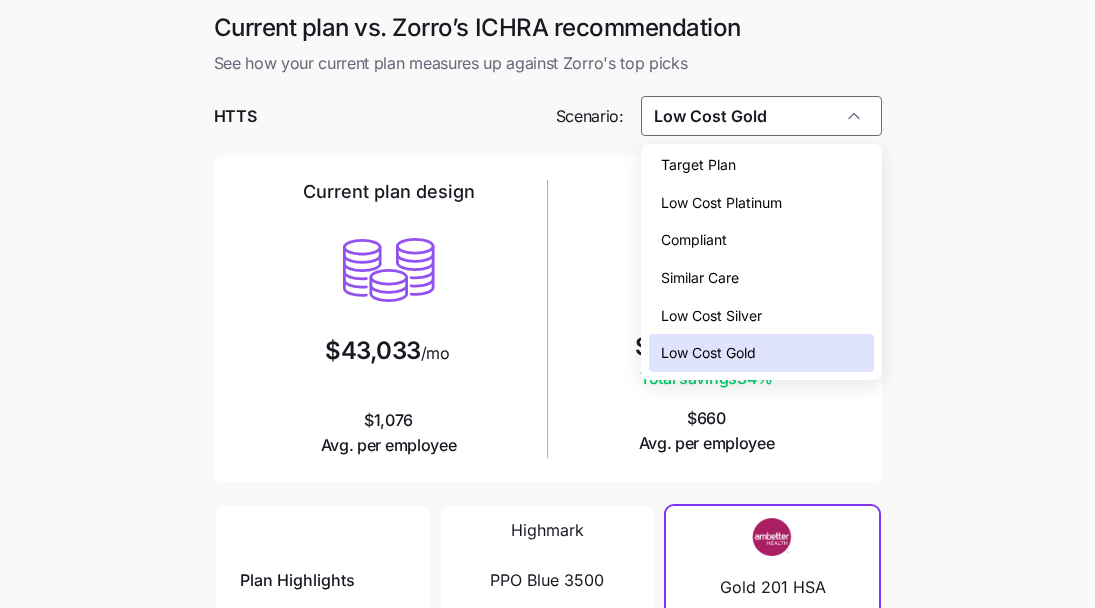 click on "Similar Care" at bounding box center (700, 278) 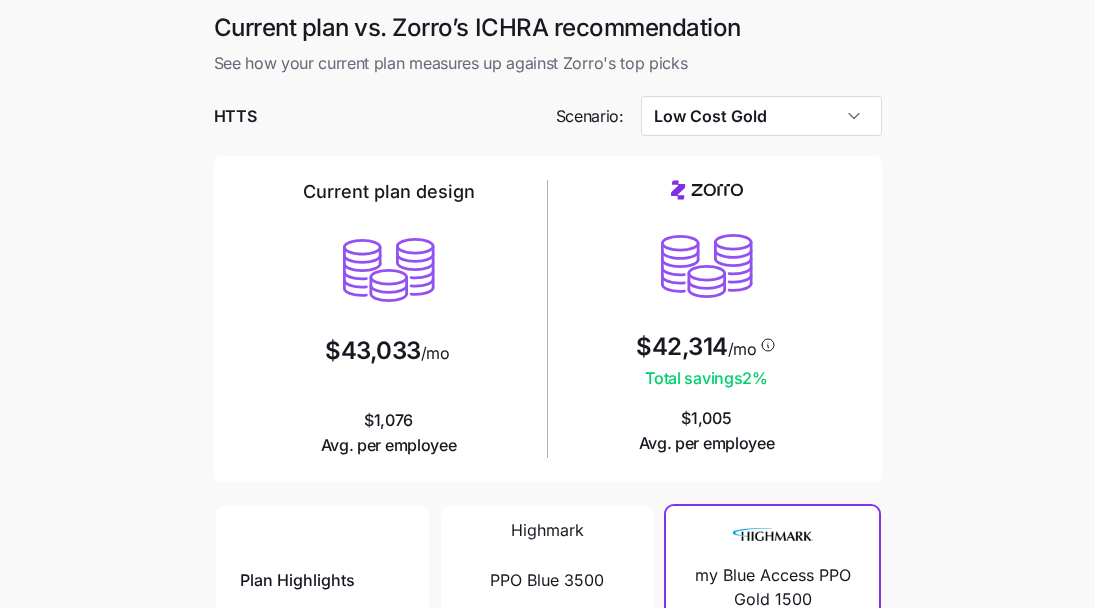 type on "Similar Care" 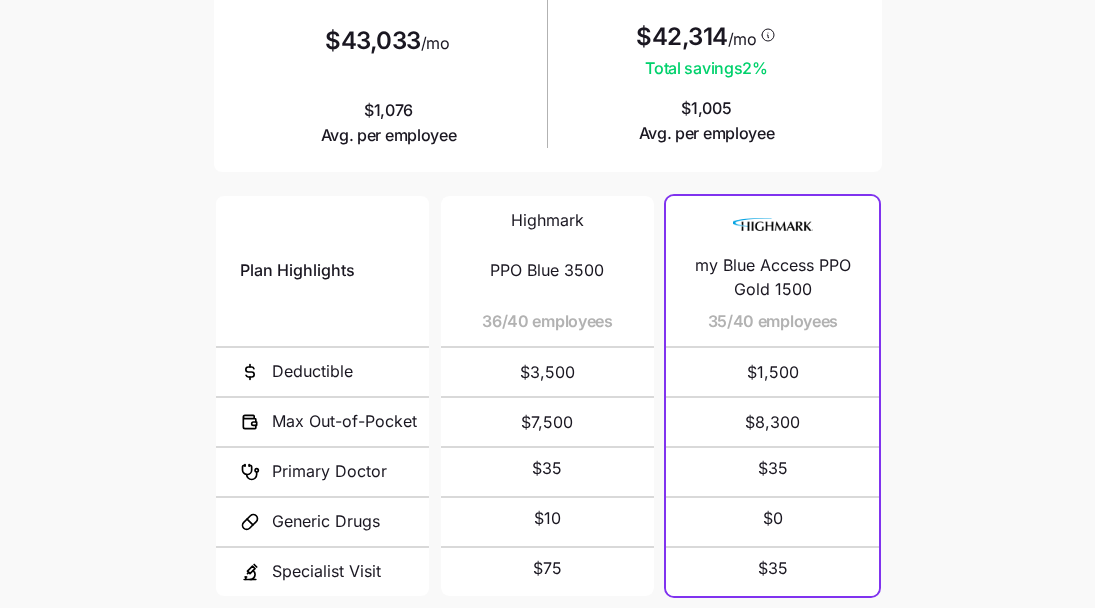 scroll, scrollTop: 396, scrollLeft: 0, axis: vertical 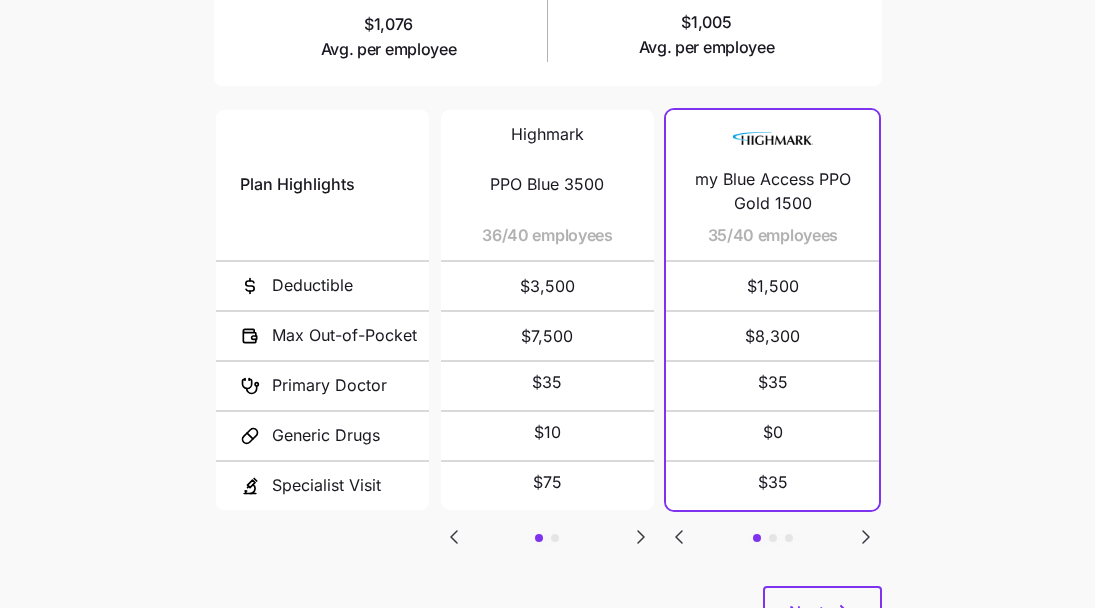 click 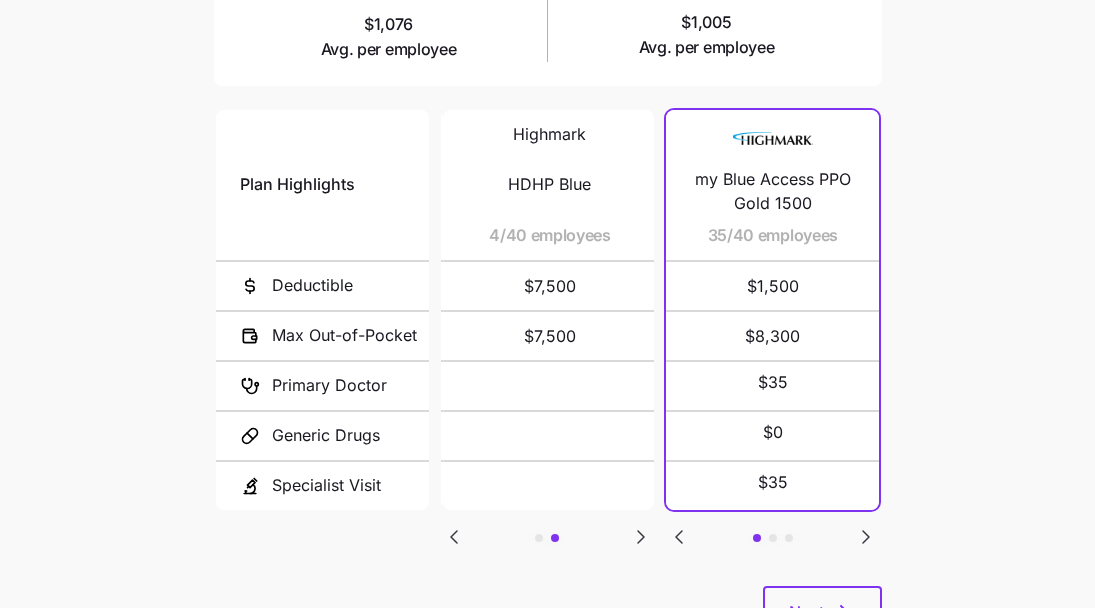 click on "Plan Highlights Deductible Max Out-of-Pocket Primary Doctor Generic Drugs Specialist Visit Highmark PPO Blue 3500 35/40 employees $3,500 $7,500 $35 $10 $75 Highmark HDHP Blue 4/40 employees $7,500 $7,500 my Blue Access PPO Gold 1500 35/40 employees $1,500 $8,300 $35 $0 $35 Personal Choice EPO Bronze Reserve + HSA Eligible 4/40 employees $7,450 $7,450 not covered 100% not covered Gold 4000 Off Exchange 1/40 employees $4,000 $8,500 $35 $20 $90" at bounding box center (548, 346) 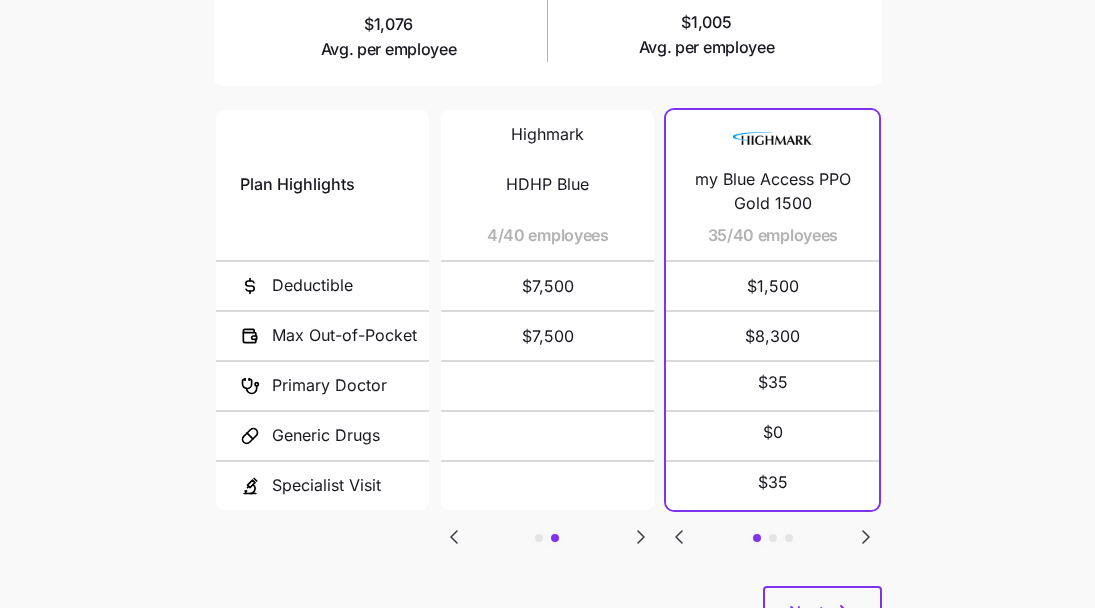 click 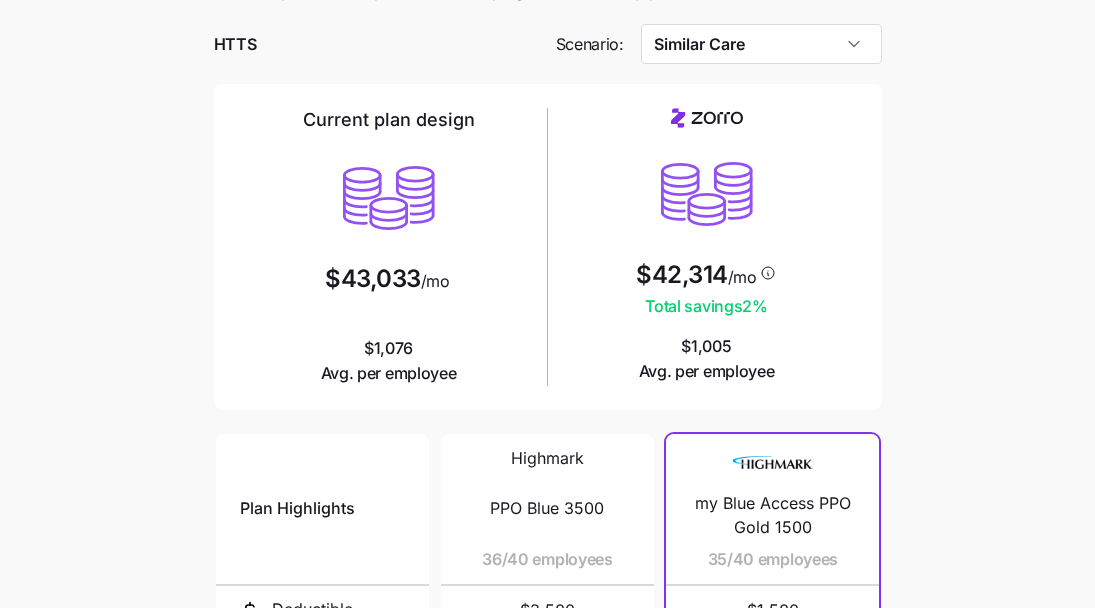 scroll, scrollTop: 483, scrollLeft: 0, axis: vertical 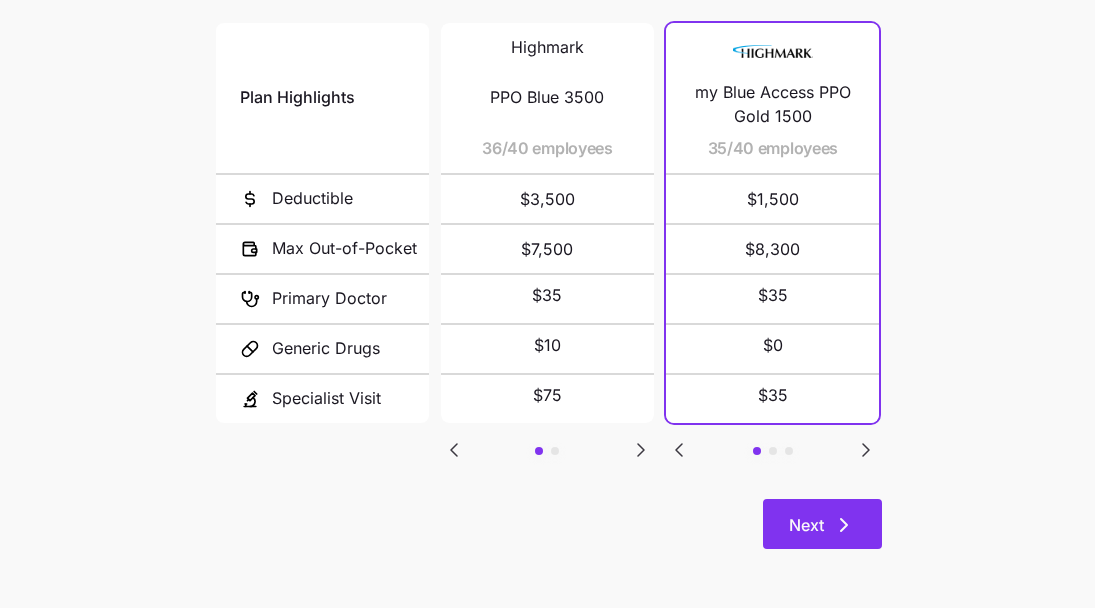 click on "Next" at bounding box center (822, 524) 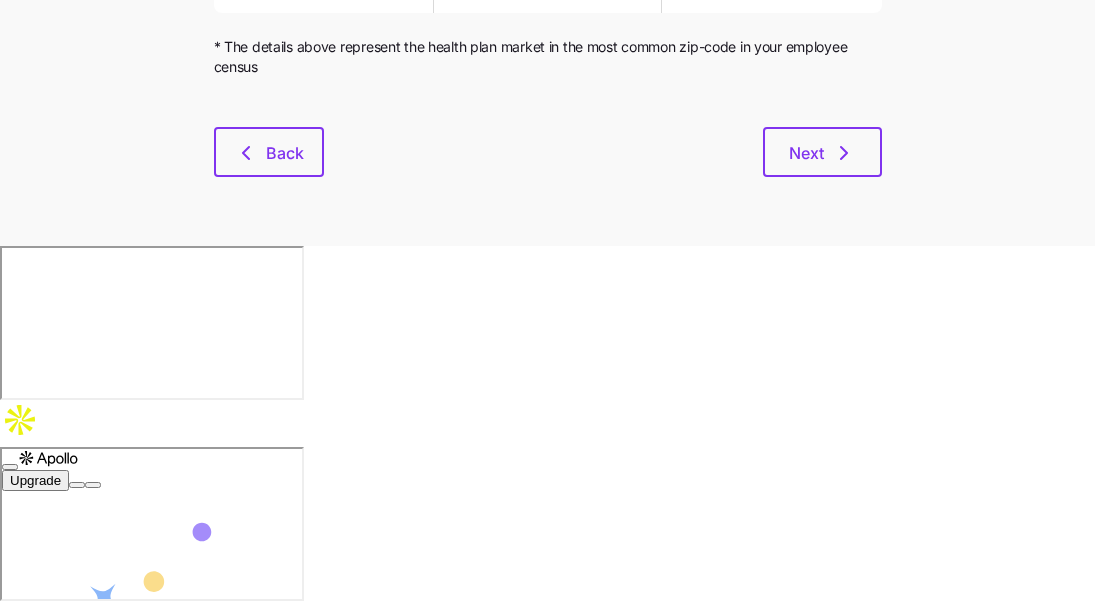 scroll, scrollTop: 0, scrollLeft: 0, axis: both 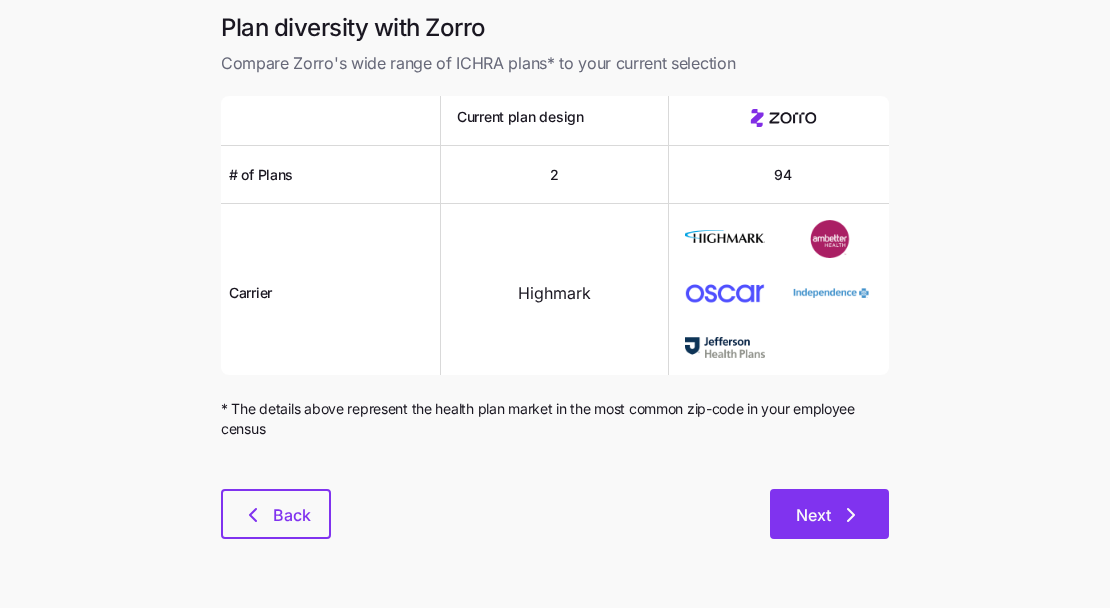 click 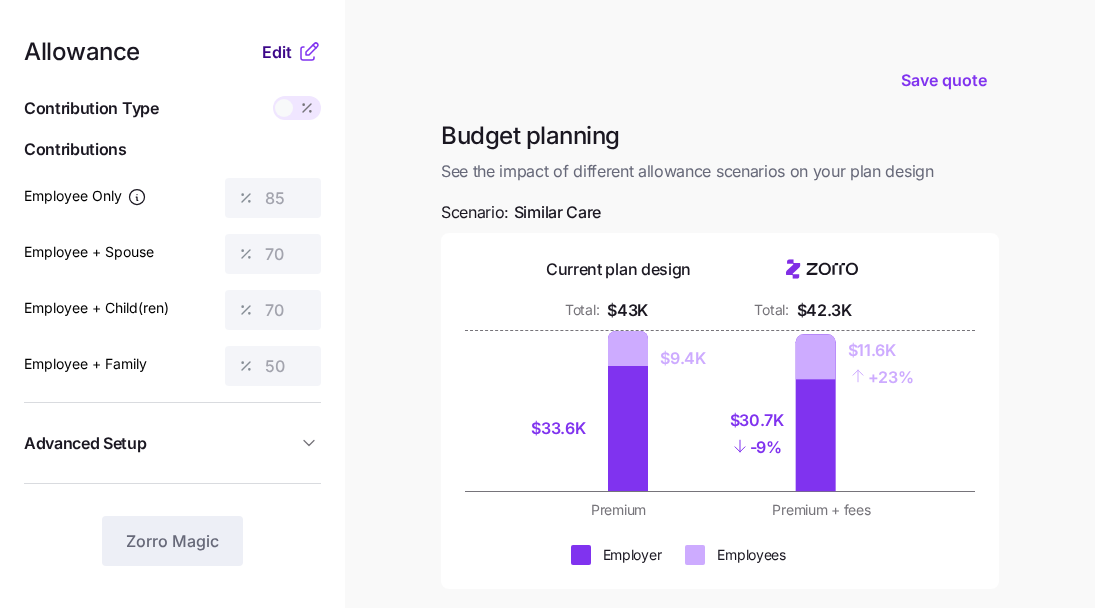 click on "Edit" at bounding box center (277, 52) 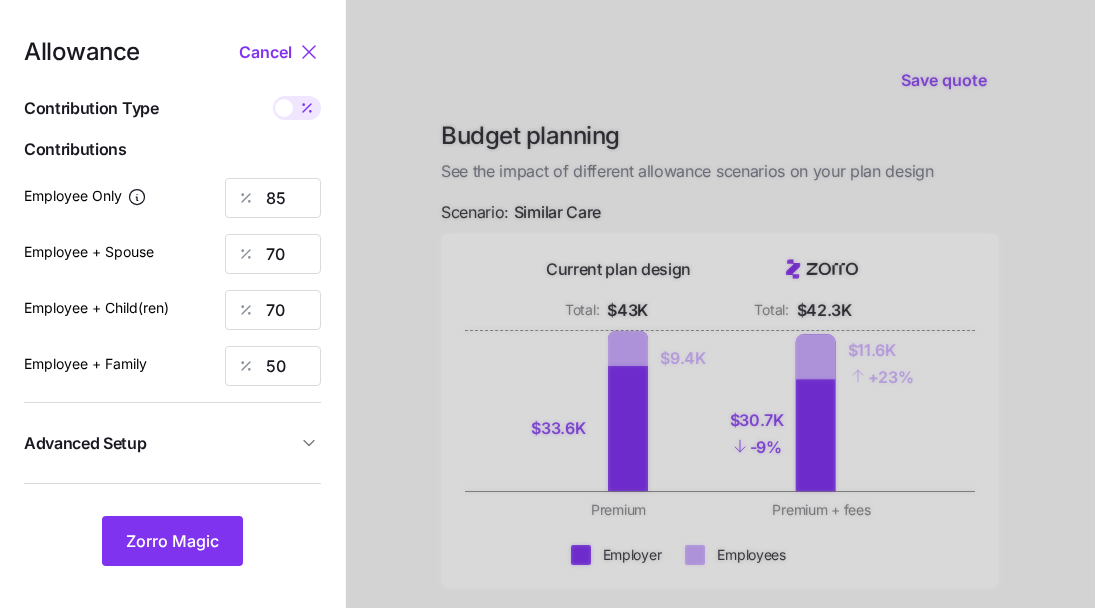 click on "Allowance Cancel Contribution Type Use classes Contributions Employee Only 85 Employee + Spouse 70 Employee + Child(ren) 70 Employee + Family 50 Advanced Setup Geo distribution off Family Units 8 units Zorro Magic" at bounding box center [172, 303] 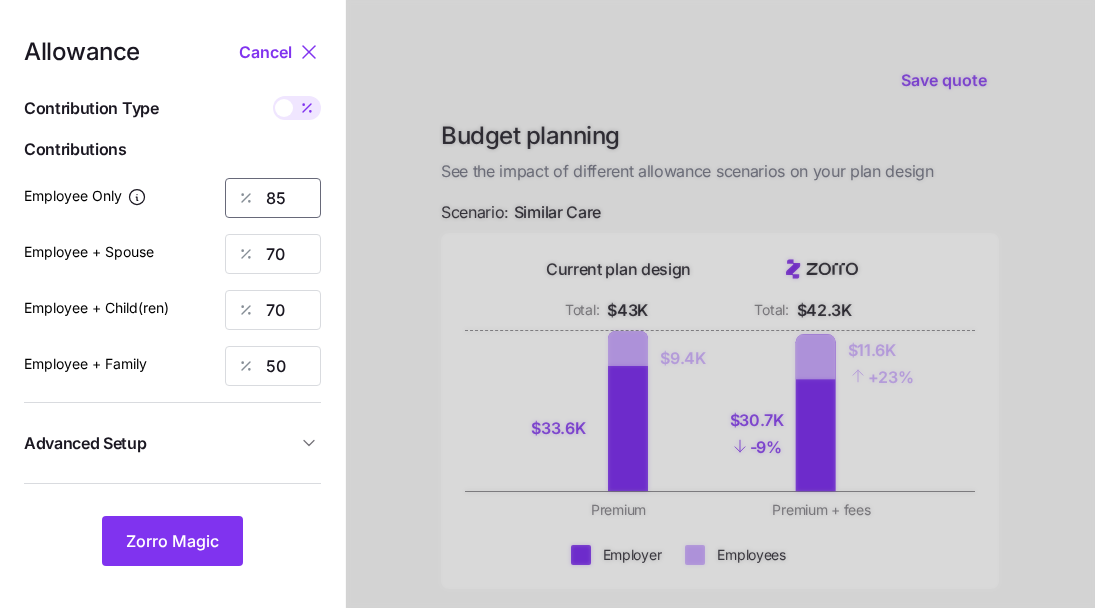 click on "85" at bounding box center (273, 198) 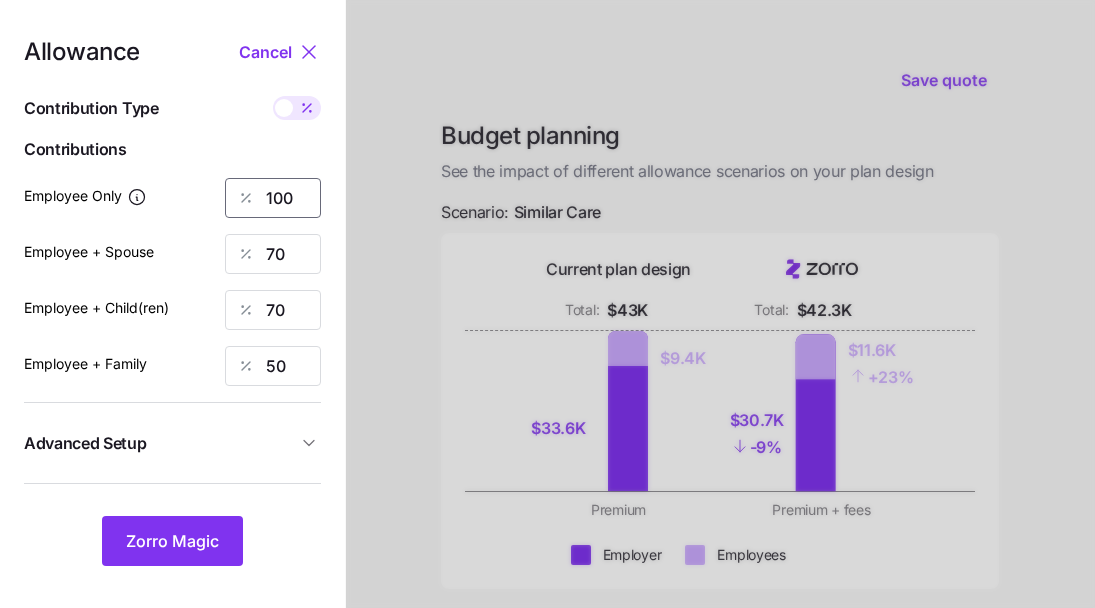 type on "100" 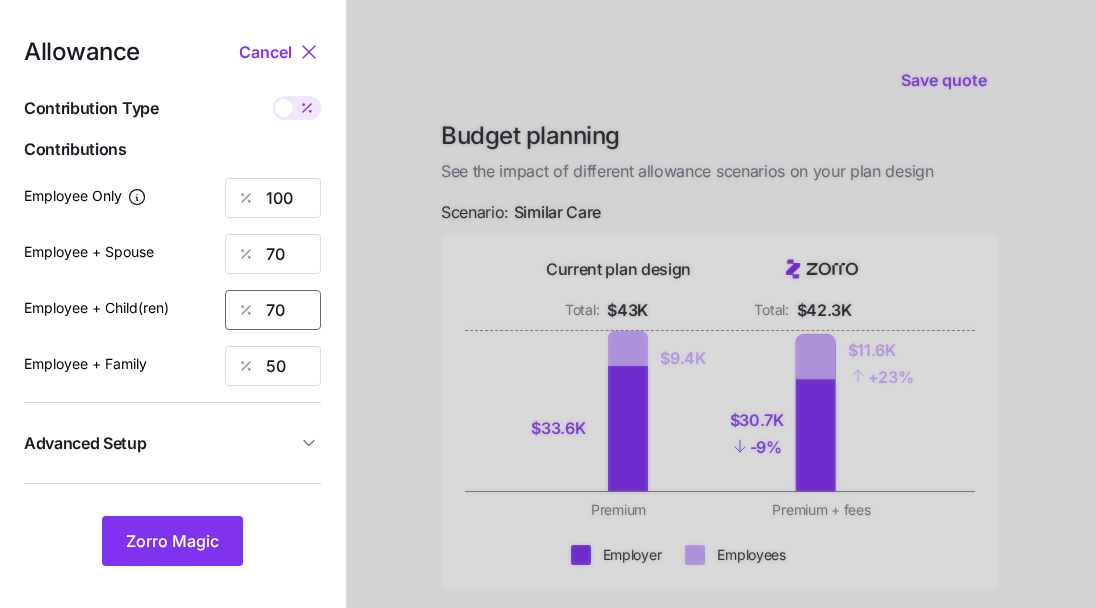 click on "70" at bounding box center [273, 310] 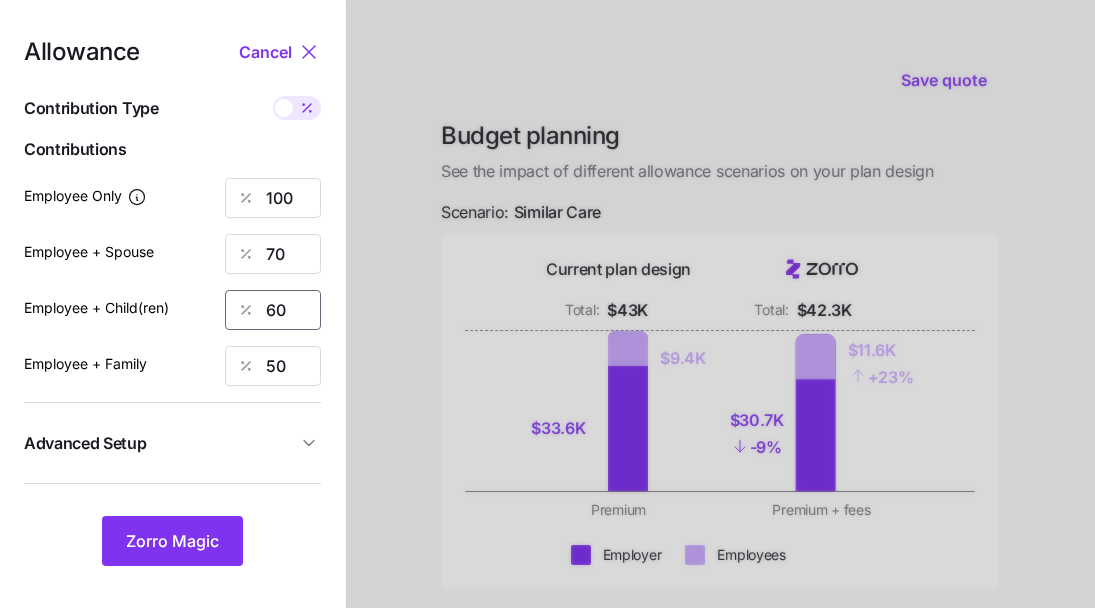 type on "60" 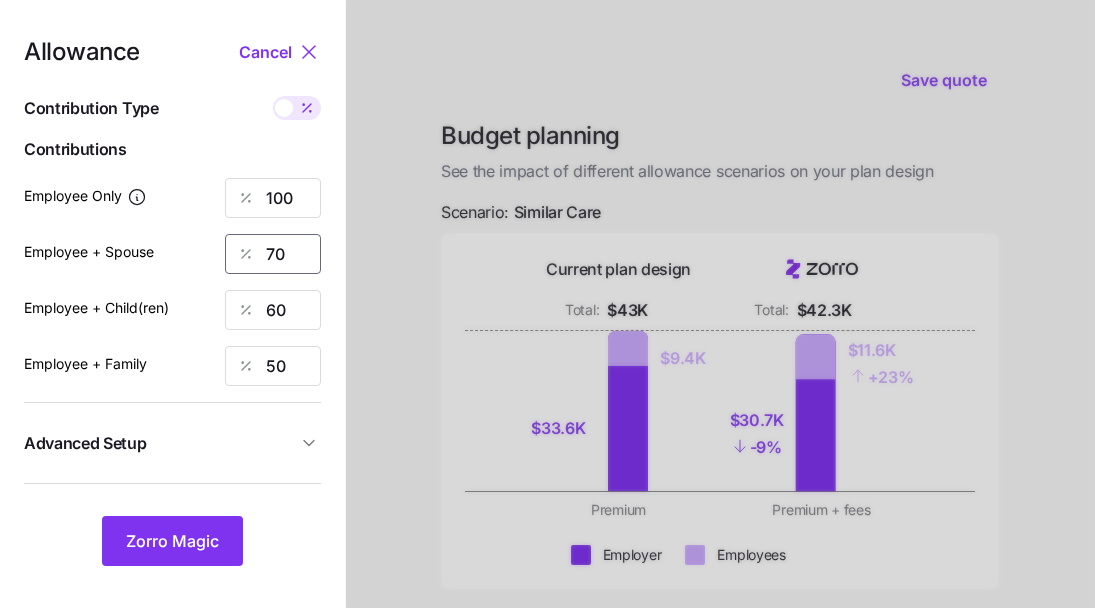 click on "70" at bounding box center [273, 254] 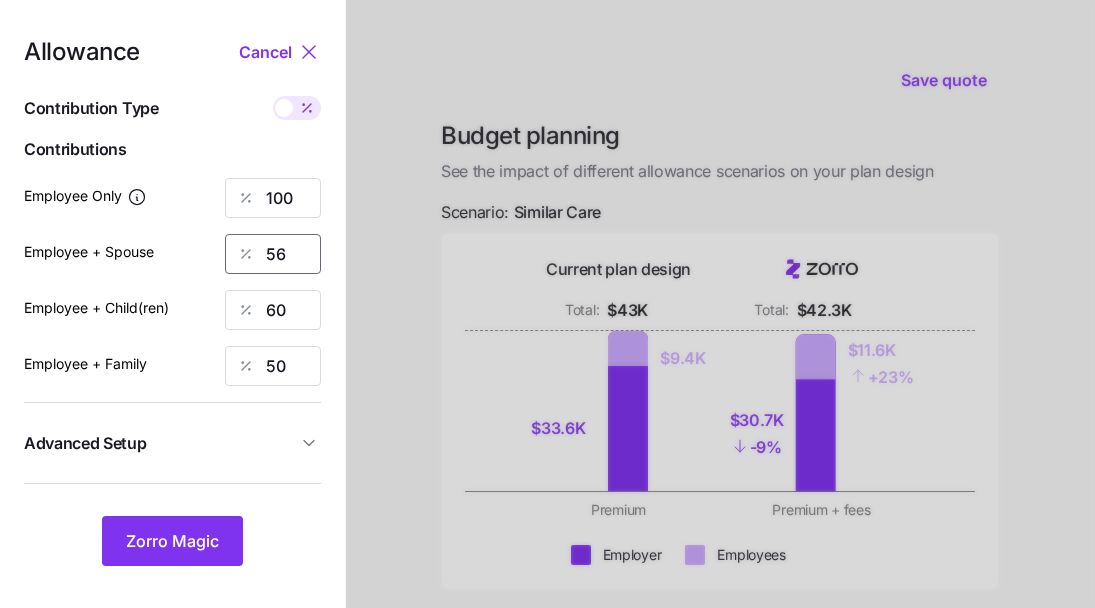 type on "56" 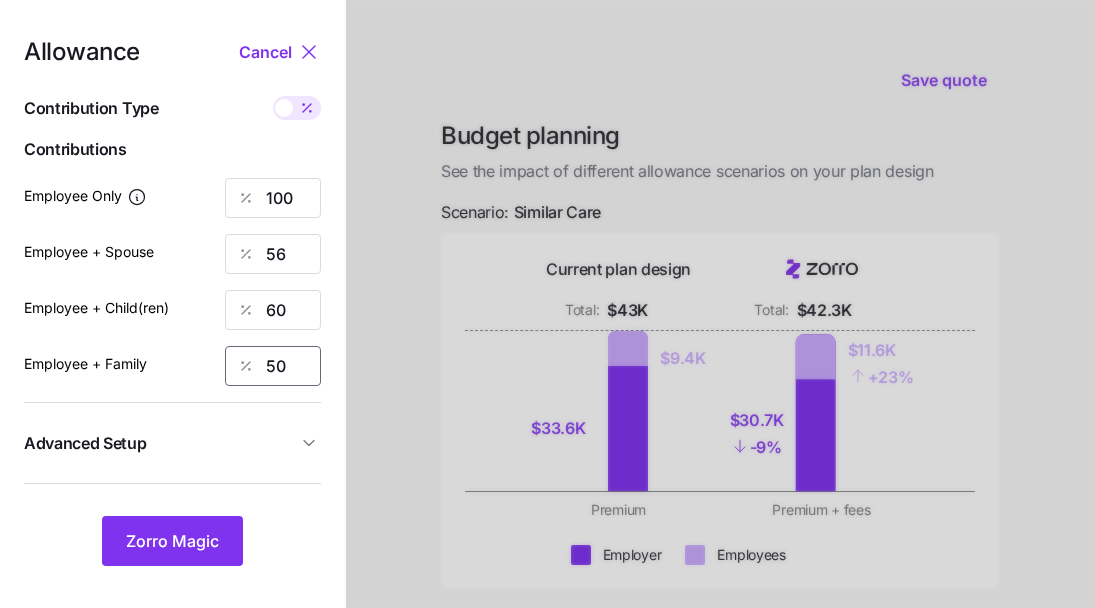 click on "50" at bounding box center (273, 366) 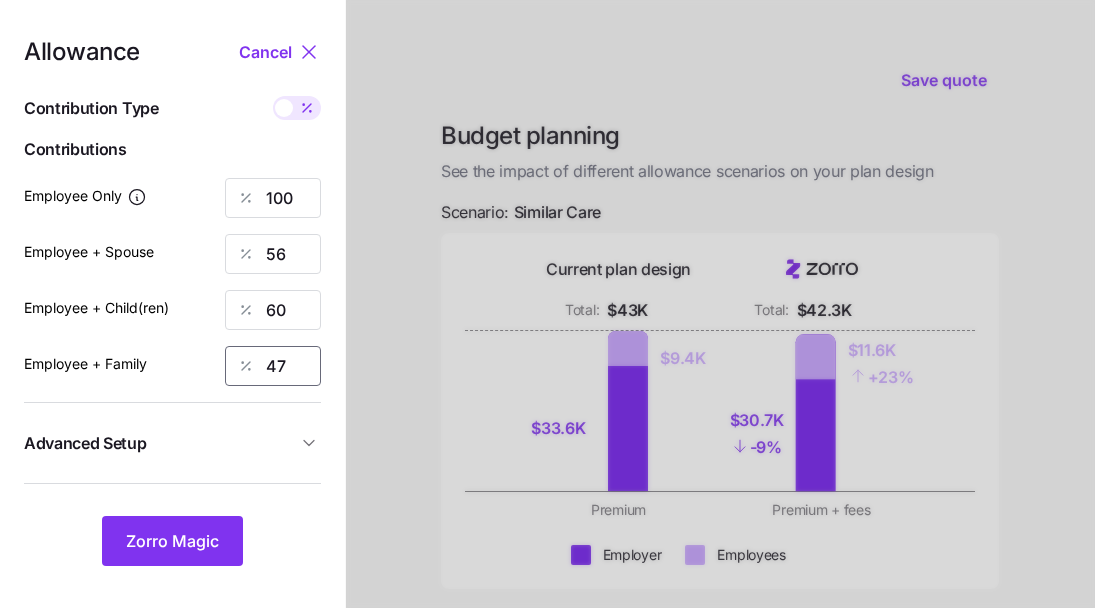 type on "47" 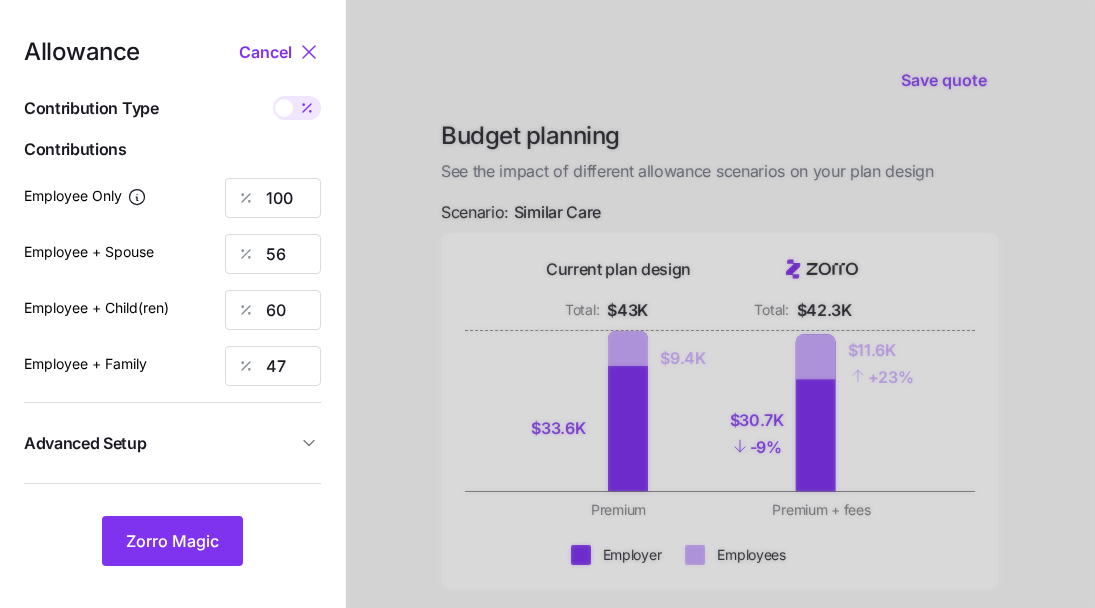 click on "Advanced Setup" at bounding box center (160, 443) 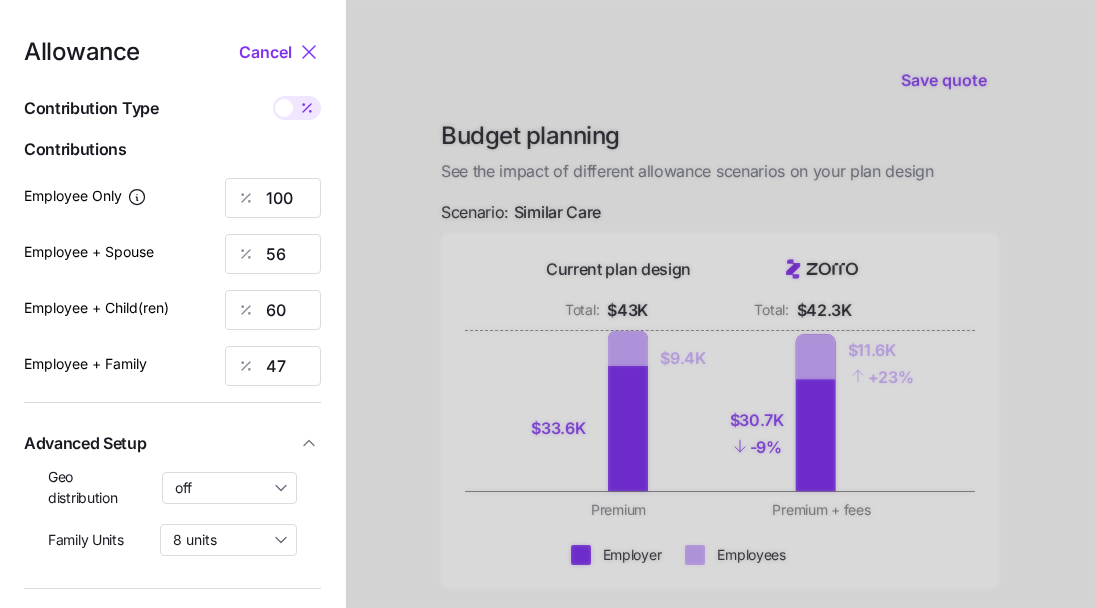 click at bounding box center [172, 516] 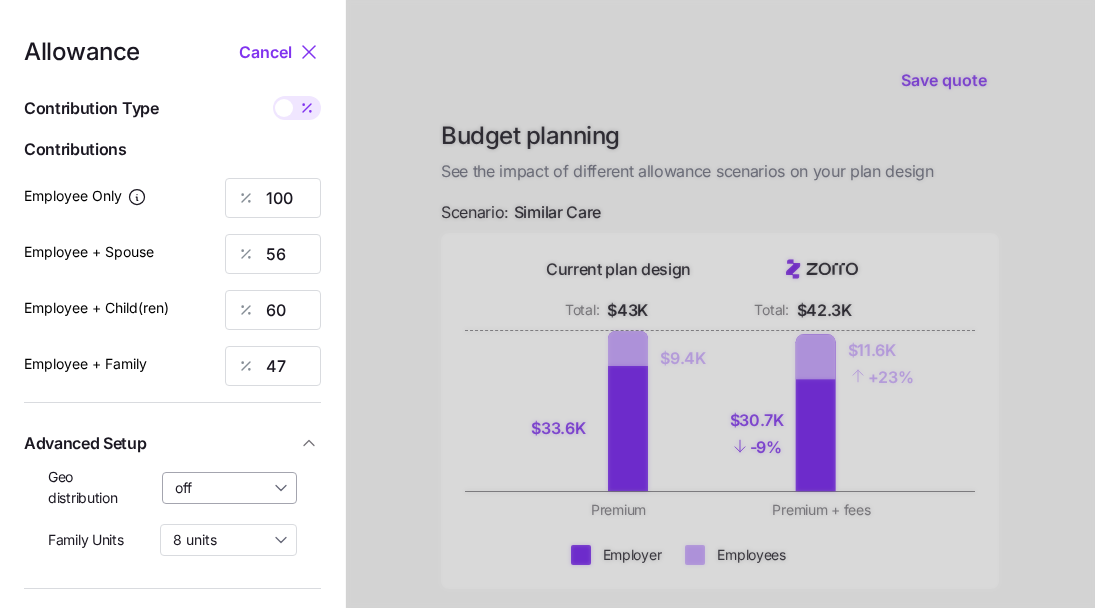 click on "off" at bounding box center [230, 488] 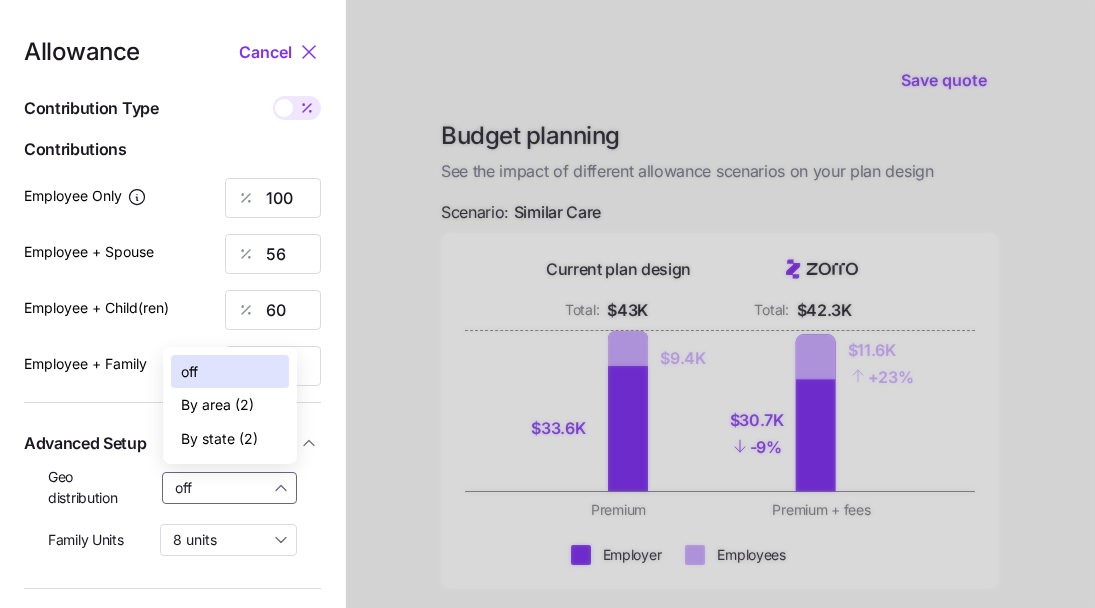 click on "By state (2)" at bounding box center [219, 439] 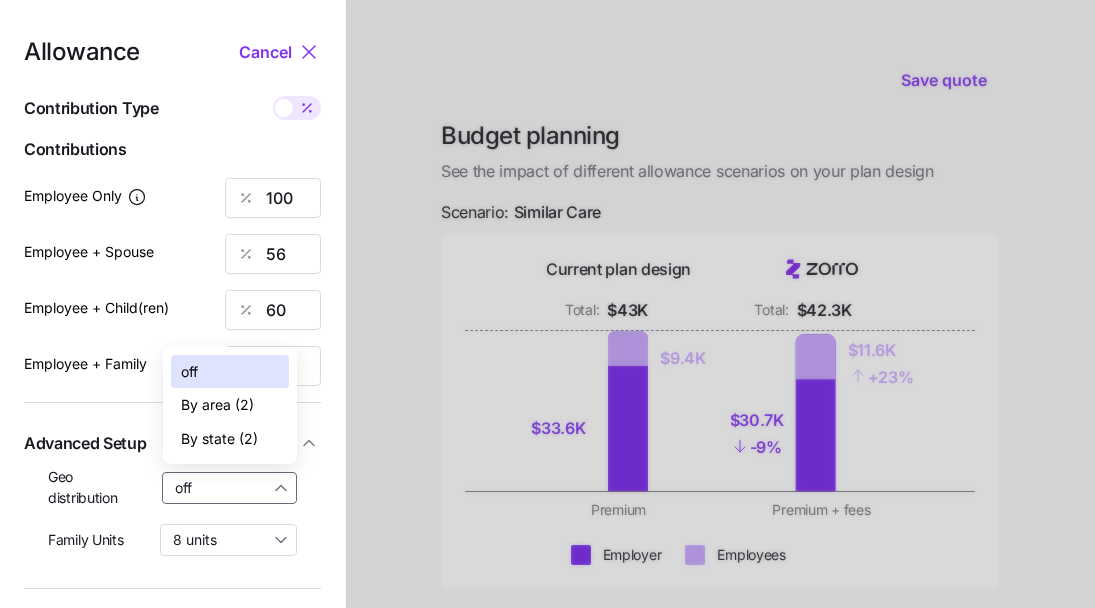 type on "By state (2)" 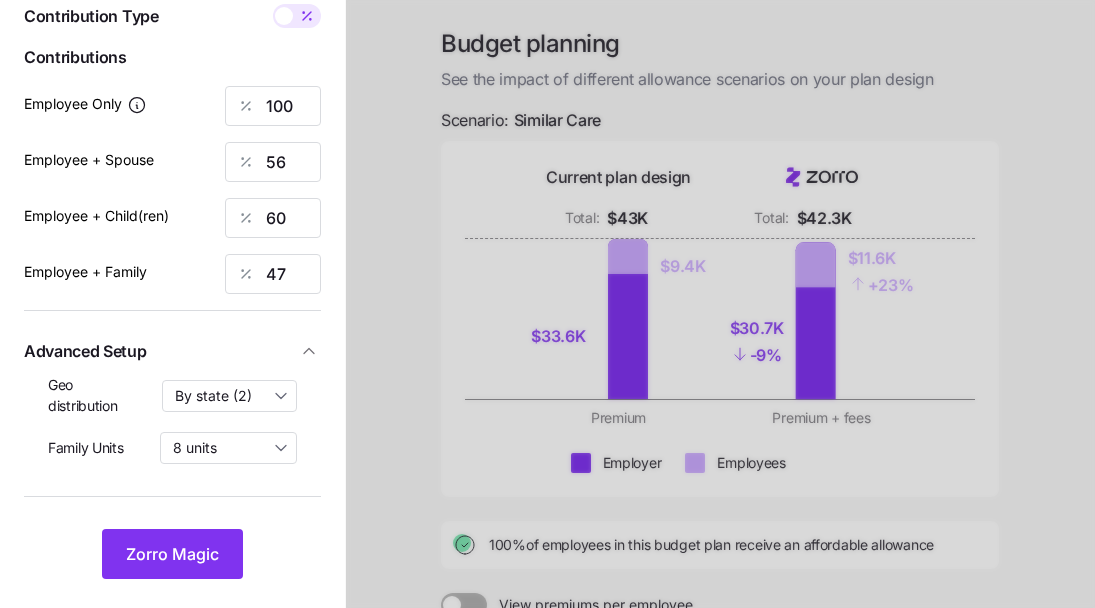 scroll, scrollTop: 342, scrollLeft: 0, axis: vertical 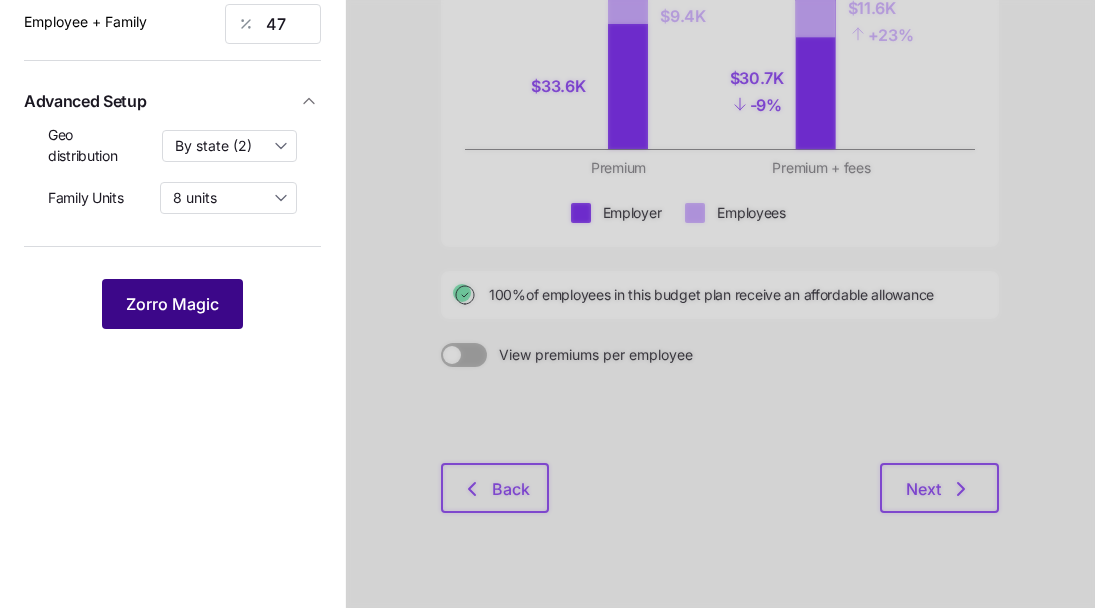 click on "Zorro Magic" at bounding box center (172, 304) 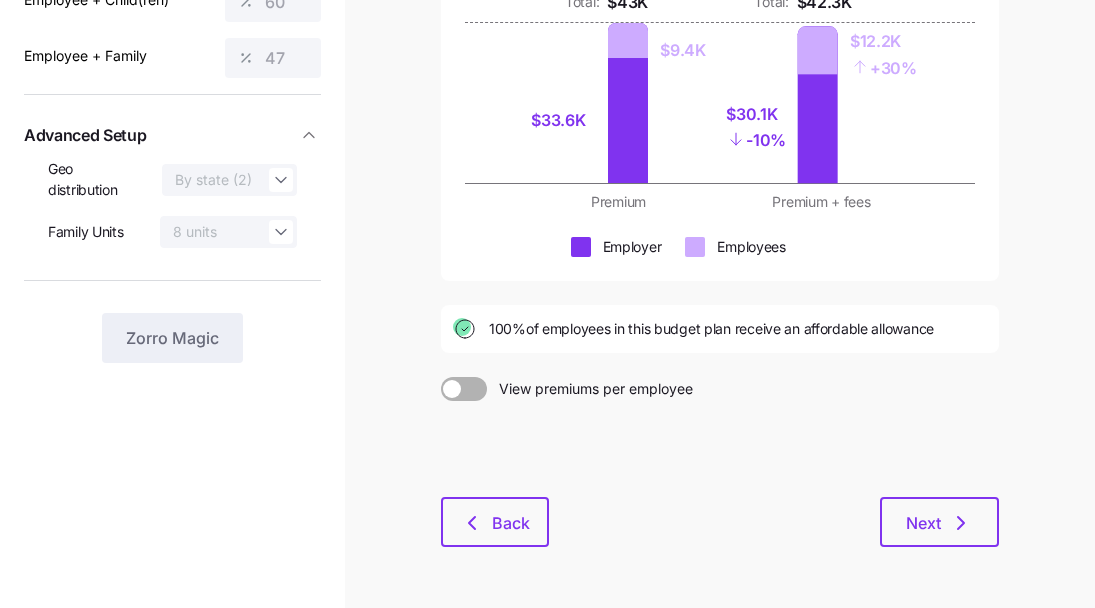scroll, scrollTop: 317, scrollLeft: 0, axis: vertical 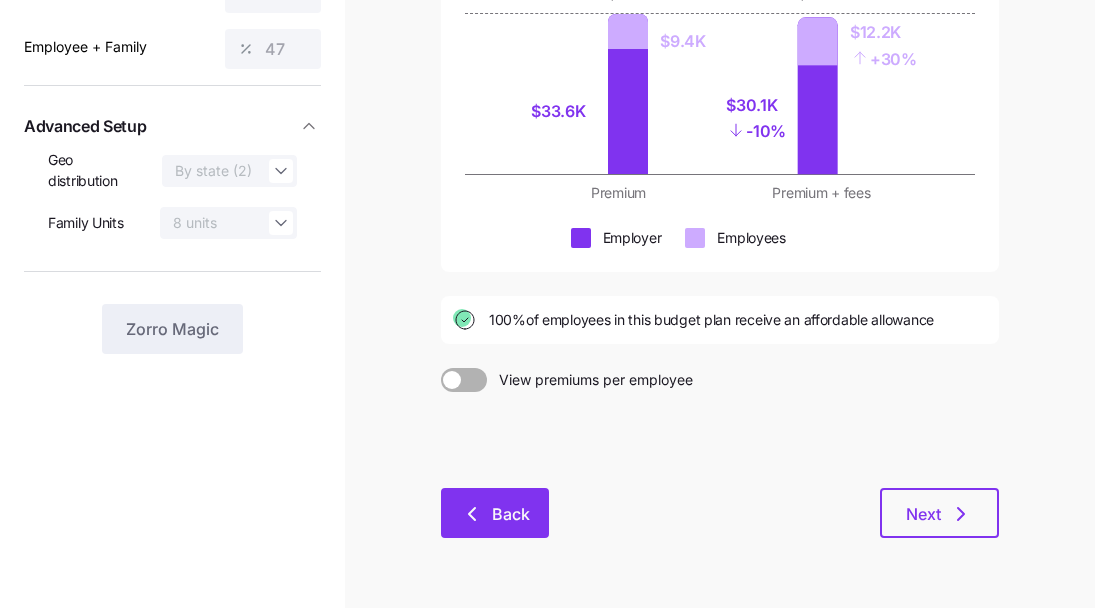 click on "Back" at bounding box center (511, 514) 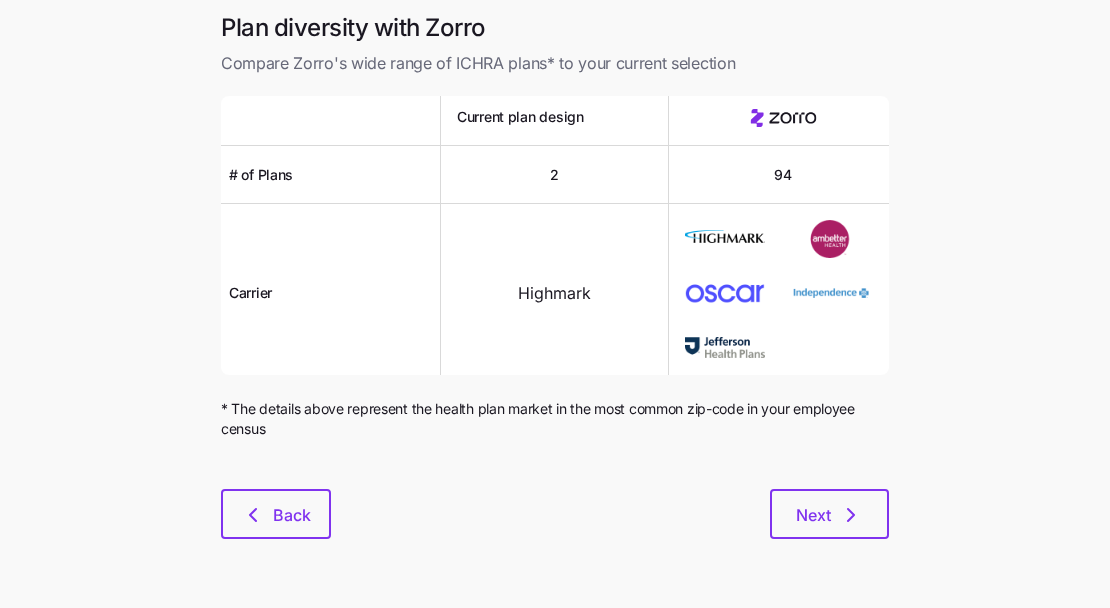 drag, startPoint x: 327, startPoint y: 482, endPoint x: 308, endPoint y: 508, distance: 32.202484 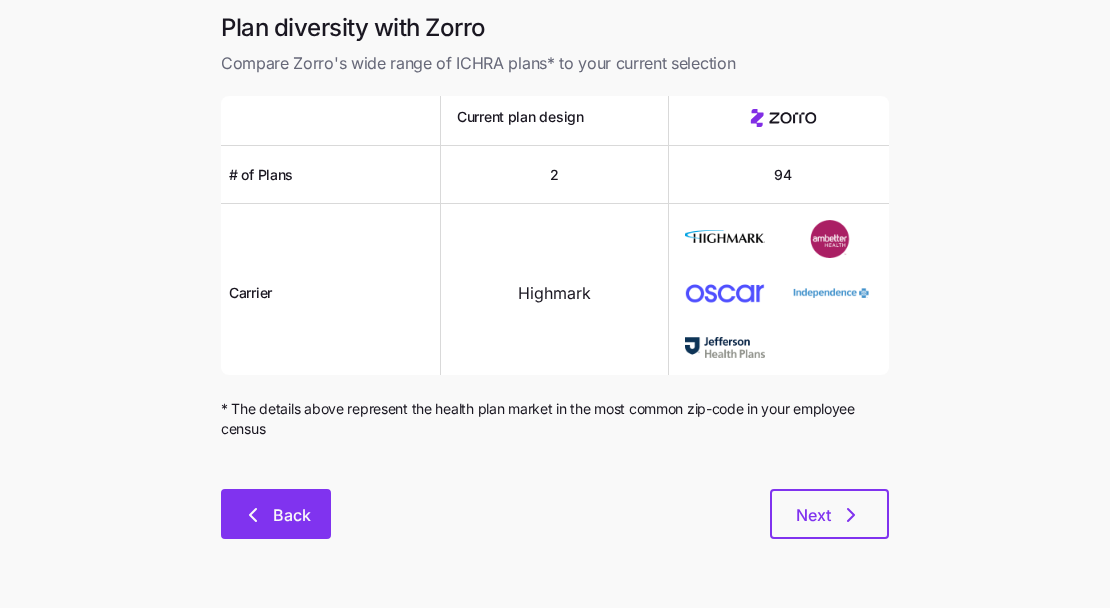 click on "Back" at bounding box center (292, 515) 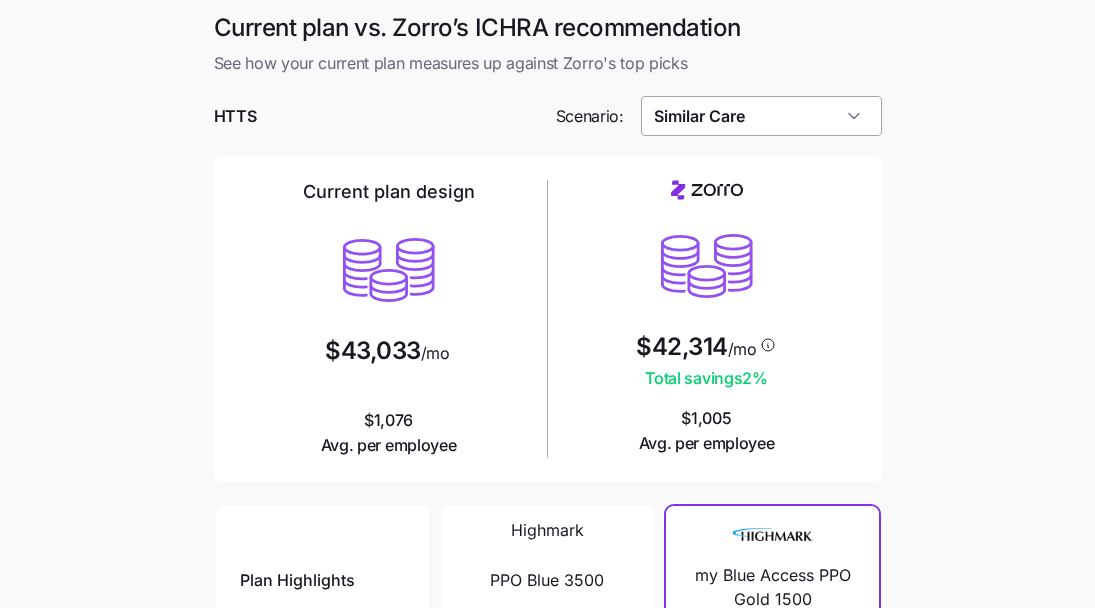 click on "Similar Care" at bounding box center [761, 116] 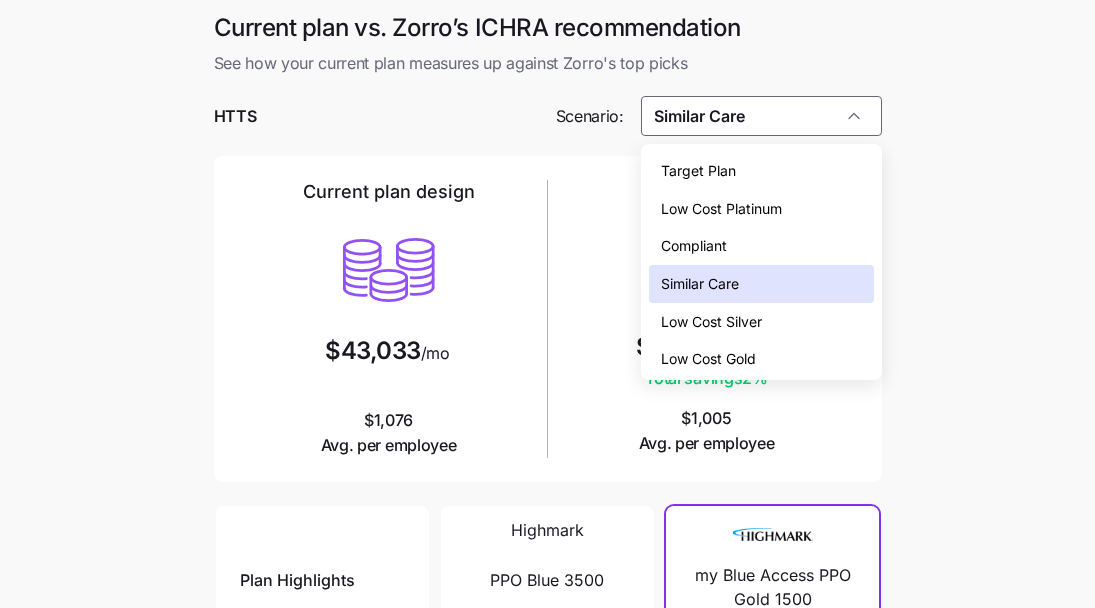 click on "Target Plan Low Cost Platinum Compliant Similar Care Low Cost Silver Low Cost Gold" at bounding box center [761, 262] 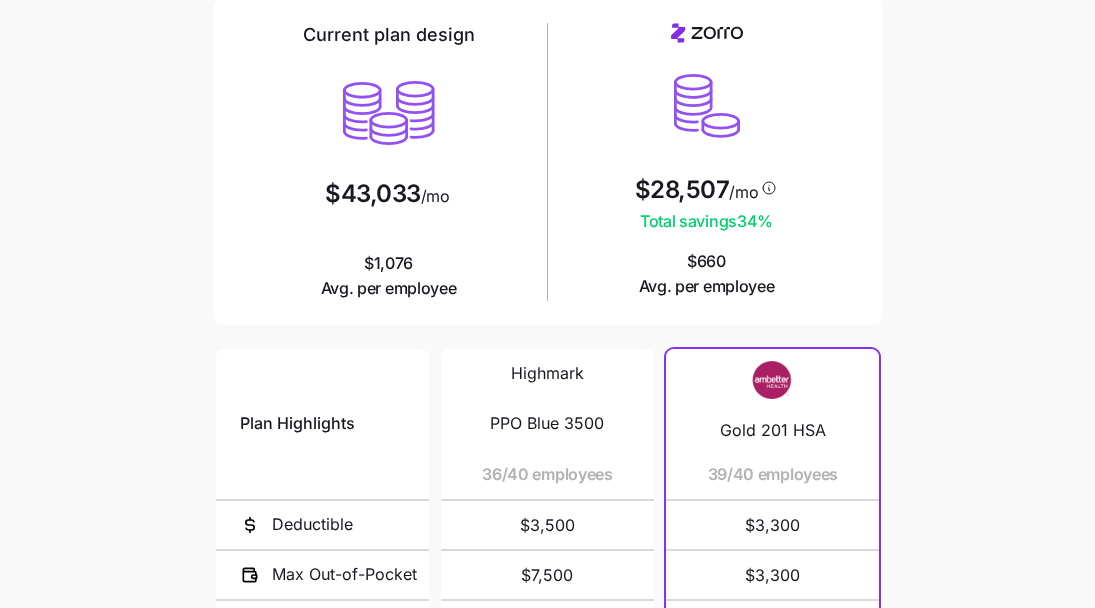 scroll, scrollTop: 153, scrollLeft: 0, axis: vertical 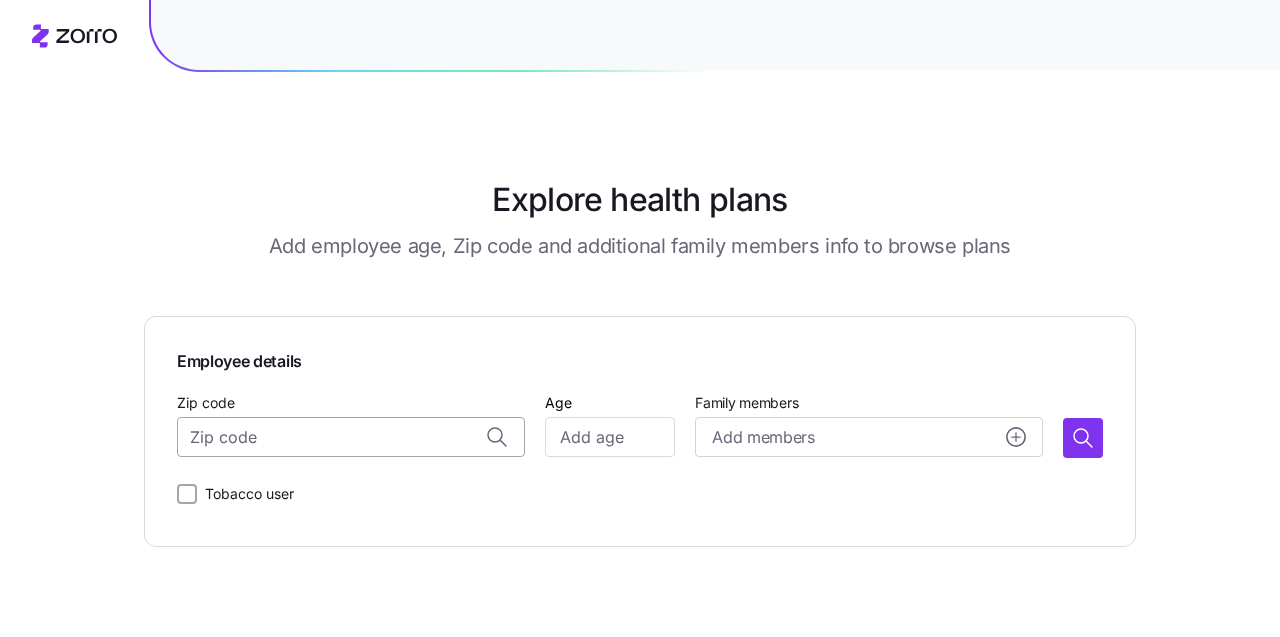 click on "Zip code" at bounding box center (351, 437) 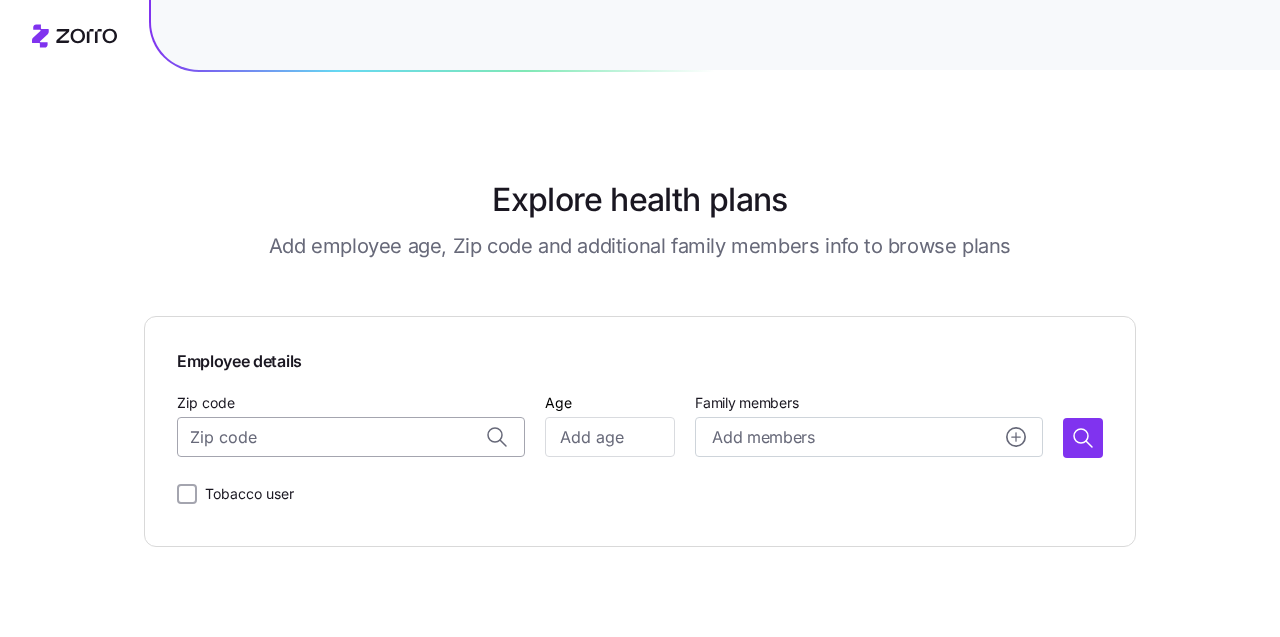 scroll, scrollTop: 0, scrollLeft: 0, axis: both 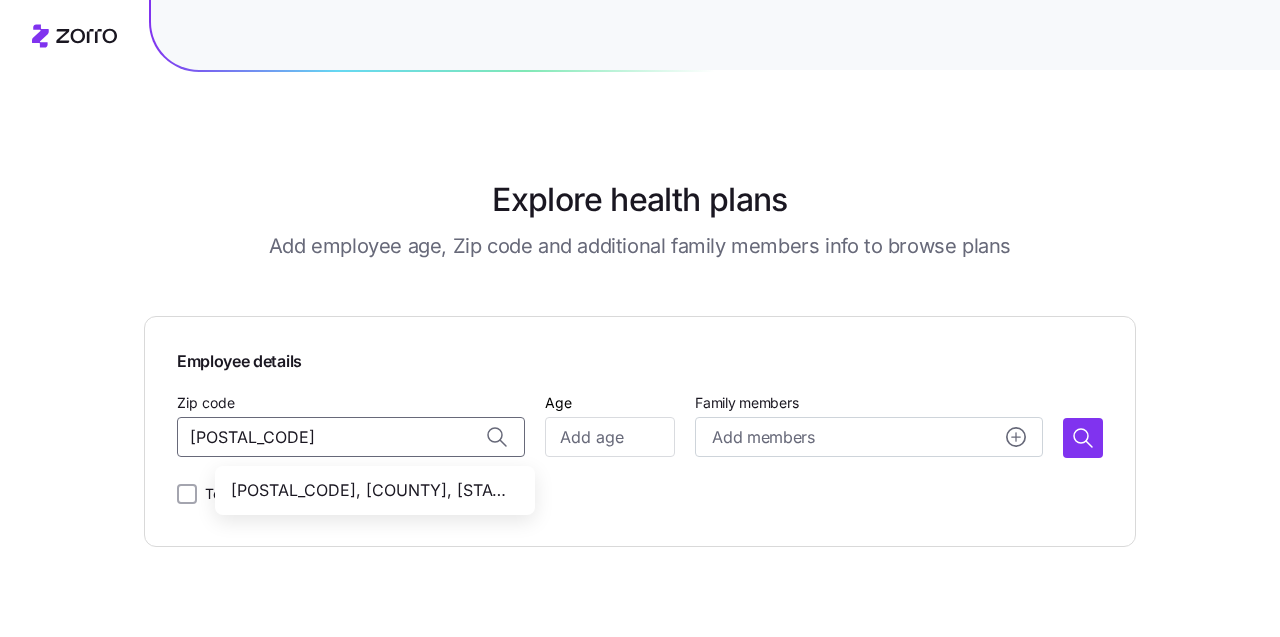 click on "[POSTAL_CODE], [COUNTY], [STATE]" at bounding box center (371, 490) 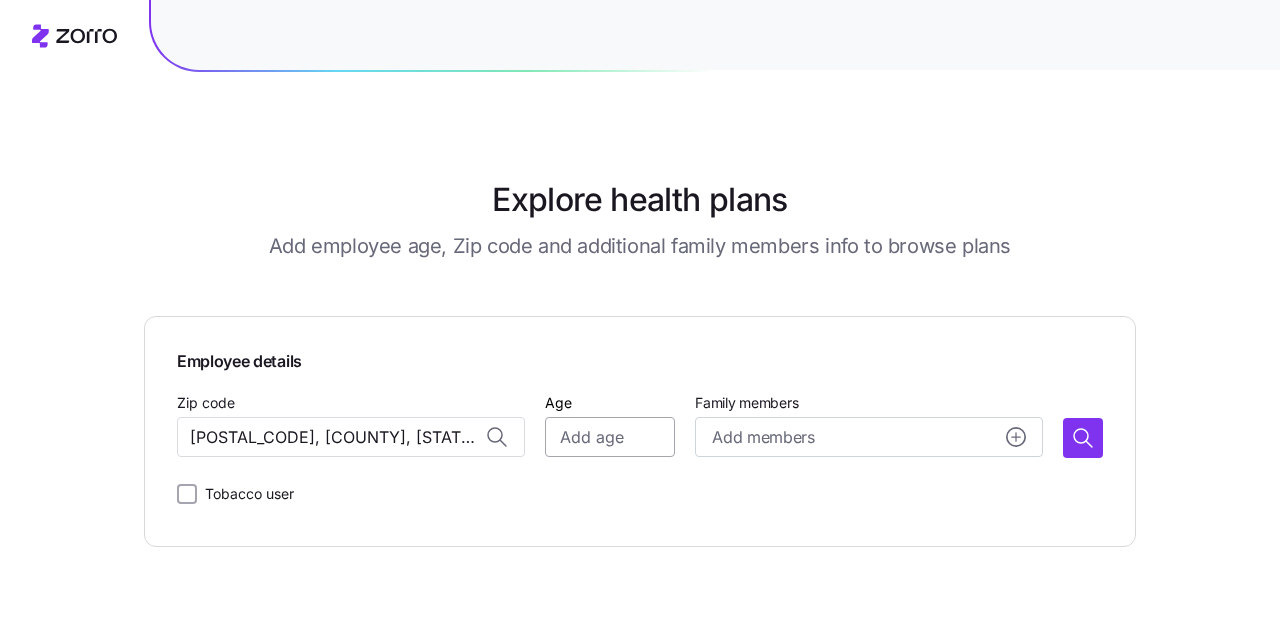 type on "[POSTAL_CODE], [COUNTY], [STATE]" 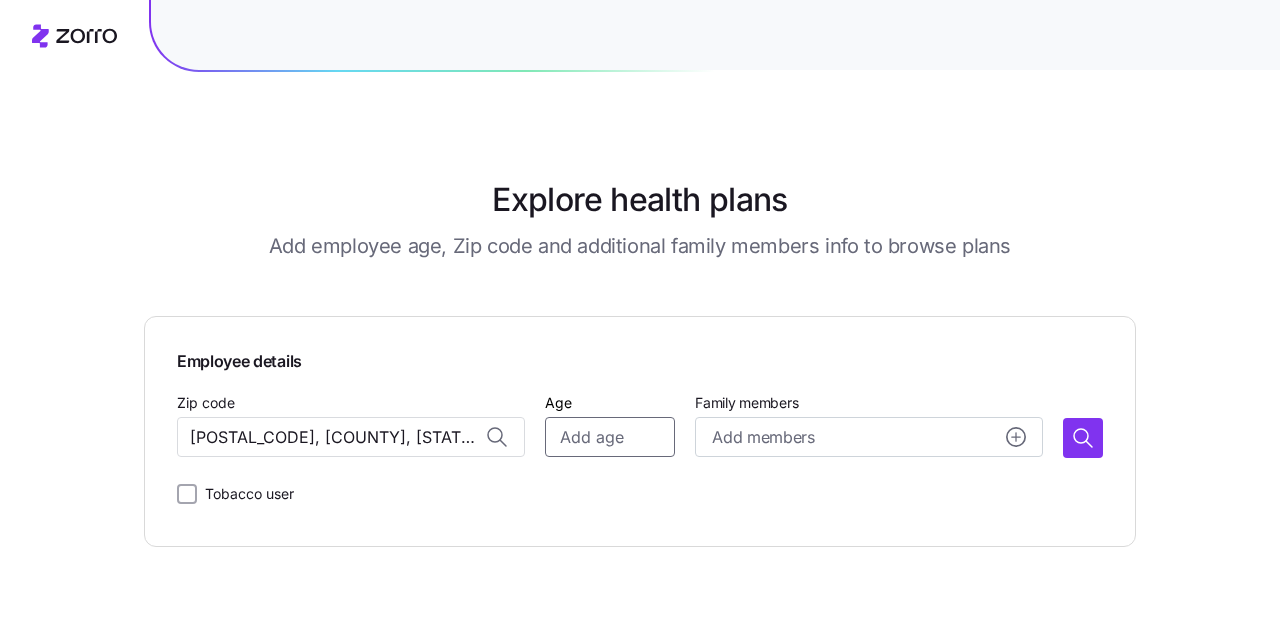click on "Age" at bounding box center (610, 437) 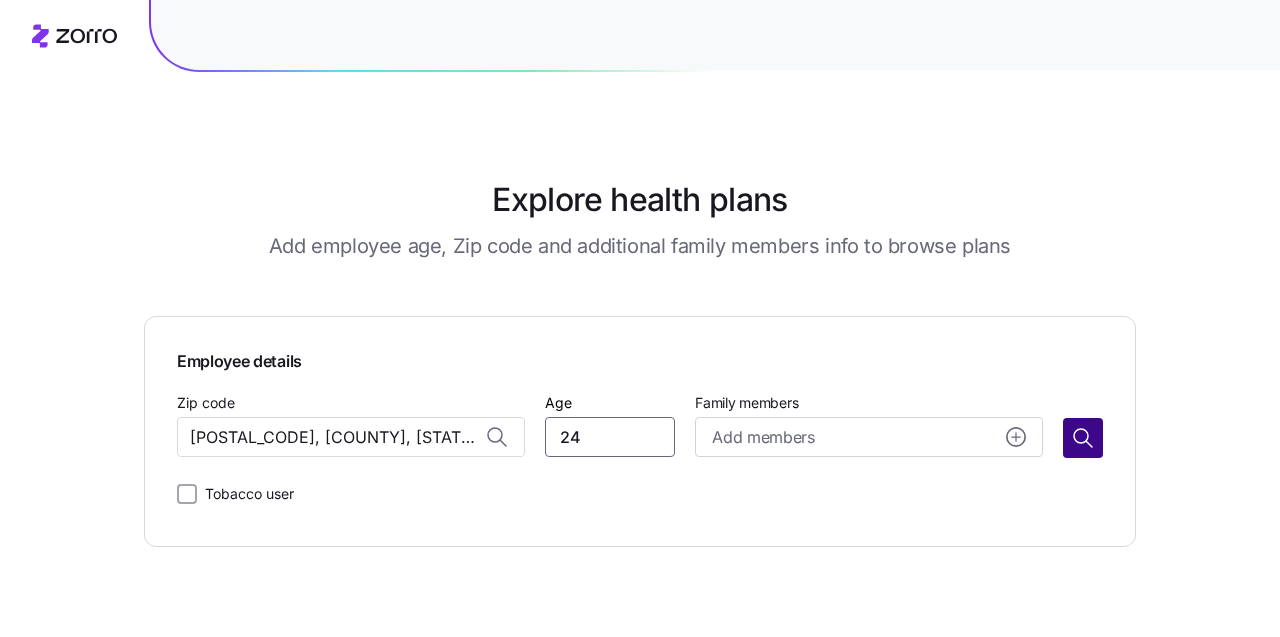 type on "24" 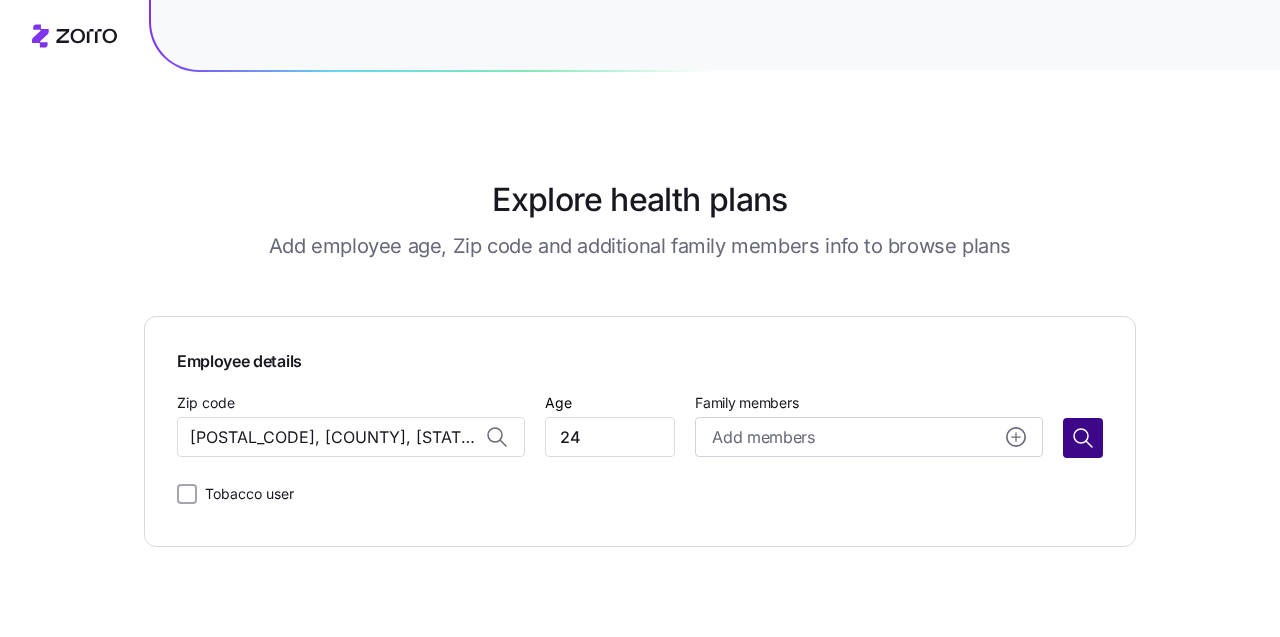 click 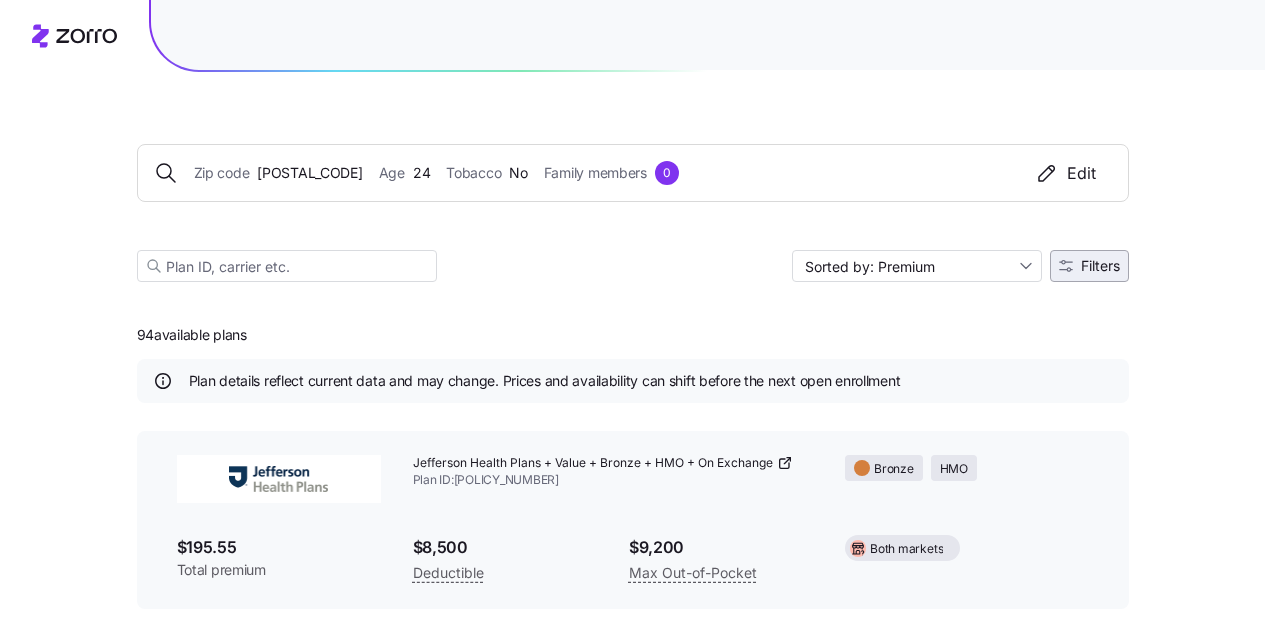 click on "Filters" at bounding box center (1100, 266) 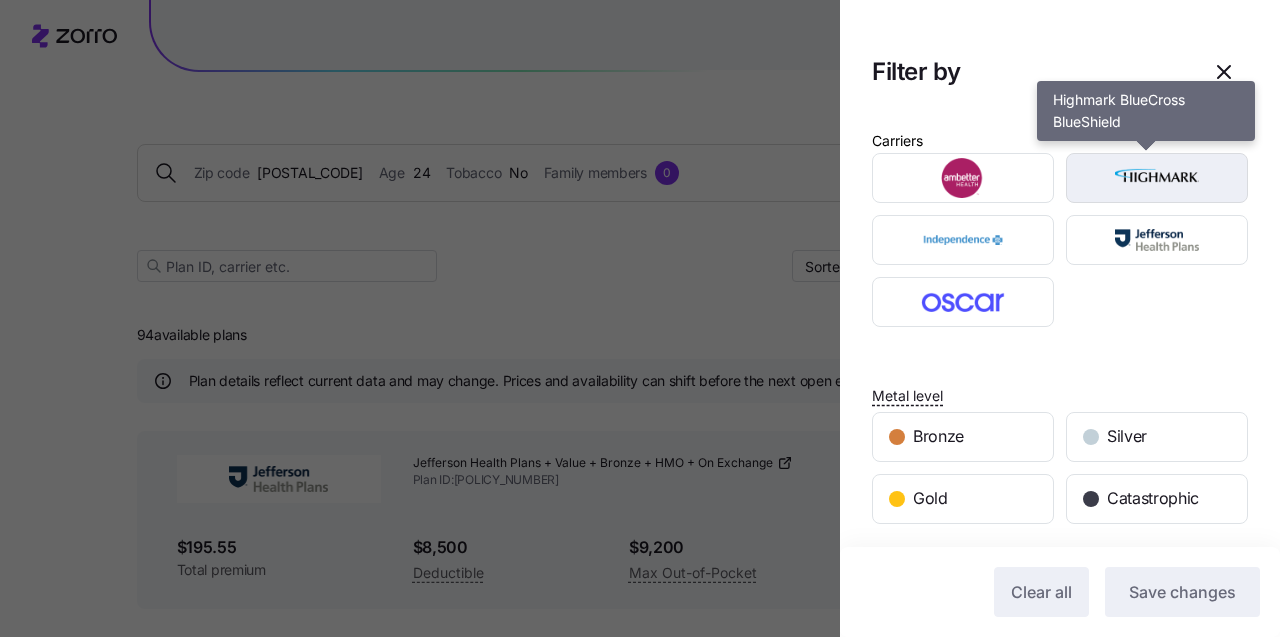 click at bounding box center (1157, 178) 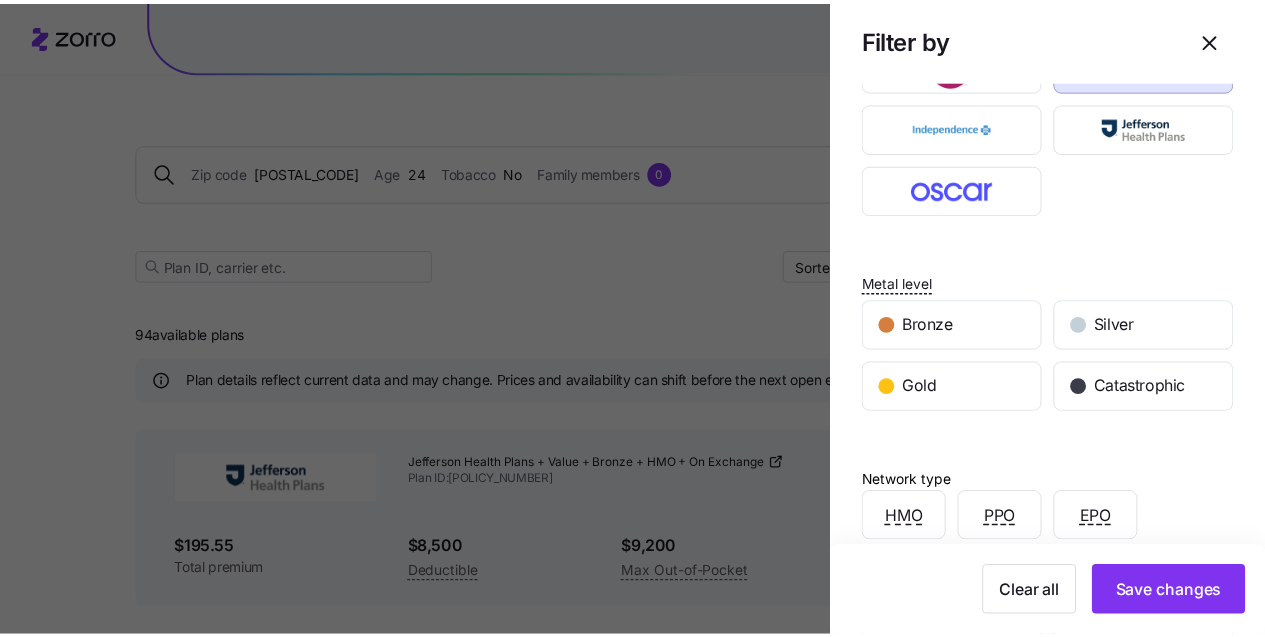 scroll, scrollTop: 342, scrollLeft: 0, axis: vertical 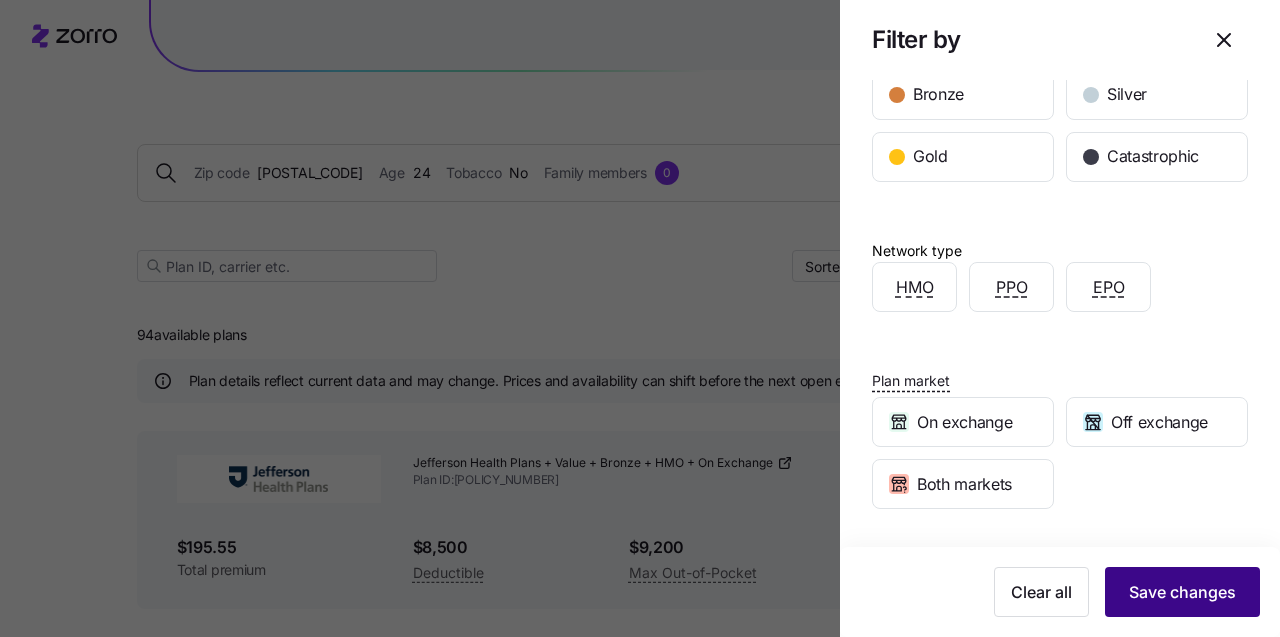 click on "Save changes" at bounding box center [1182, 592] 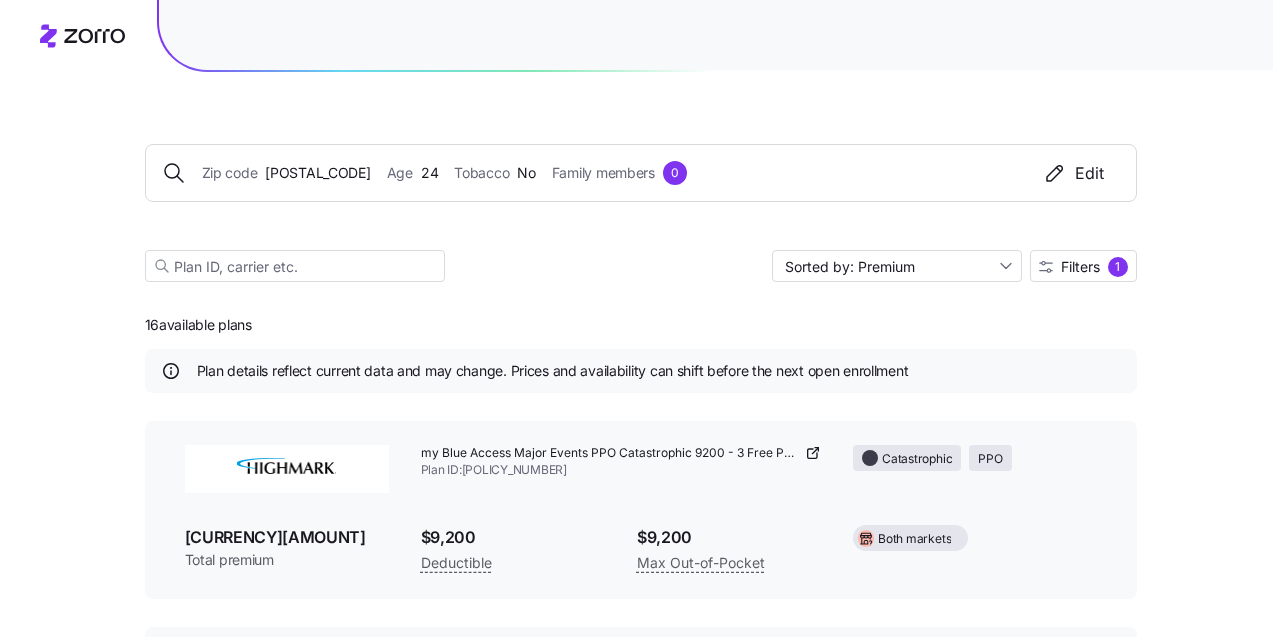 scroll, scrollTop: 0, scrollLeft: 0, axis: both 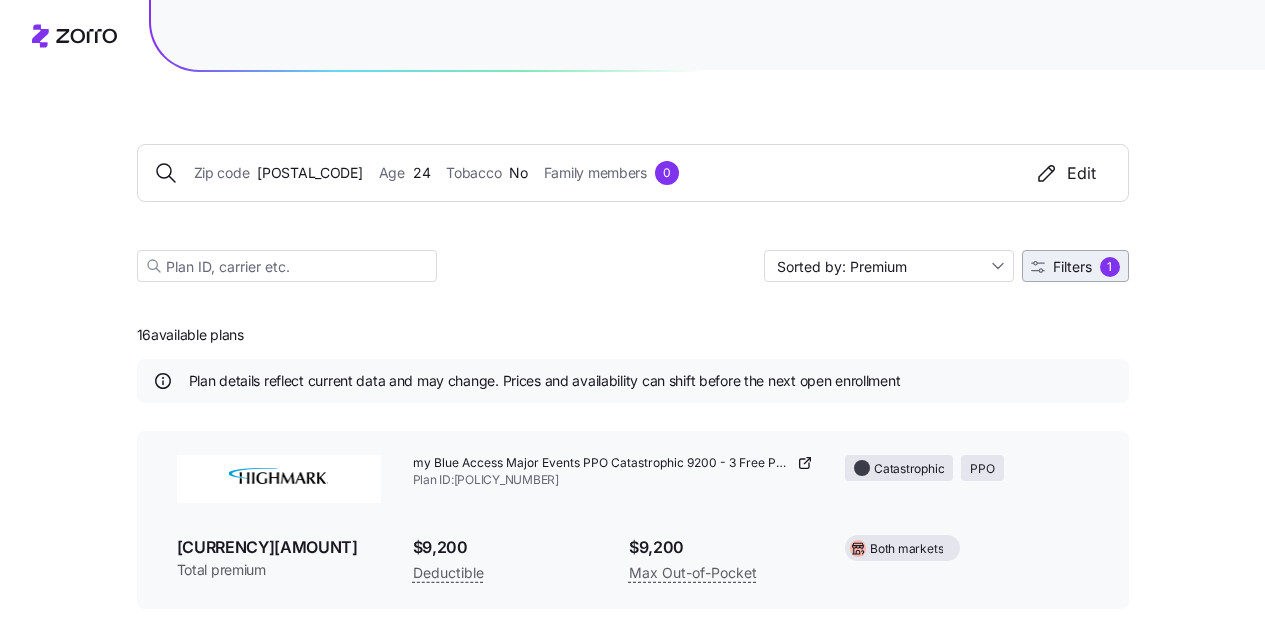 click on "Filters 1" at bounding box center (1075, 266) 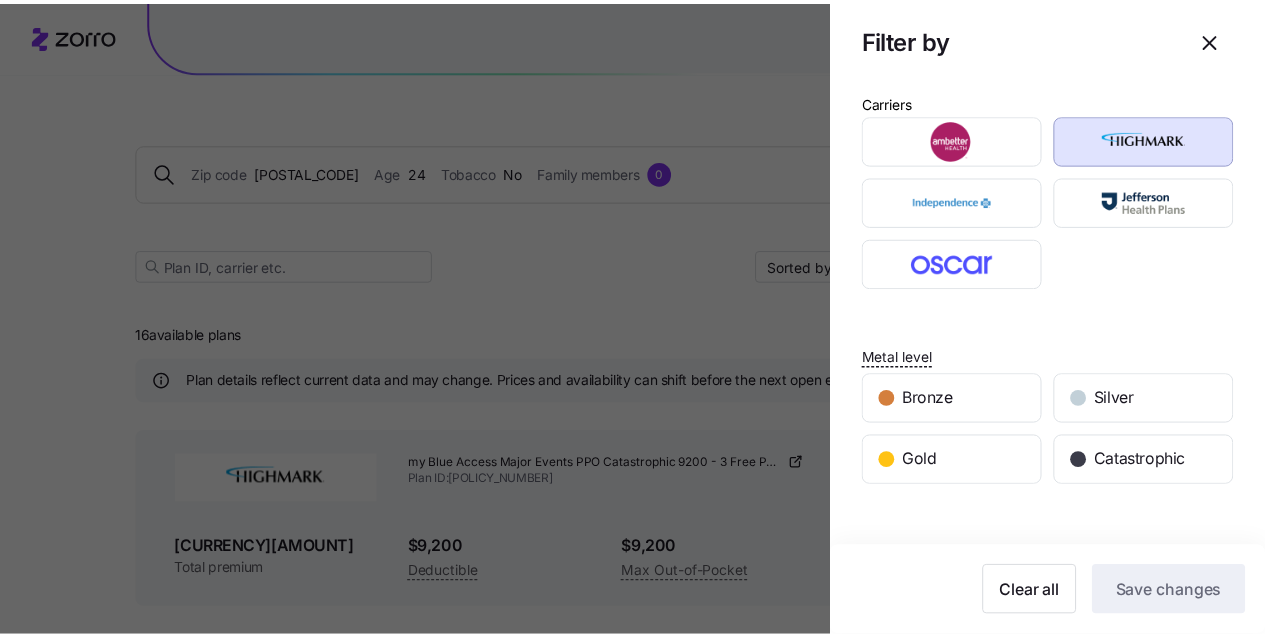 scroll, scrollTop: 291, scrollLeft: 0, axis: vertical 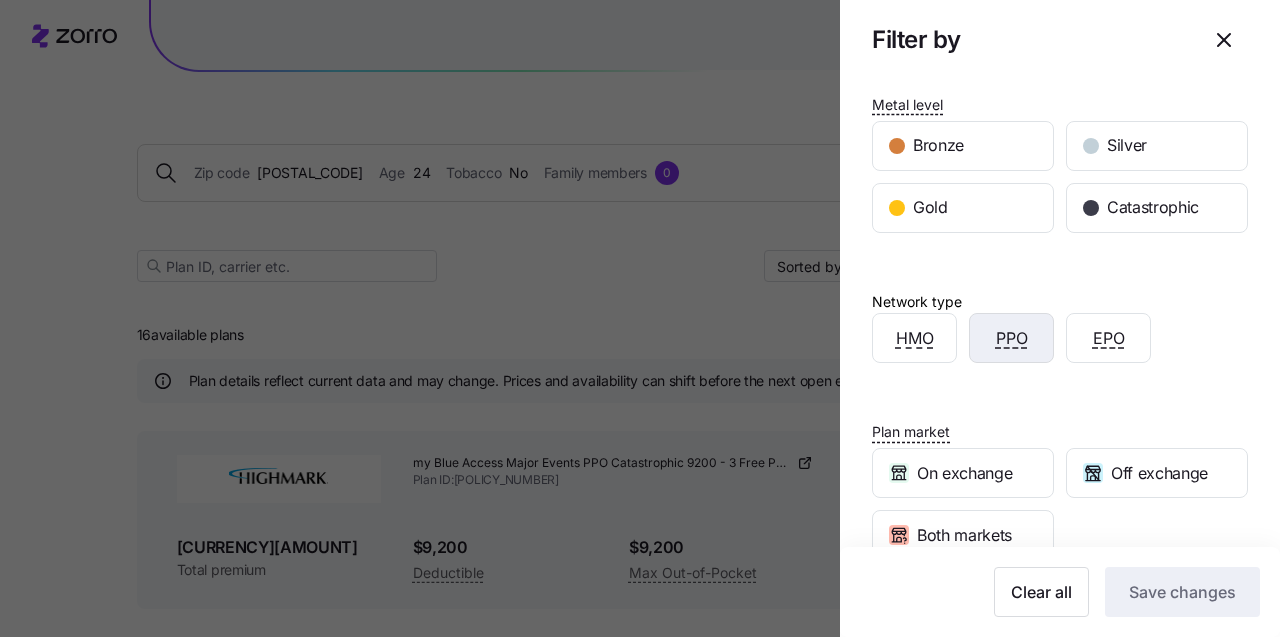 click on "PPO" at bounding box center (1012, 338) 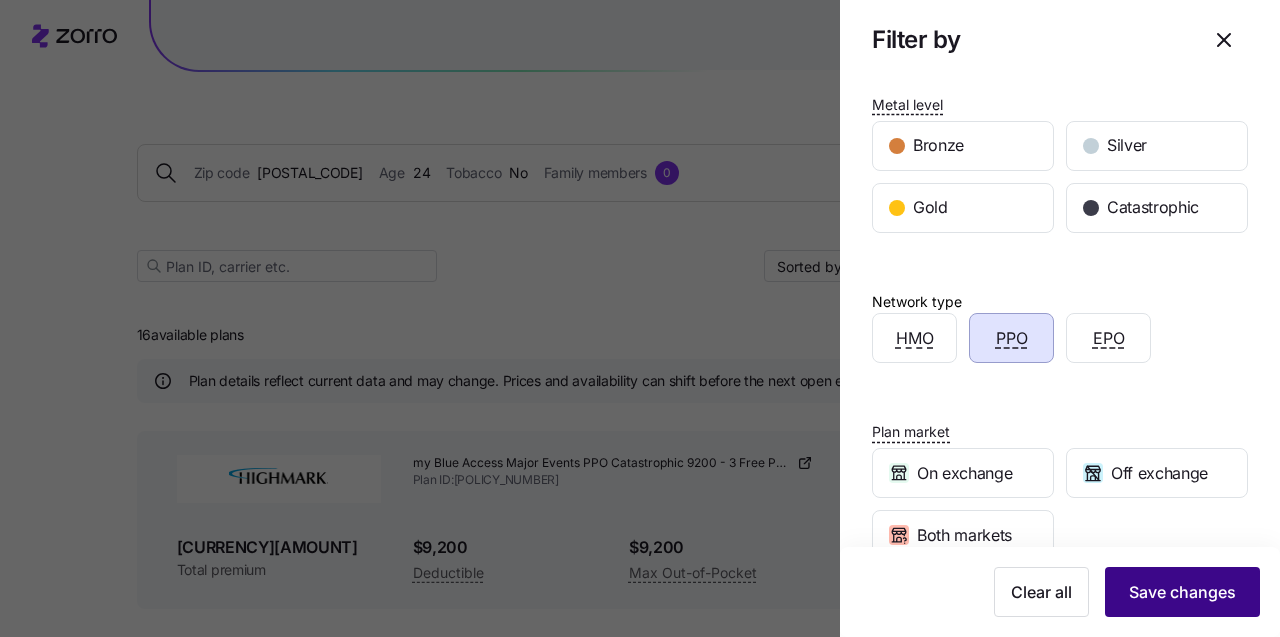 click on "Save changes" at bounding box center [1182, 592] 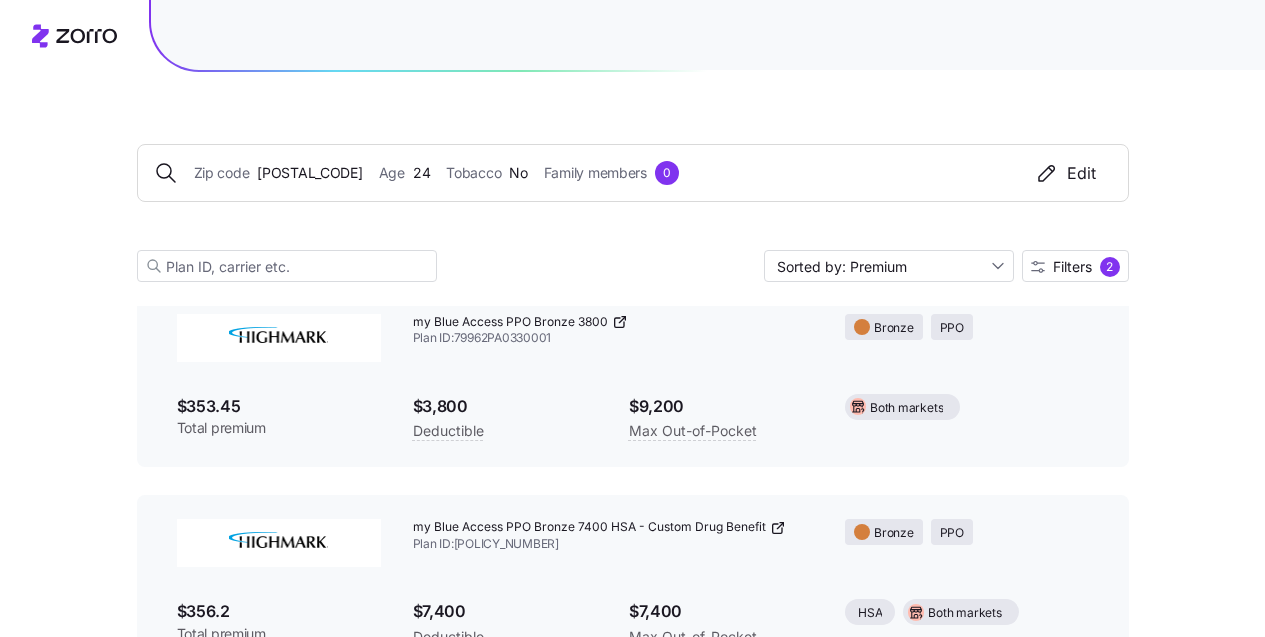 scroll, scrollTop: 833, scrollLeft: 0, axis: vertical 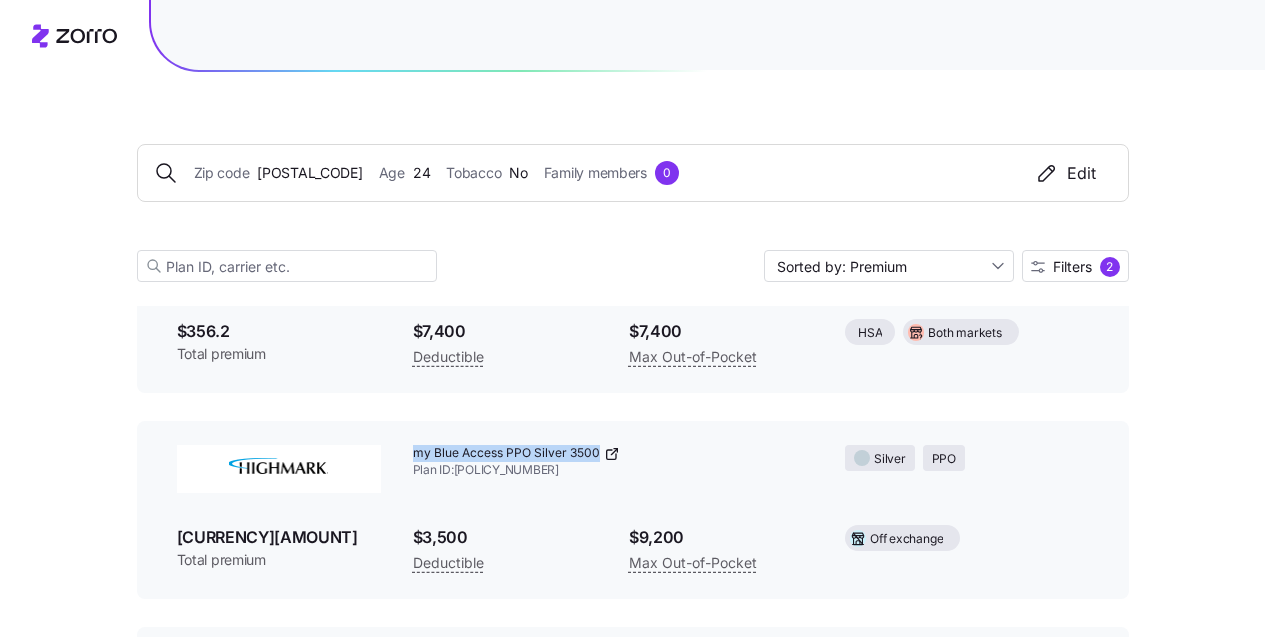 drag, startPoint x: 414, startPoint y: 453, endPoint x: 594, endPoint y: 453, distance: 180 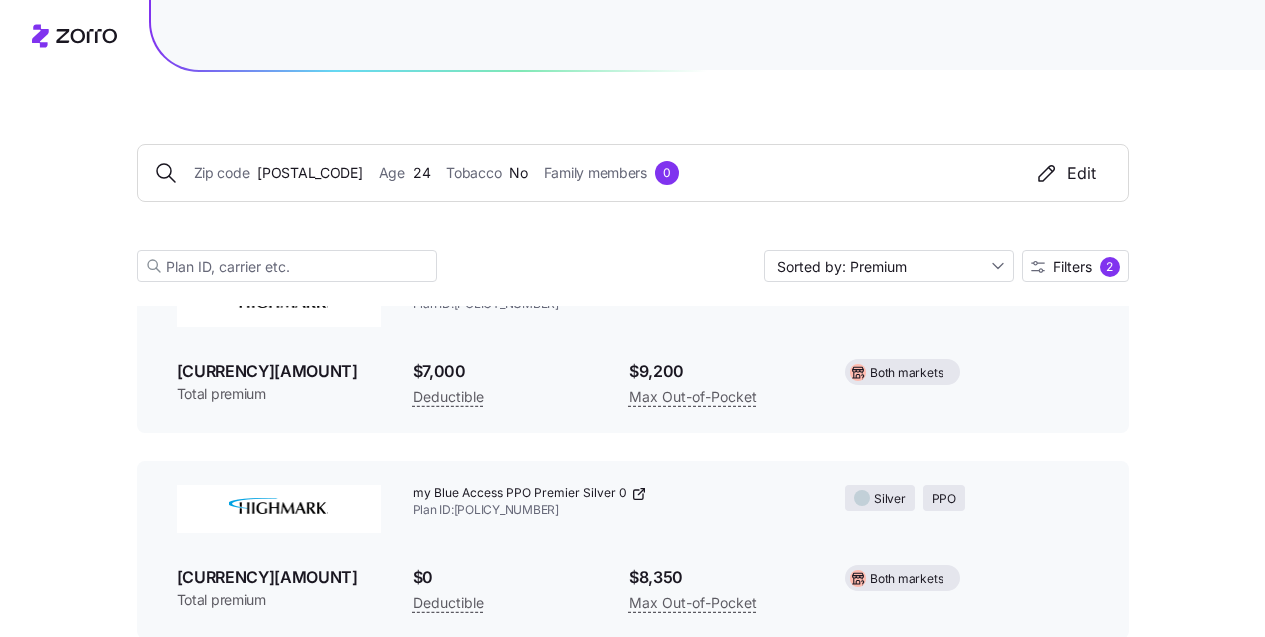 scroll, scrollTop: 3087, scrollLeft: 0, axis: vertical 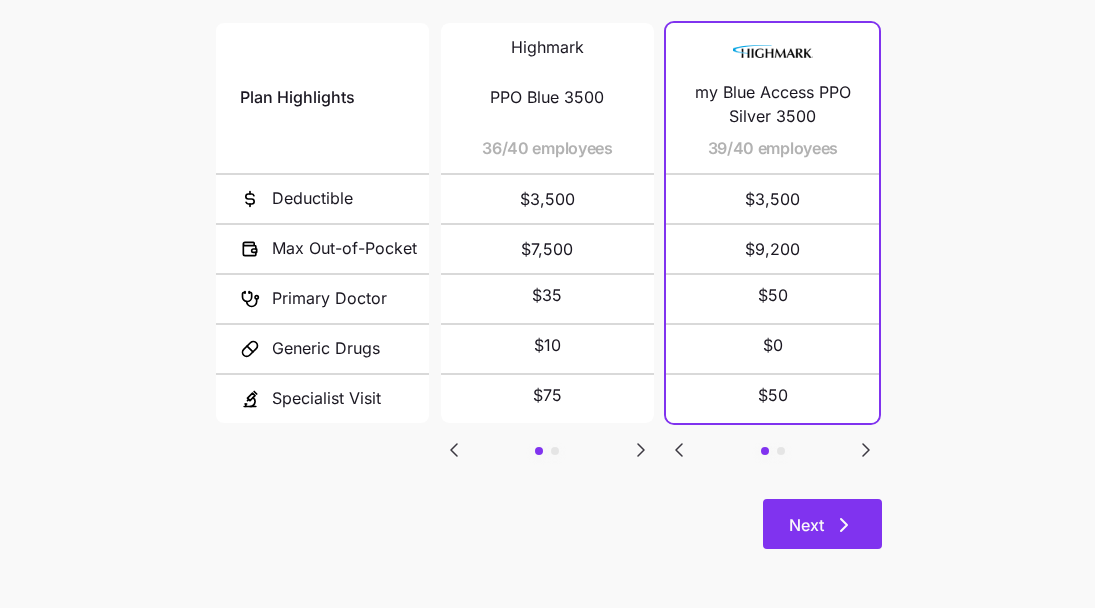 click on "Next" at bounding box center (822, 525) 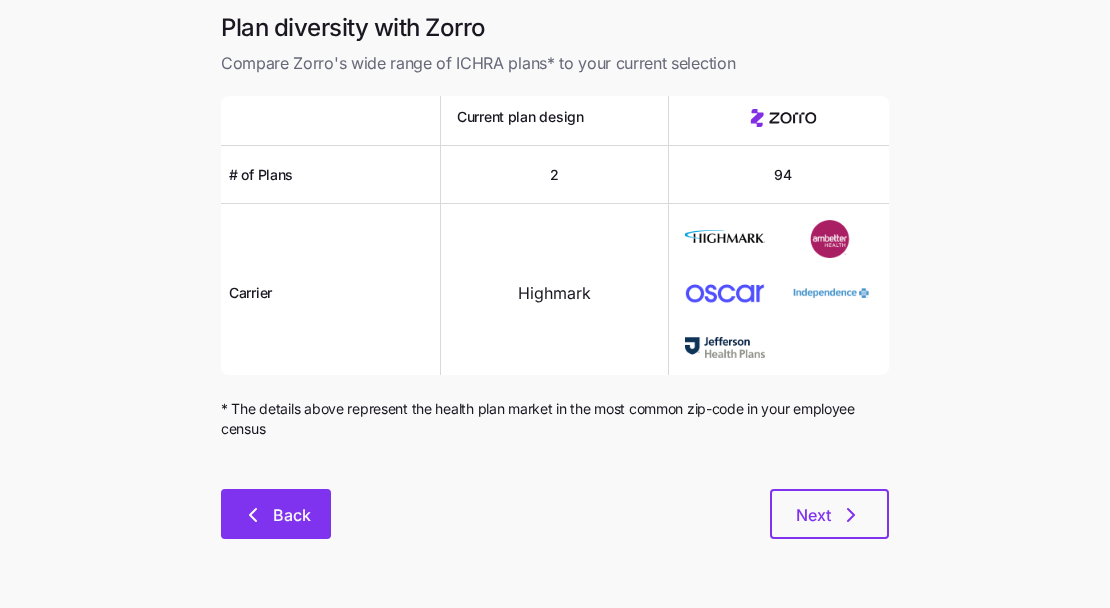 click on "Back" at bounding box center [292, 515] 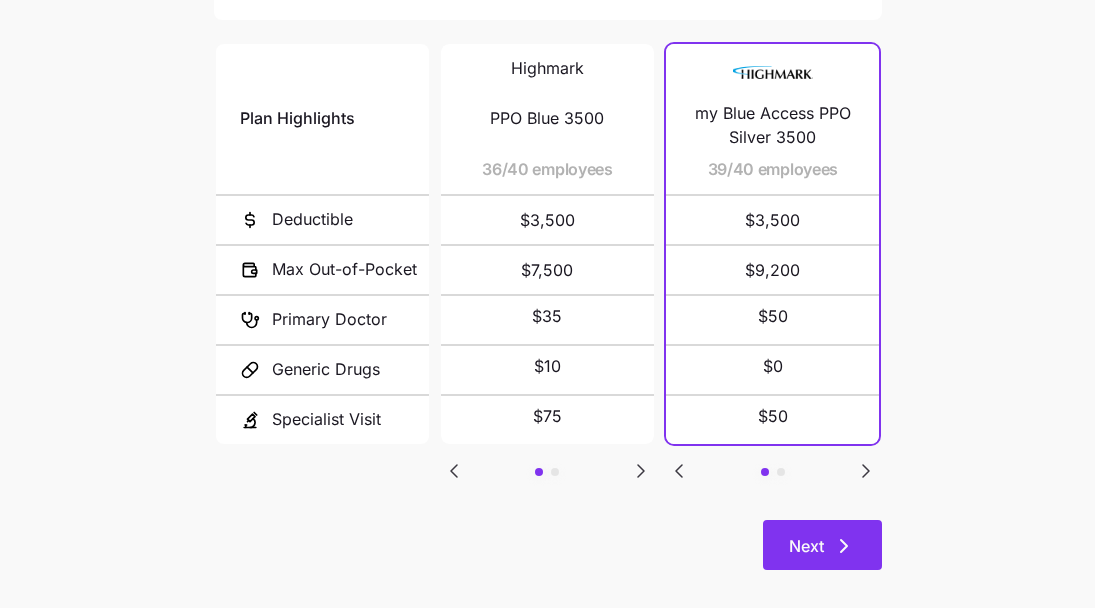 scroll, scrollTop: 480, scrollLeft: 0, axis: vertical 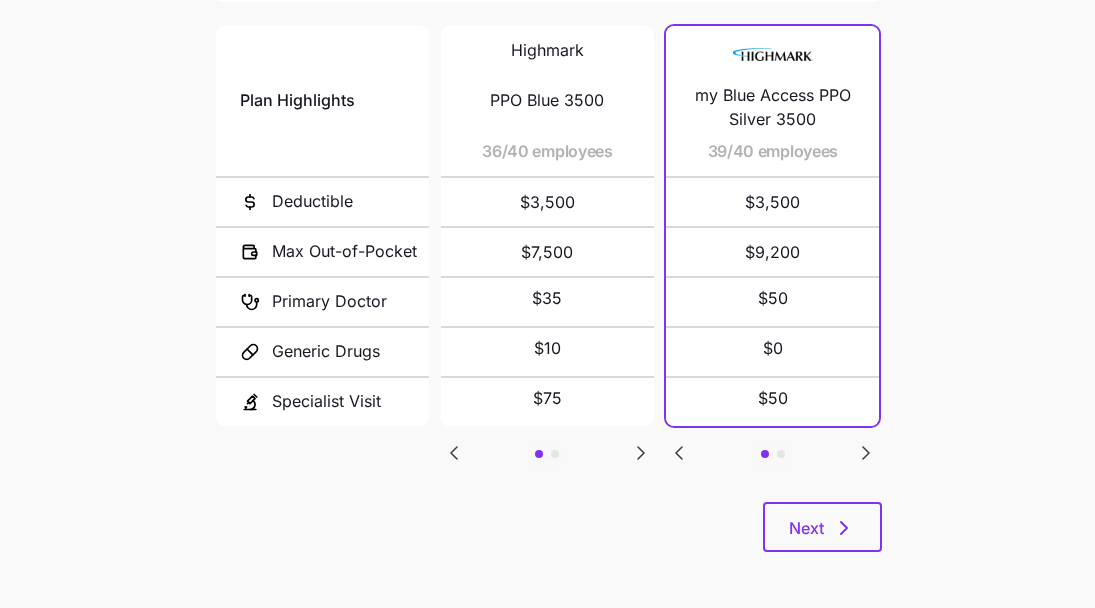 click 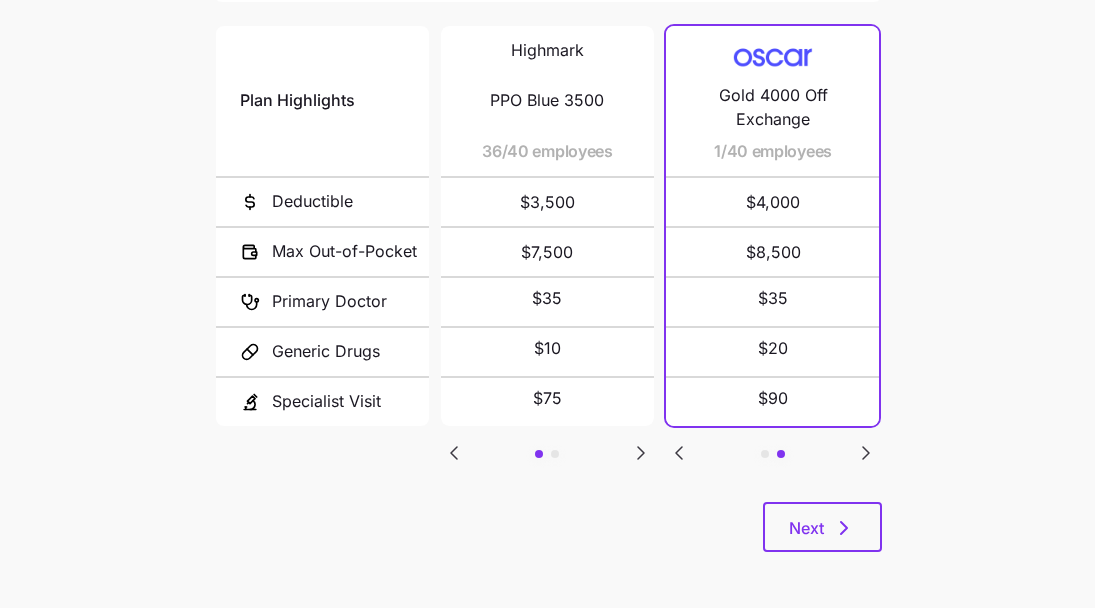 click 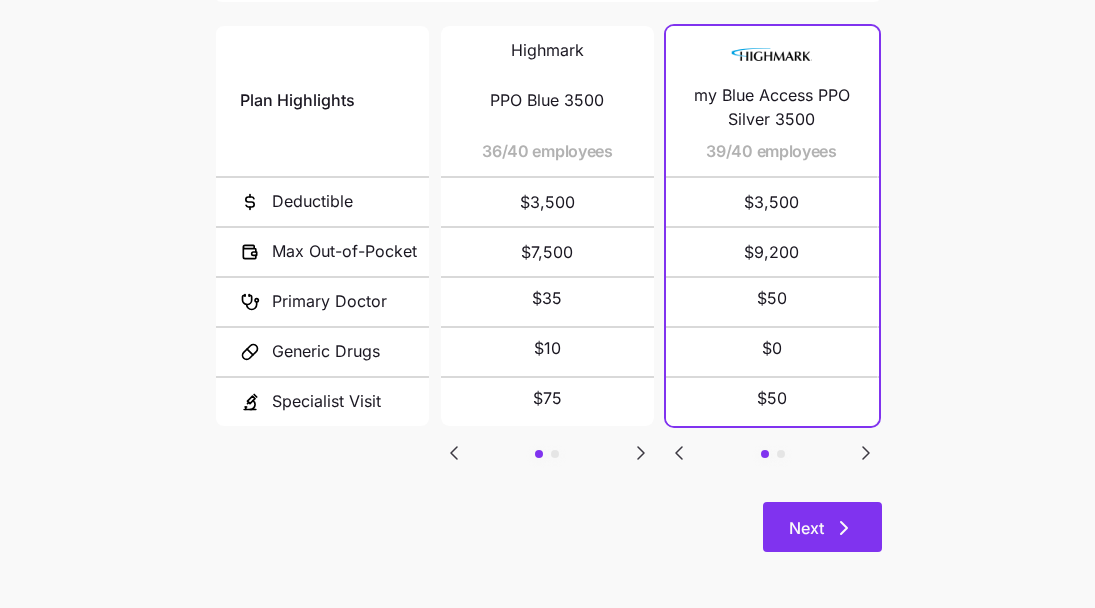 click on "Next" at bounding box center (822, 528) 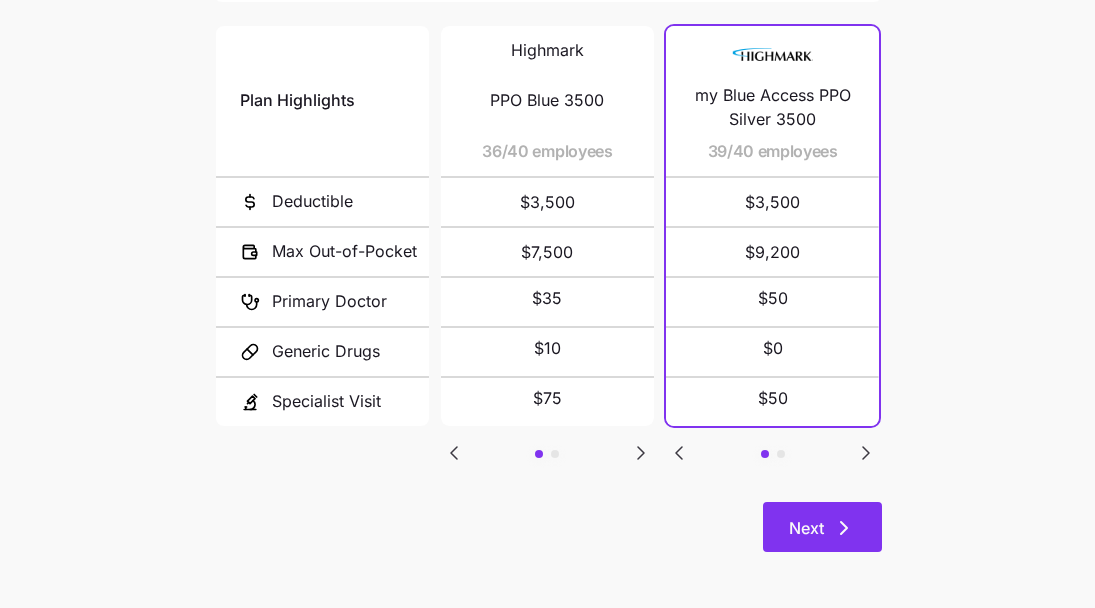 scroll, scrollTop: 0, scrollLeft: 0, axis: both 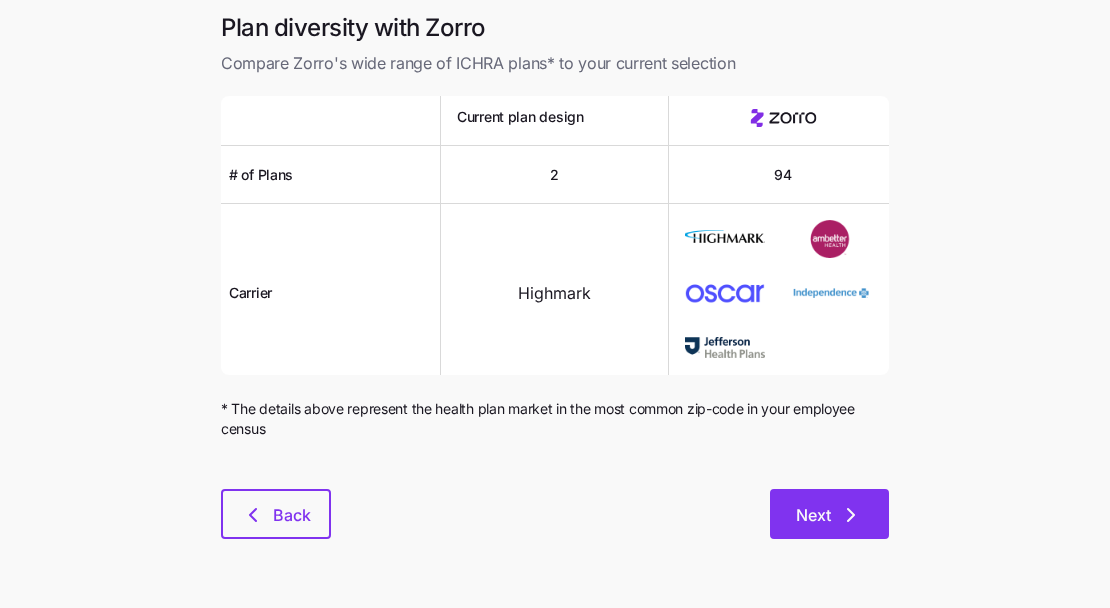 click on "Next" at bounding box center [829, 515] 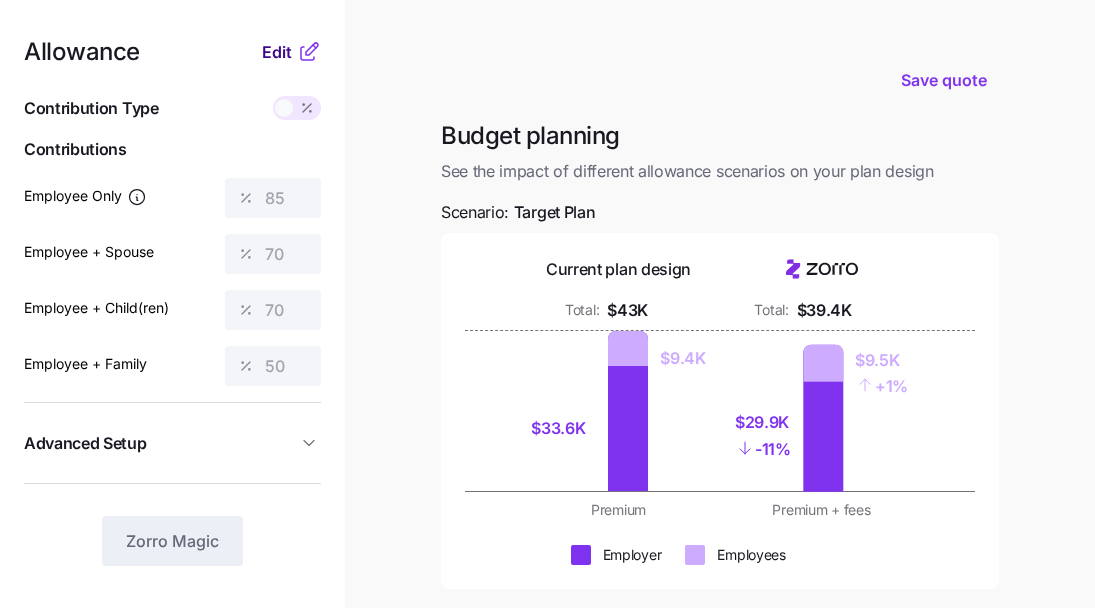 click on "Edit" at bounding box center [277, 52] 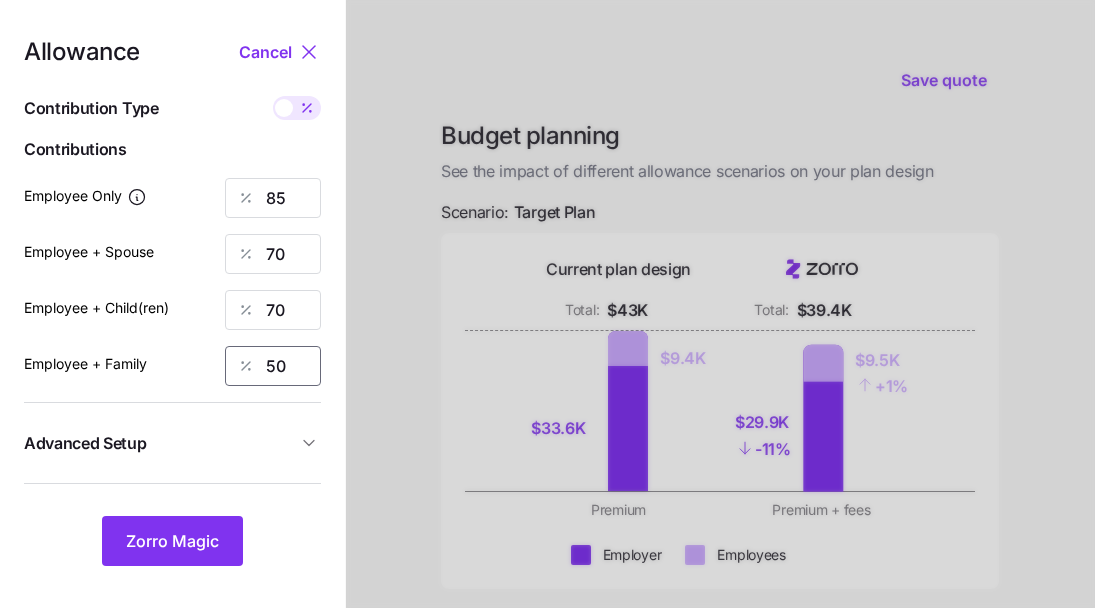 click on "50" at bounding box center (273, 366) 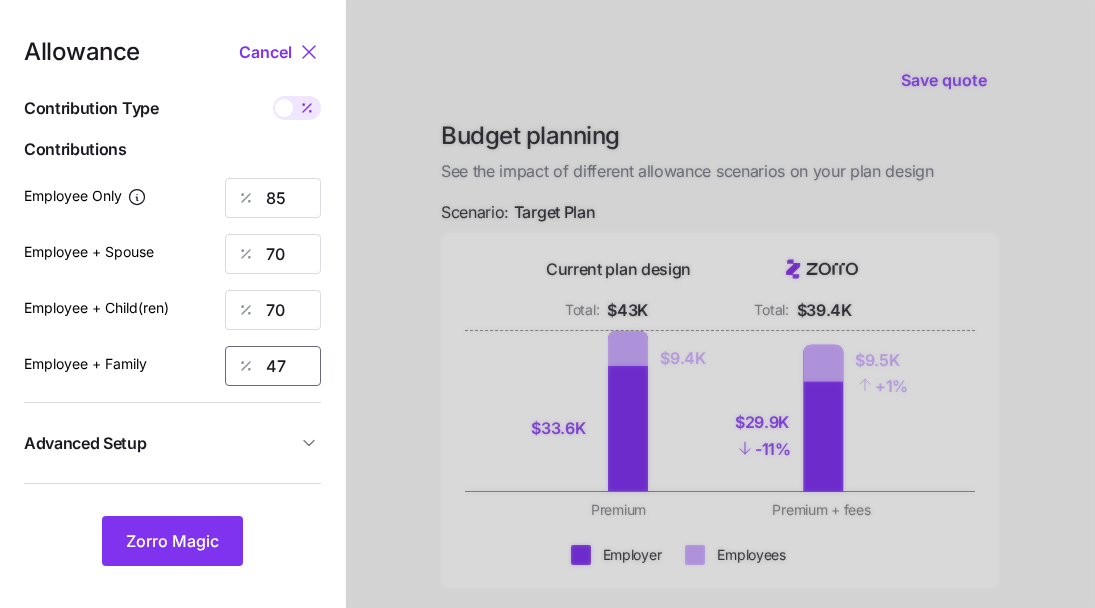 type on "47" 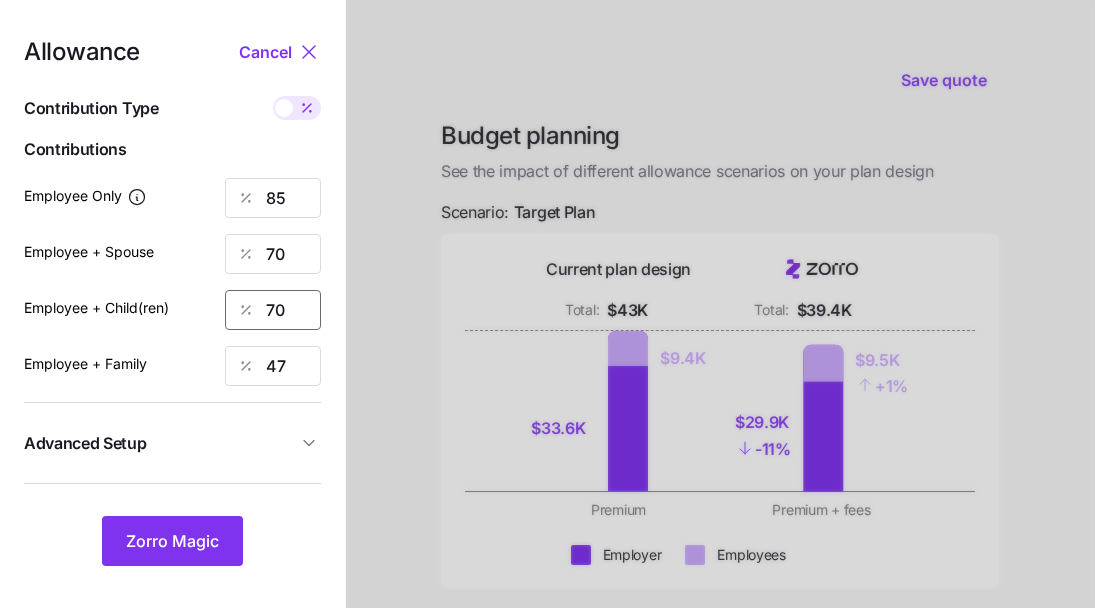 click on "70" at bounding box center [273, 310] 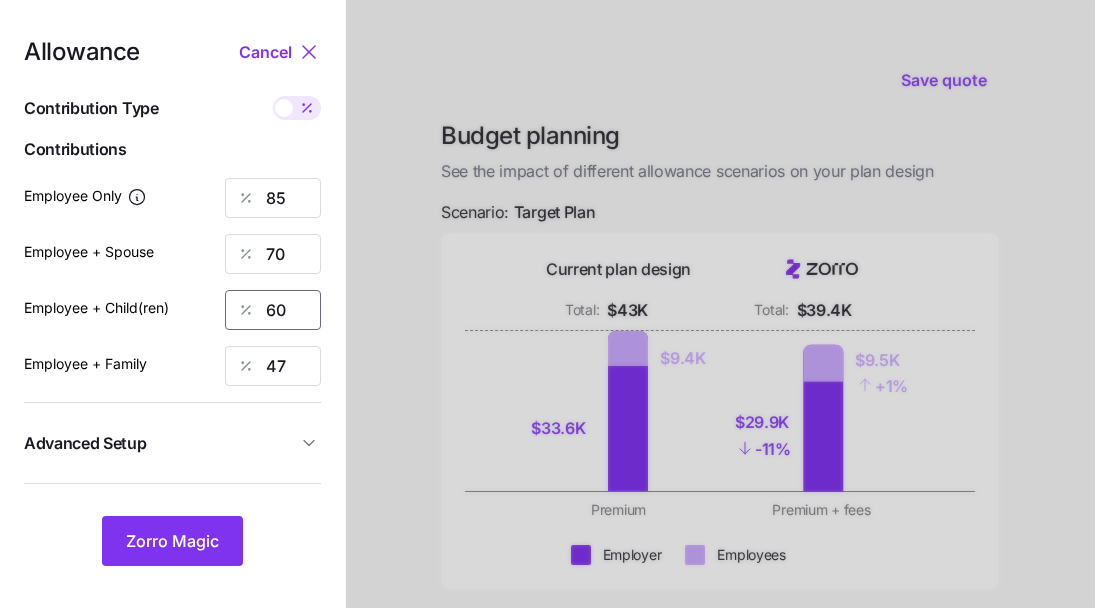 type on "60" 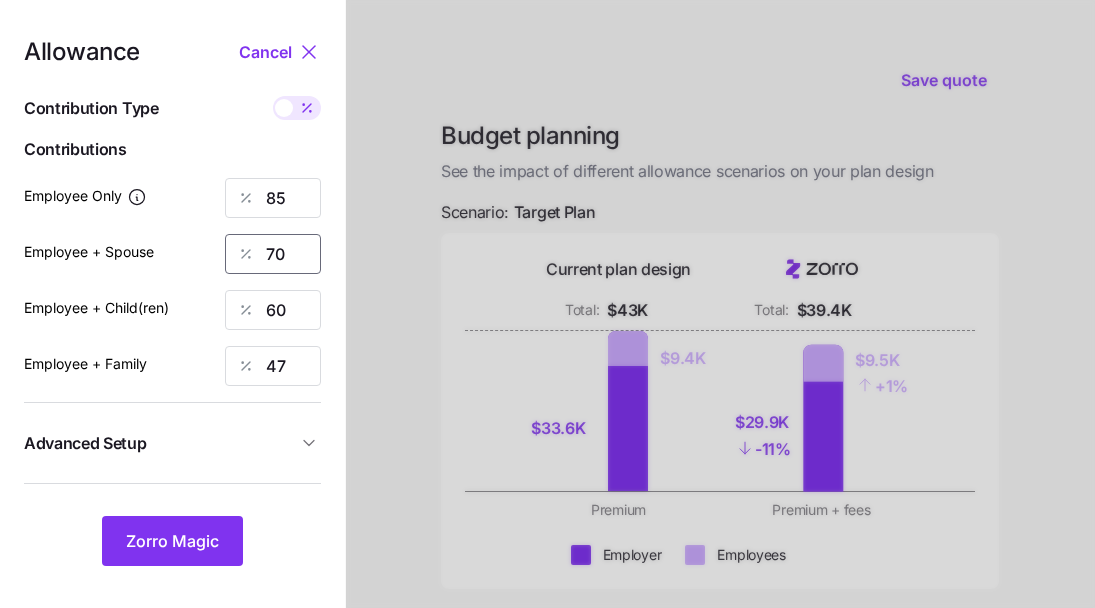 click on "70" at bounding box center (273, 254) 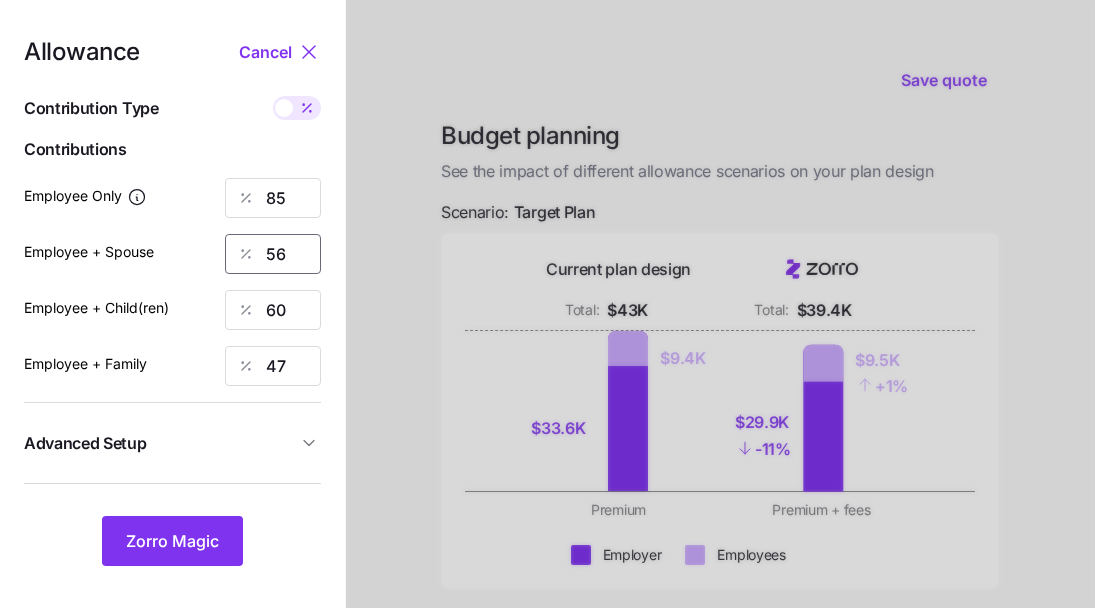 type on "56" 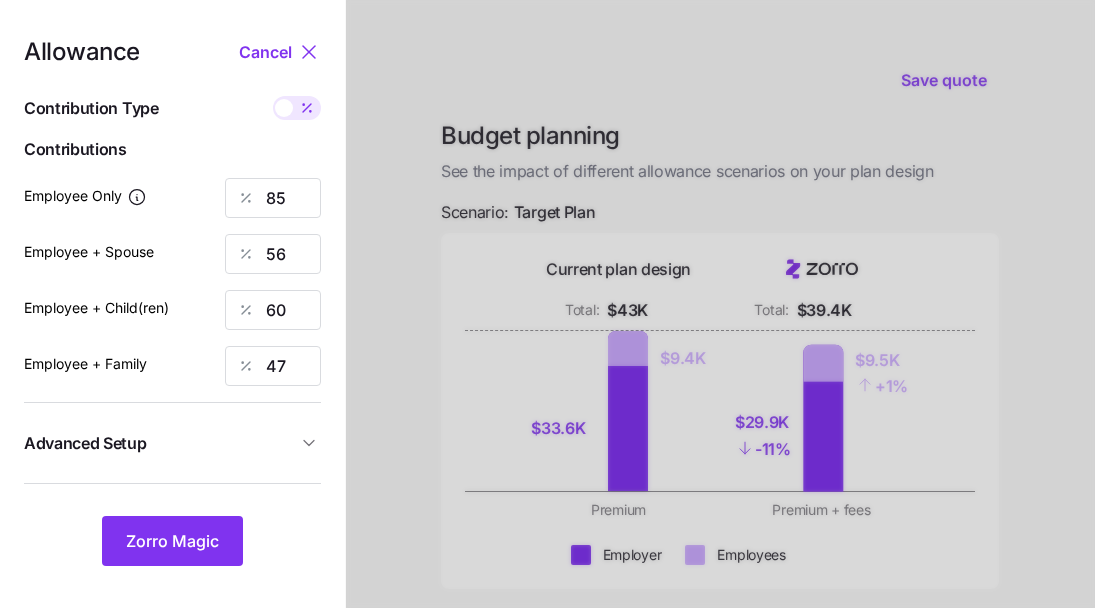 click on "Allowance Cancel Contribution Type Use classes Contributions Employee Only 85 Employee + Spouse 56 Employee + Child(ren) 60 Employee + Family 47 Advanced Setup Geo distribution off Family Units 8 units Zorro Magic" at bounding box center [172, 303] 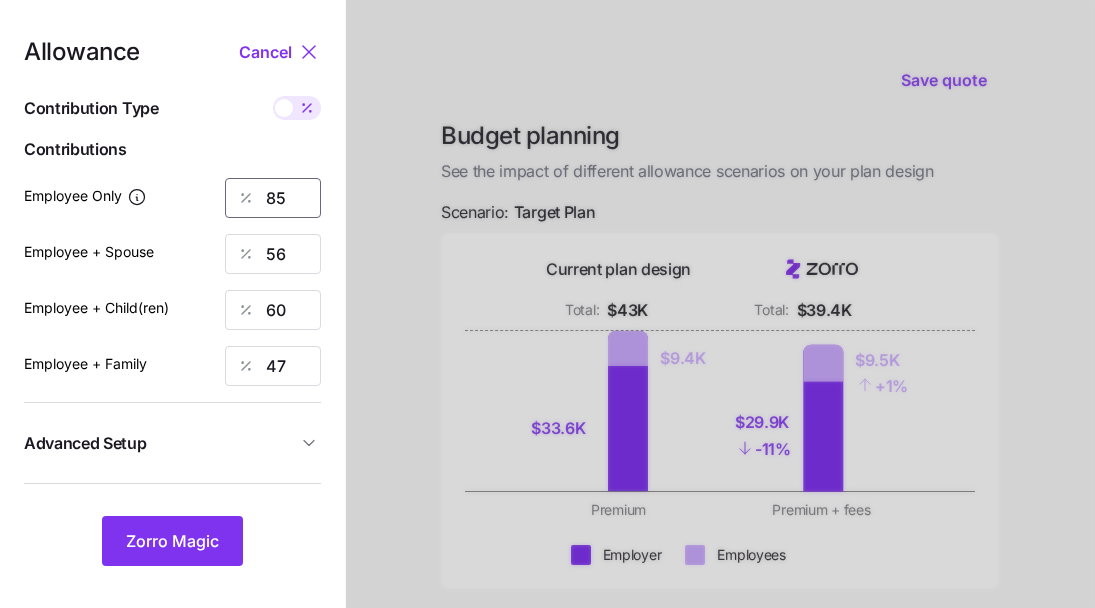 click on "85" at bounding box center [273, 198] 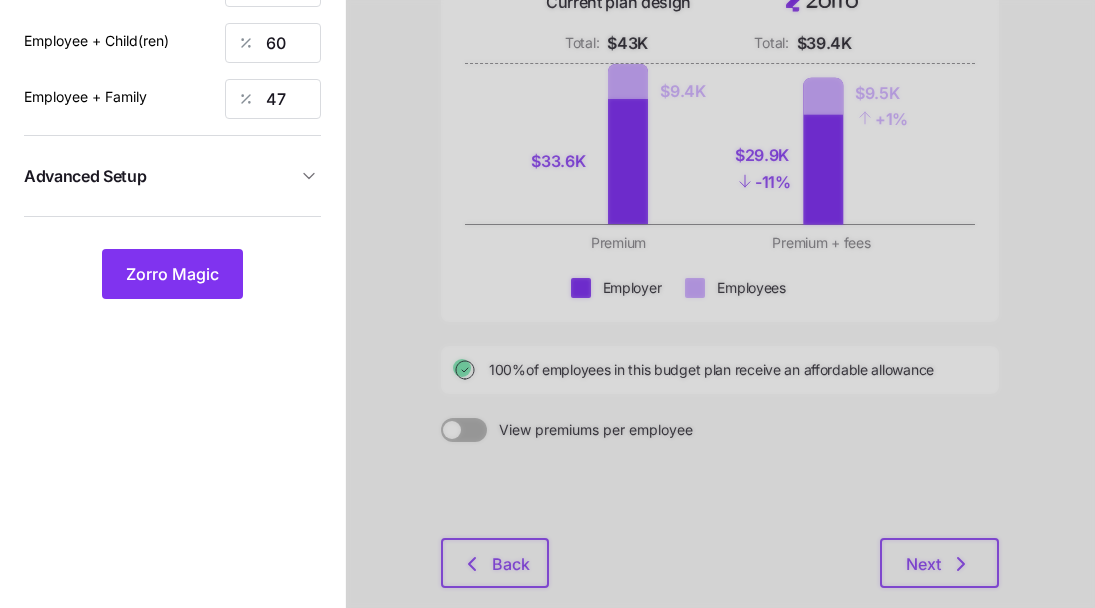 scroll, scrollTop: 316, scrollLeft: 0, axis: vertical 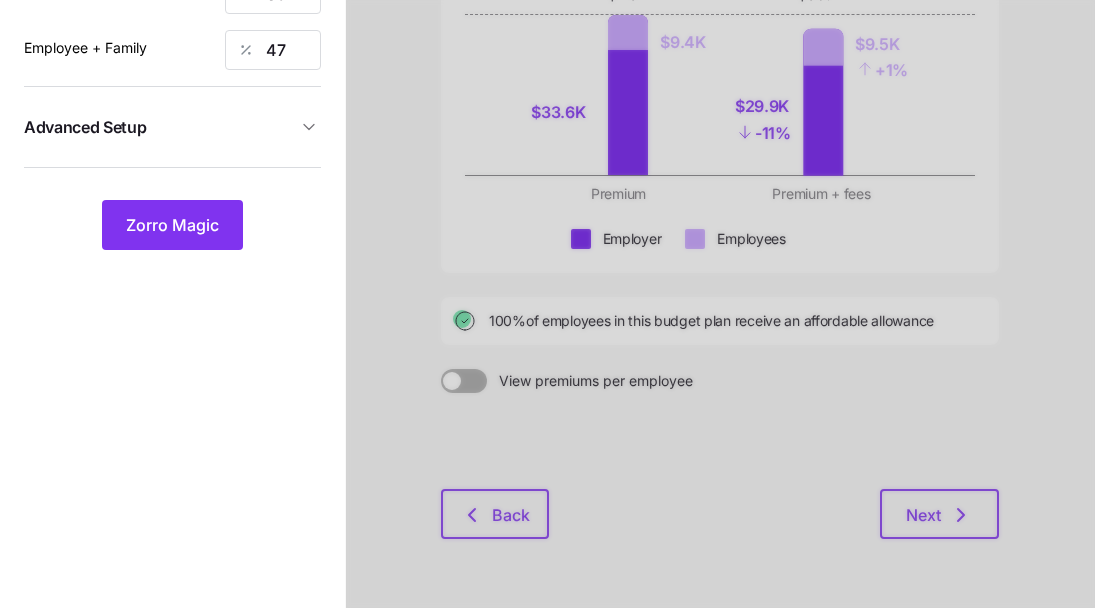 type on "100" 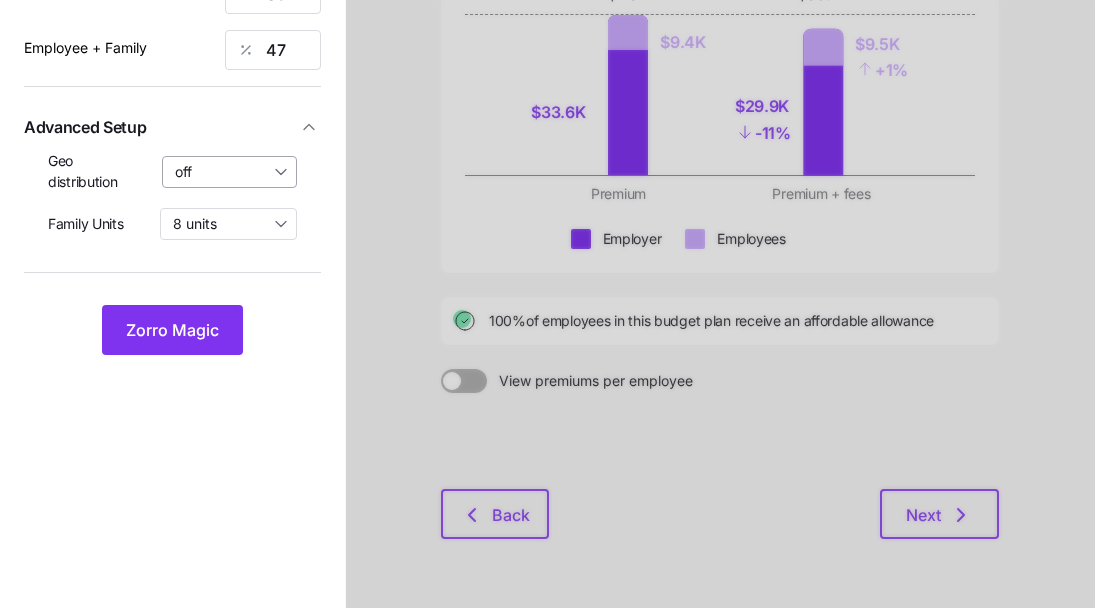 click on "off" at bounding box center [230, 172] 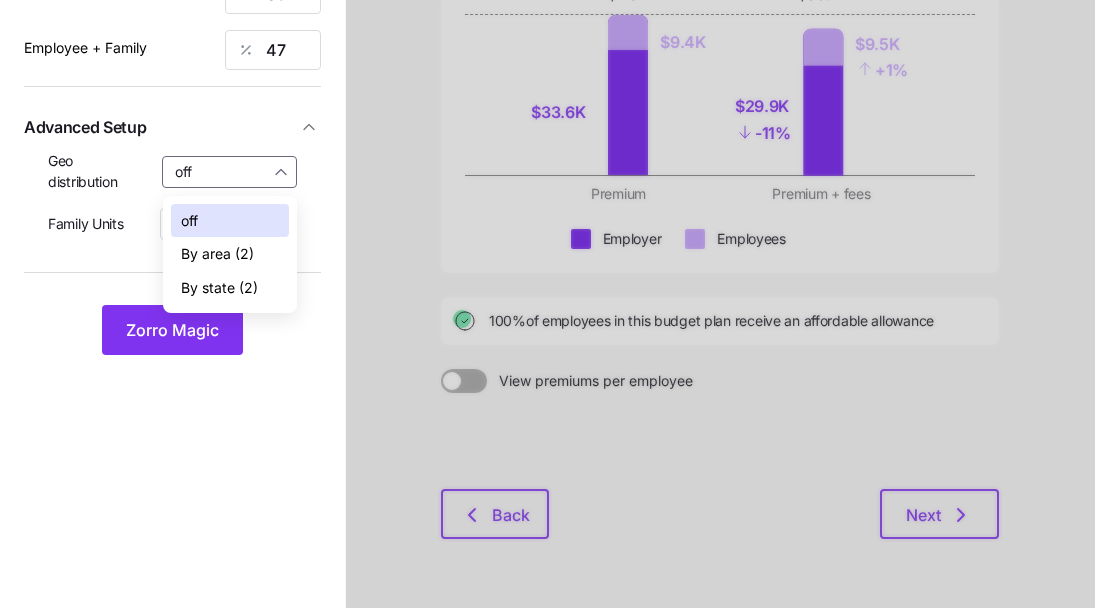 click on "By state (2)" at bounding box center (219, 288) 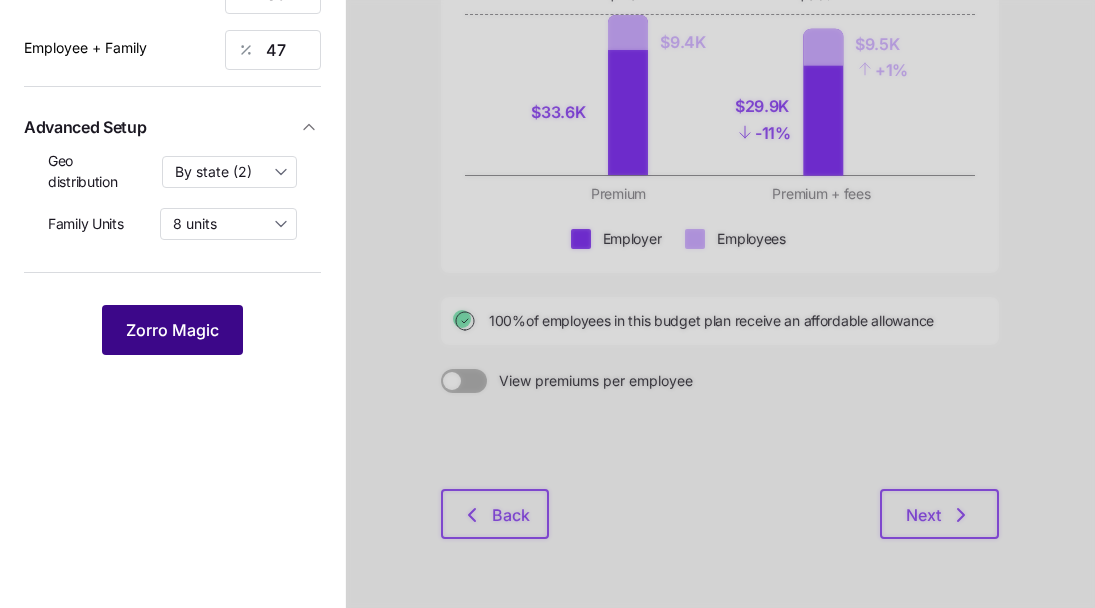 click on "Zorro Magic" at bounding box center (172, 330) 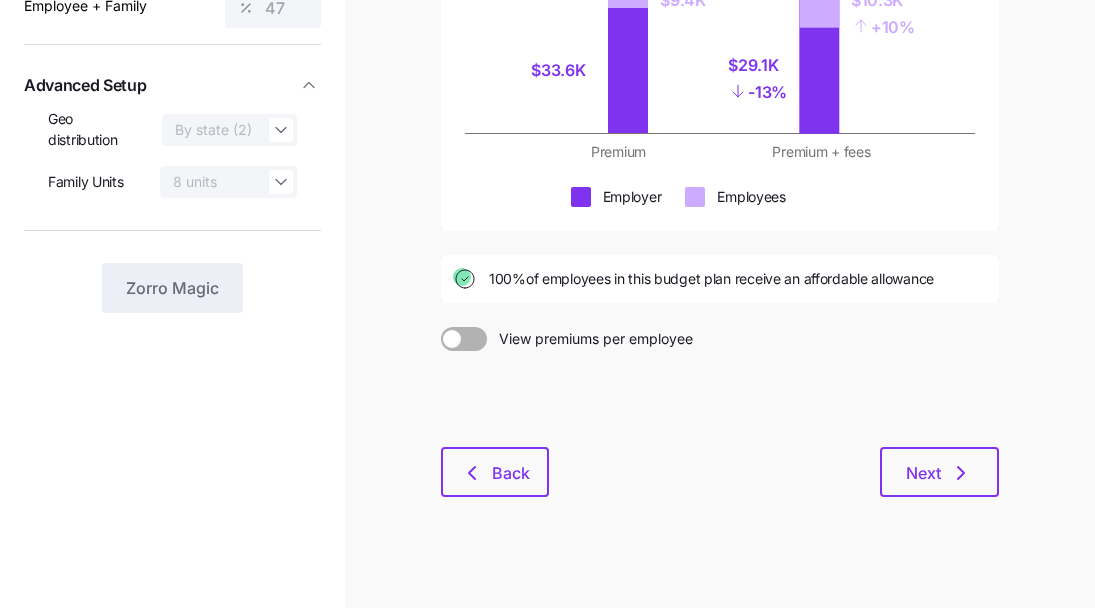 scroll, scrollTop: 375, scrollLeft: 0, axis: vertical 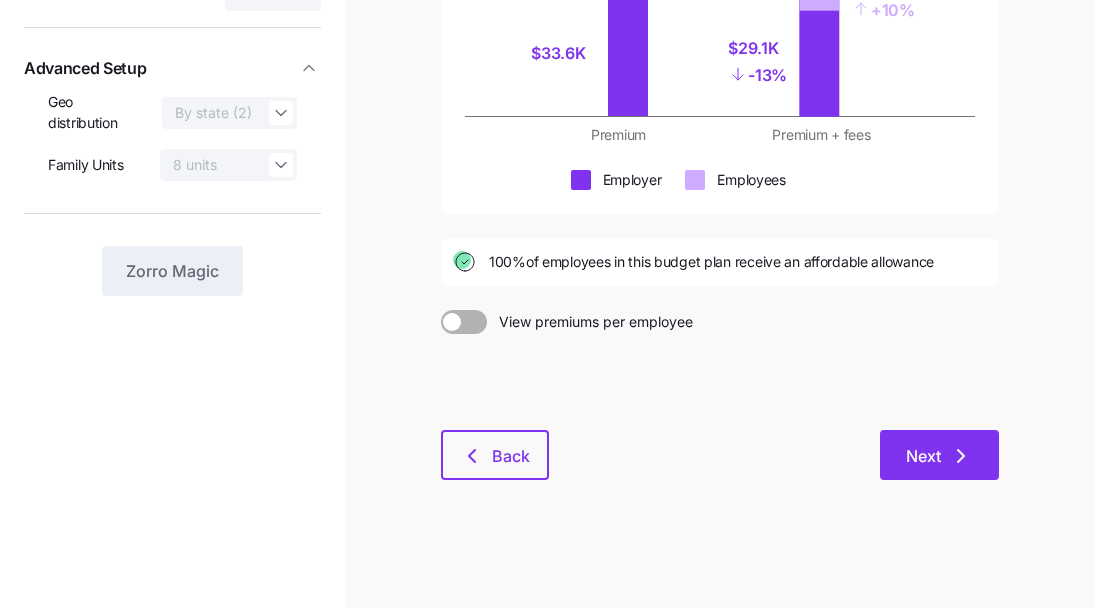 click on "Next" at bounding box center (923, 456) 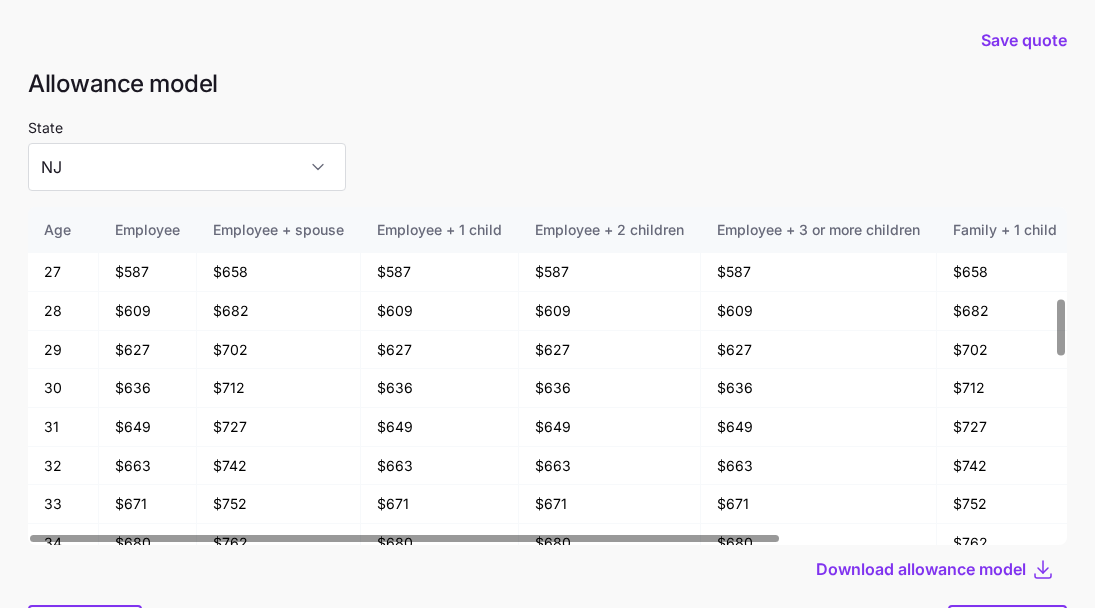 scroll, scrollTop: 548, scrollLeft: 0, axis: vertical 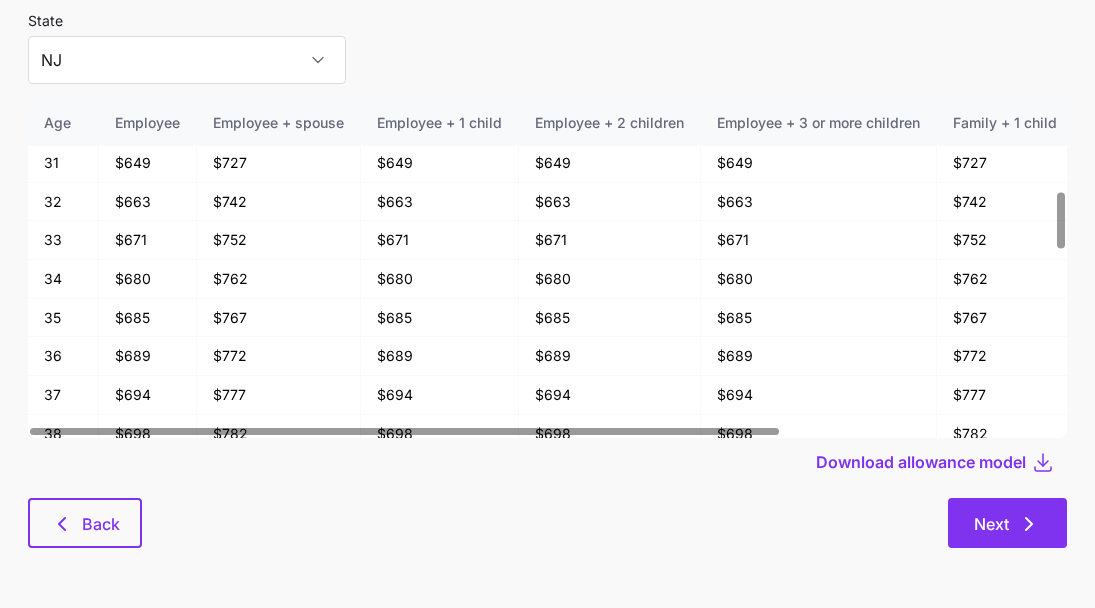 click on "Next" at bounding box center (1007, 523) 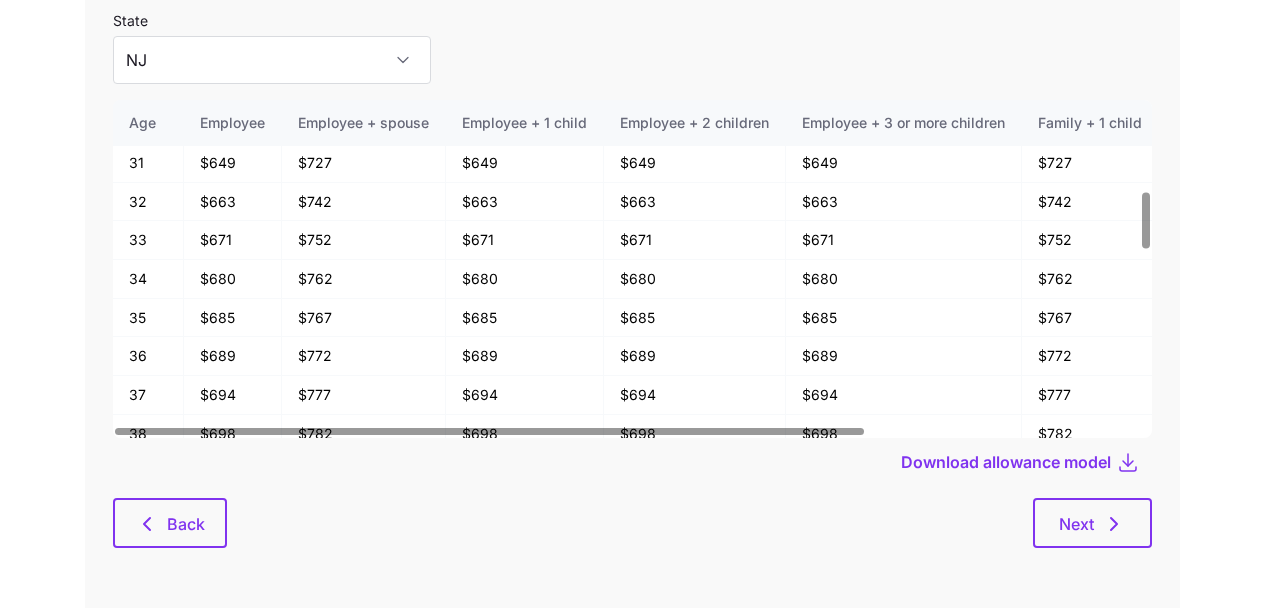 scroll, scrollTop: 0, scrollLeft: 0, axis: both 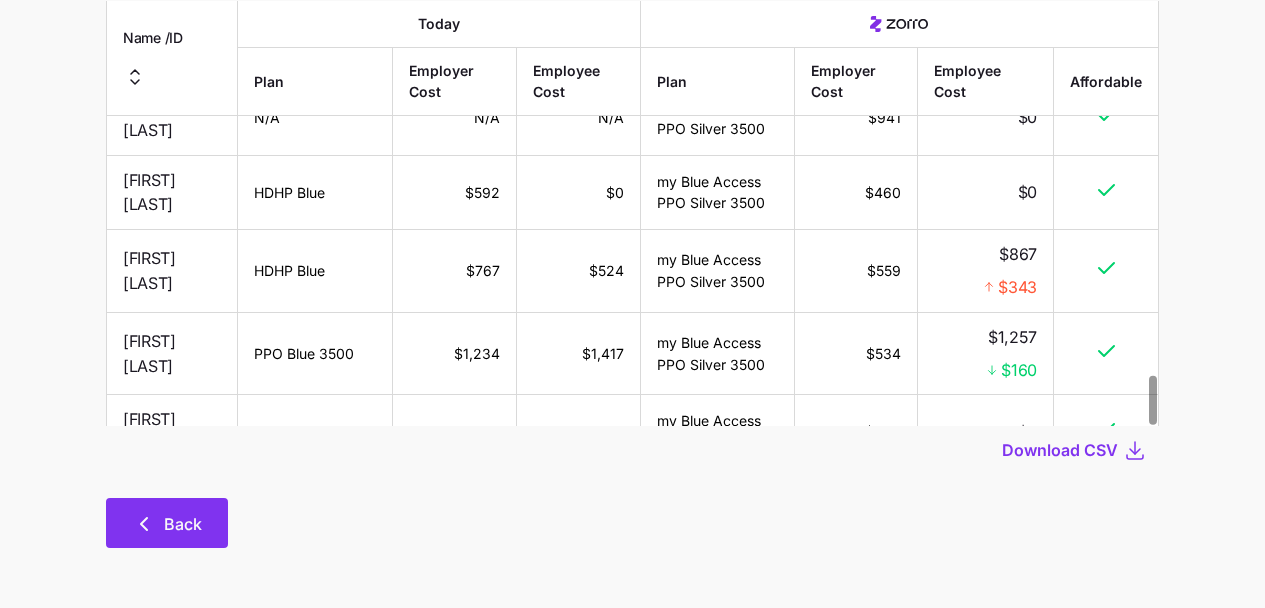 click on "Back" at bounding box center [167, 523] 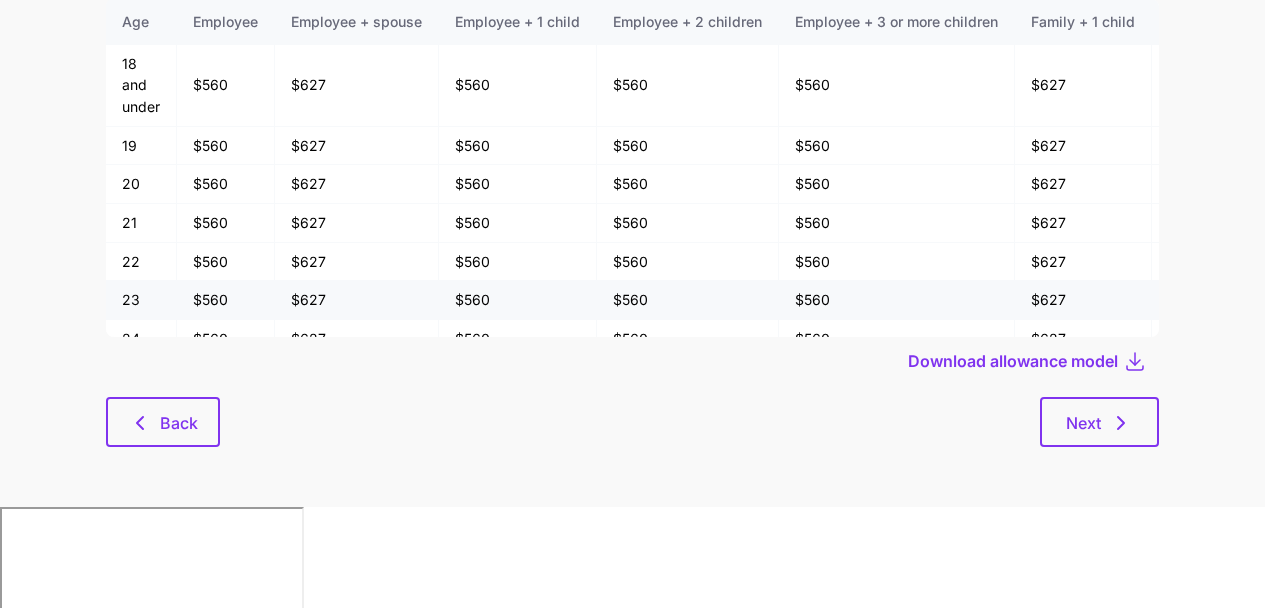 scroll, scrollTop: 0, scrollLeft: 0, axis: both 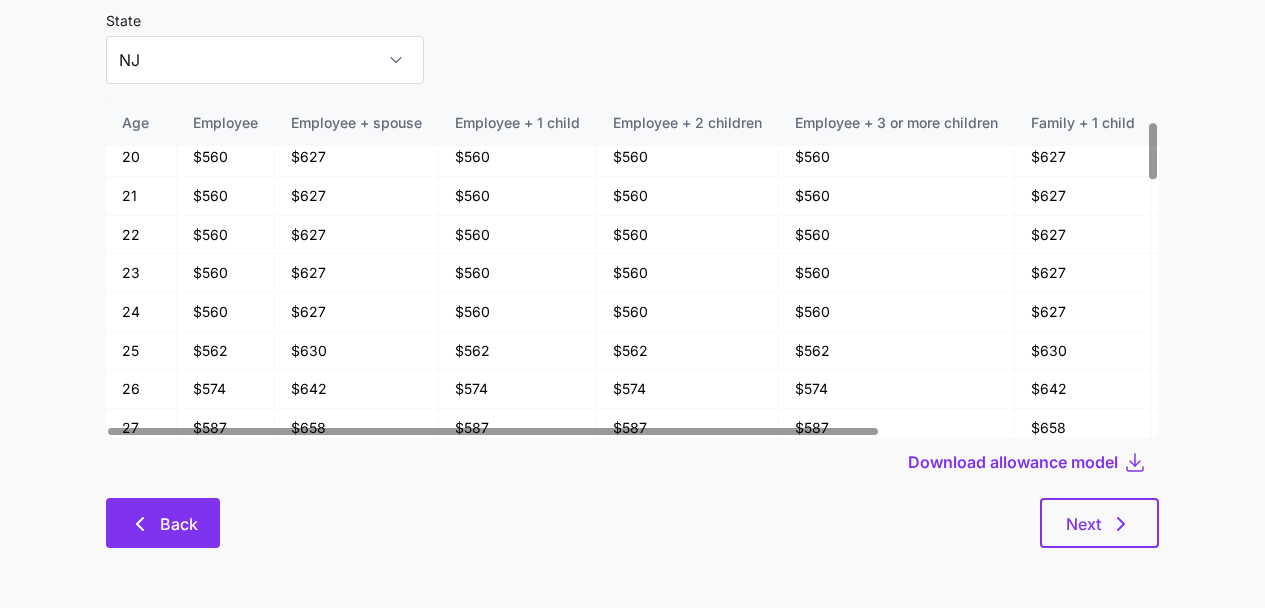 click on "Back" at bounding box center [163, 523] 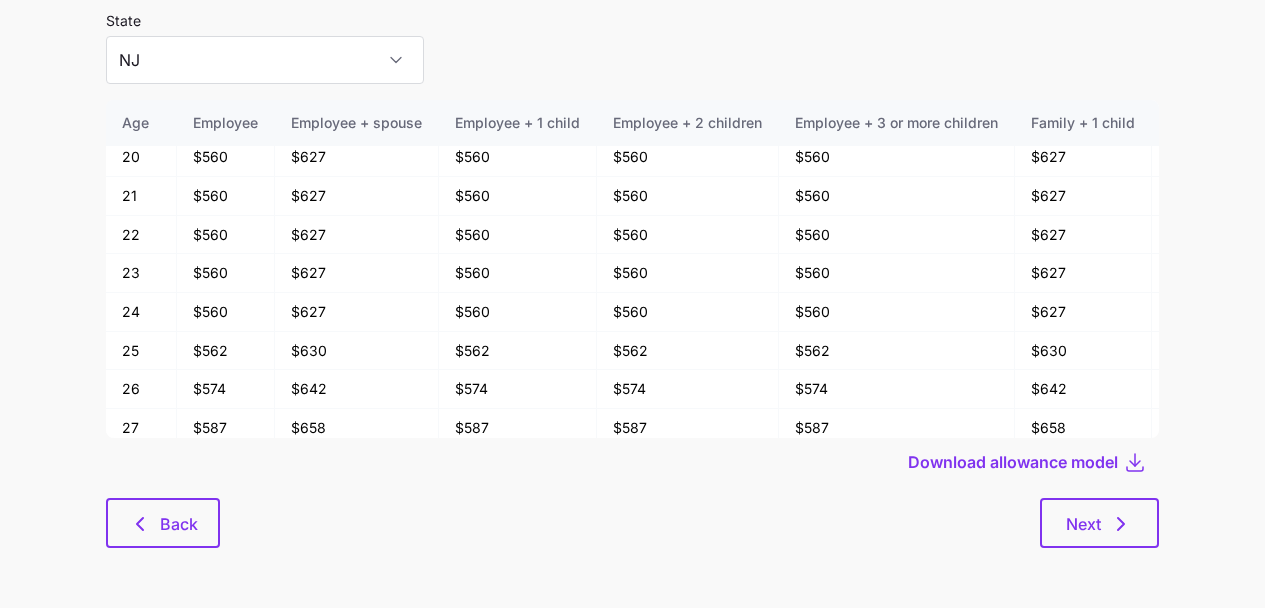 scroll, scrollTop: 0, scrollLeft: 0, axis: both 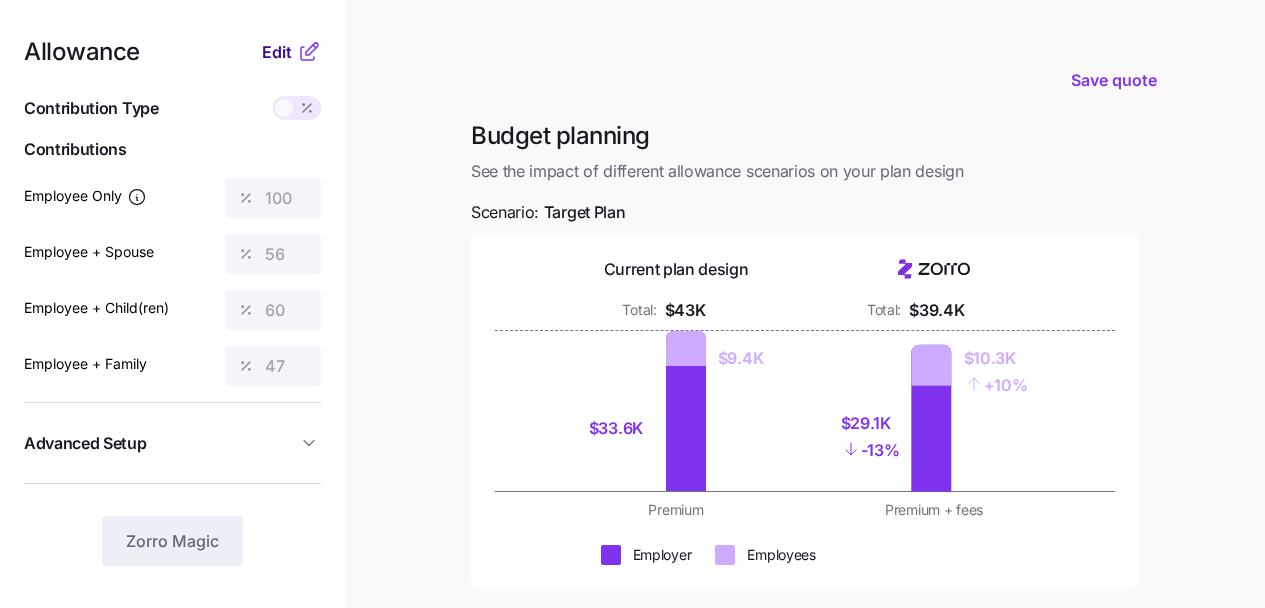 click on "Edit" at bounding box center [277, 52] 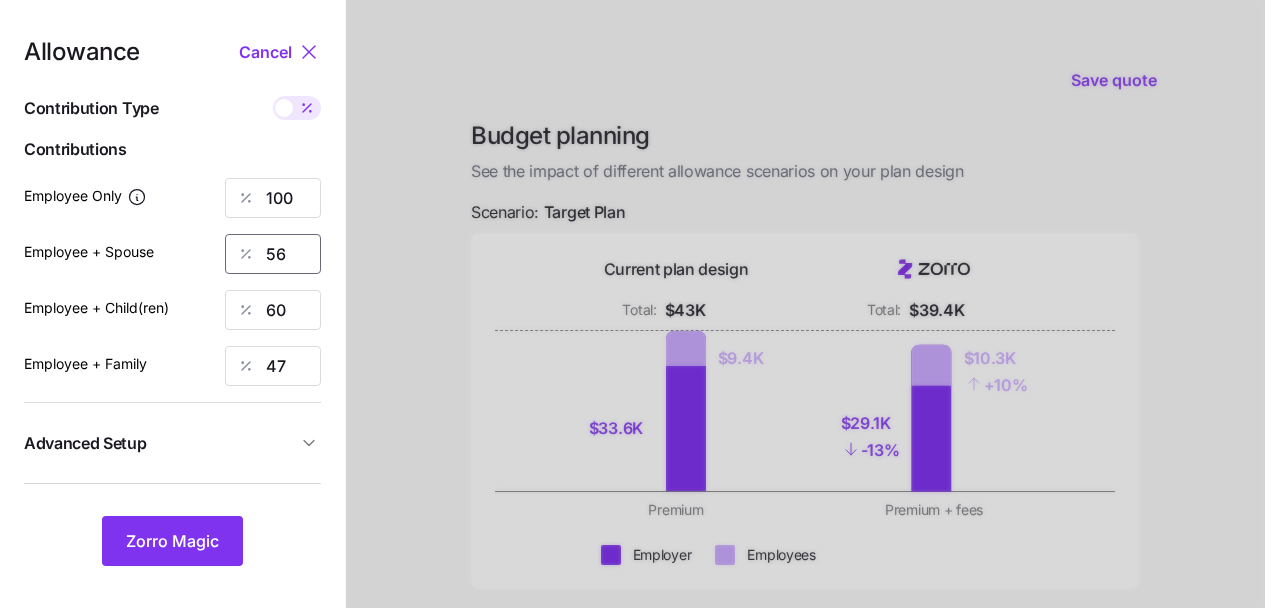 click on "56" at bounding box center (273, 254) 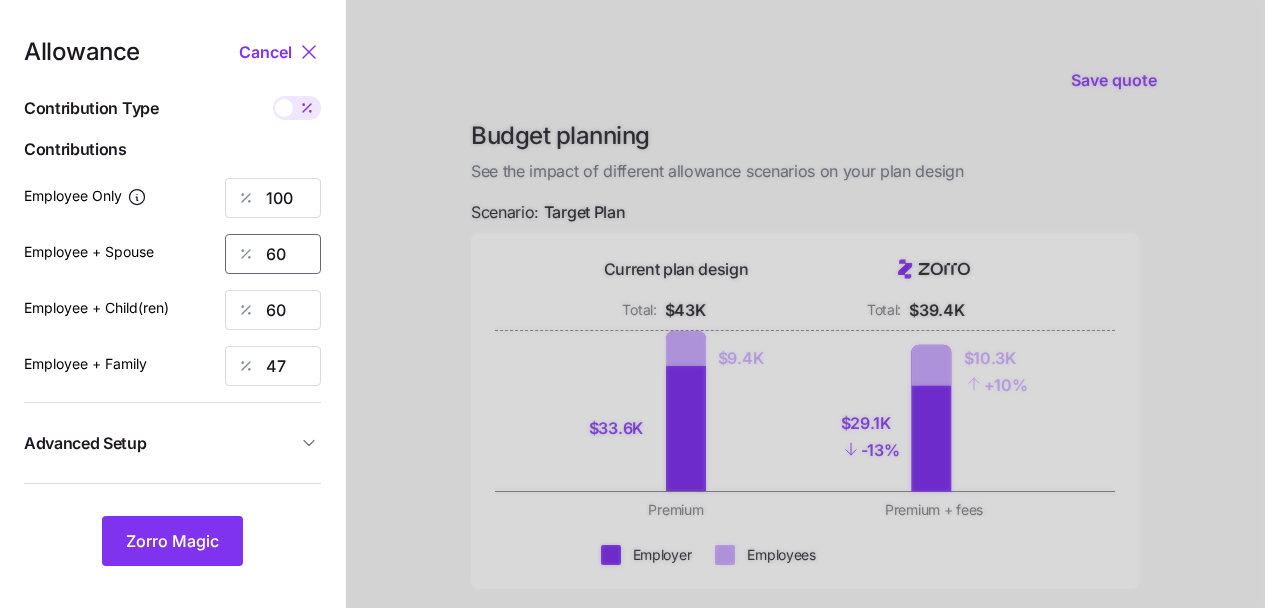 type on "60" 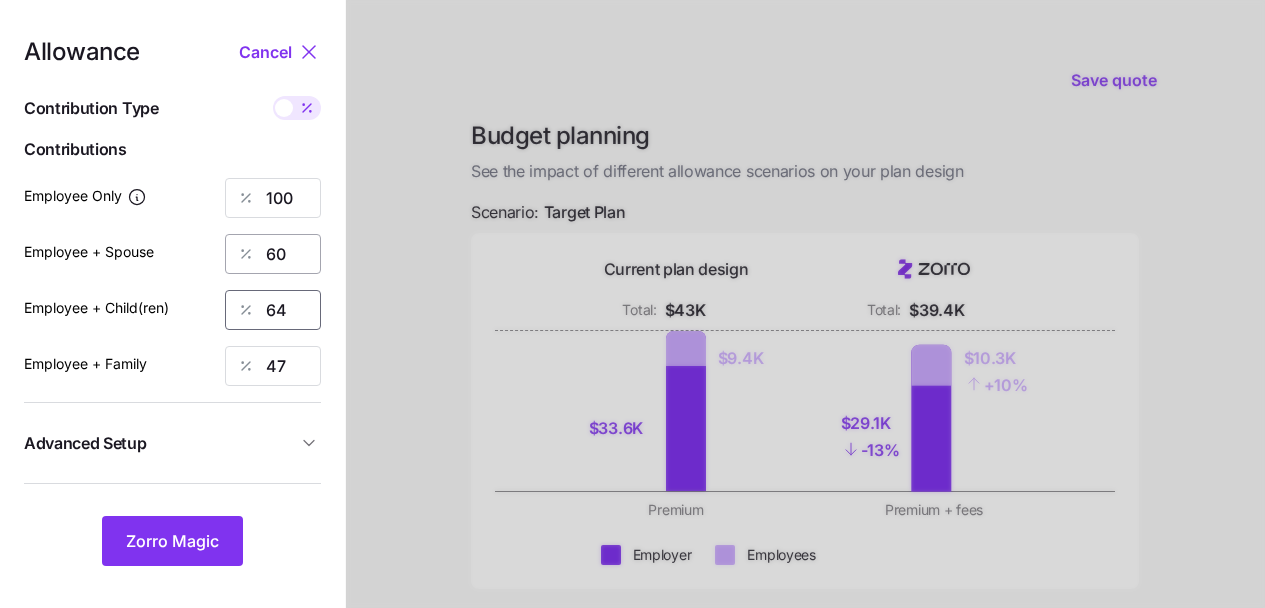 type on "64" 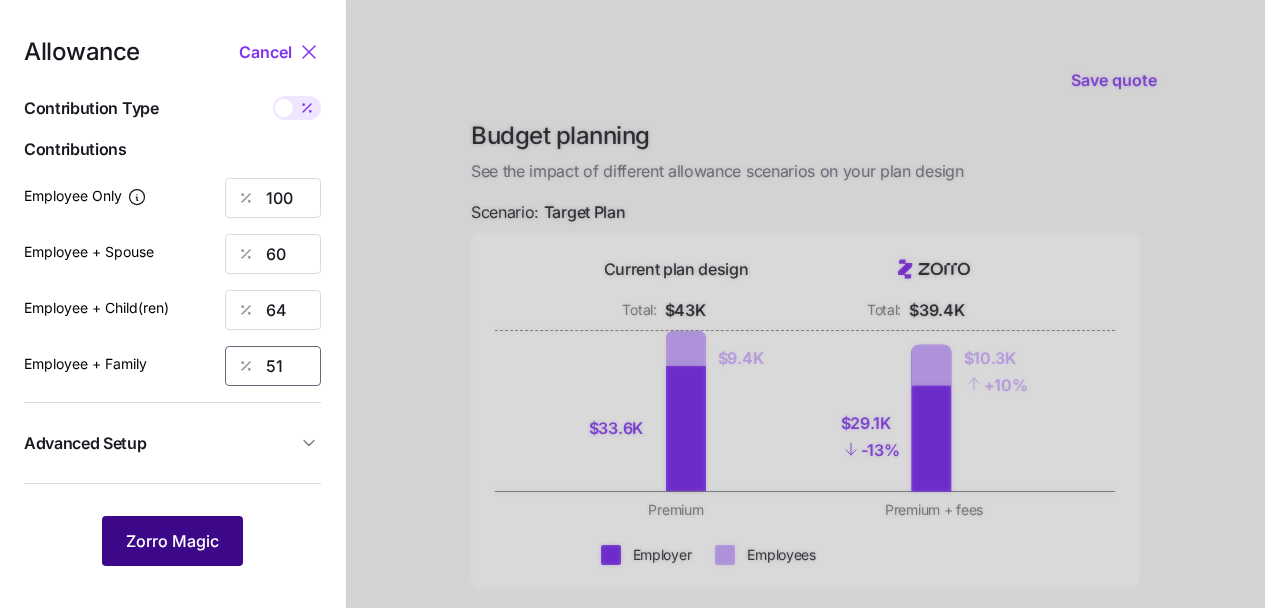 type on "51" 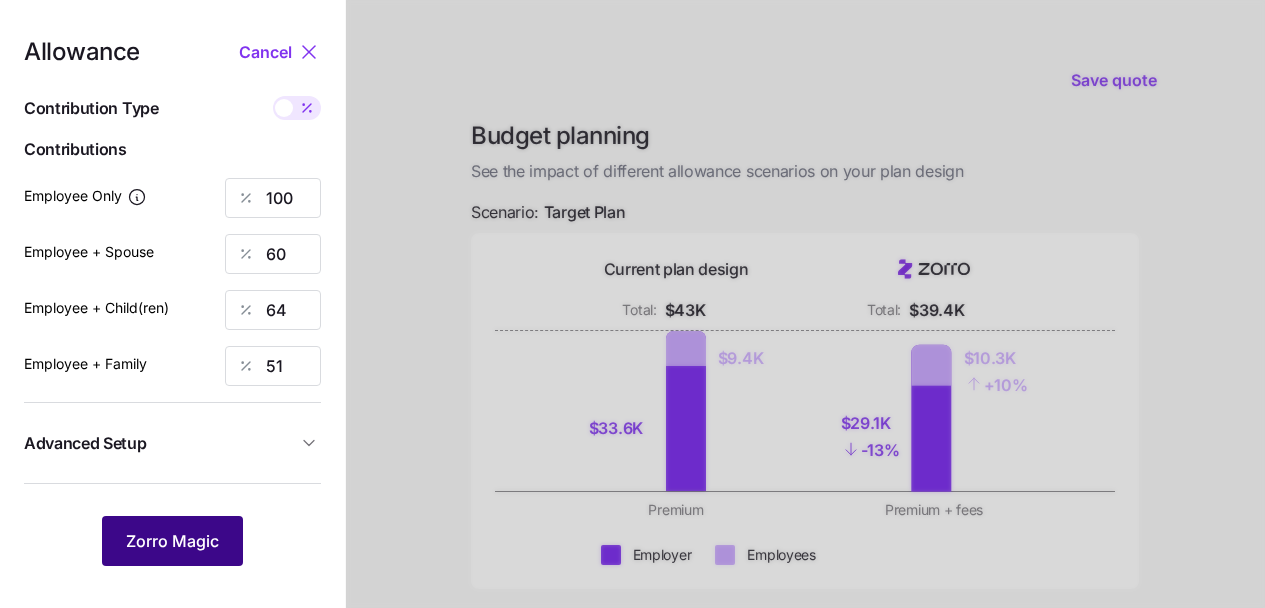 click on "Zorro Magic" at bounding box center (172, 541) 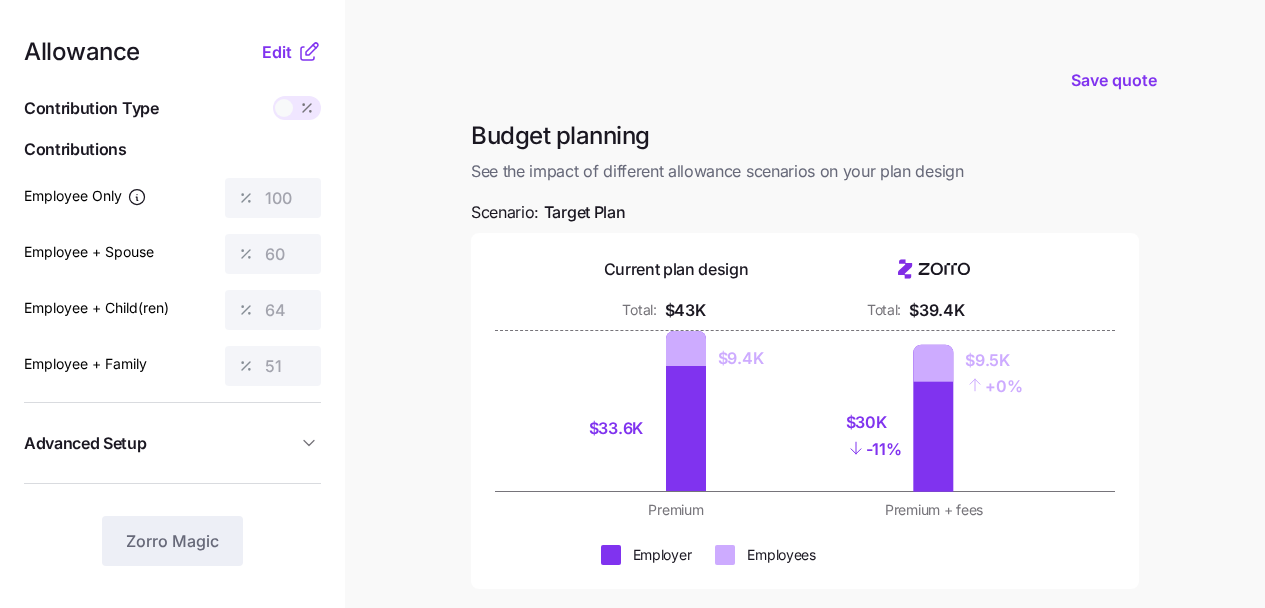 click on "Allowance Edit Contribution Type Use classes Contributions Employee Only 100 Employee + Spouse 60 Employee + Child(ren) 64 Employee + Family 51 Advanced Setup Geo distribution By state (2) Family Units 8 units Zorro Magic" at bounding box center [172, 303] 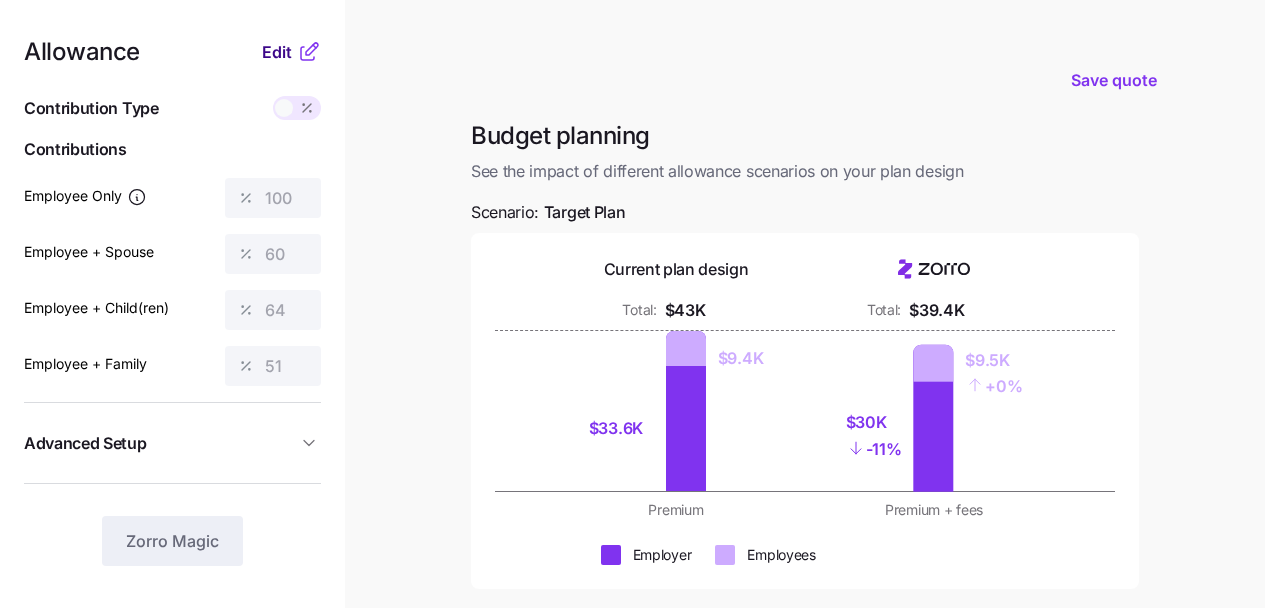 click on "Edit" at bounding box center (277, 52) 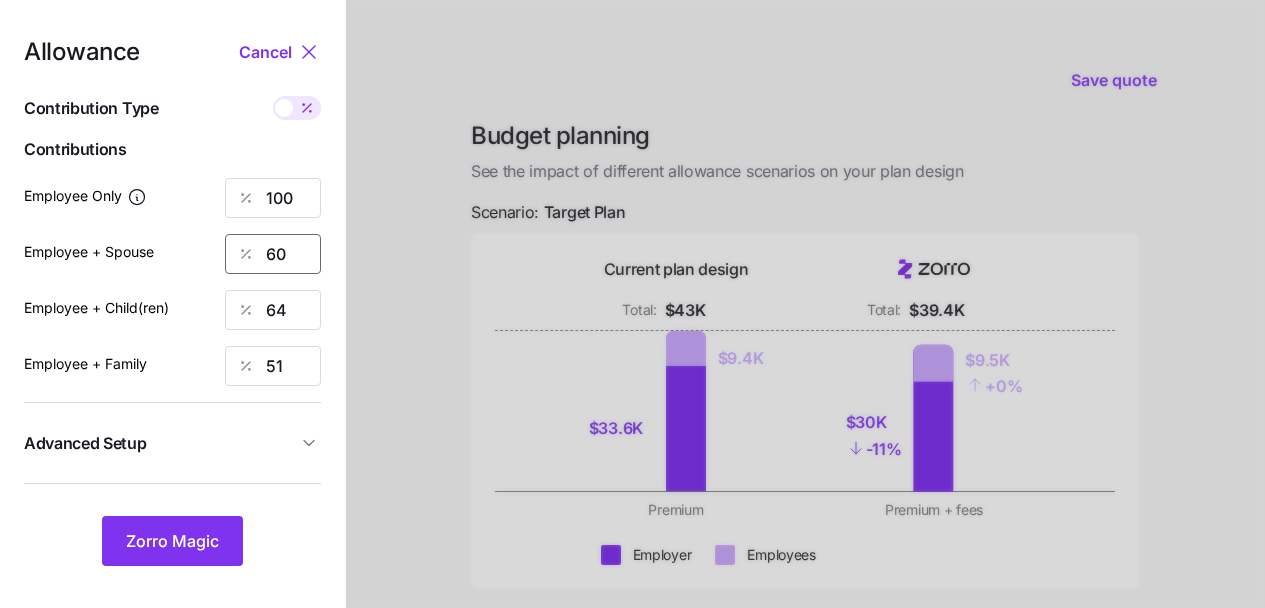 click on "60" at bounding box center (273, 254) 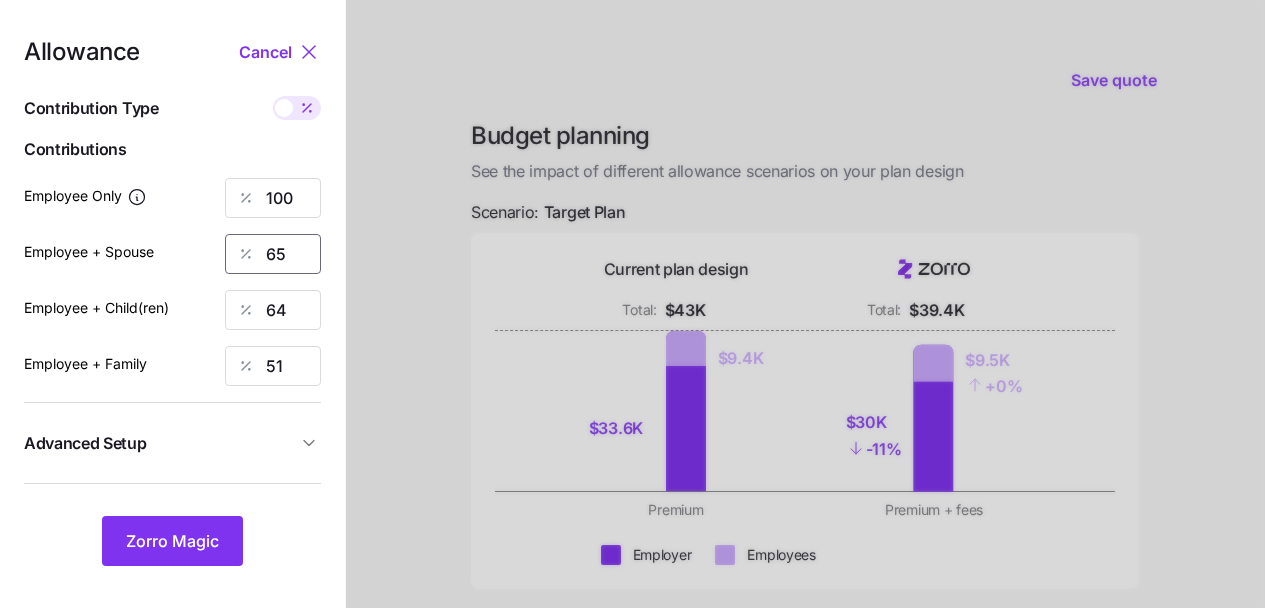 type on "65" 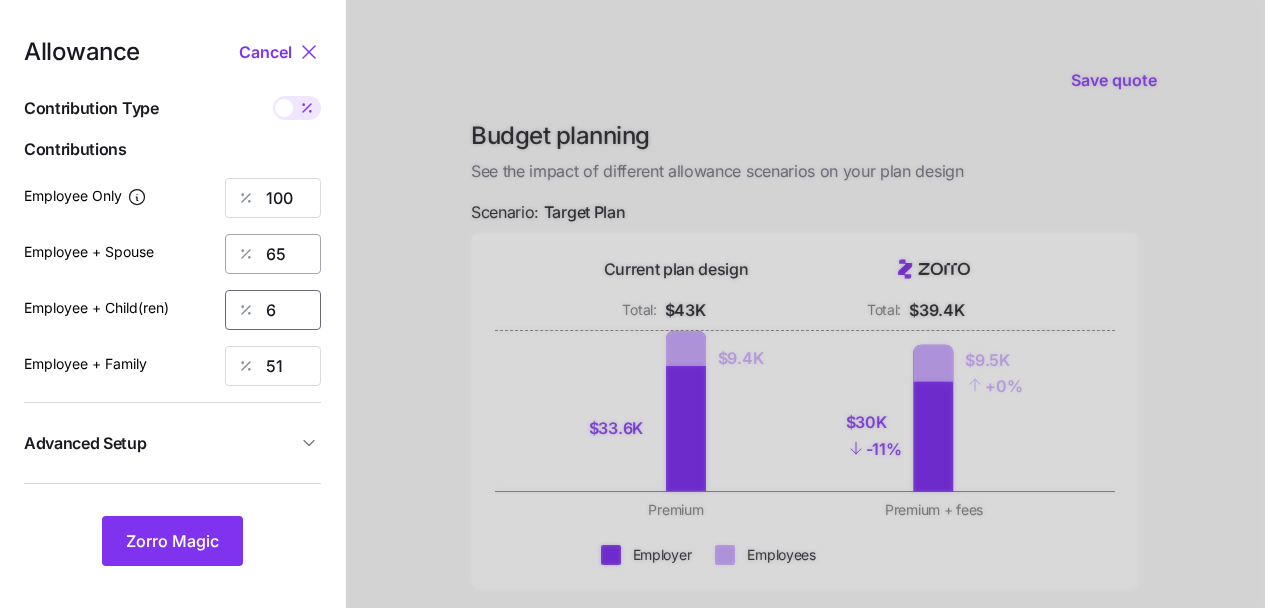 type on "6" 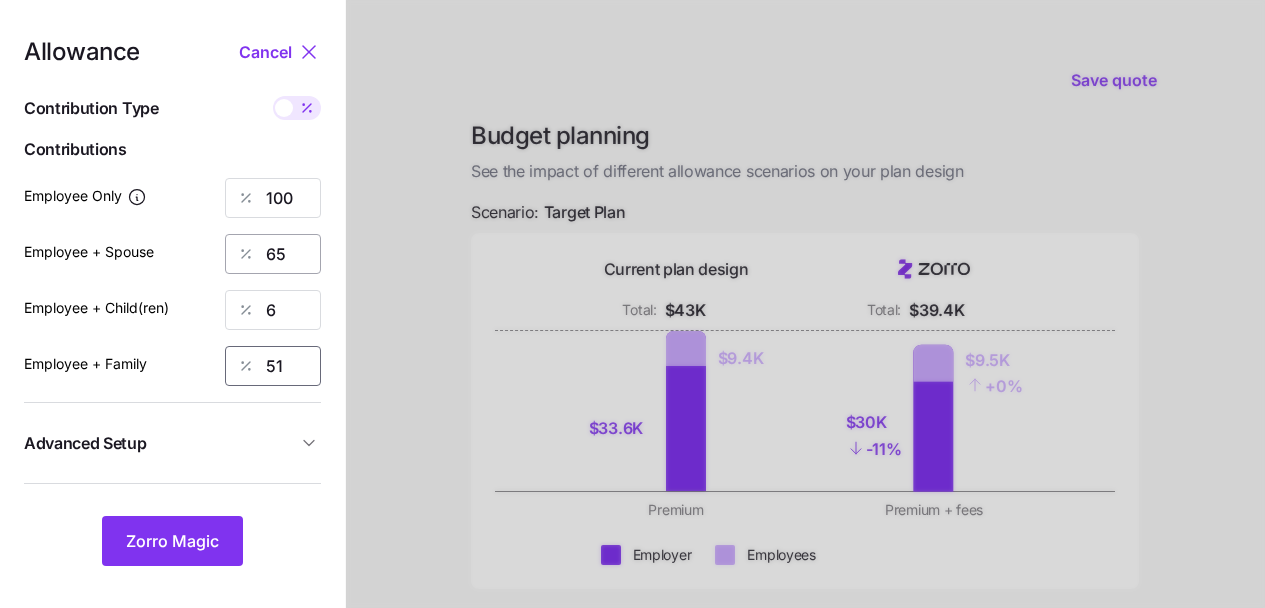 type on "9" 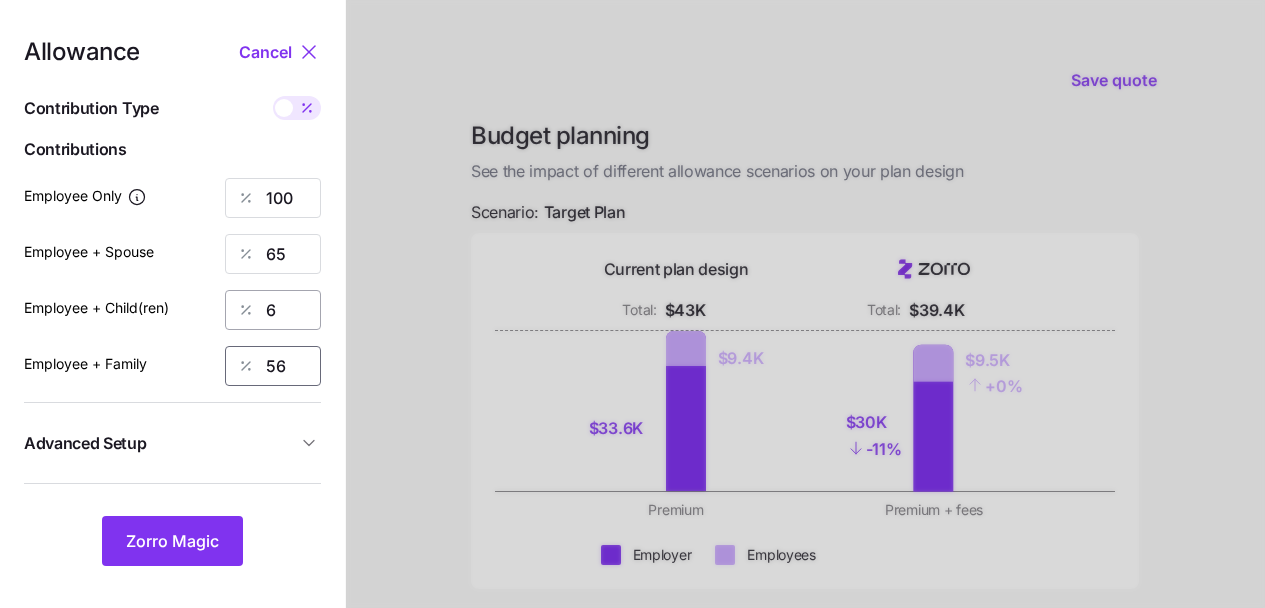 type on "56" 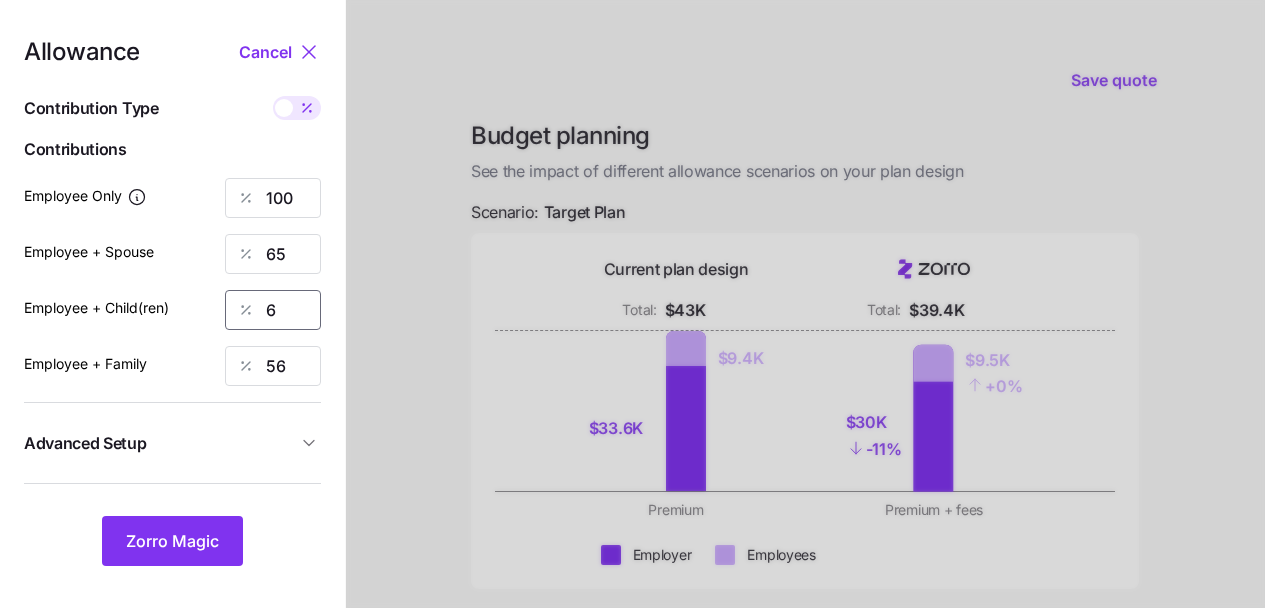 click on "6" at bounding box center [273, 310] 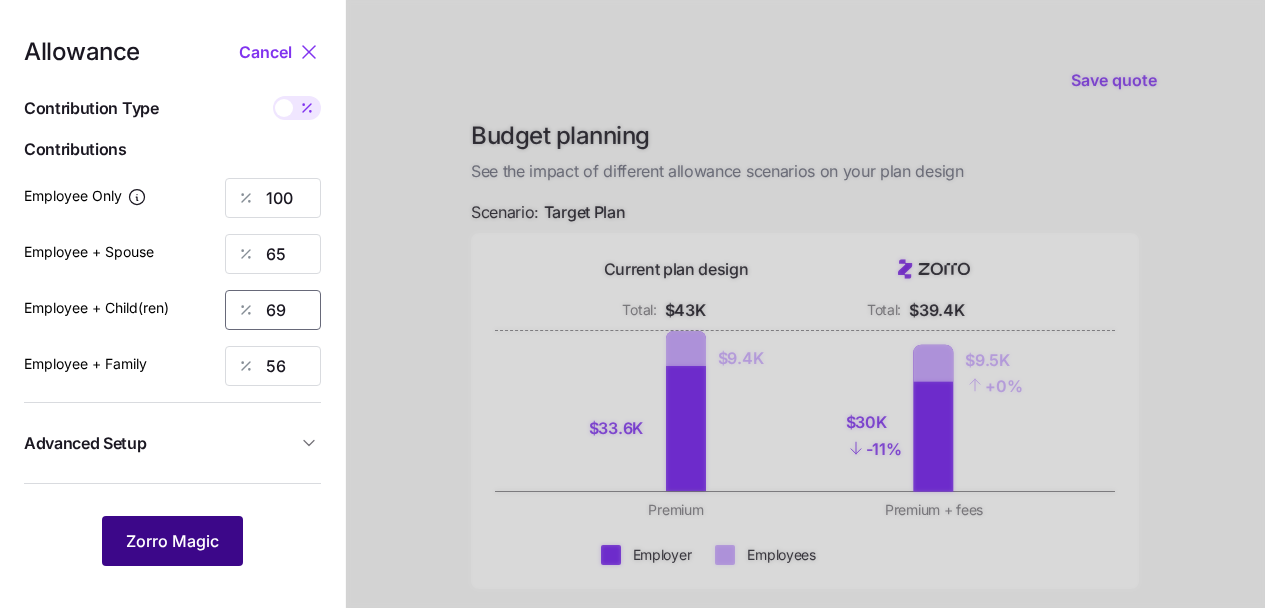 type on "69" 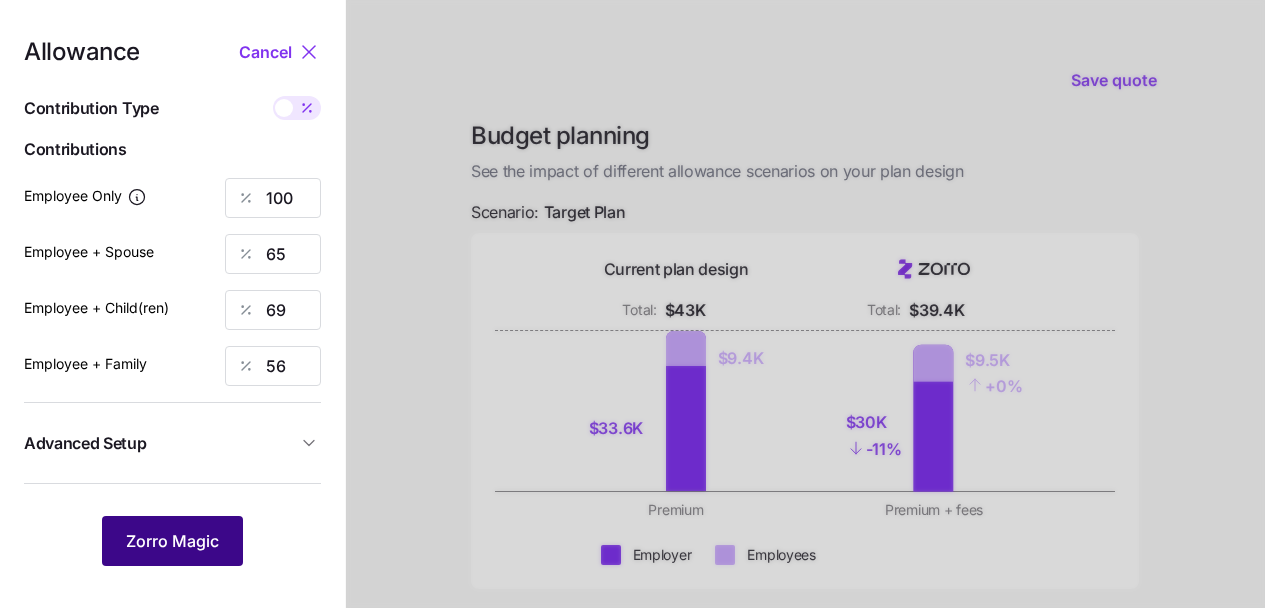 click on "Zorro Magic" at bounding box center [172, 541] 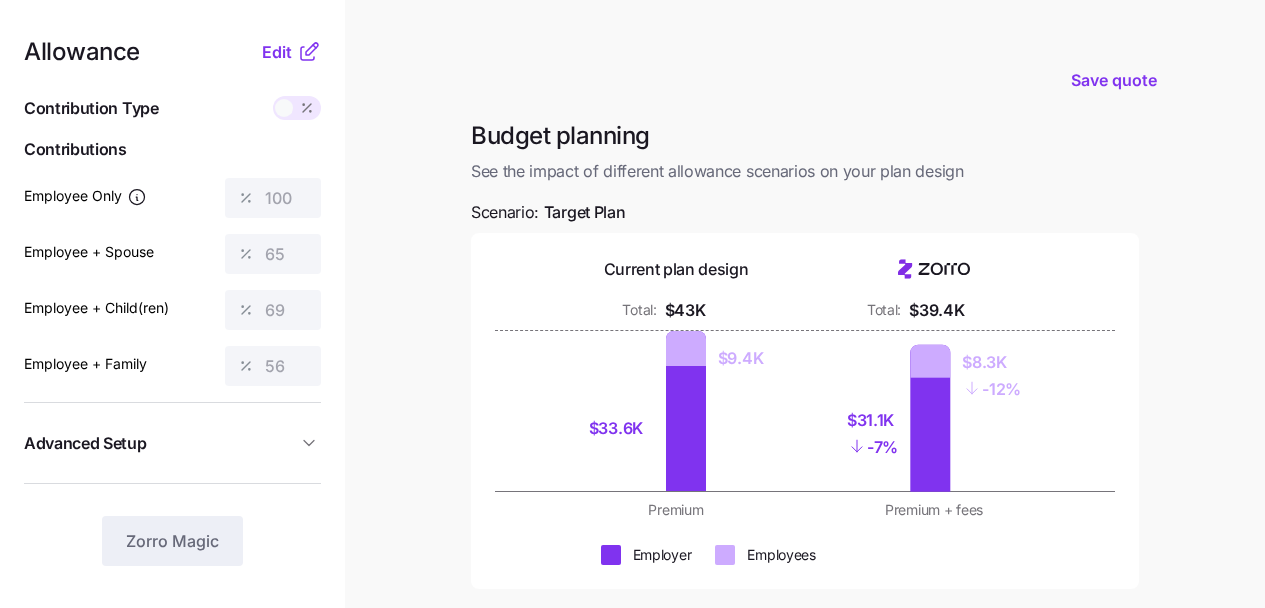 drag, startPoint x: 283, startPoint y: 51, endPoint x: 280, endPoint y: 65, distance: 14.3178215 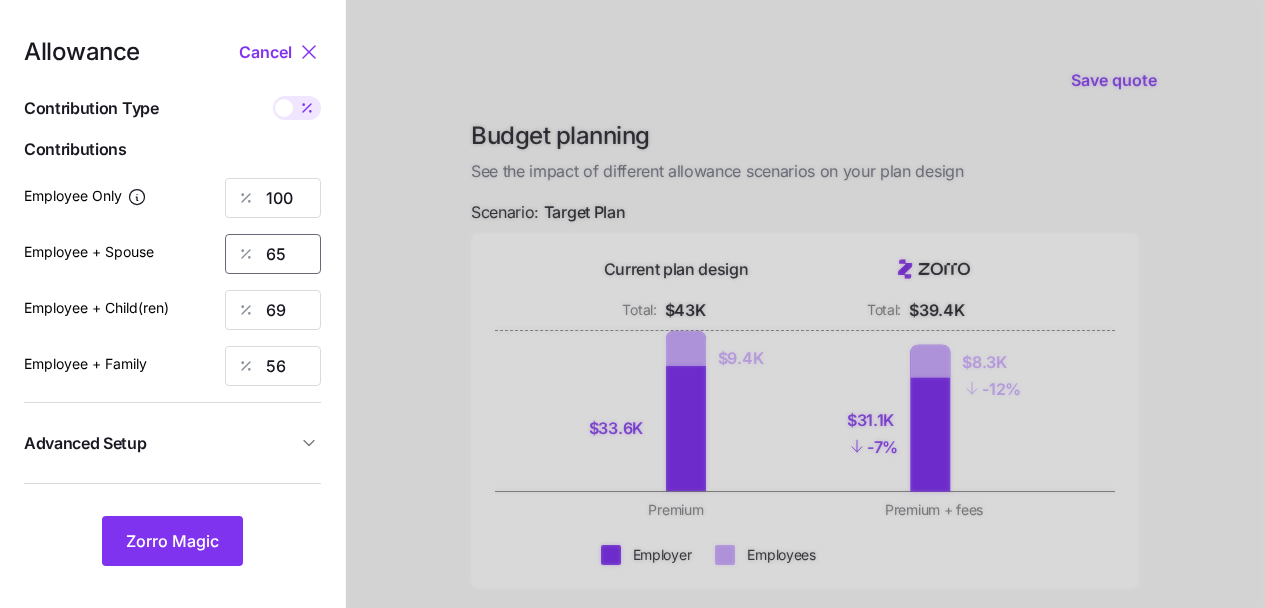 click on "65" at bounding box center (273, 254) 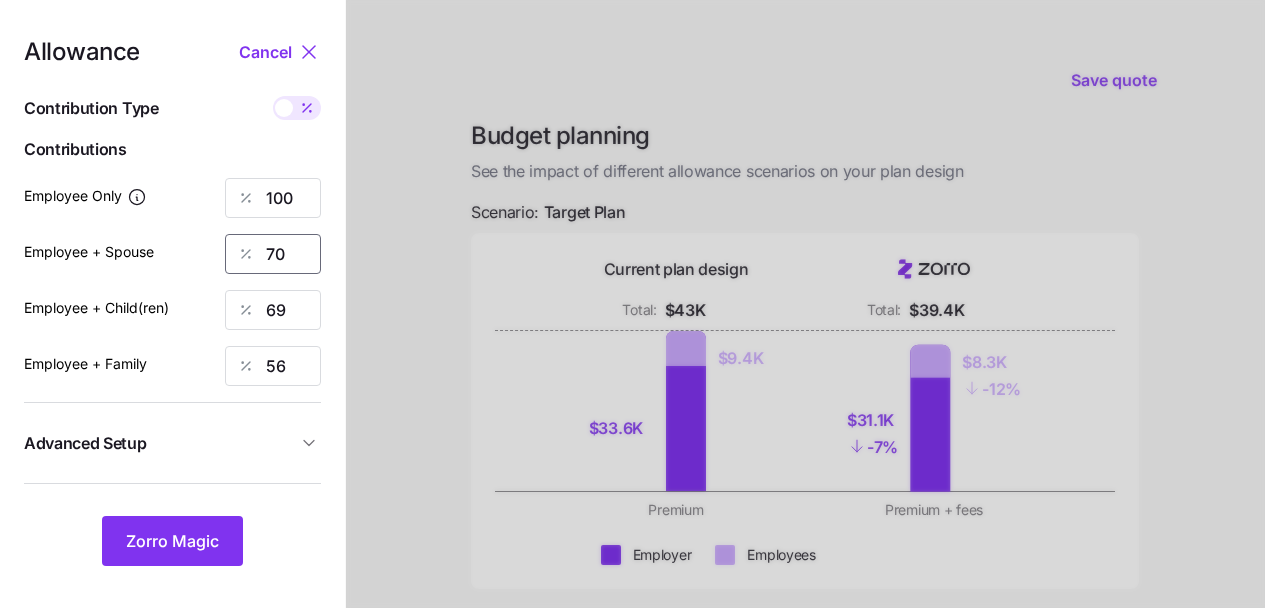 type on "70" 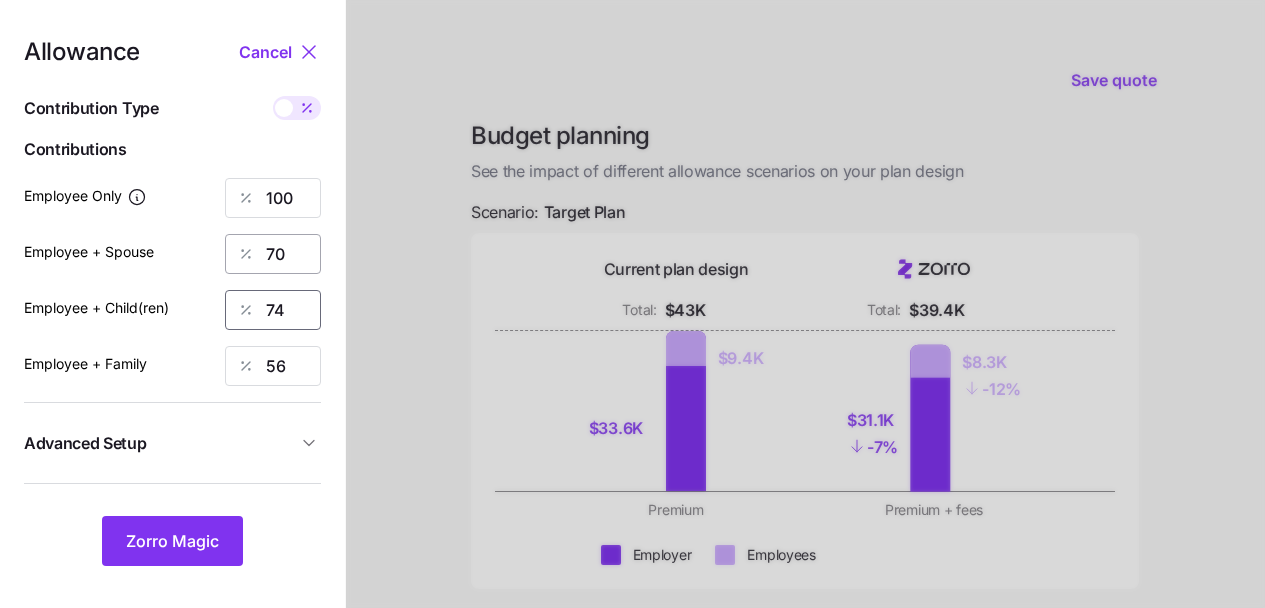 type on "74" 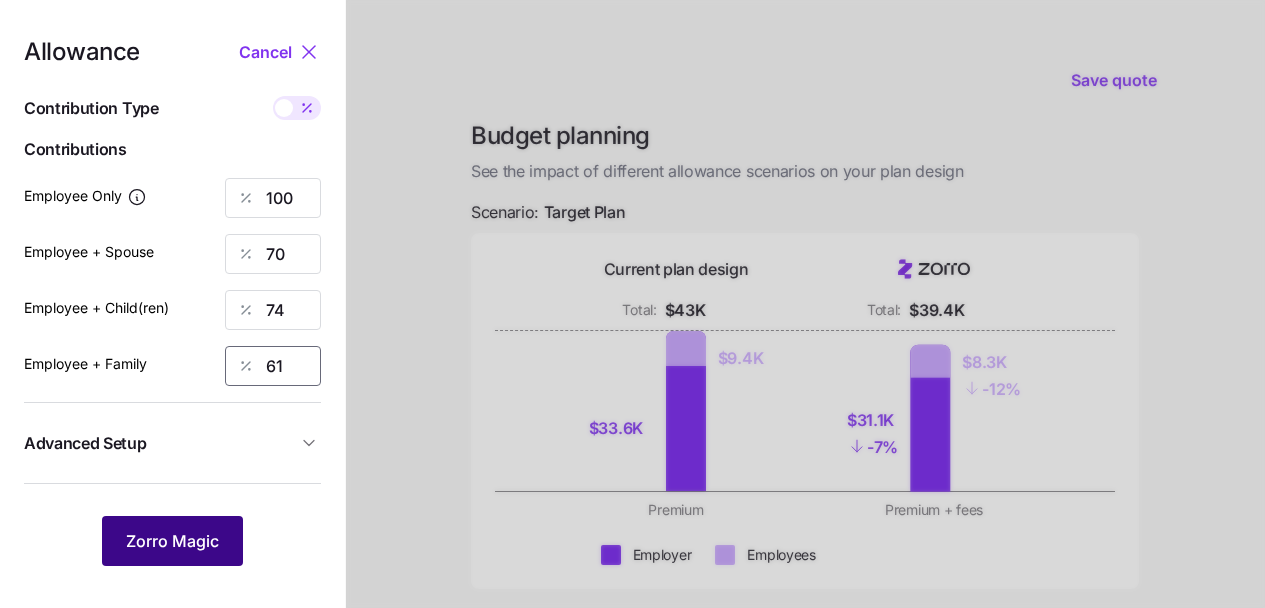 type on "61" 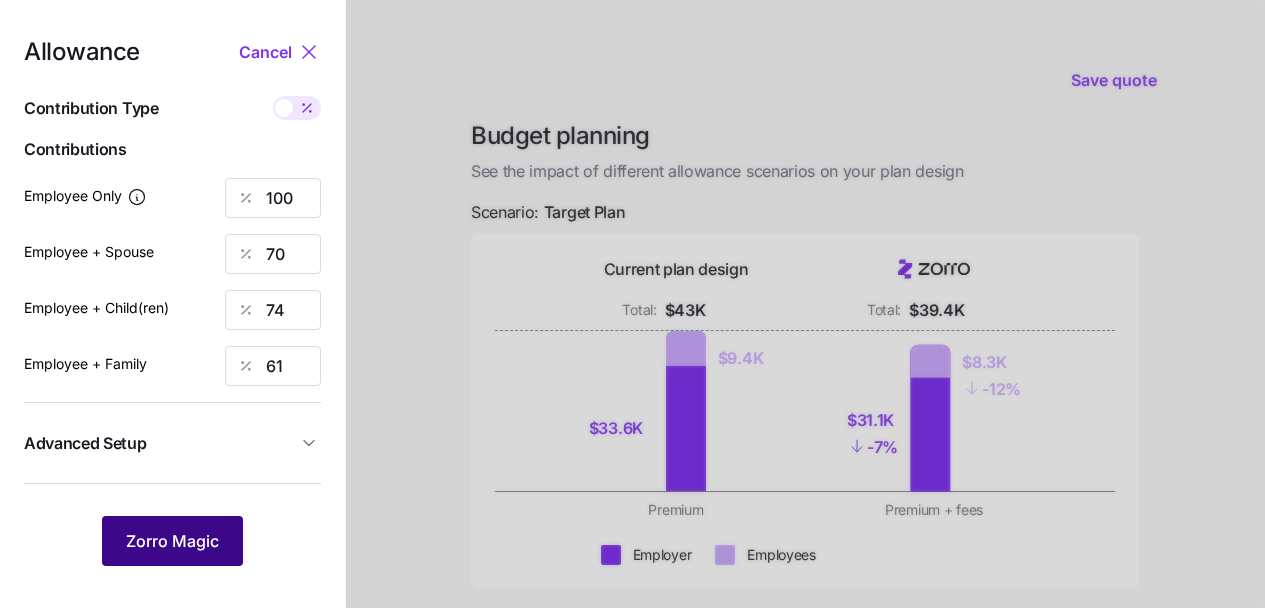 click on "Zorro Magic" at bounding box center [172, 541] 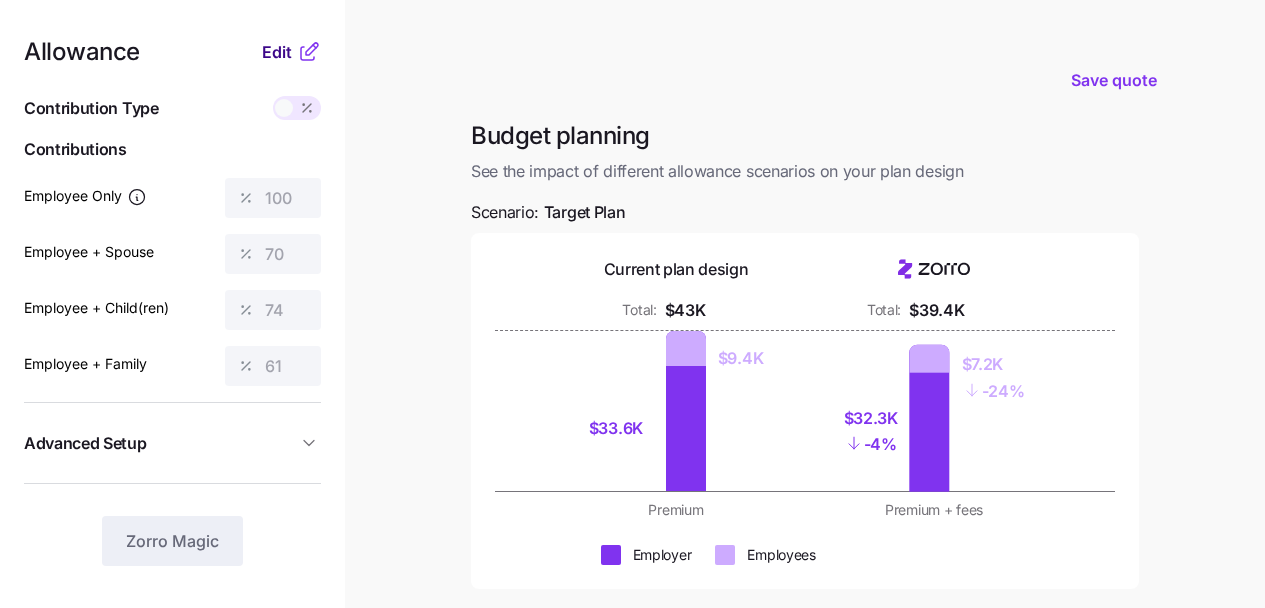 click on "Edit" at bounding box center [277, 52] 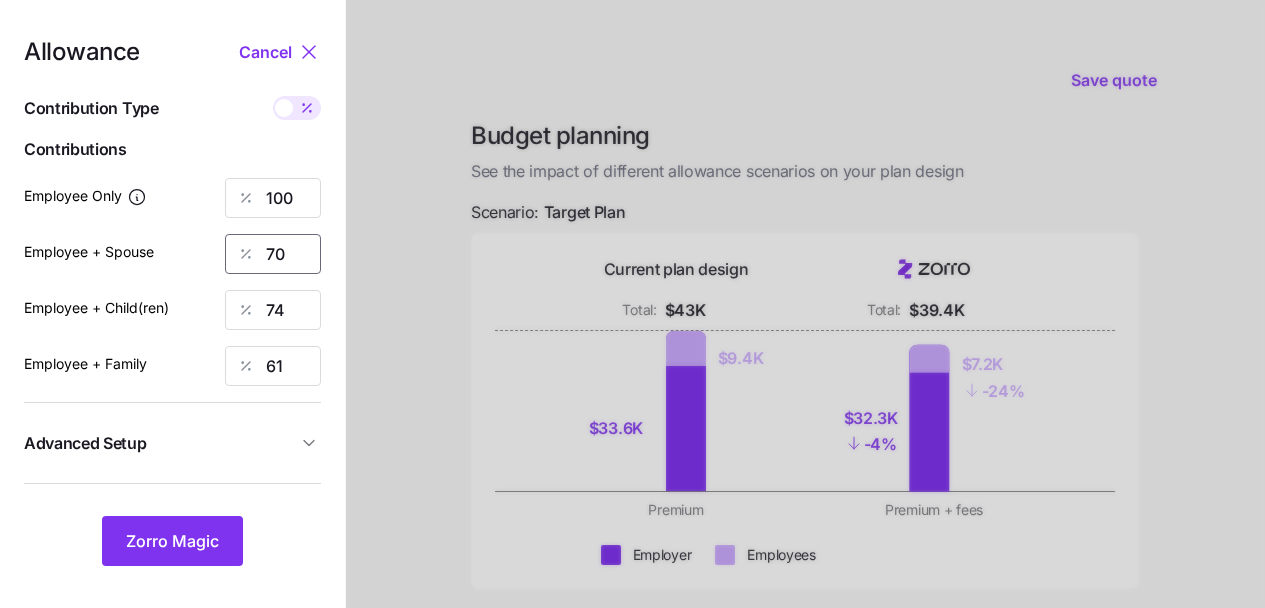 click on "70" at bounding box center [273, 254] 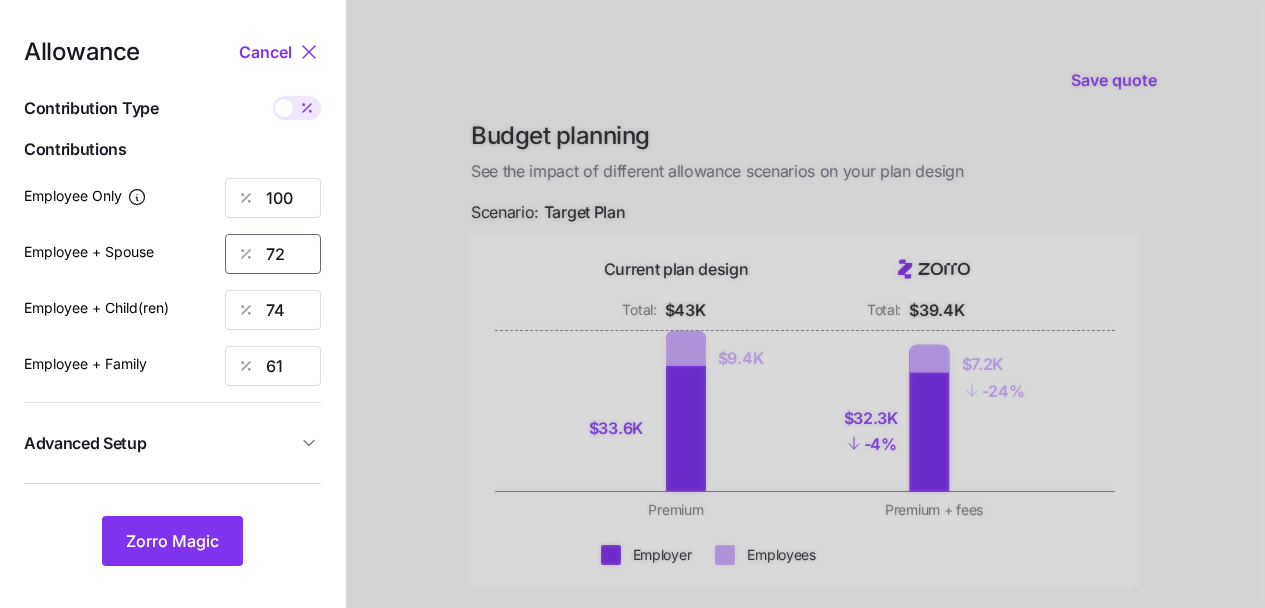 type on "72" 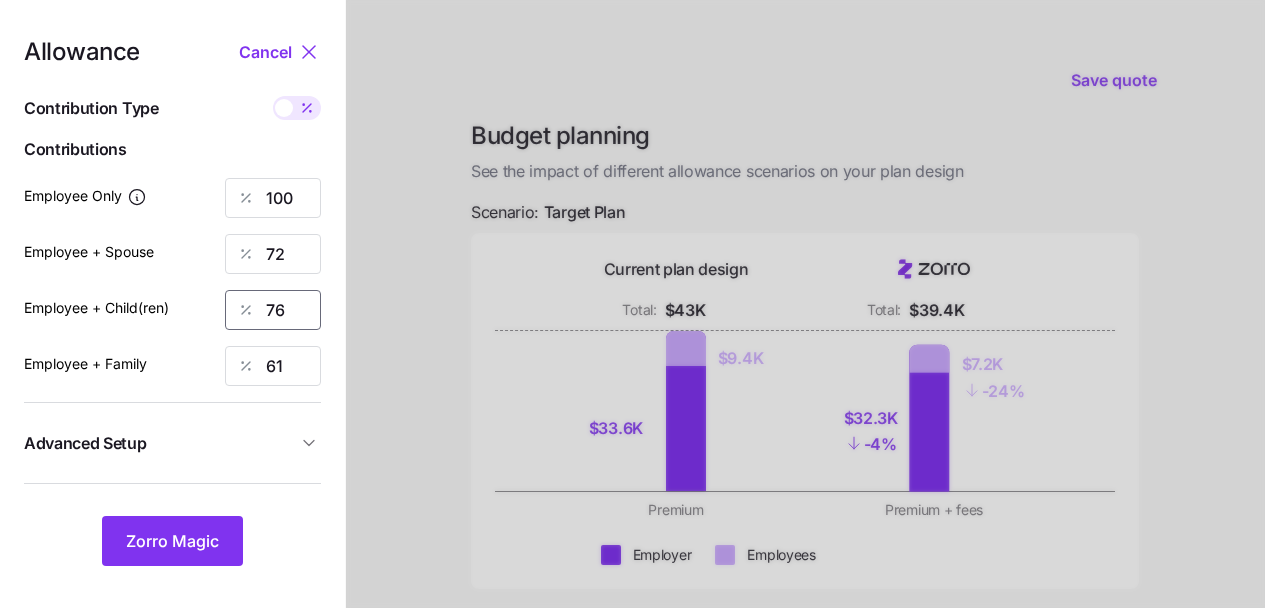type on "76" 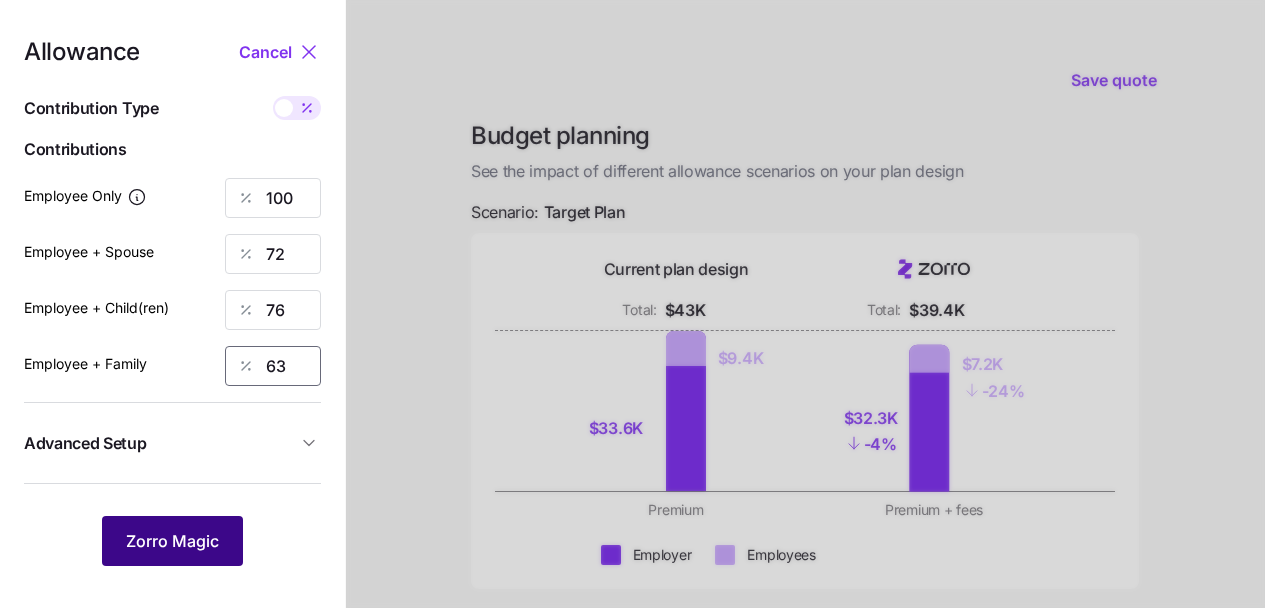 type on "63" 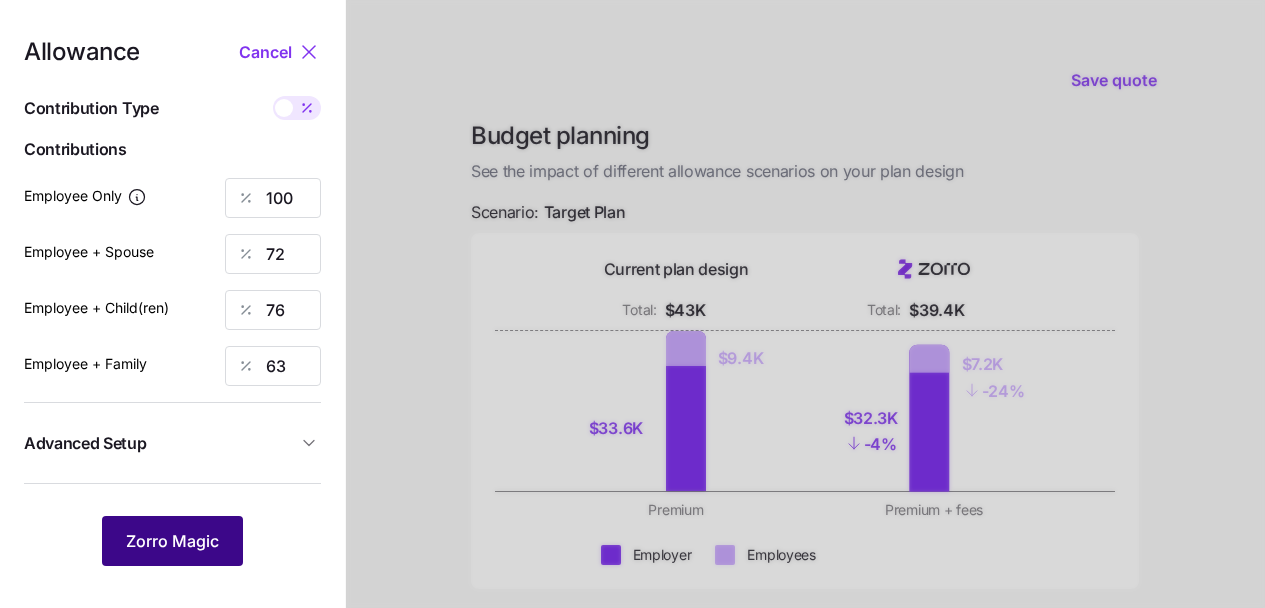 click on "Zorro Magic" at bounding box center (172, 541) 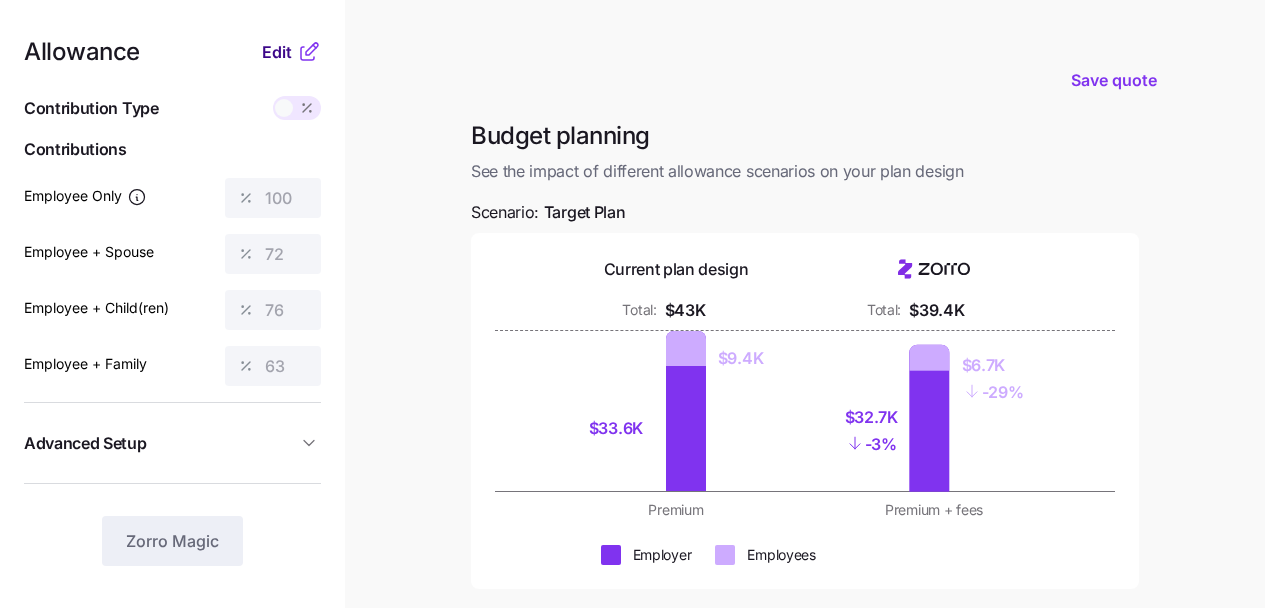 click on "Edit" at bounding box center (277, 52) 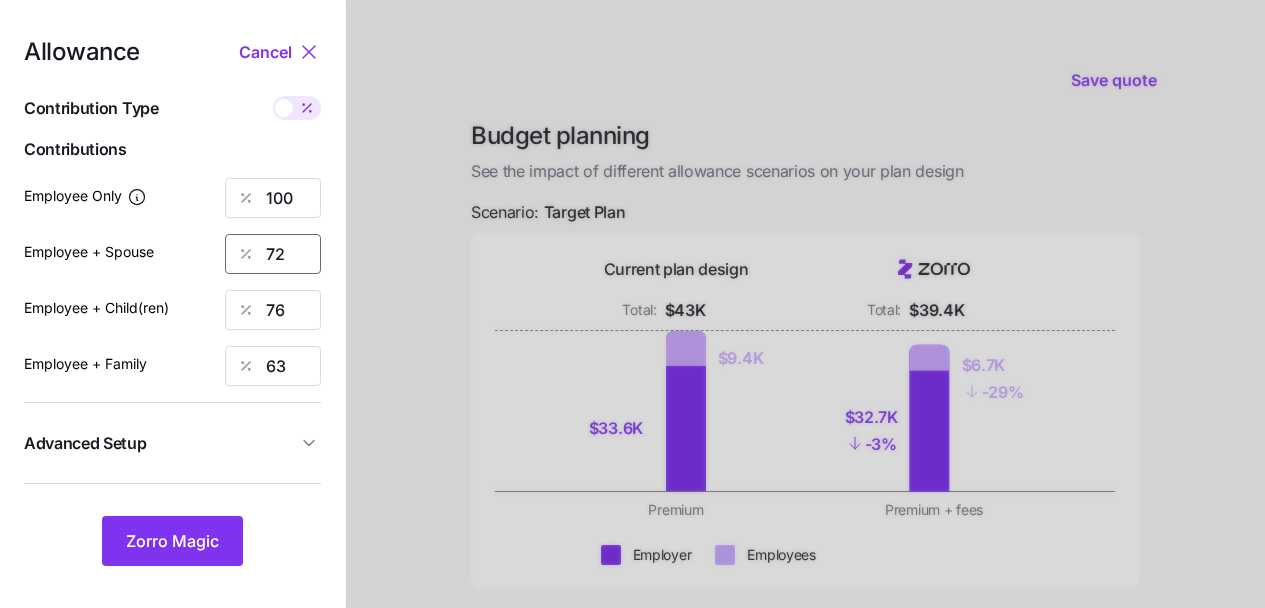 click on "72" at bounding box center [273, 254] 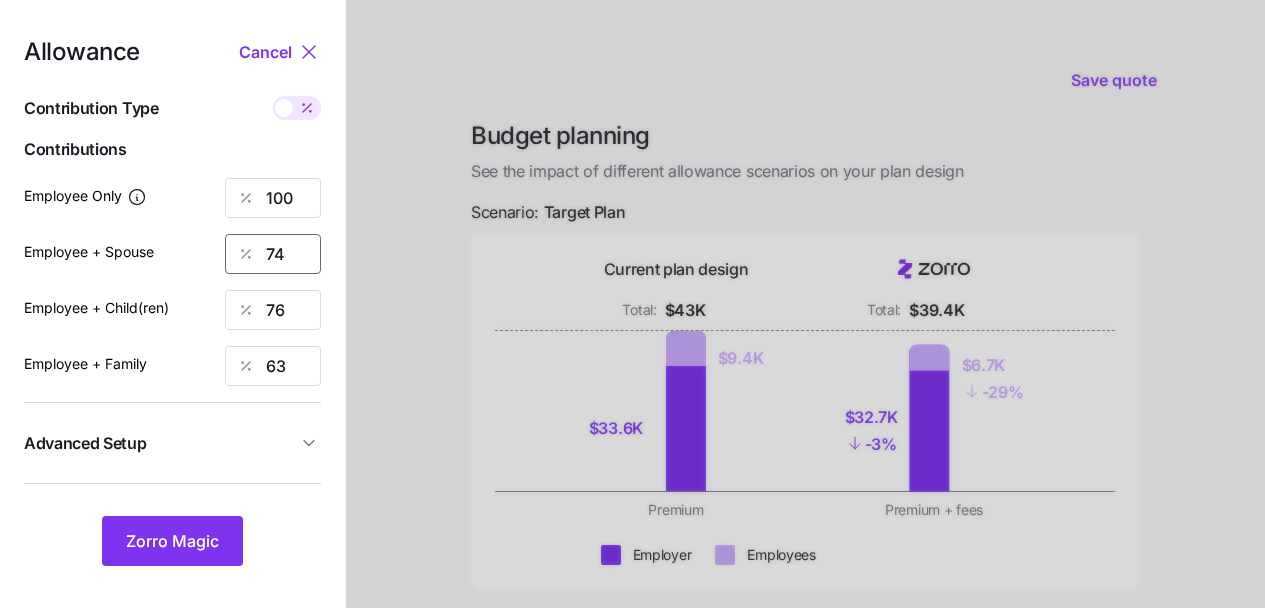type on "74" 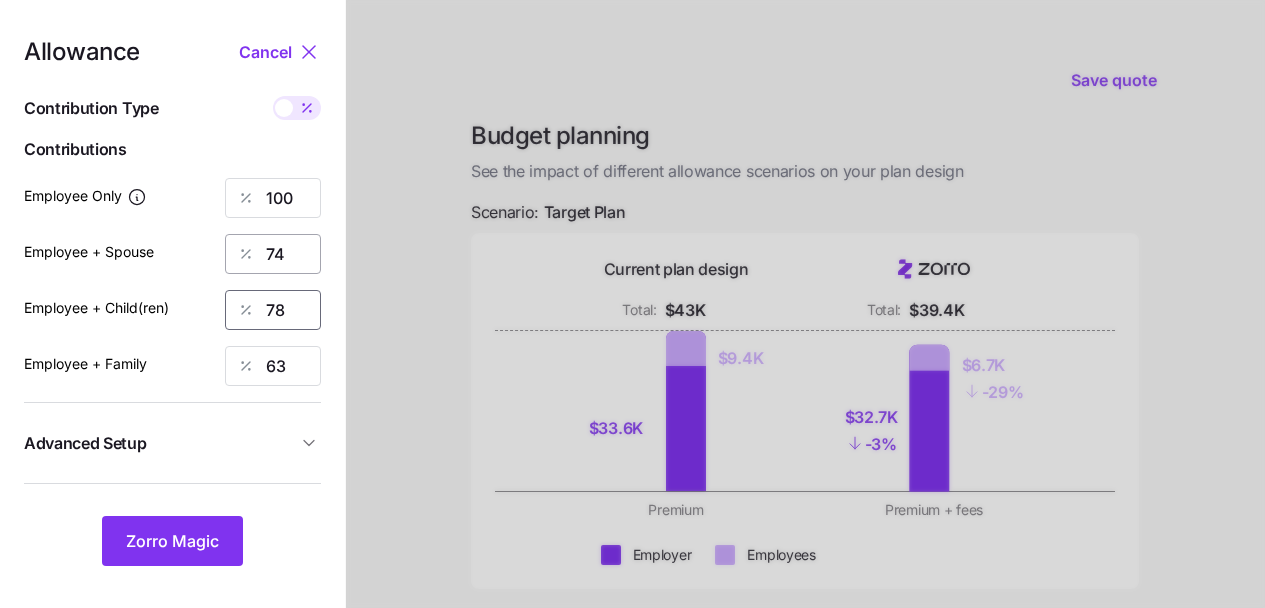 type on "78" 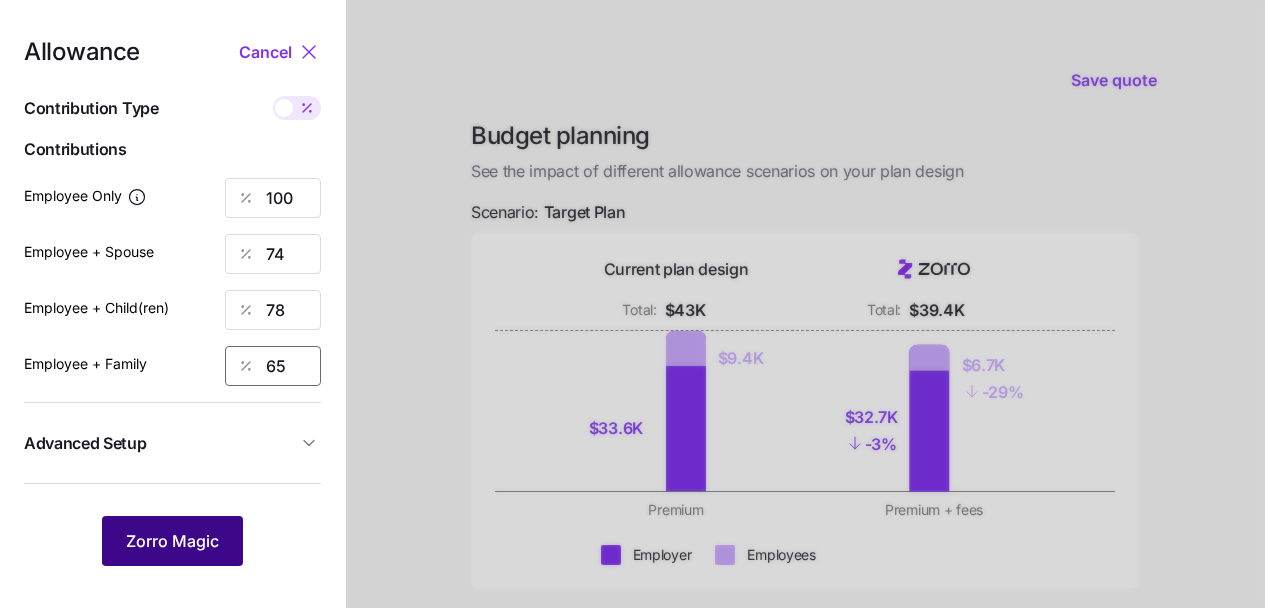 type on "65" 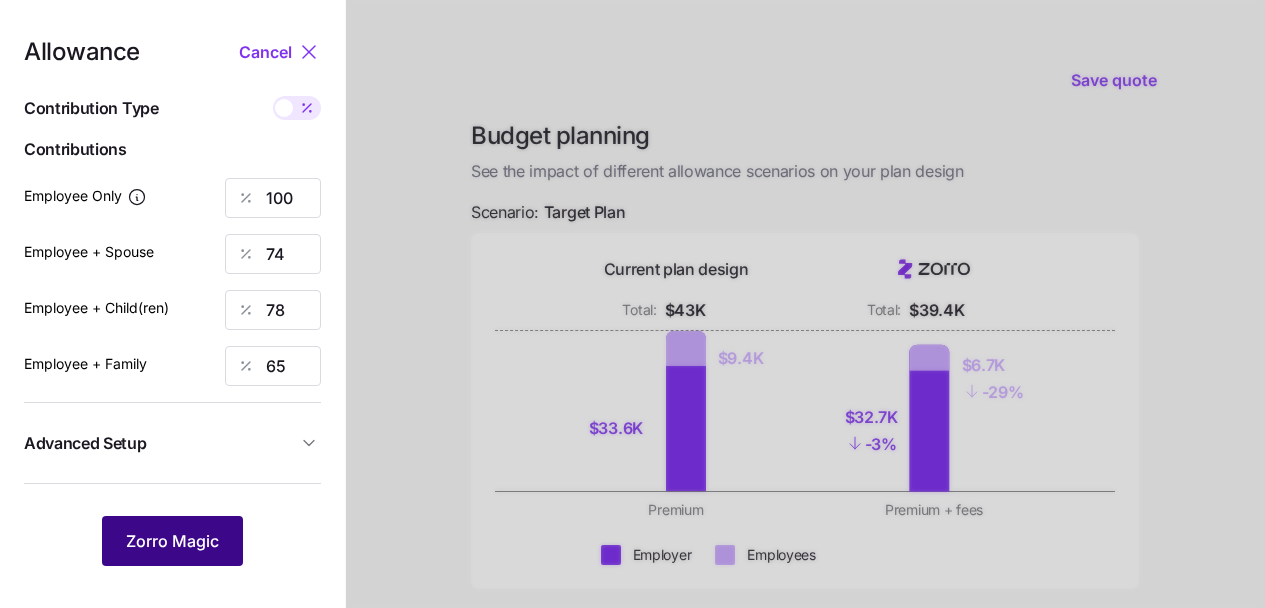click on "Zorro Magic" at bounding box center (172, 541) 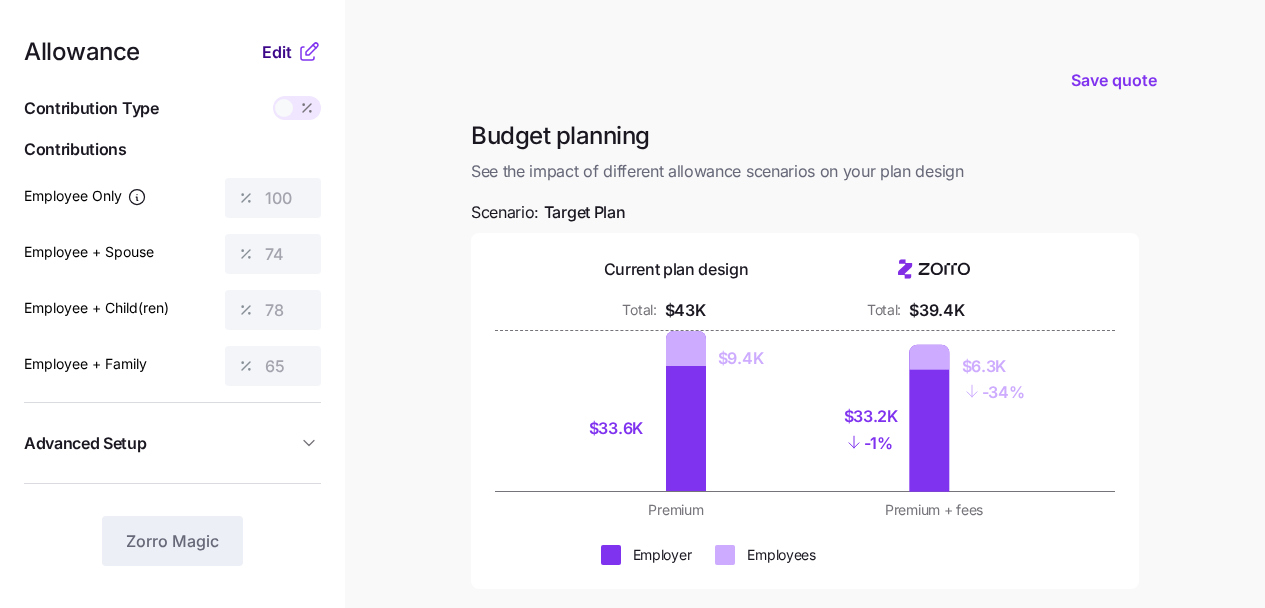 click on "Edit" at bounding box center [277, 52] 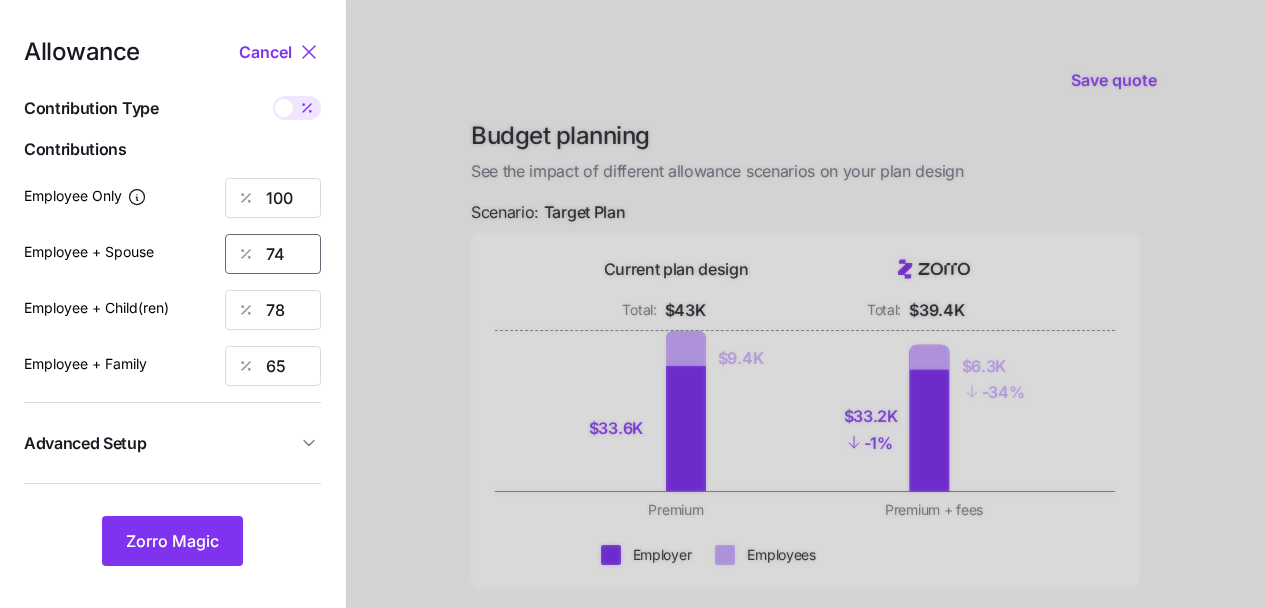 click on "74" at bounding box center (273, 254) 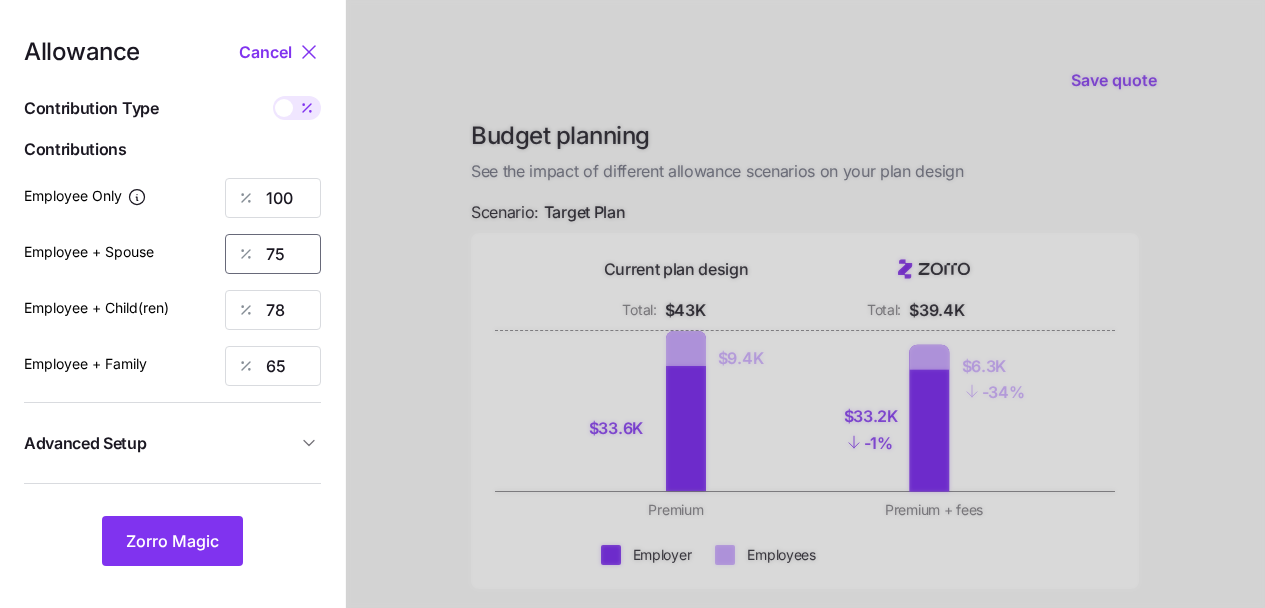 type on "75" 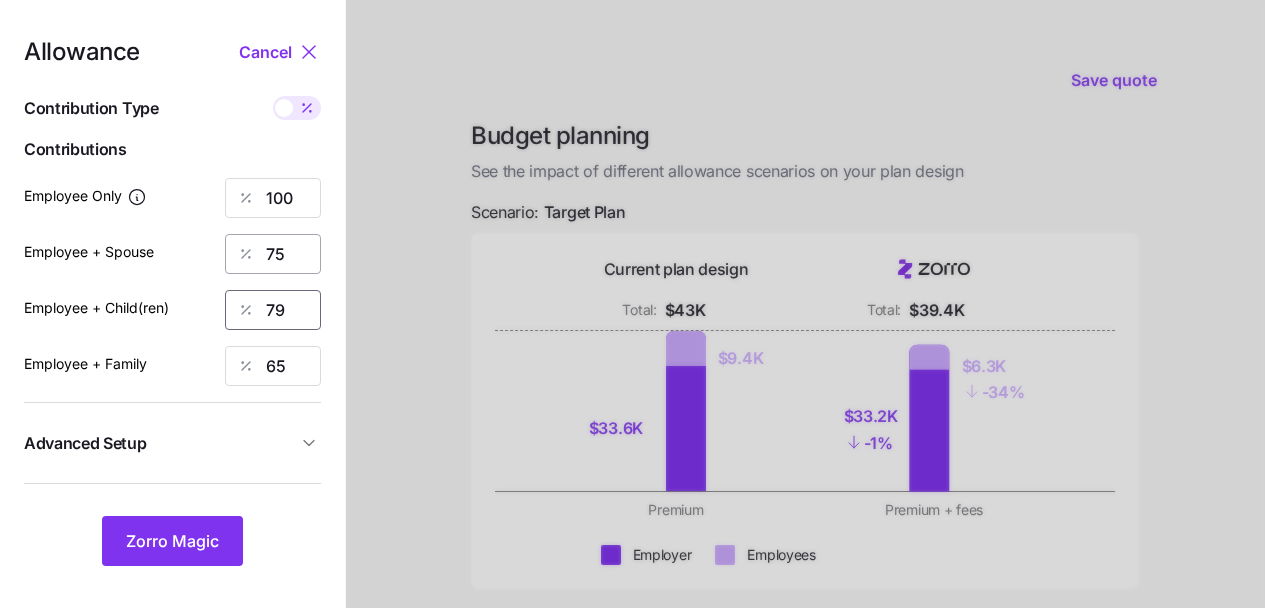 type on "79" 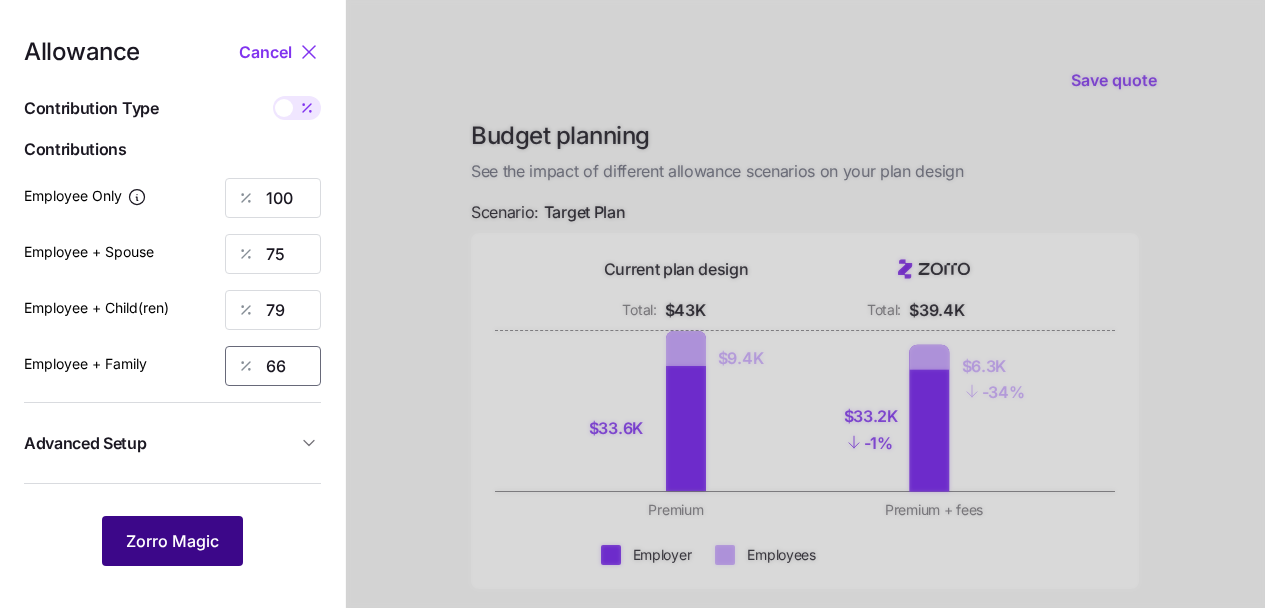type on "66" 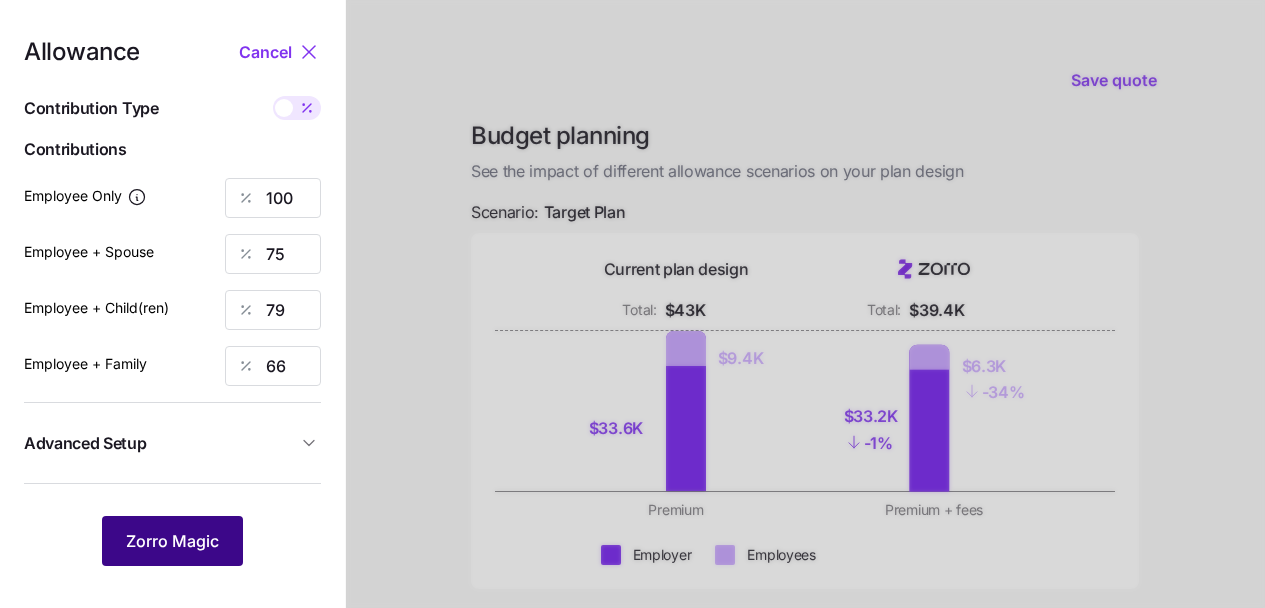 click on "Zorro Magic" at bounding box center (172, 541) 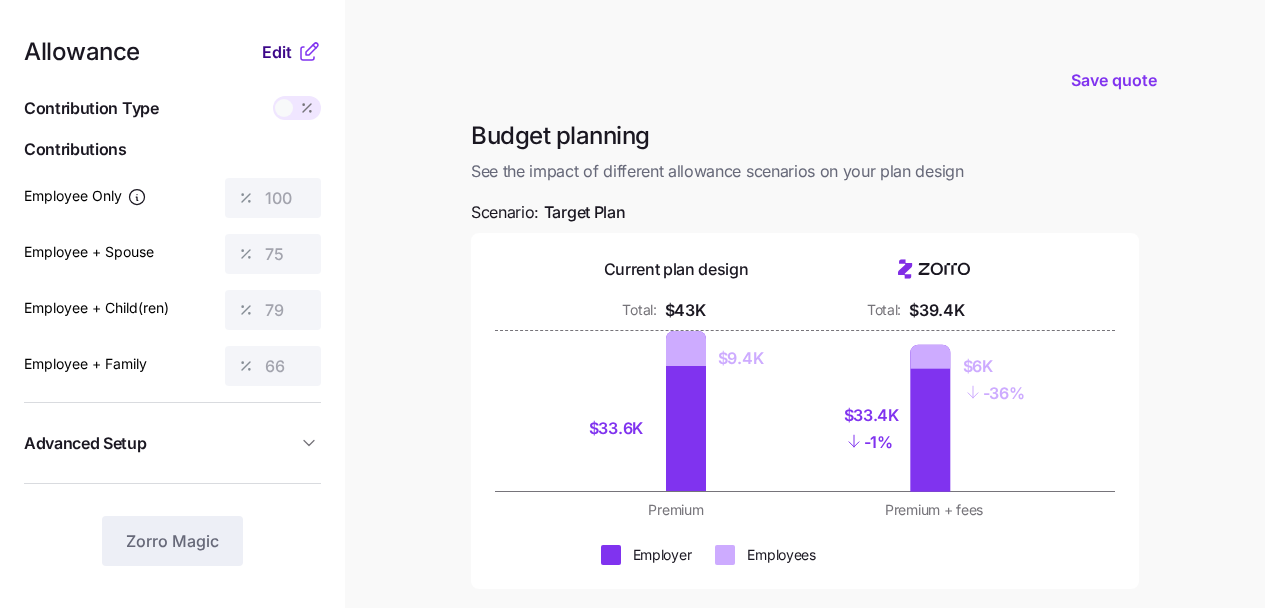 click on "Edit" at bounding box center [277, 52] 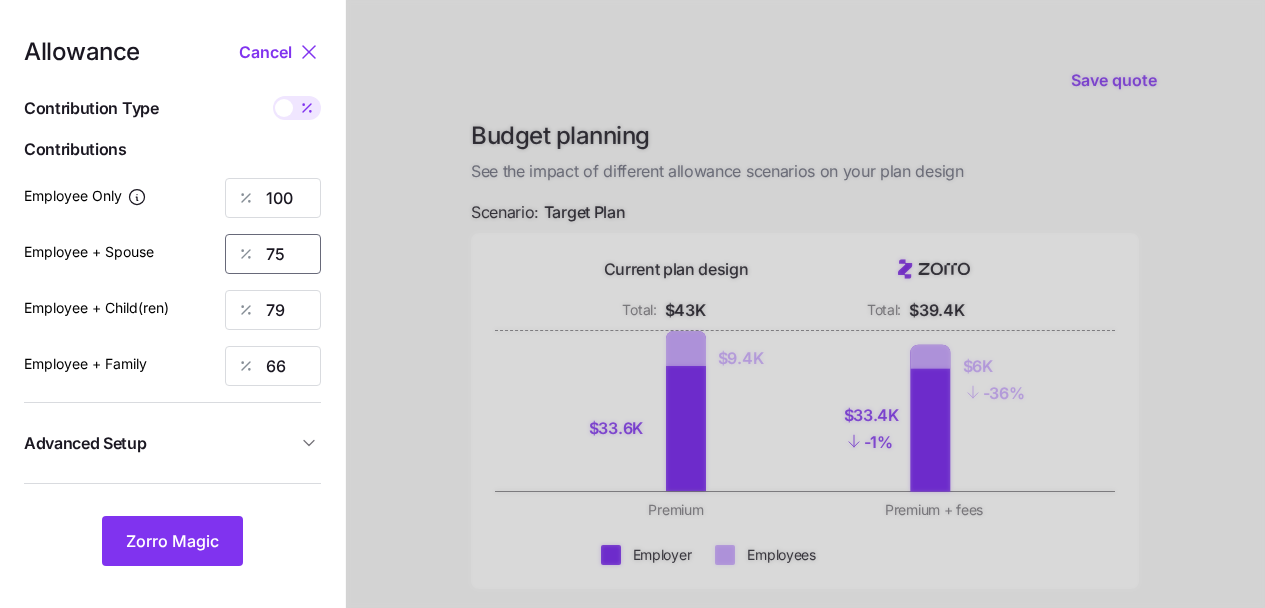 click on "75" at bounding box center (273, 254) 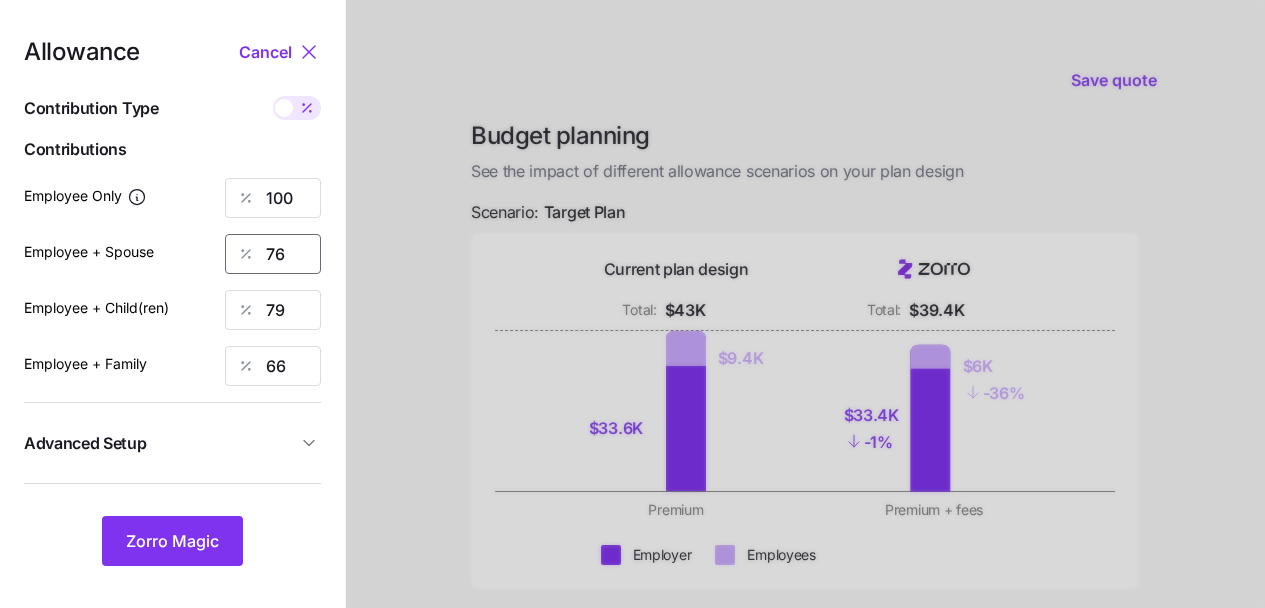 type on "76" 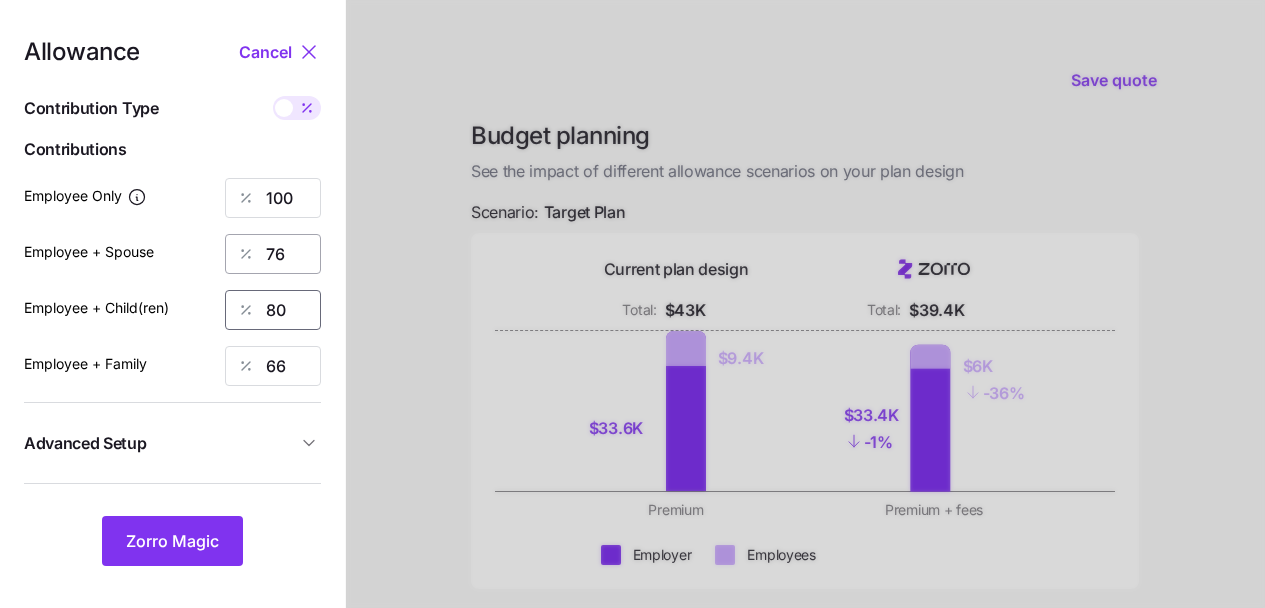 type on "80" 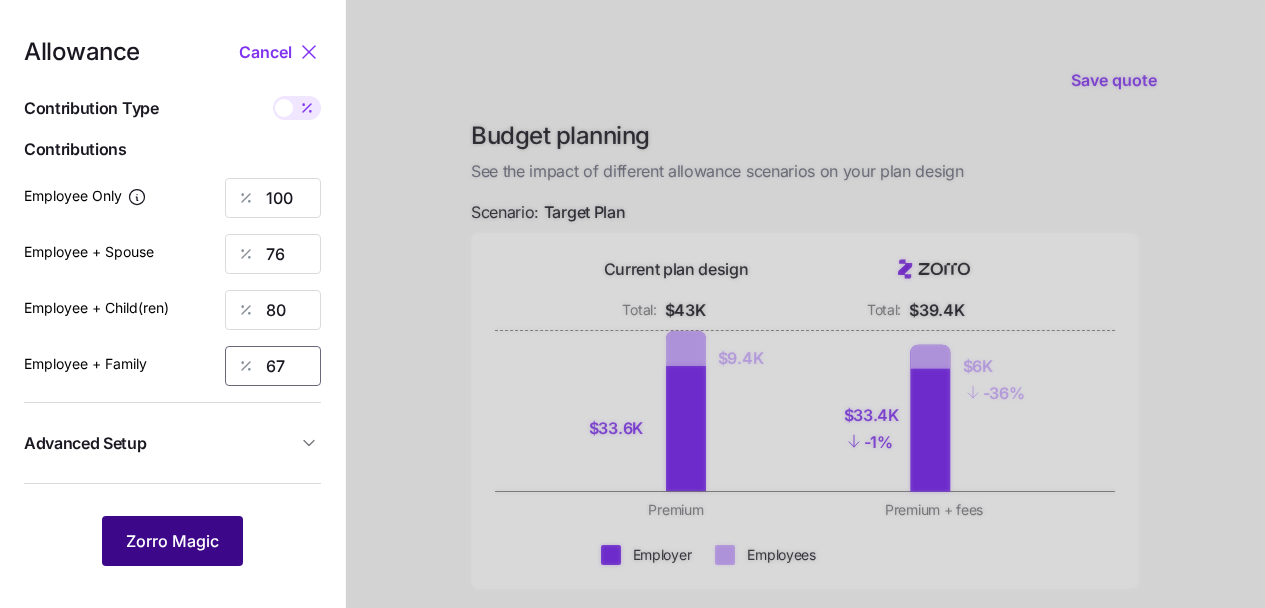 type on "67" 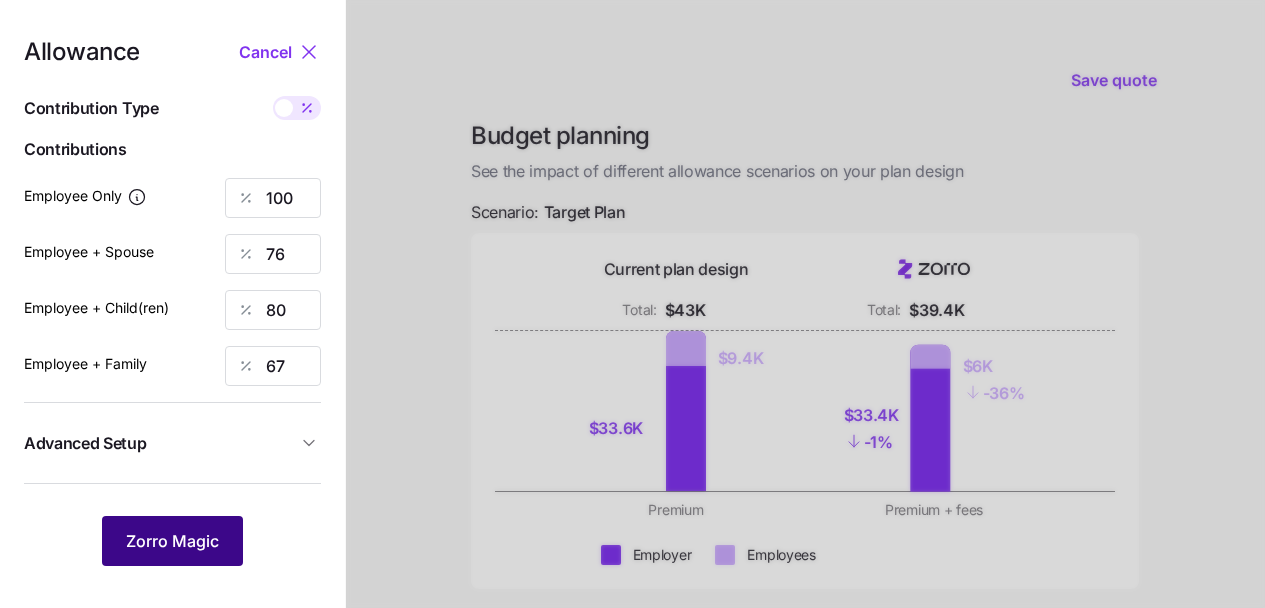 click on "Zorro Magic" at bounding box center (172, 541) 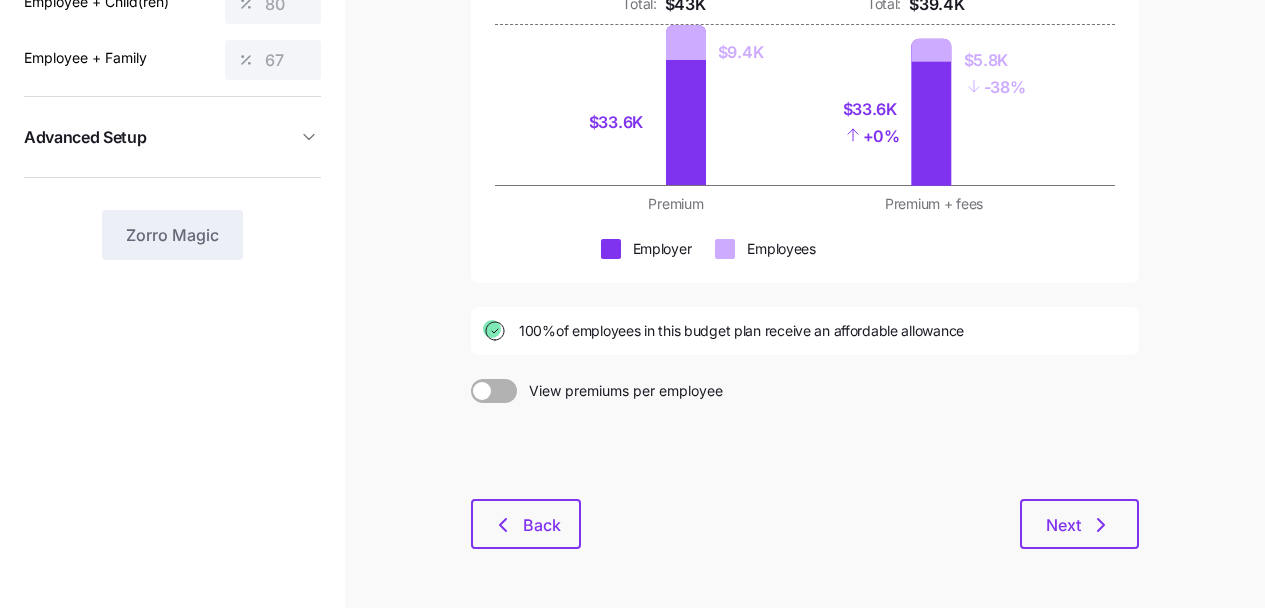 scroll, scrollTop: 375, scrollLeft: 0, axis: vertical 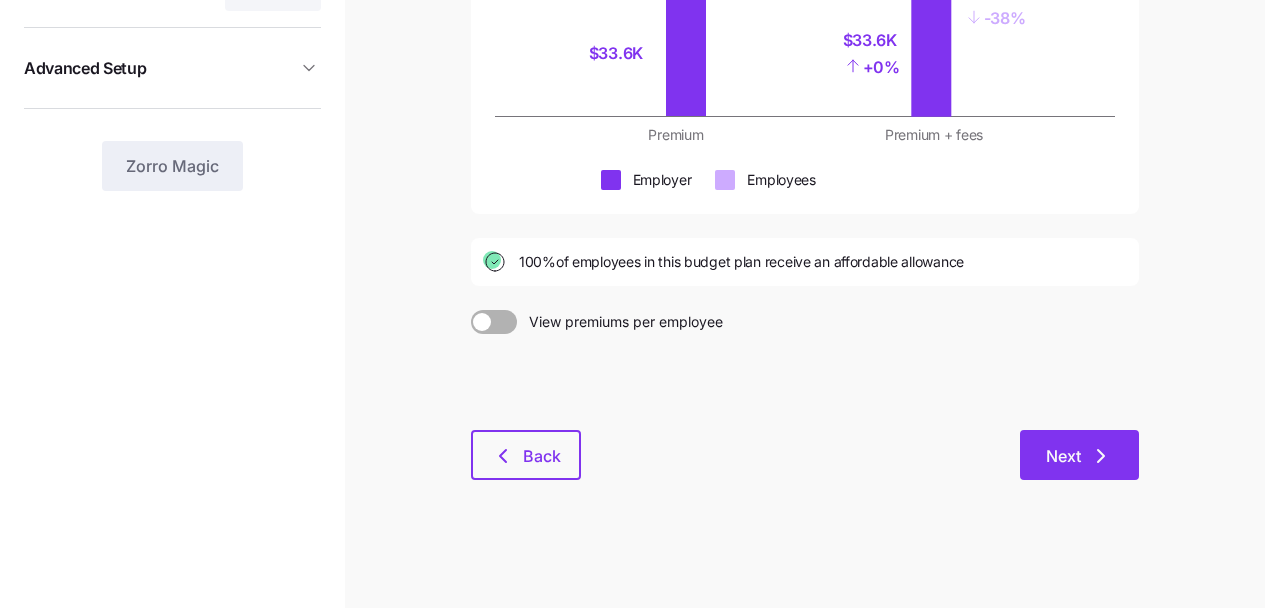 click on "Next" at bounding box center [1063, 456] 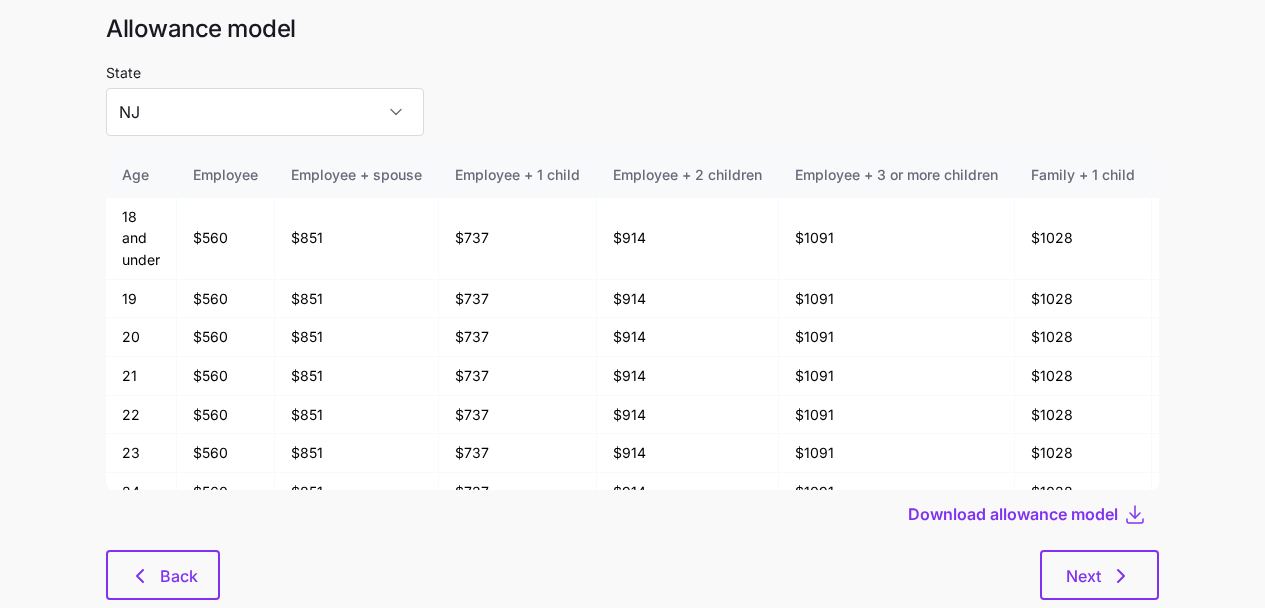 scroll, scrollTop: 107, scrollLeft: 0, axis: vertical 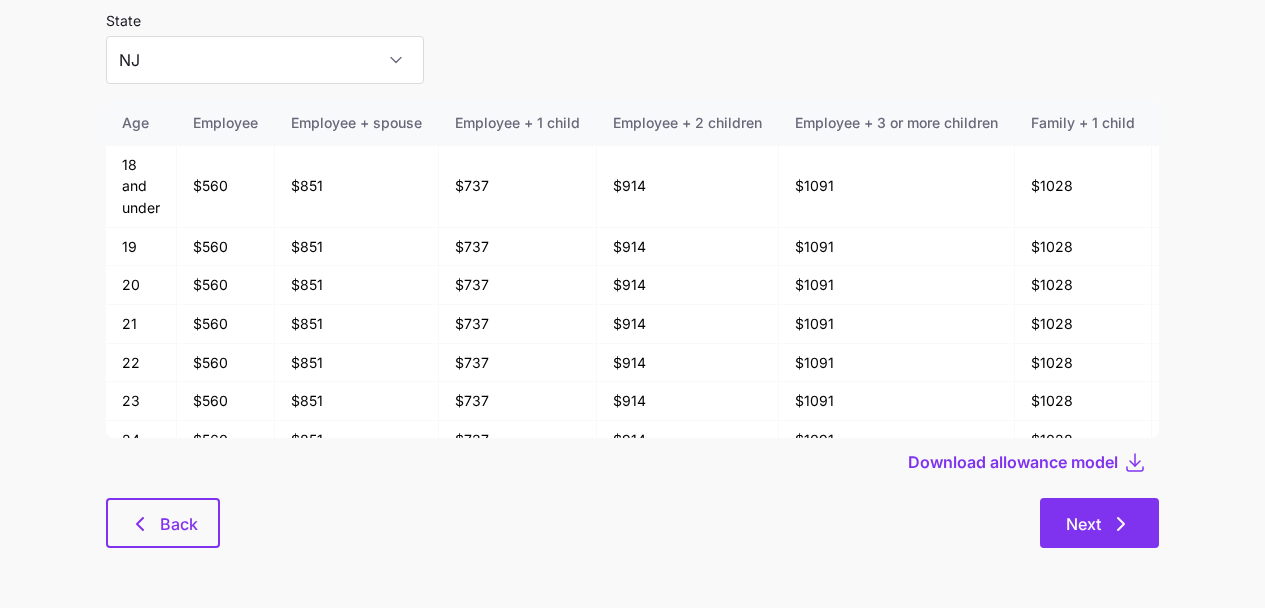 click 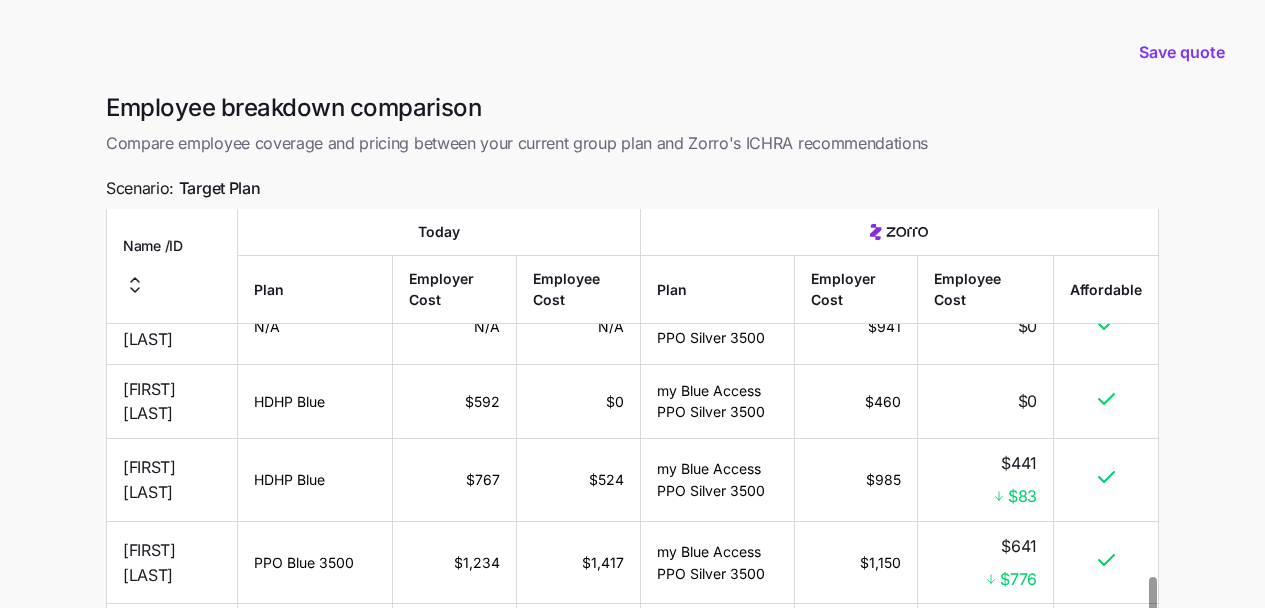 scroll, scrollTop: 3225, scrollLeft: 0, axis: vertical 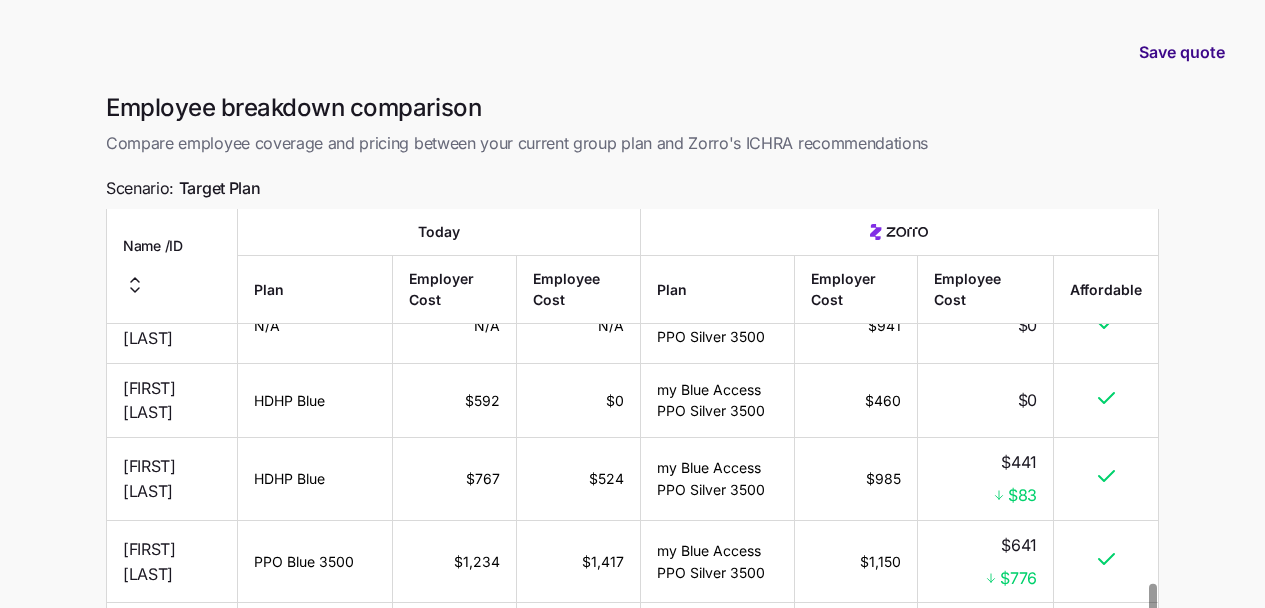 click on "Save quote" at bounding box center (1182, 52) 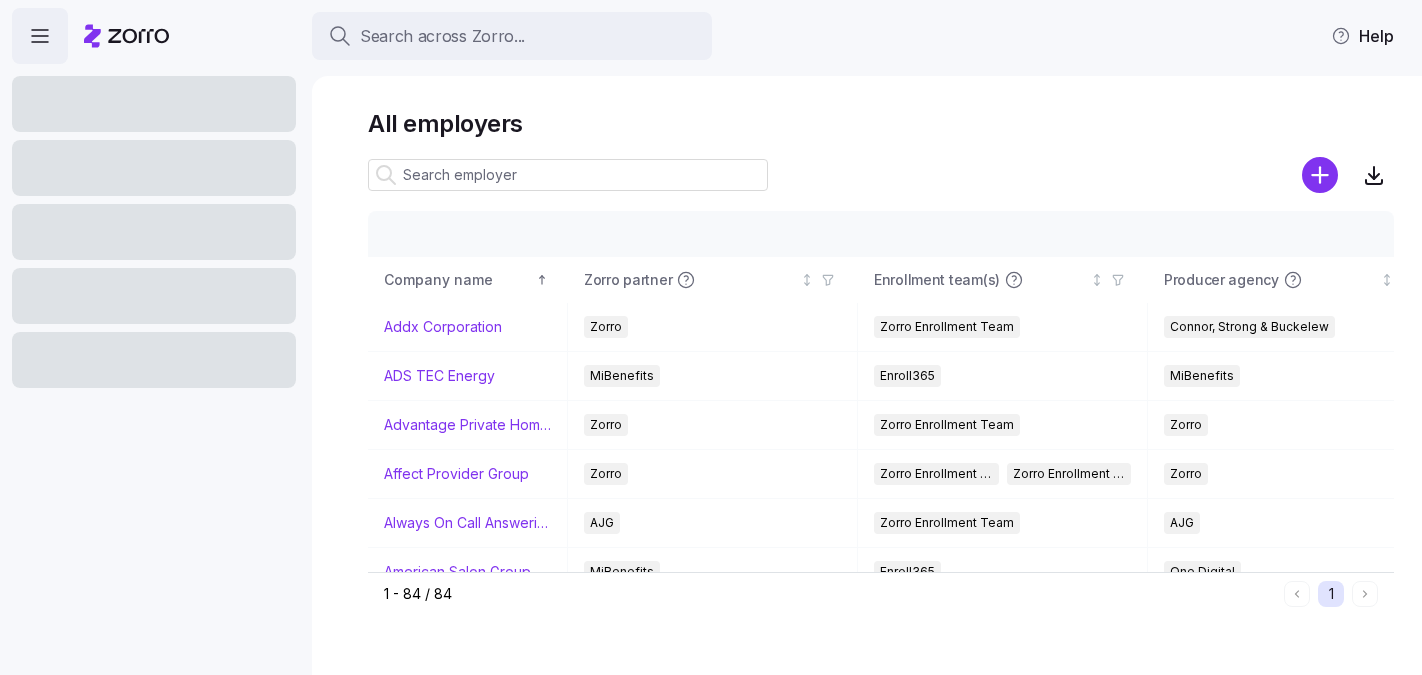 scroll, scrollTop: 0, scrollLeft: 0, axis: both 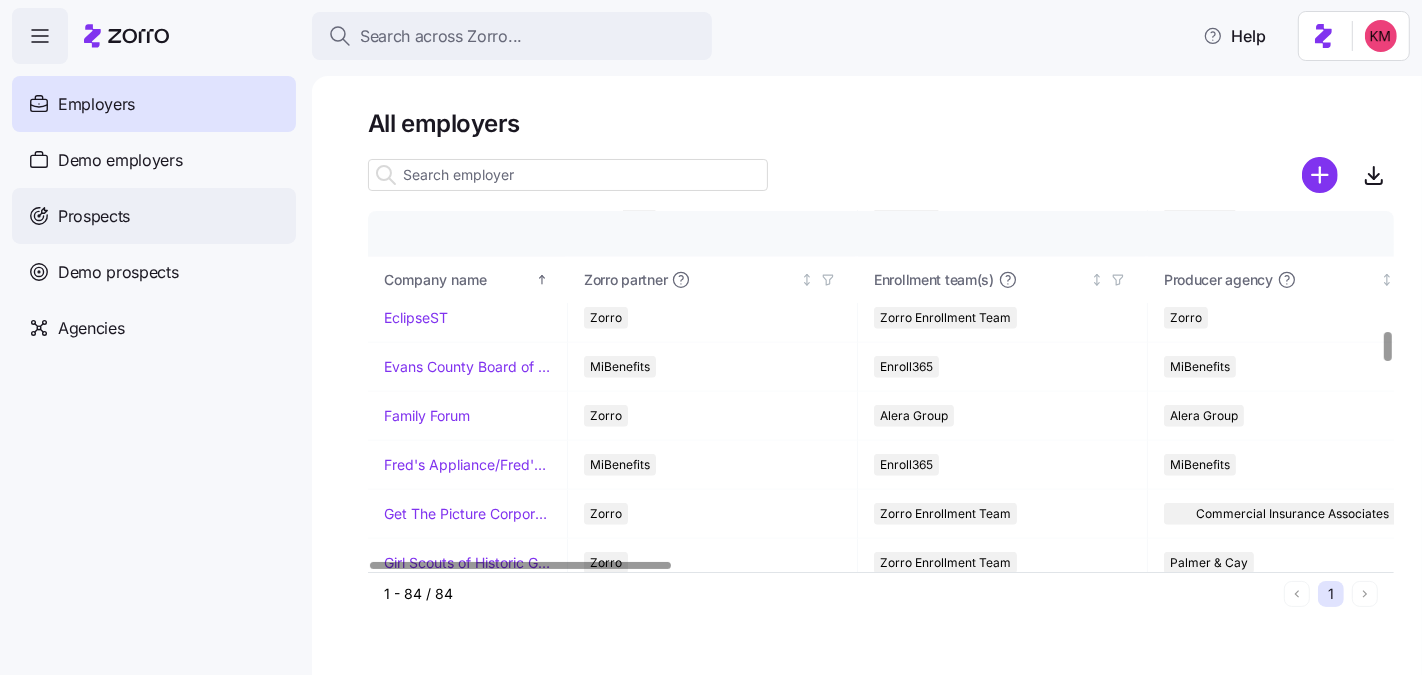 click on "Prospects" at bounding box center [94, 216] 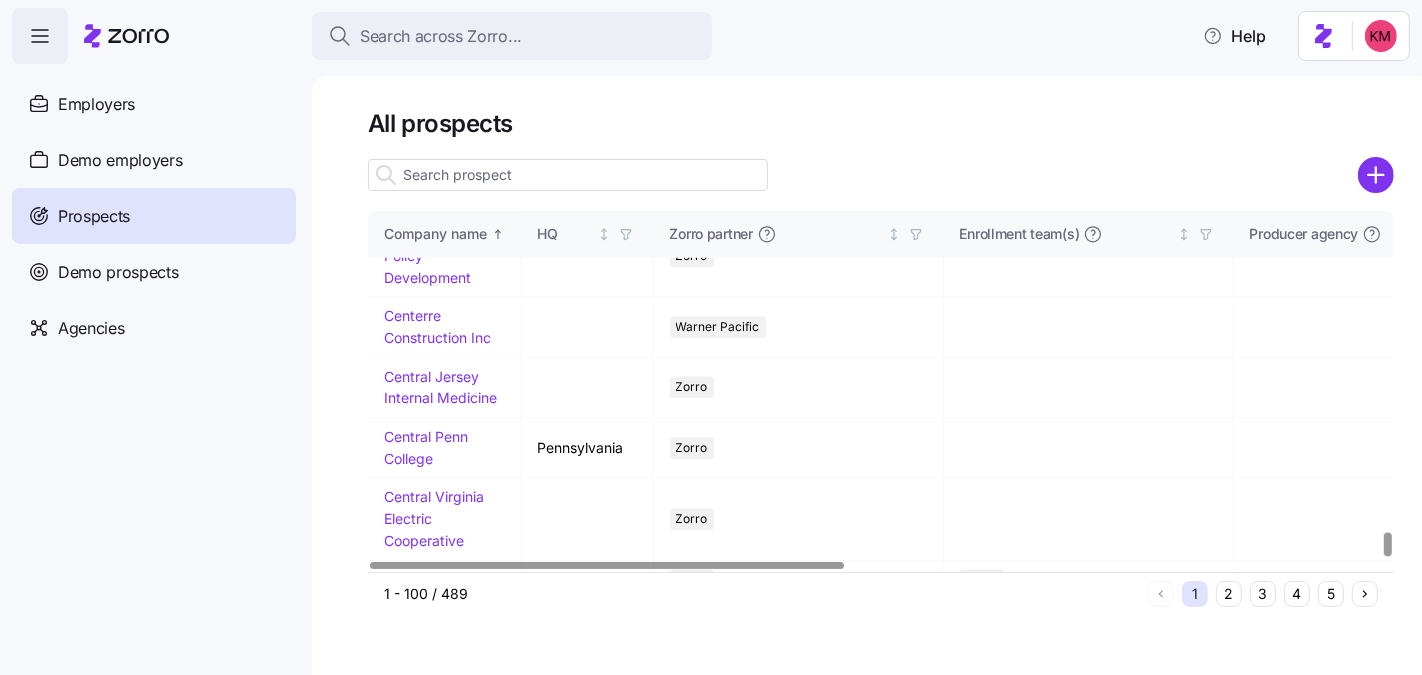 scroll, scrollTop: 4632, scrollLeft: 0, axis: vertical 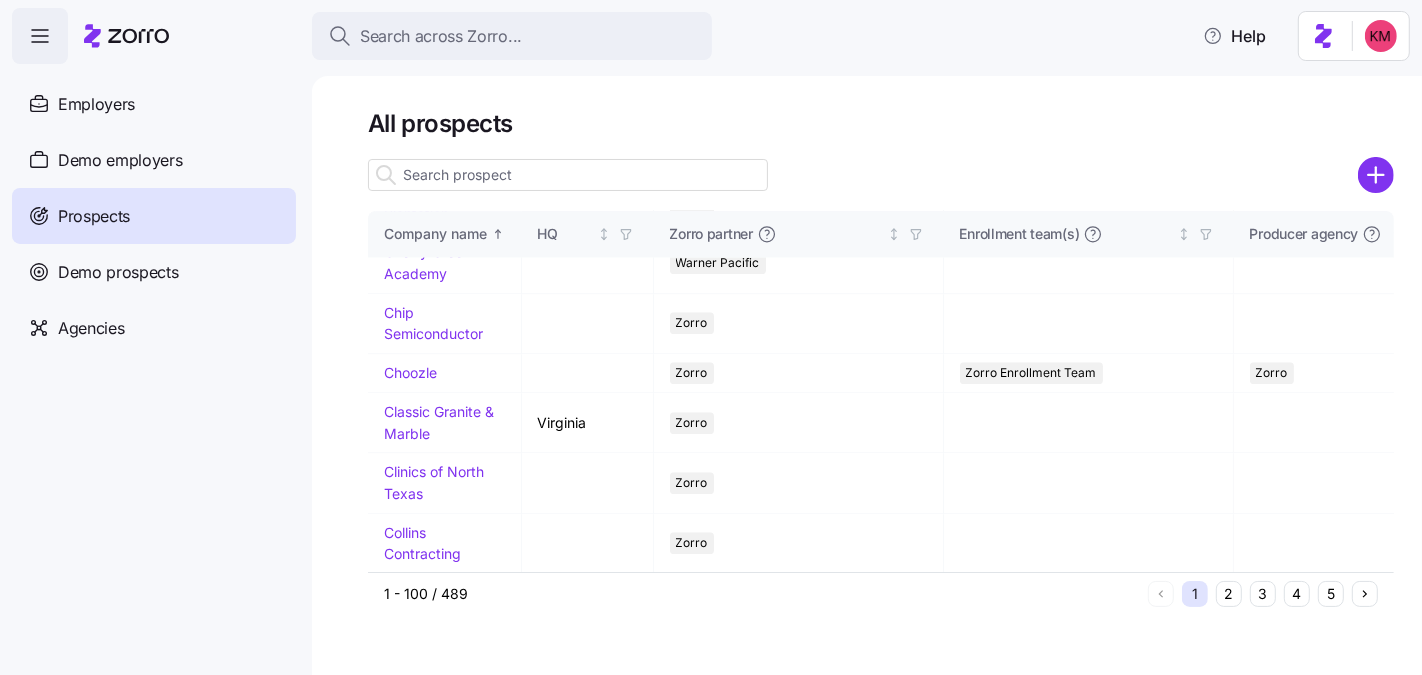 drag, startPoint x: 581, startPoint y: 199, endPoint x: 578, endPoint y: 176, distance: 23.194826 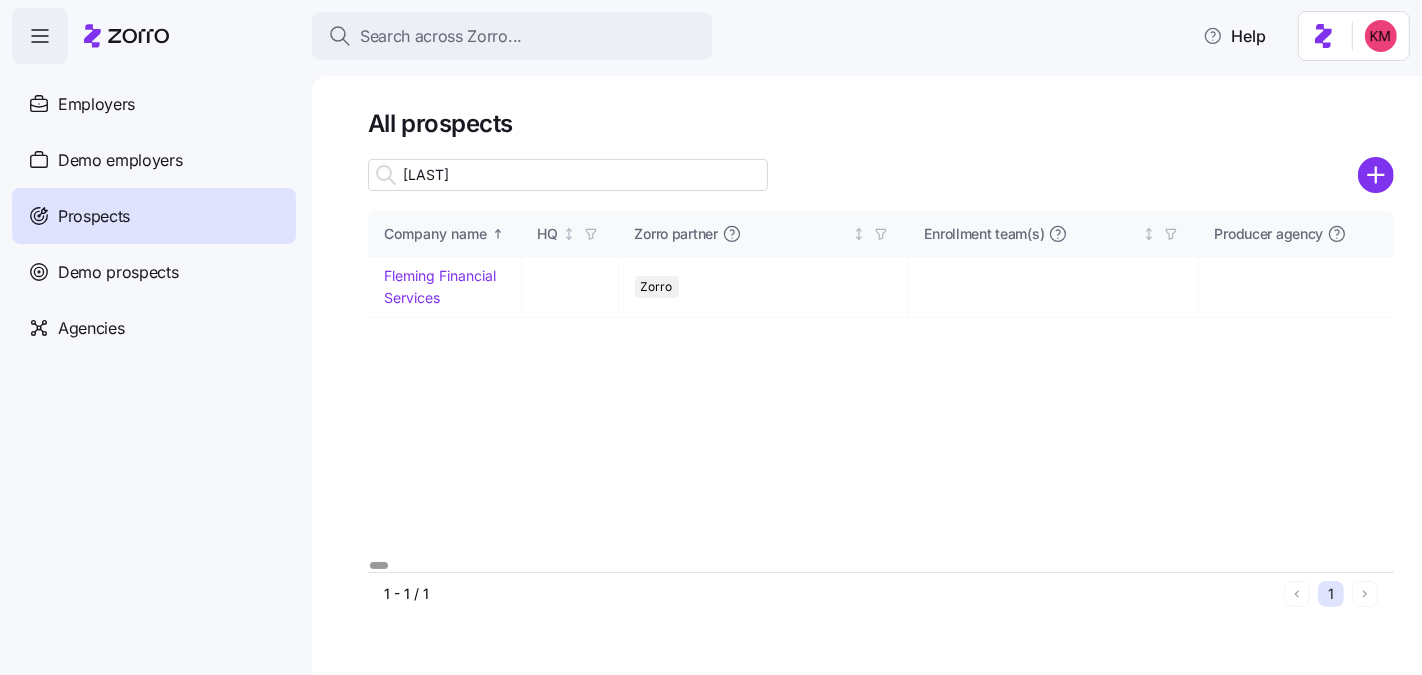scroll, scrollTop: 0, scrollLeft: 0, axis: both 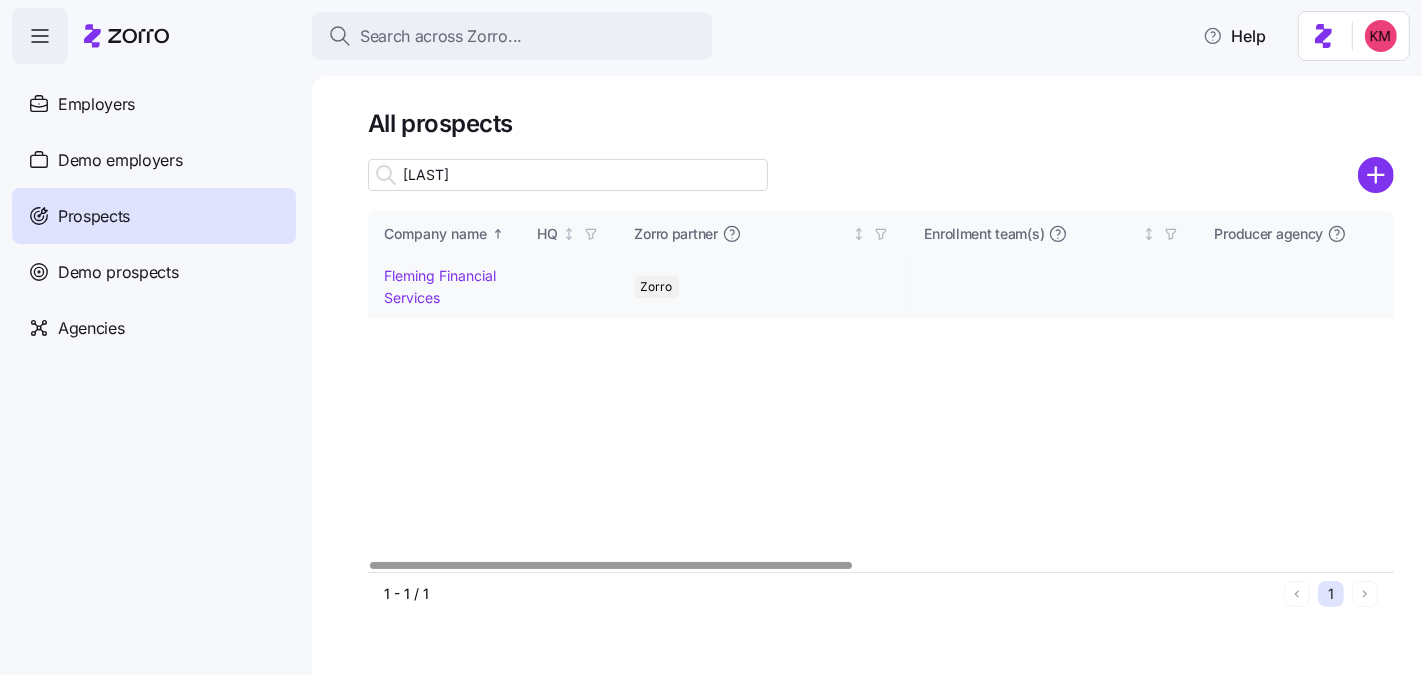 type on "fleming" 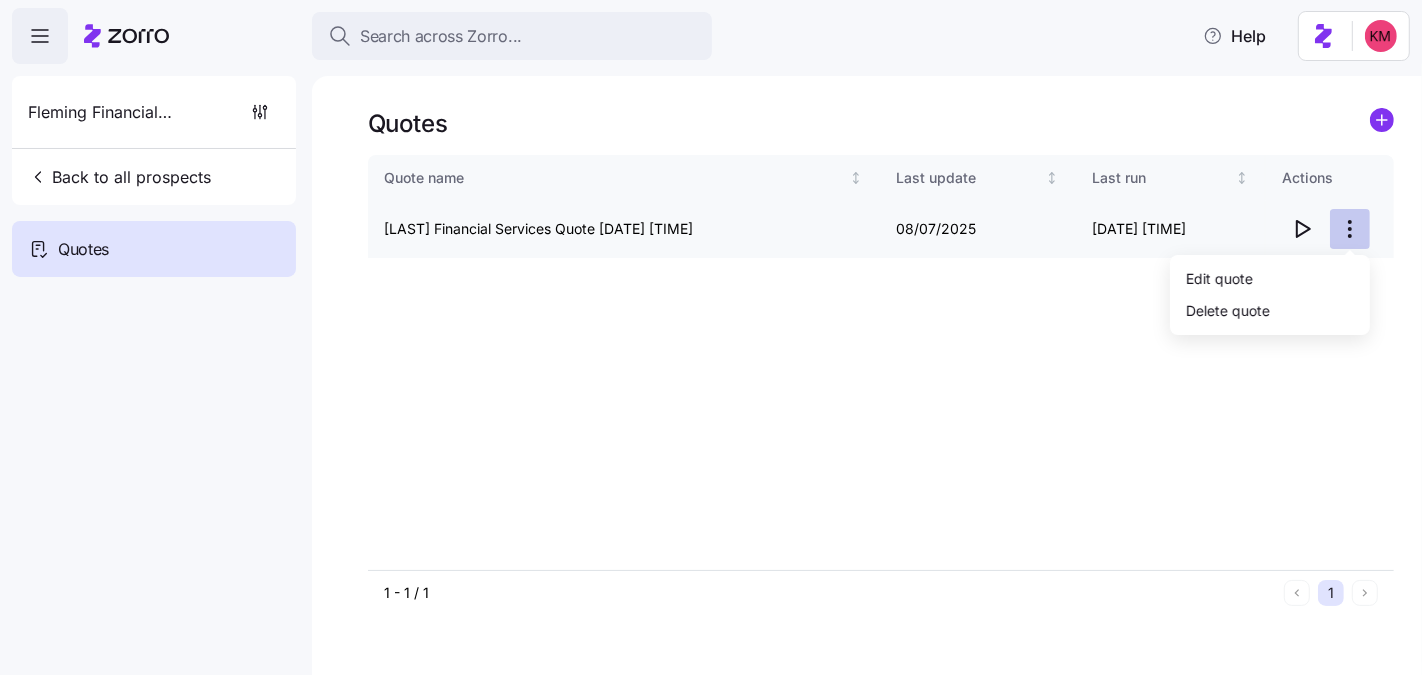 click on "Search across Zorro... Help Fleming Financial Services Back to all prospects Quotes Quotes Quote name Last update Last run Actions Fleming Financial Services Quote 08/07/2025 11:41 PM 08/07/2025 08/07/2025 11:42 PM 1 - 1 / 1 1 Quotes
Edit quote Delete quote" at bounding box center [711, 512] 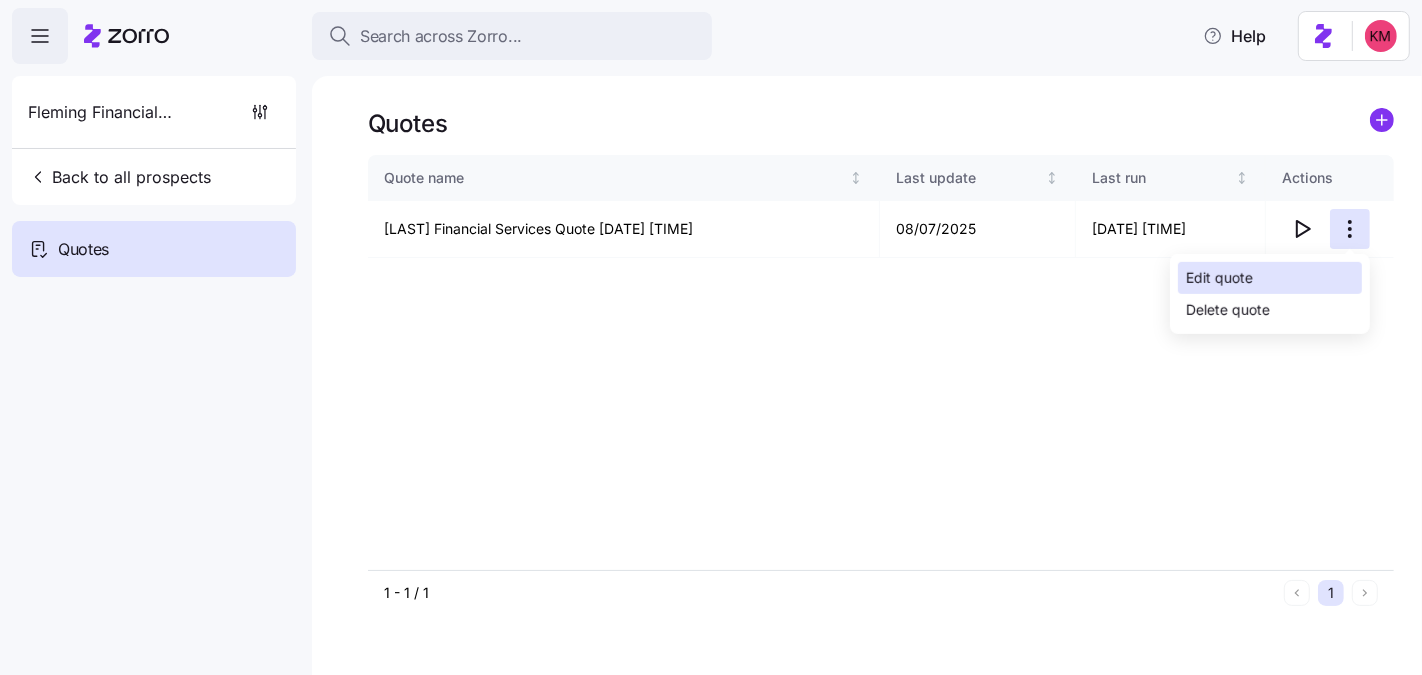 click on "Edit quote" at bounding box center (1270, 278) 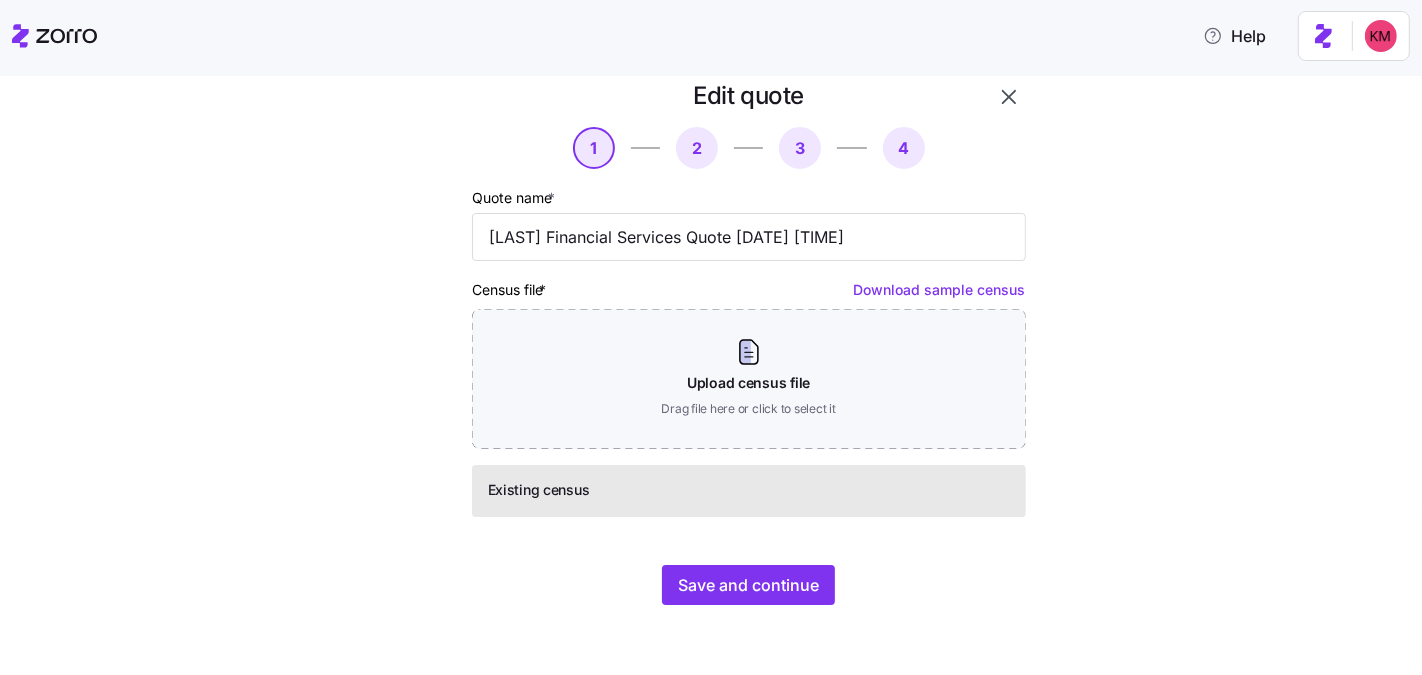 scroll, scrollTop: 29, scrollLeft: 0, axis: vertical 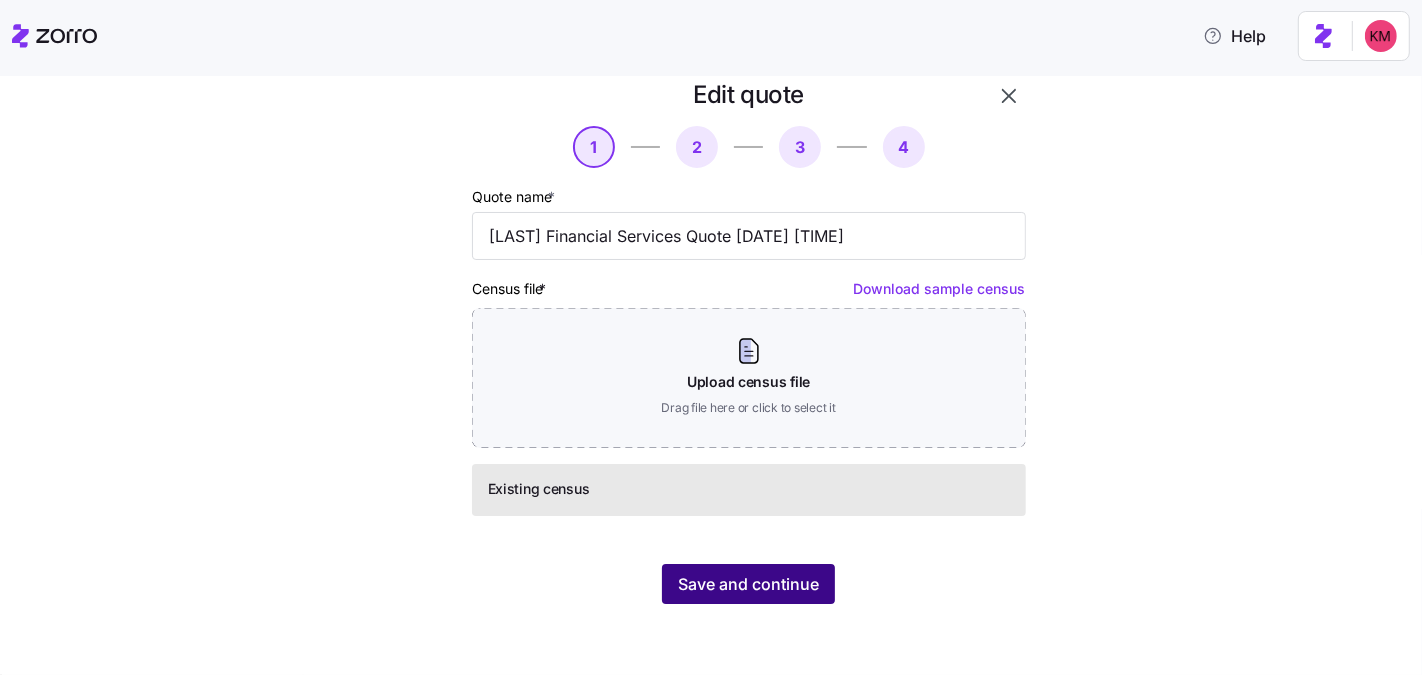 click on "Save and continue" at bounding box center [748, 584] 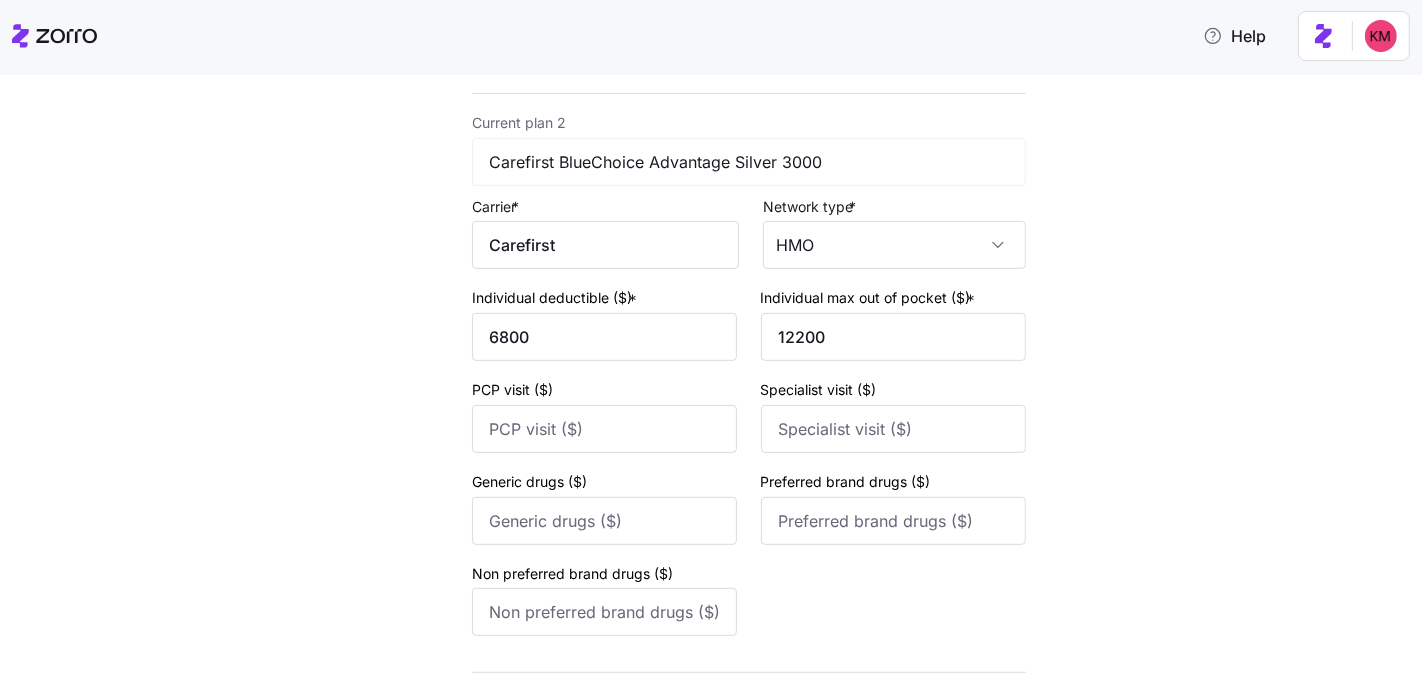 scroll, scrollTop: 882, scrollLeft: 0, axis: vertical 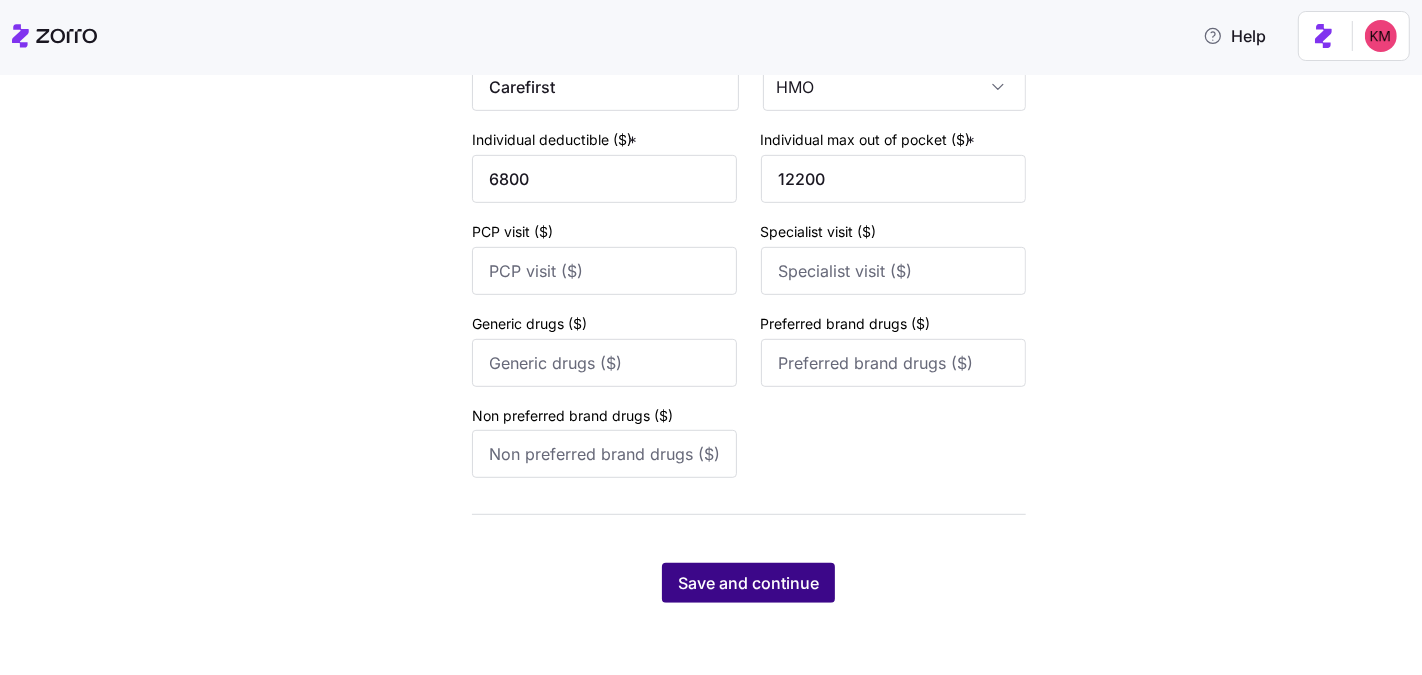 click on "Save and continue" at bounding box center (748, 583) 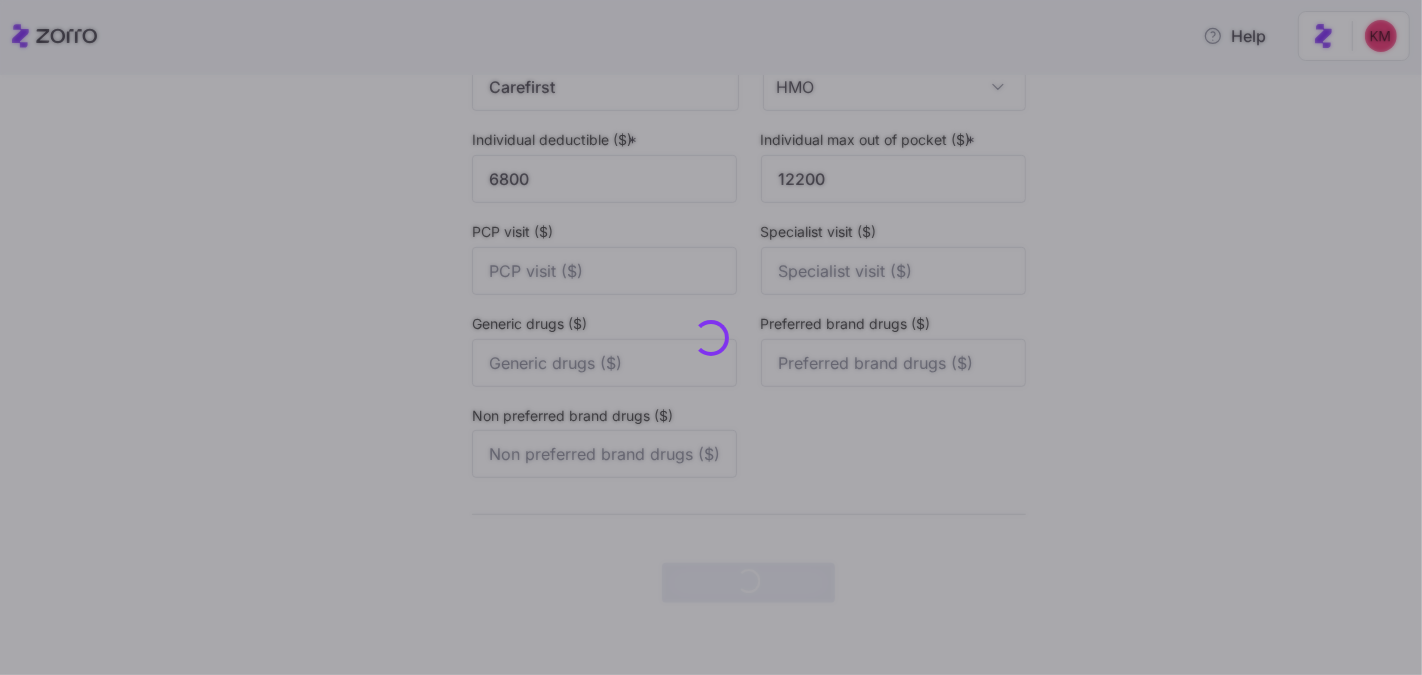 scroll, scrollTop: 0, scrollLeft: 0, axis: both 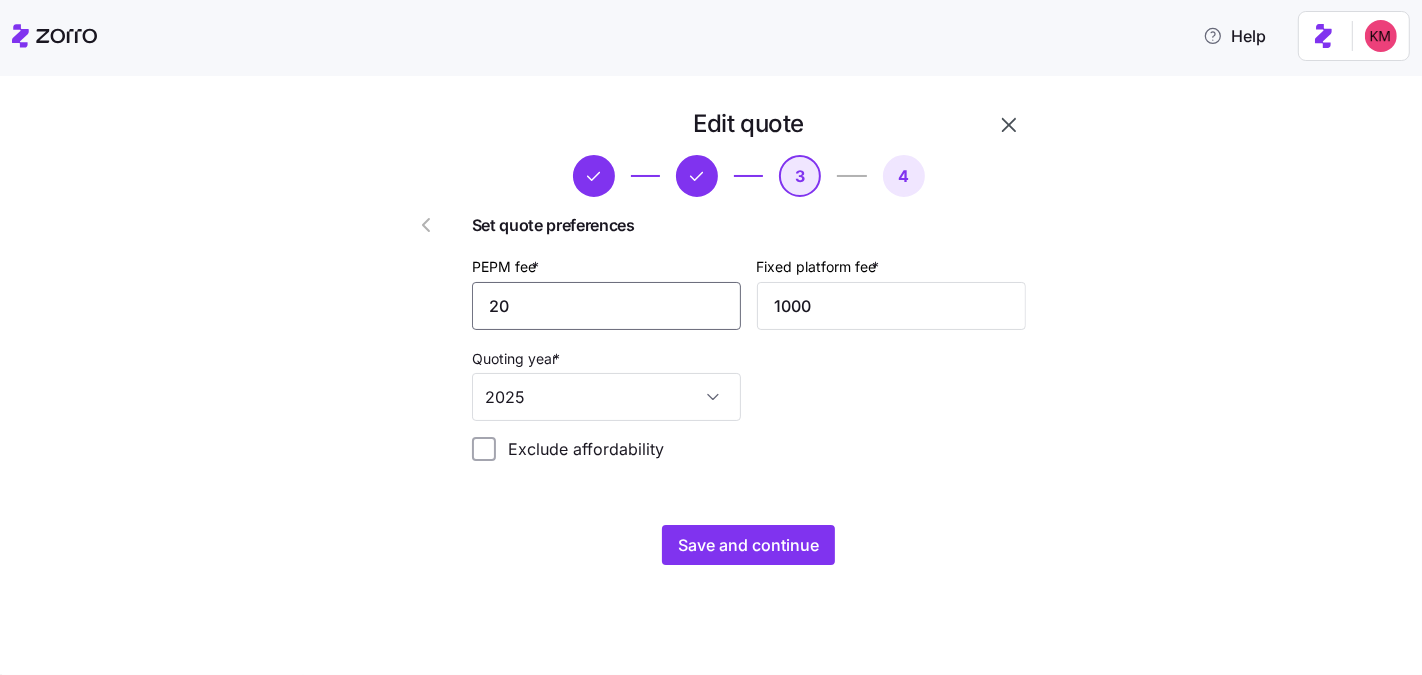 click on "20" at bounding box center [606, 306] 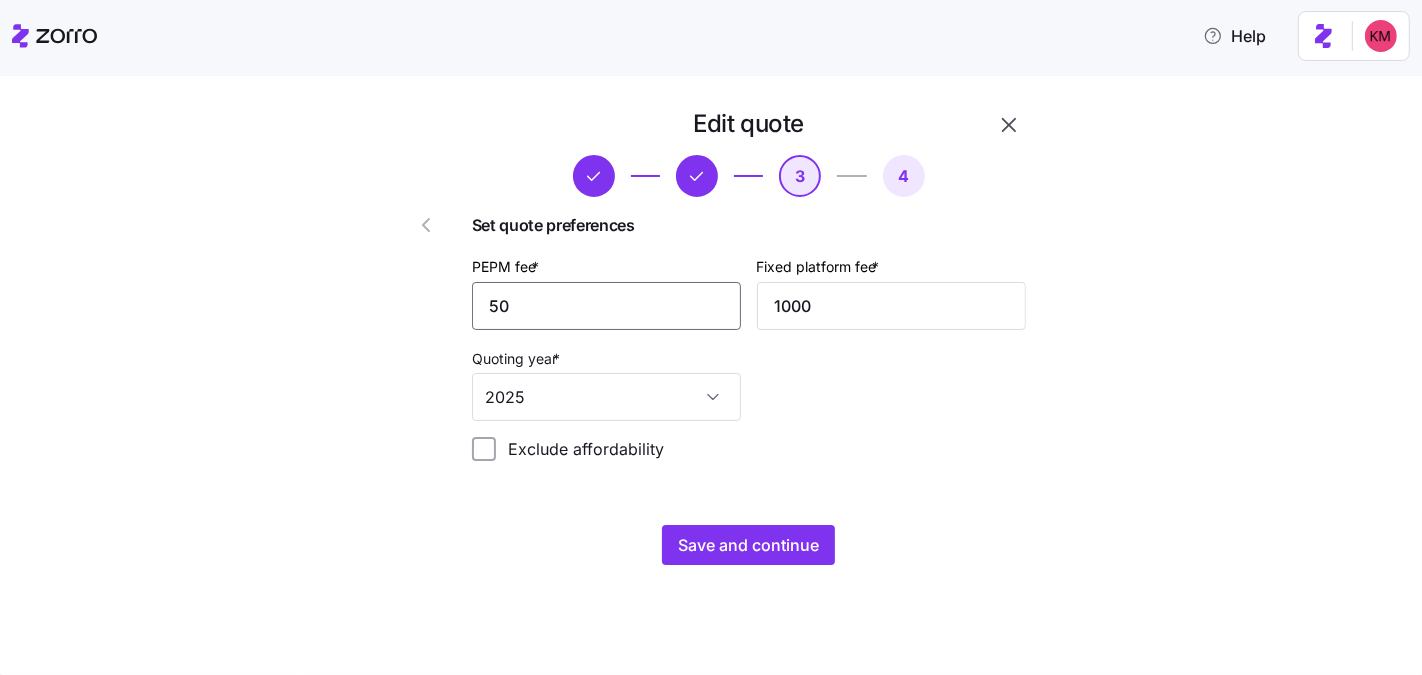 type on "50" 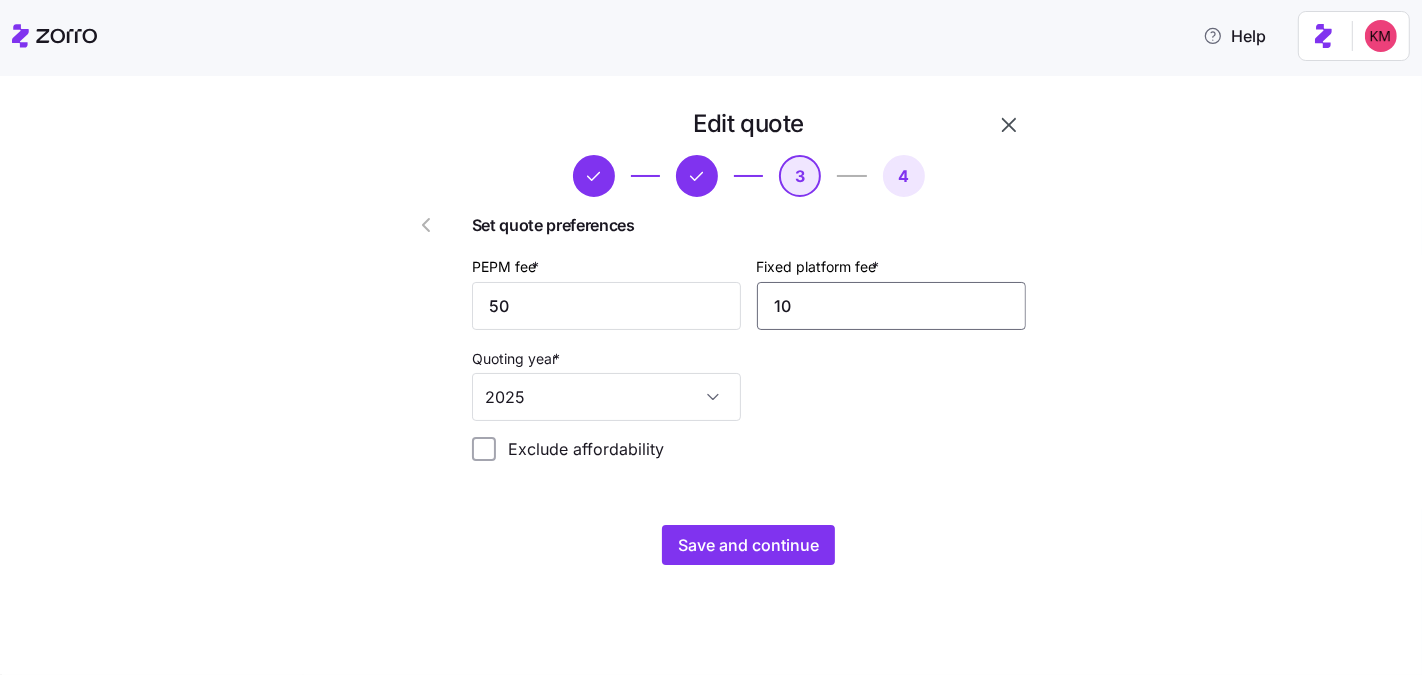 click on "10" at bounding box center (891, 306) 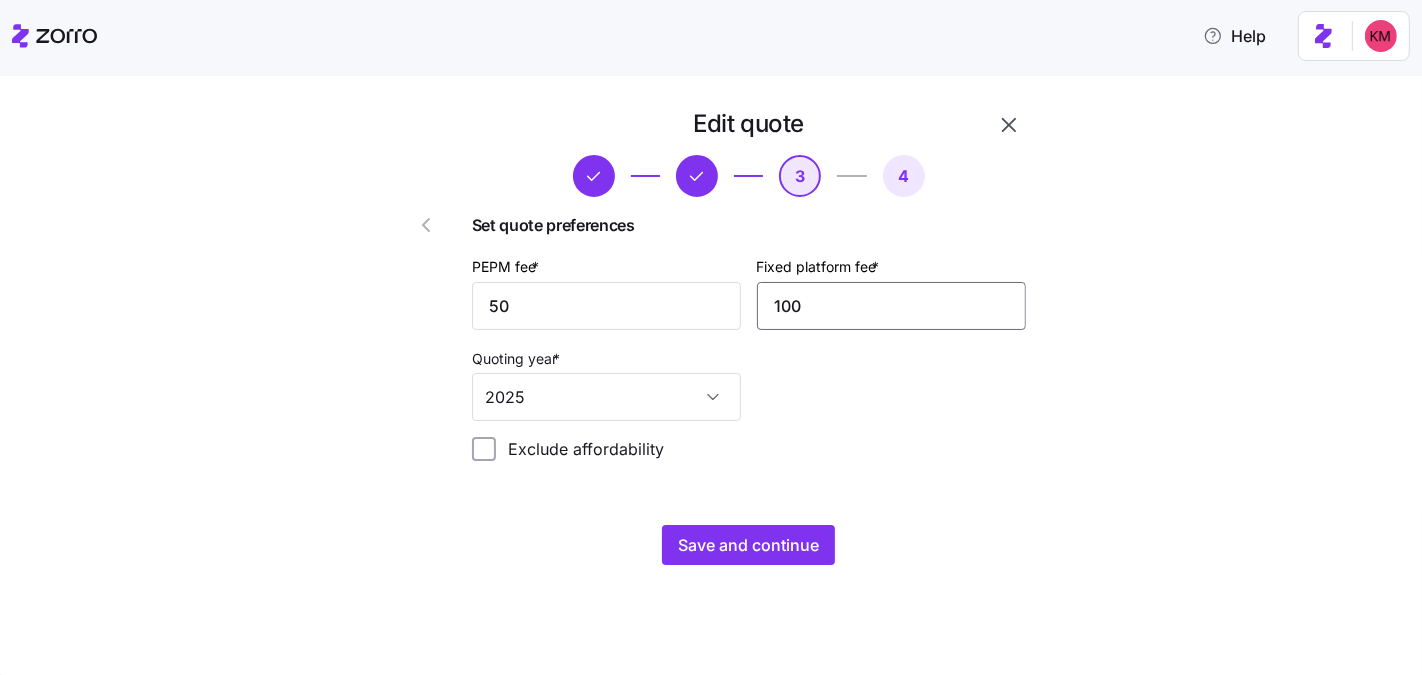 type on "100" 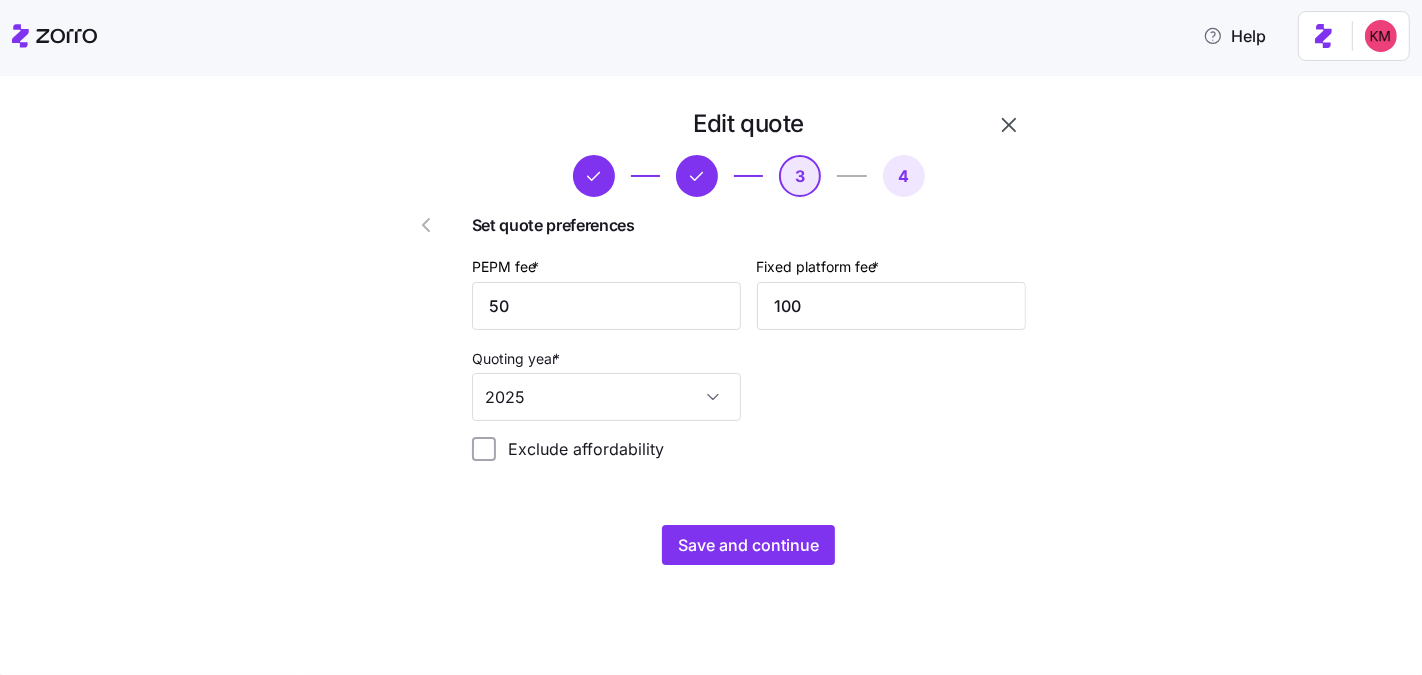 click on "Edit quote 3 4 Set quote preferences PEPM fee  * 50 Fixed platform fee  * 100 Quoting year  * 2025 Exclude affordability Save and continue" at bounding box center (749, 336) 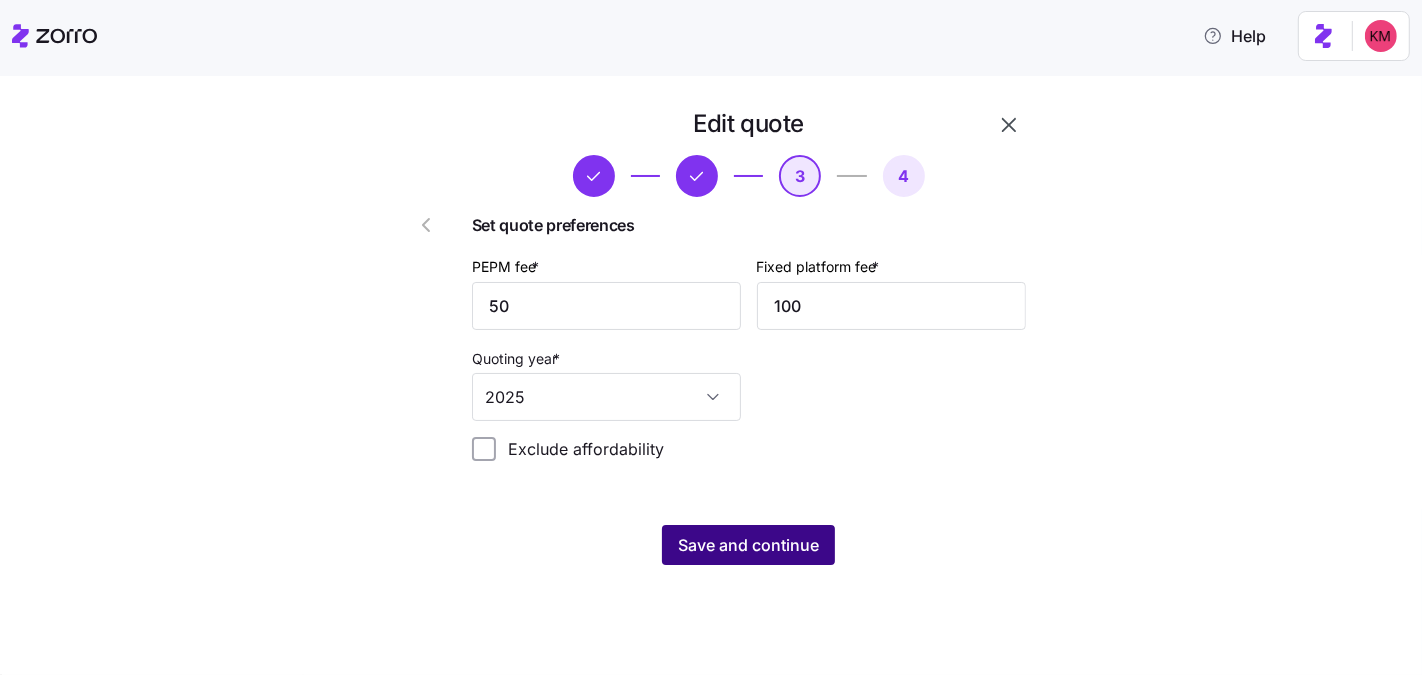 click on "Save and continue" at bounding box center [748, 545] 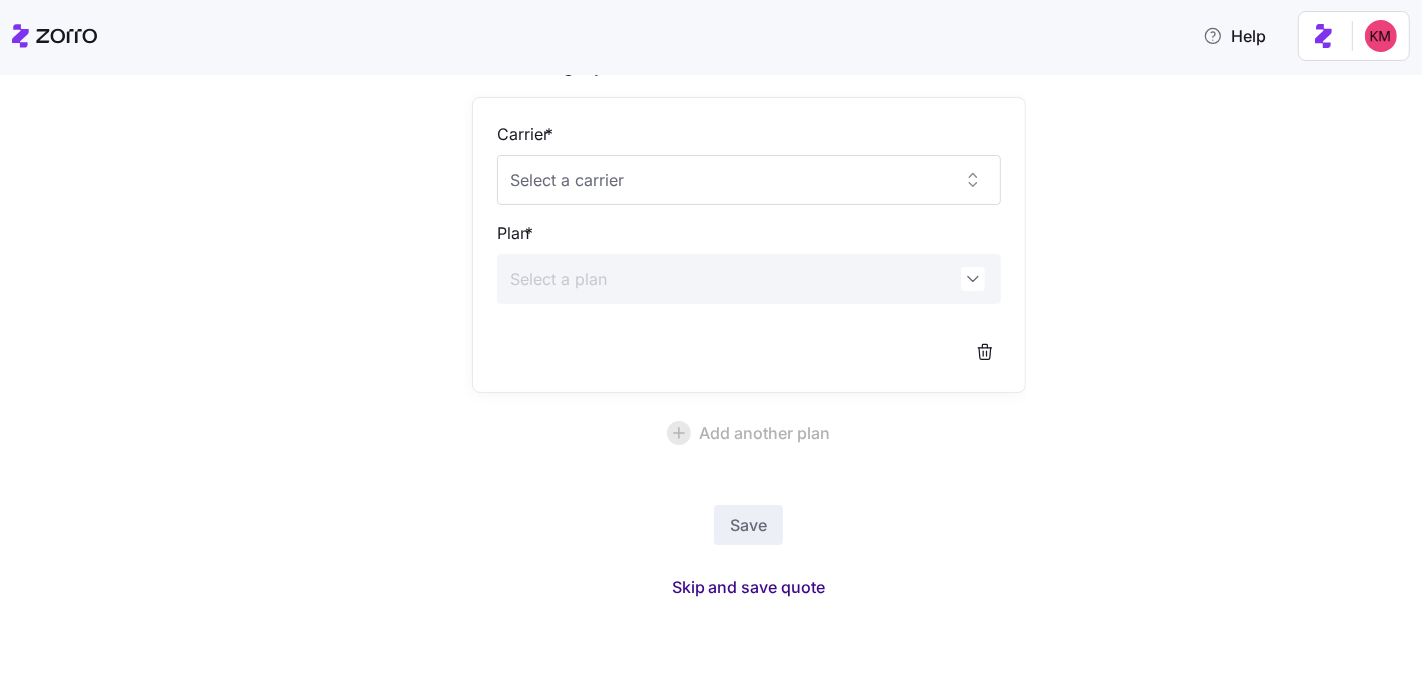 click on "Skip and save quote" at bounding box center (749, 587) 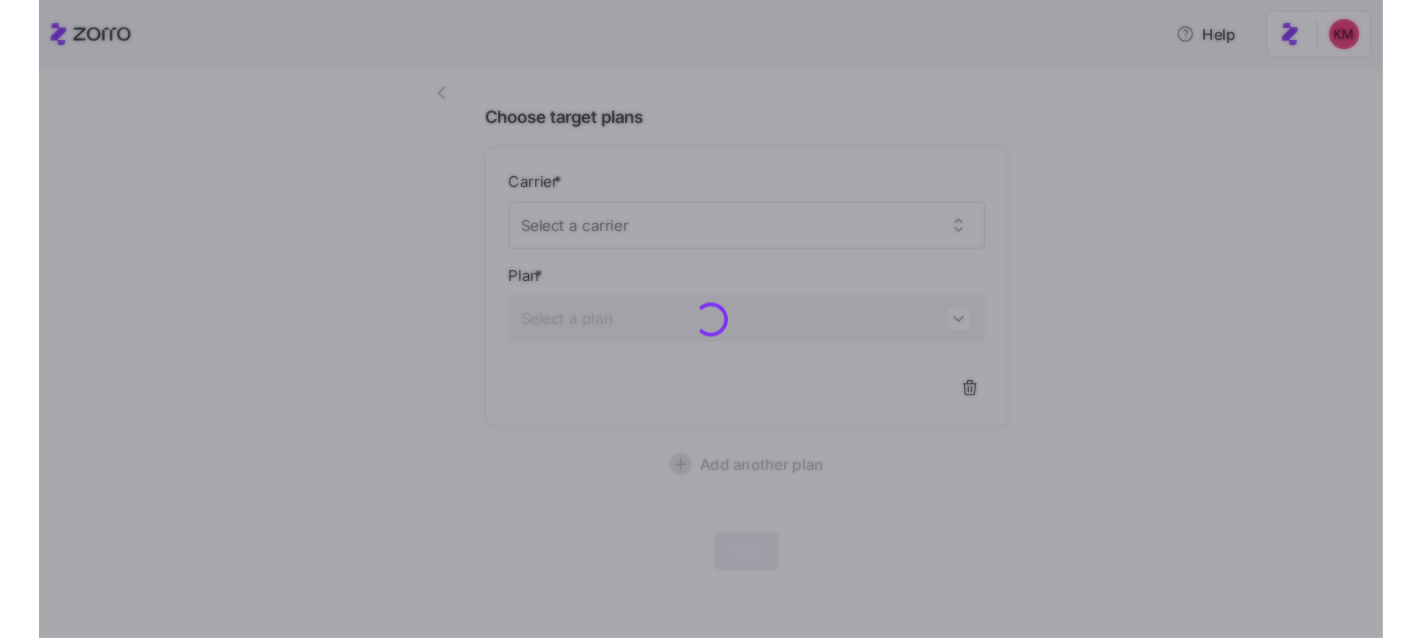 scroll, scrollTop: 125, scrollLeft: 0, axis: vertical 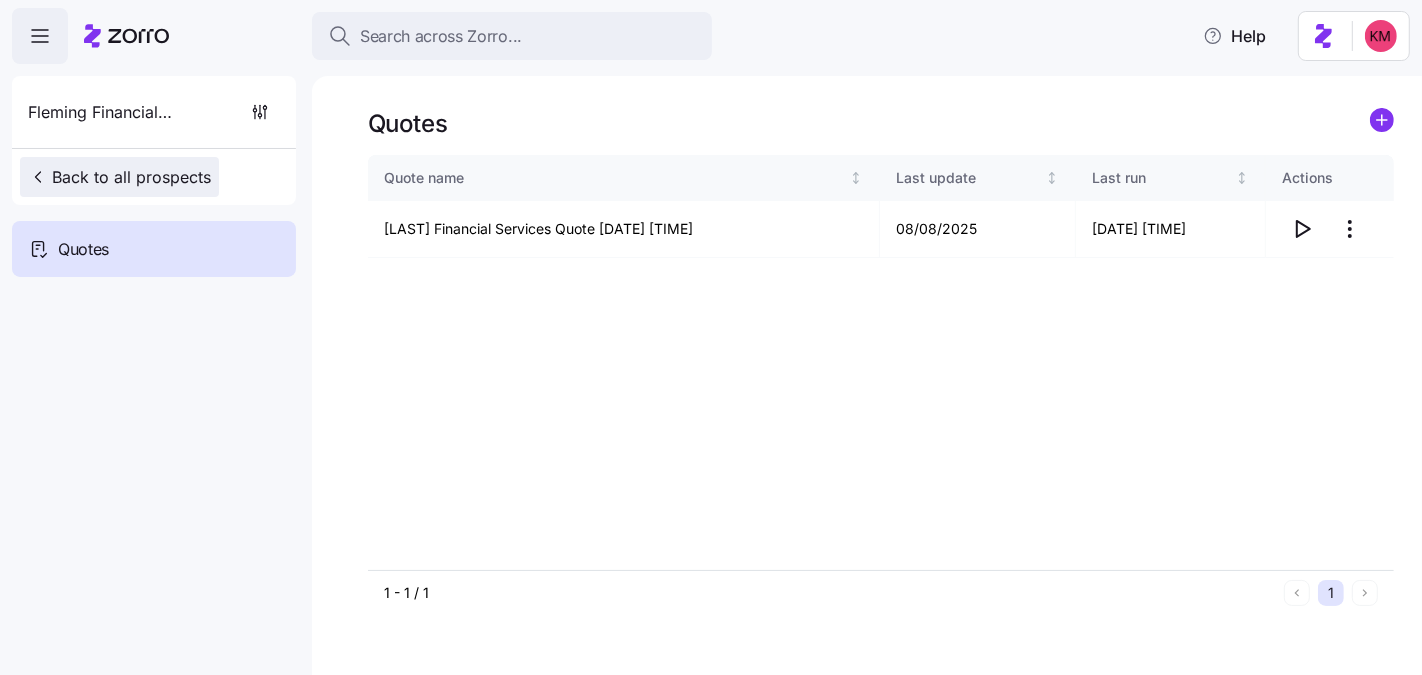 click on "Back to all prospects" at bounding box center (119, 177) 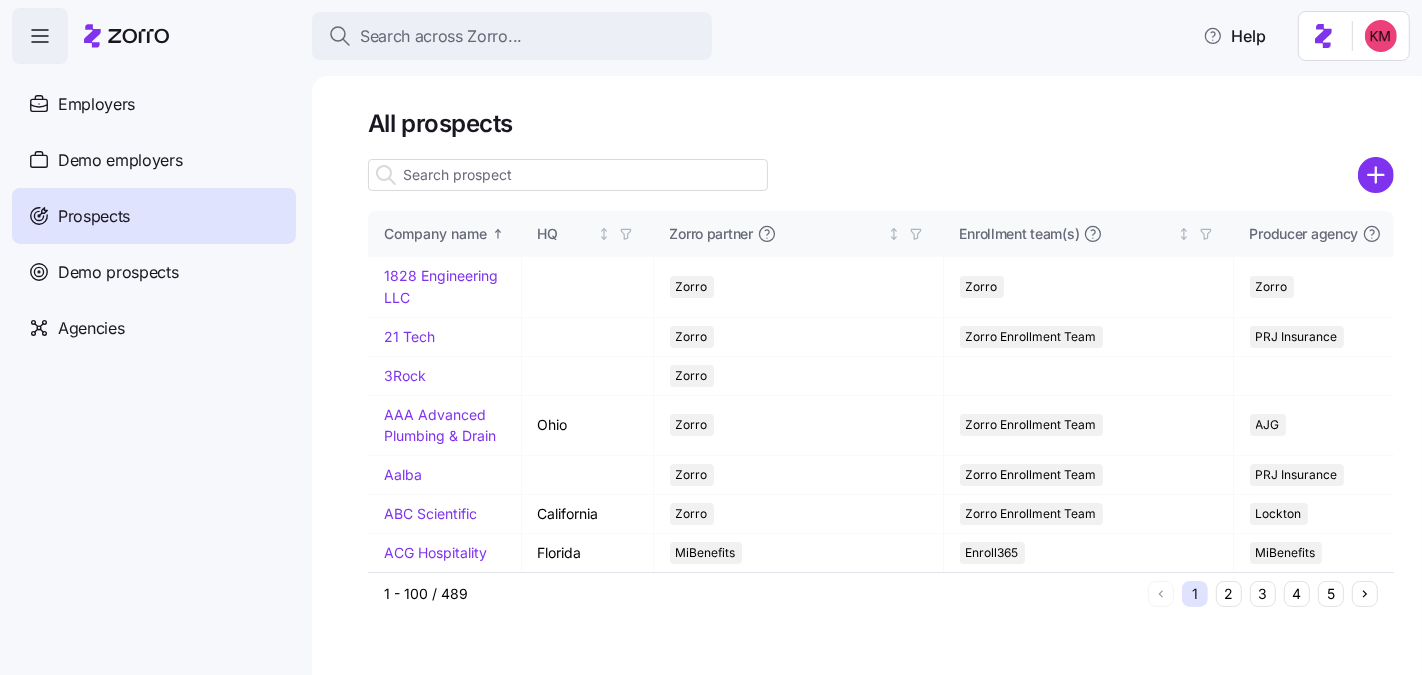 click at bounding box center (568, 175) 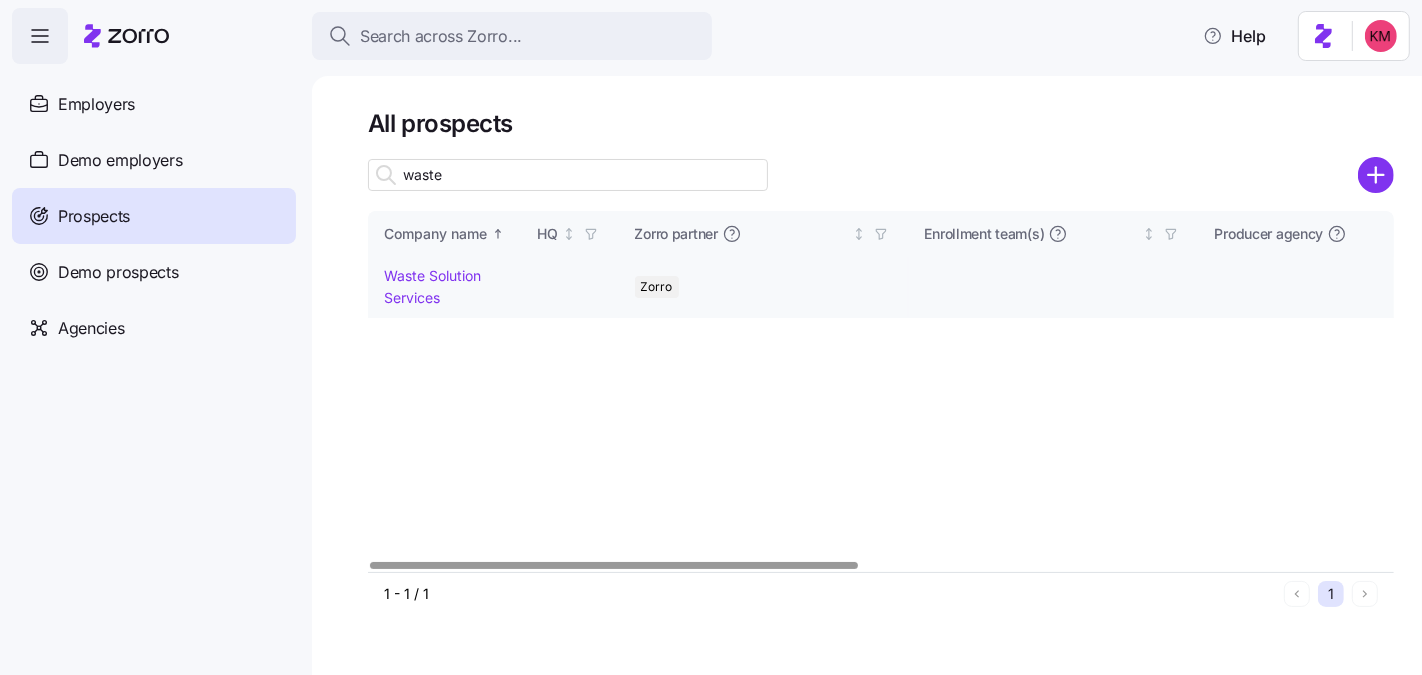 type on "waste" 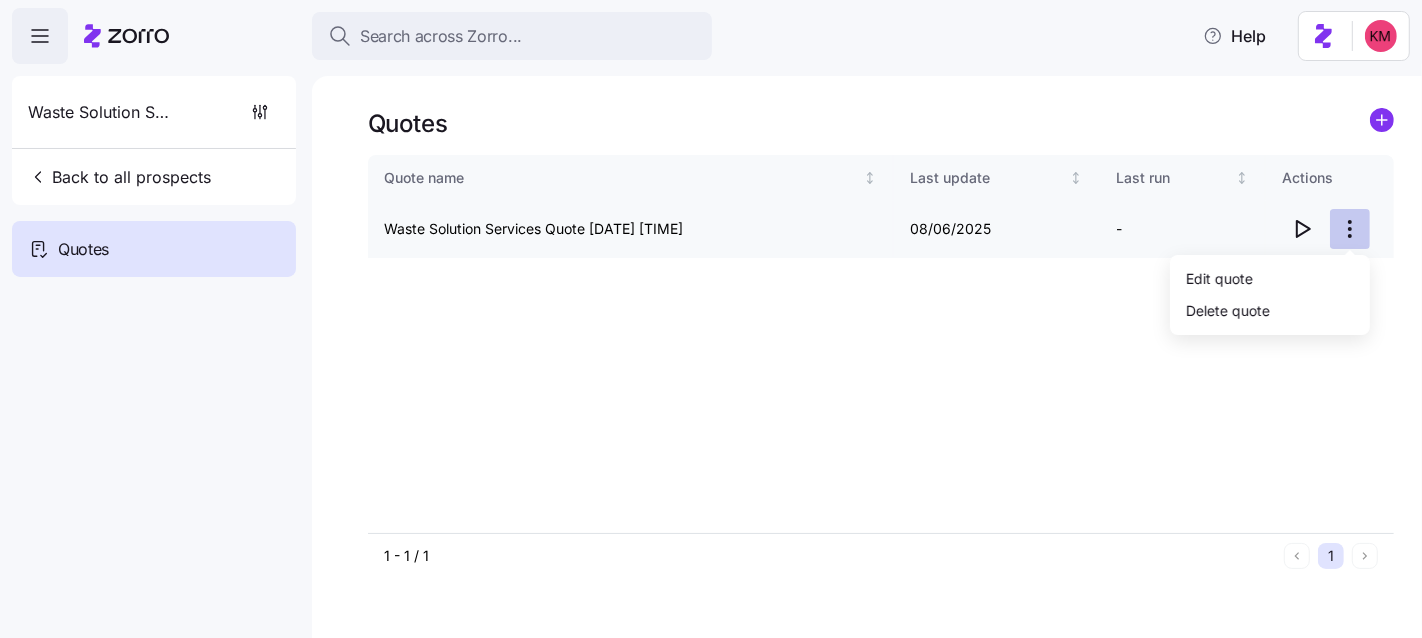 click on "Search across Zorro... Help Waste Solution Services Back to all prospects Quotes Quotes Quote name Last update Last run Actions Waste Solution Services Quote 08/06/2025 10:41 PM 08/06/2025 - 1 - 1 / 1 1 Quotes
Edit quote Delete quote" at bounding box center [711, 494] 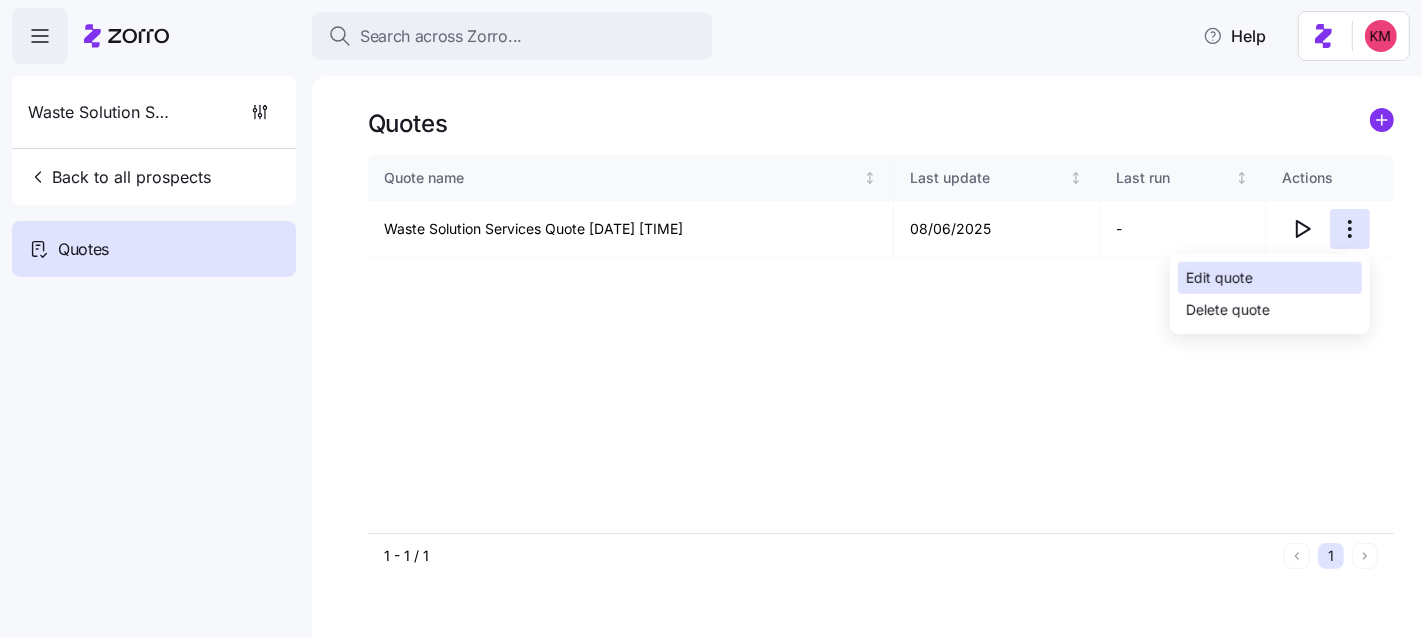 click on "Edit quote" at bounding box center (1270, 278) 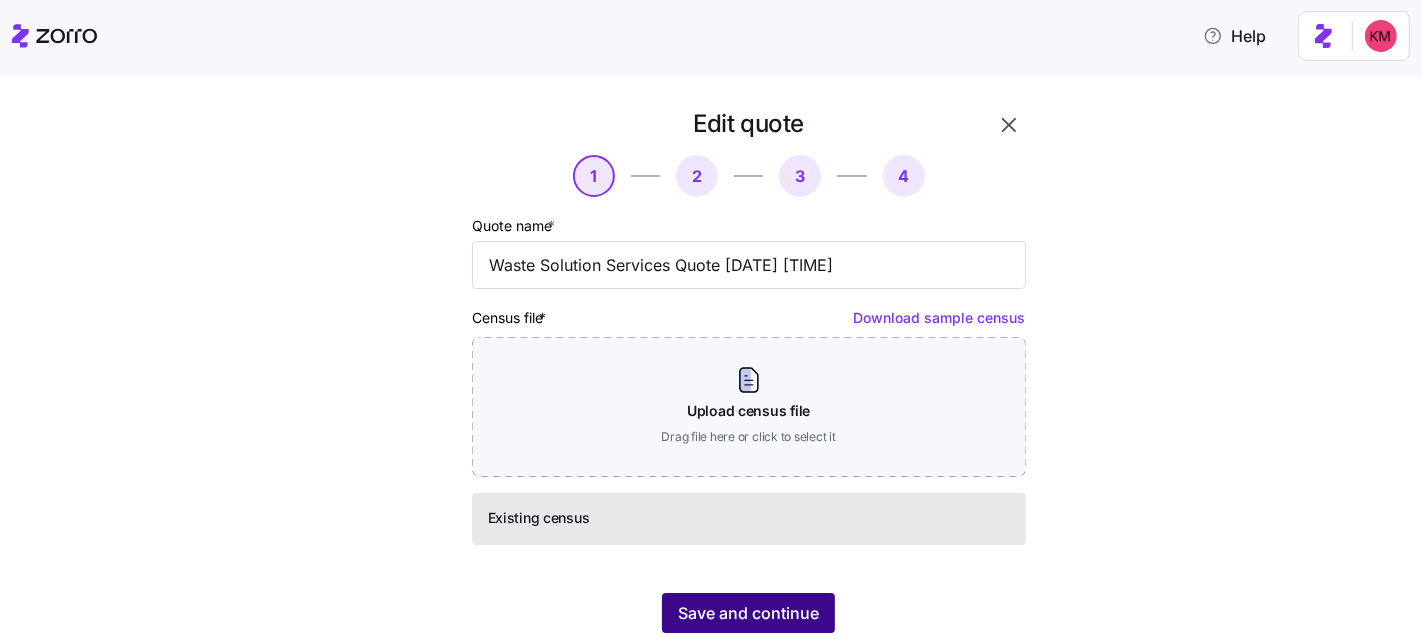 click on "Save and continue" at bounding box center [748, 613] 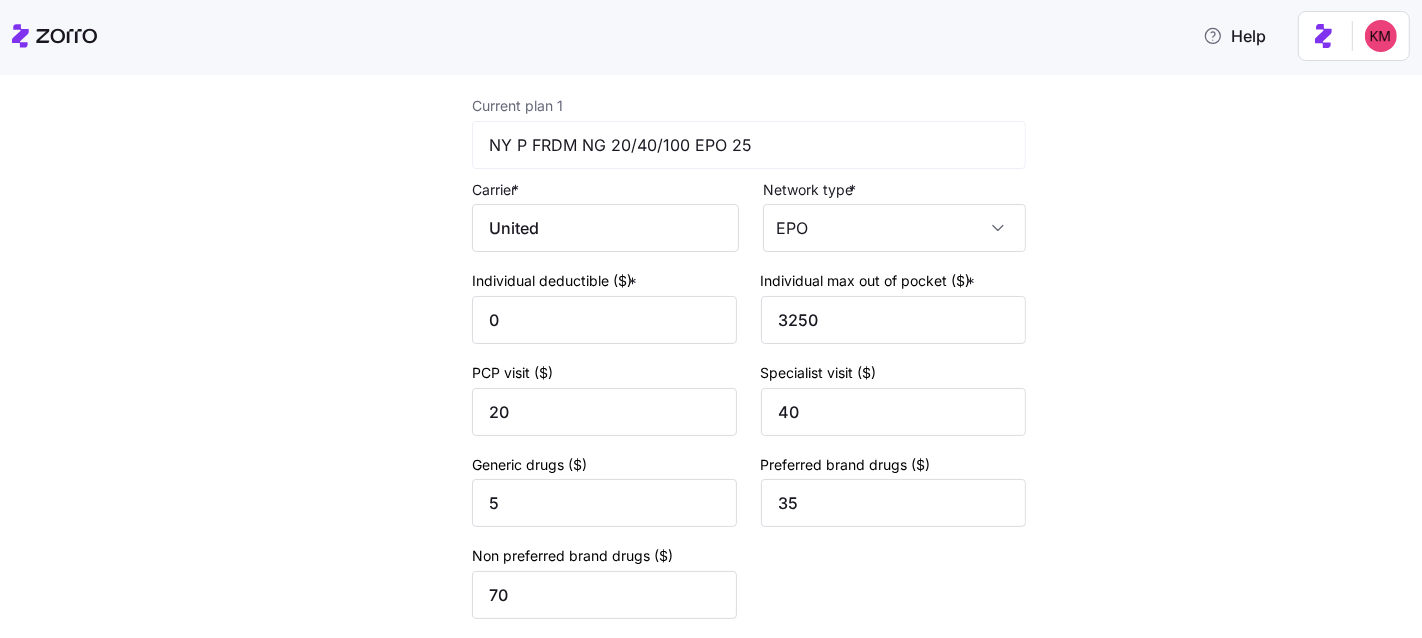 scroll, scrollTop: 340, scrollLeft: 0, axis: vertical 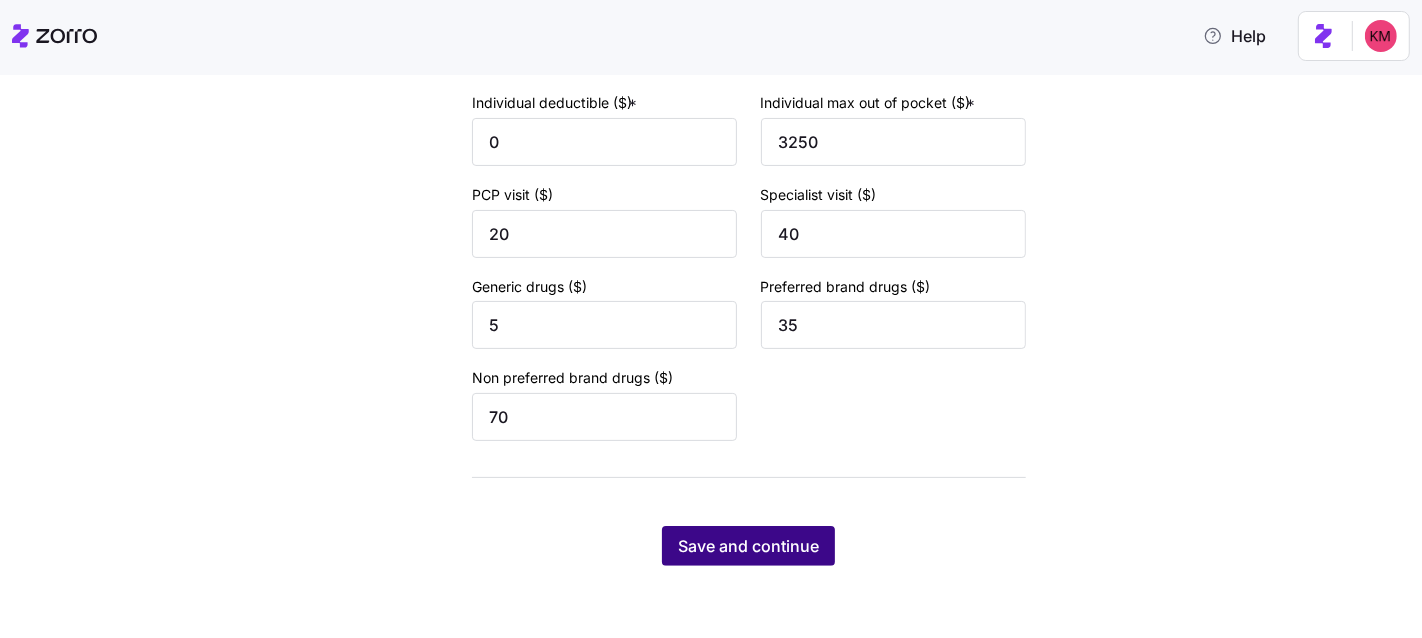 click on "Save and continue" at bounding box center (748, 546) 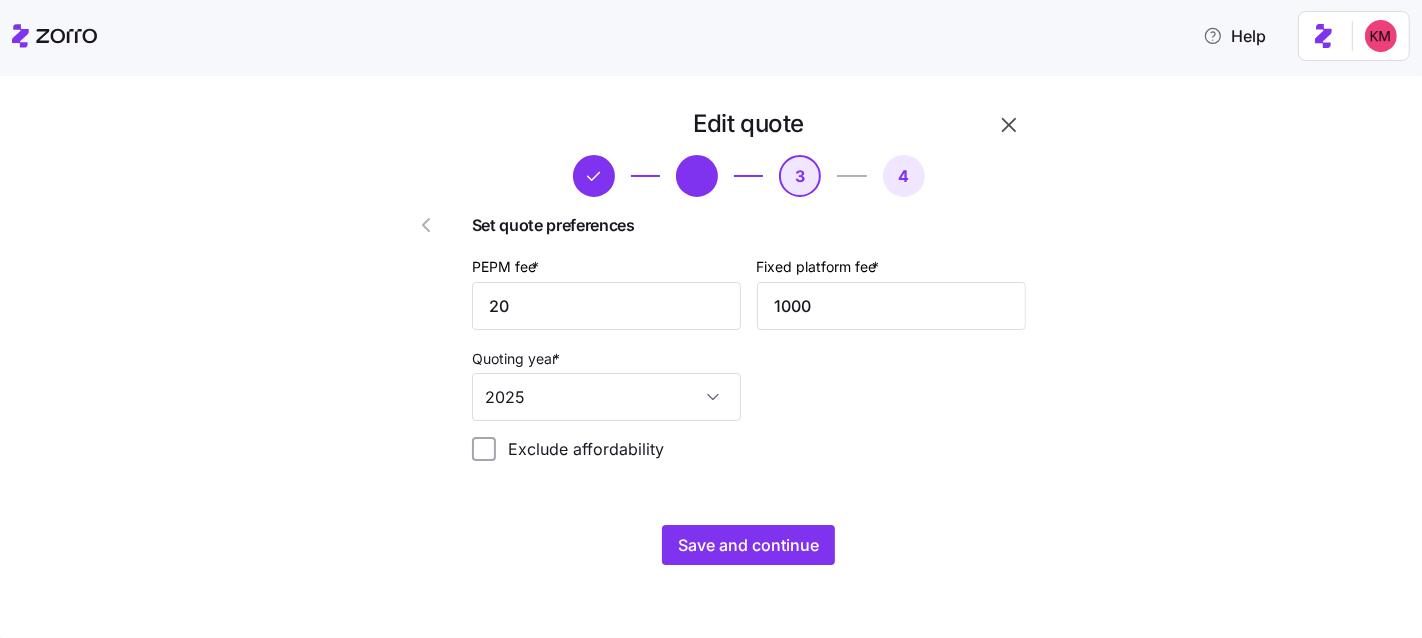 scroll, scrollTop: 0, scrollLeft: 0, axis: both 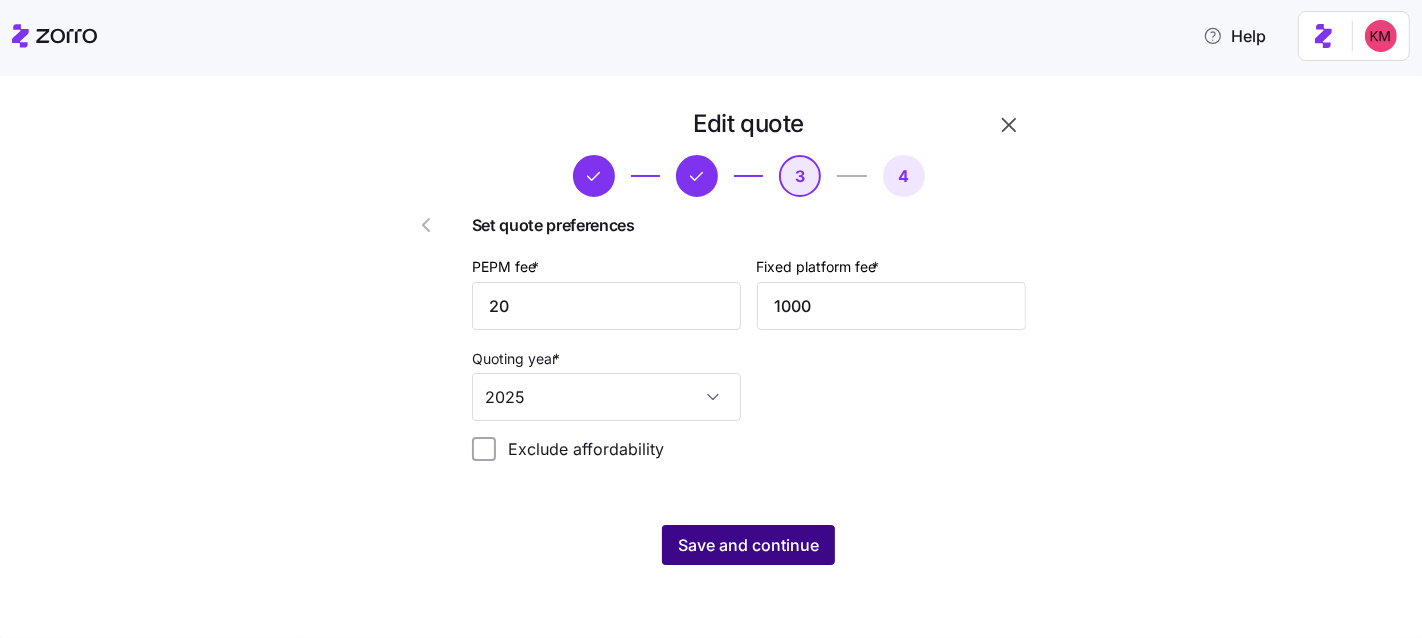 click on "Save and continue" at bounding box center (748, 545) 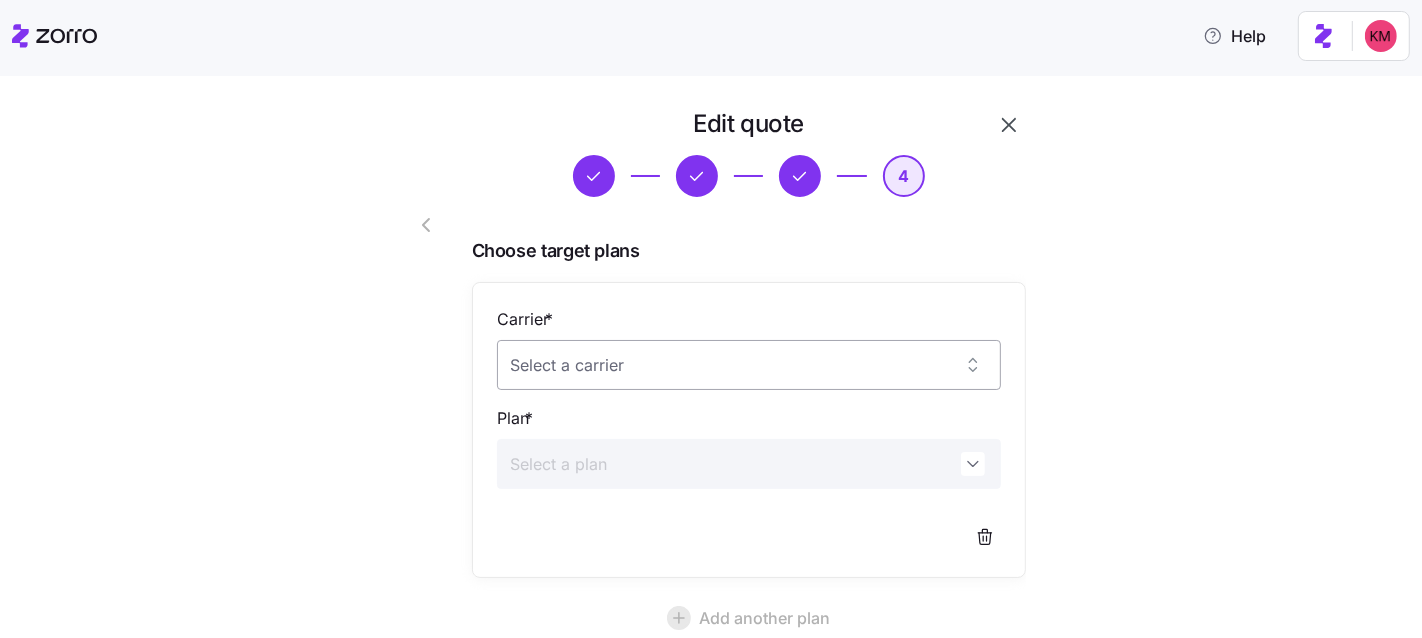 click on "Carrier  *" at bounding box center [749, 365] 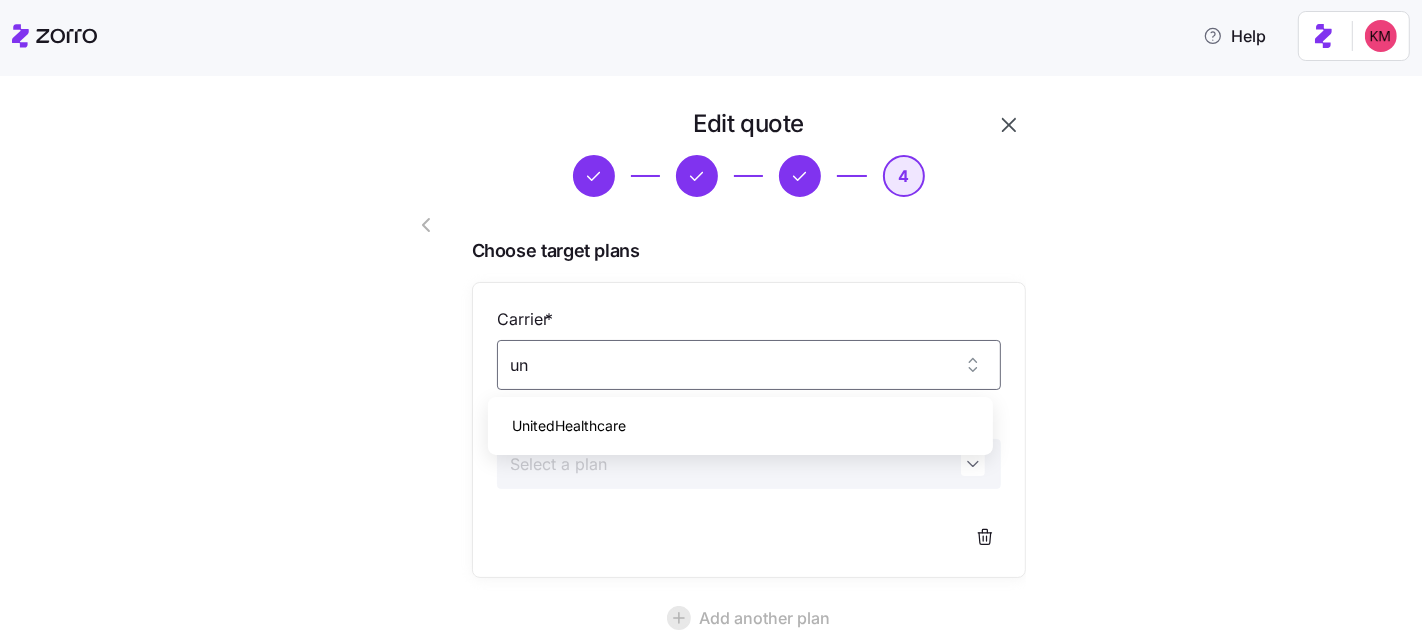 click on "UnitedHealthcare" at bounding box center [740, 426] 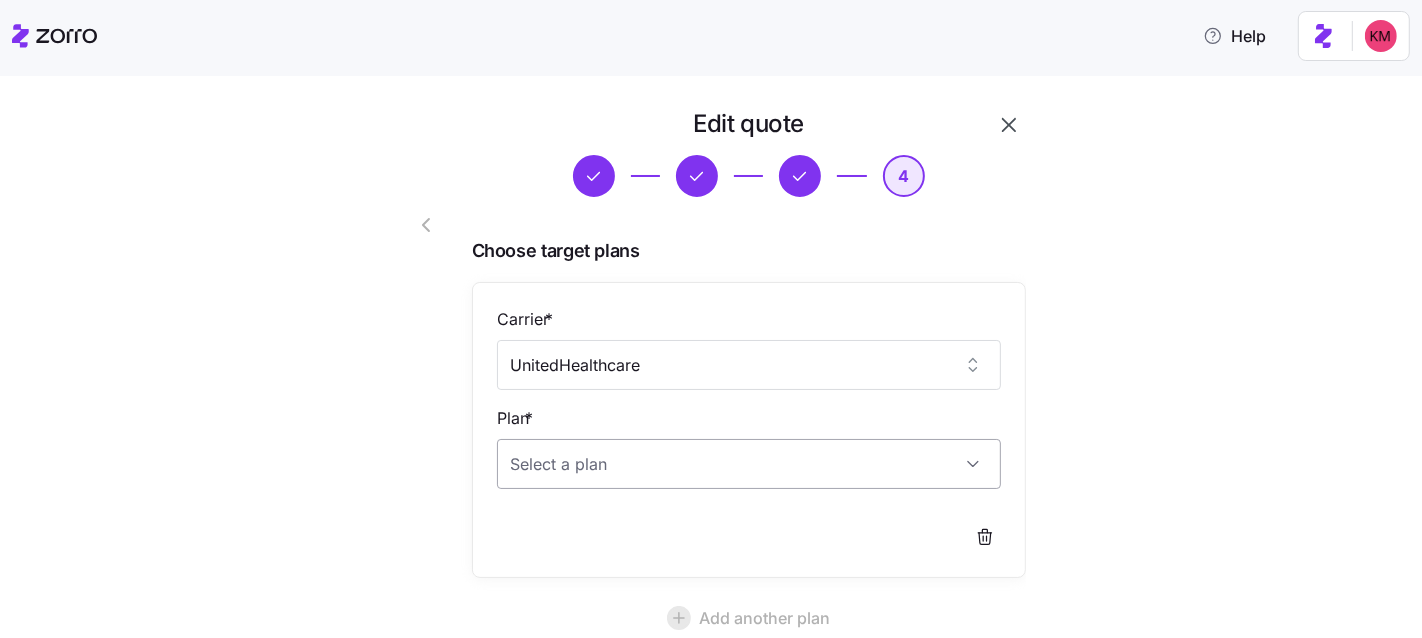 type on "UnitedHealthcare" 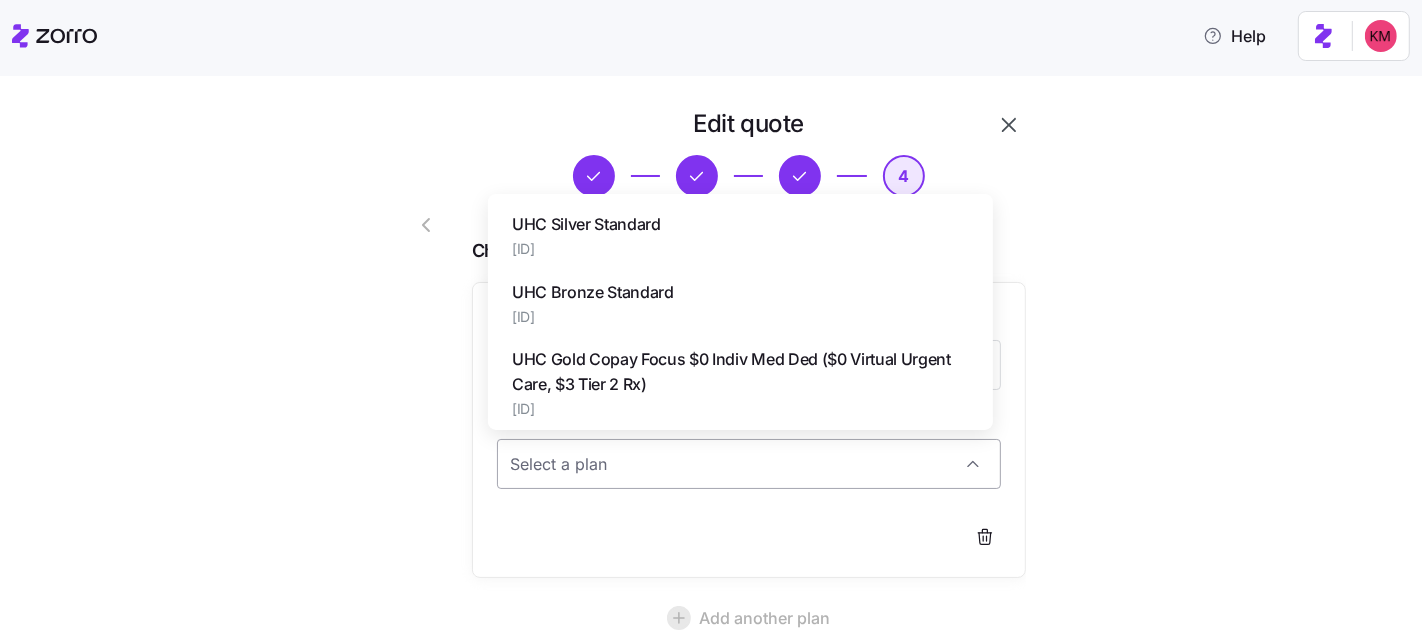 paste on "P UHC Compass Std $15/35" 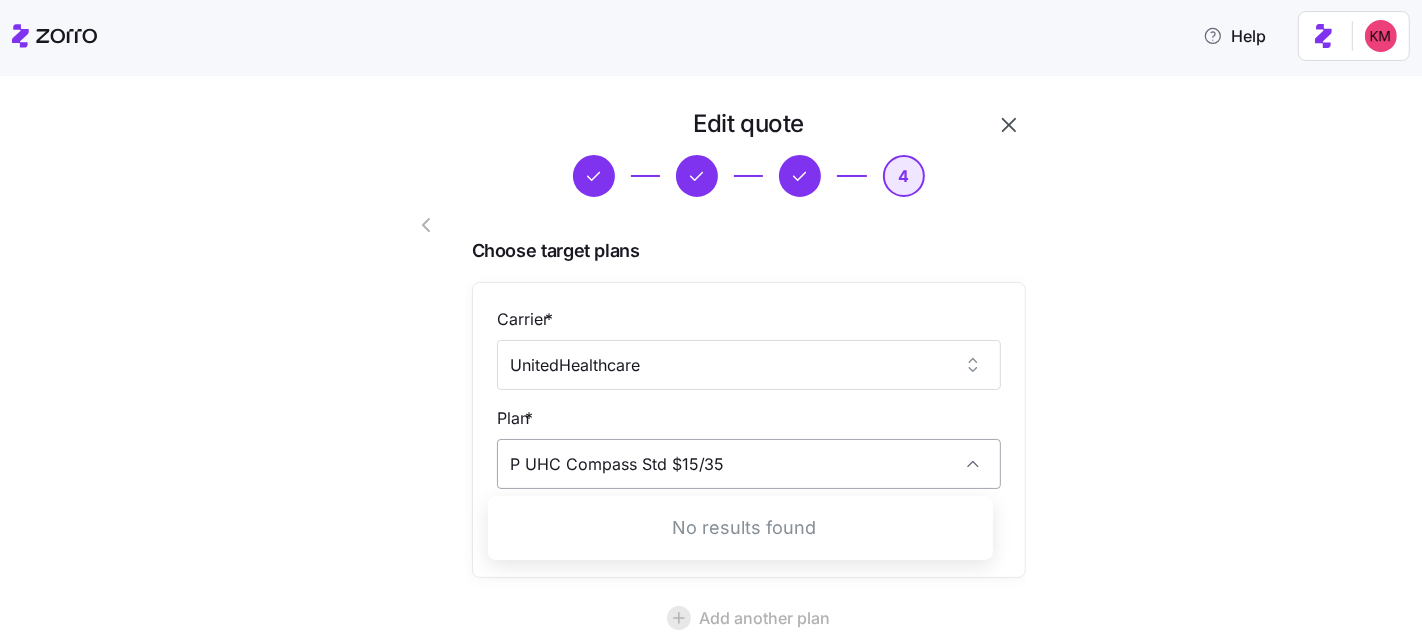 click on "P UHC Compass Std $15/35" at bounding box center (749, 464) 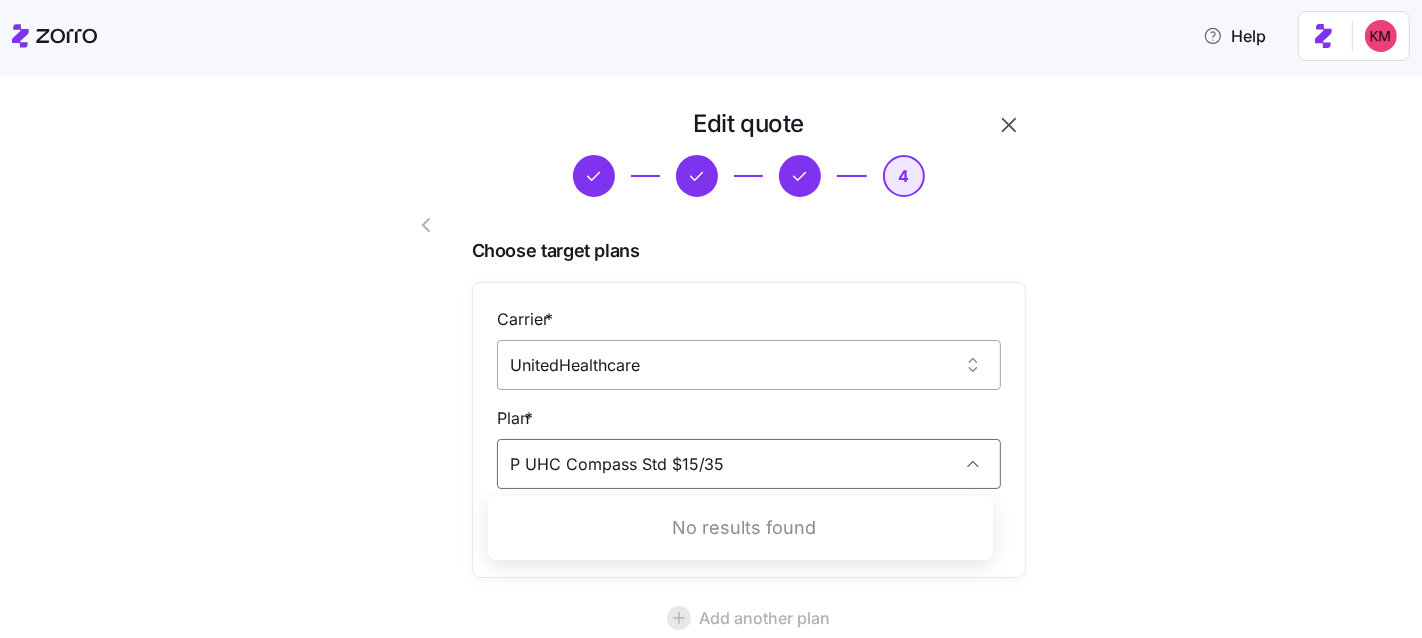 type on "P UHC Compass Std $15/35" 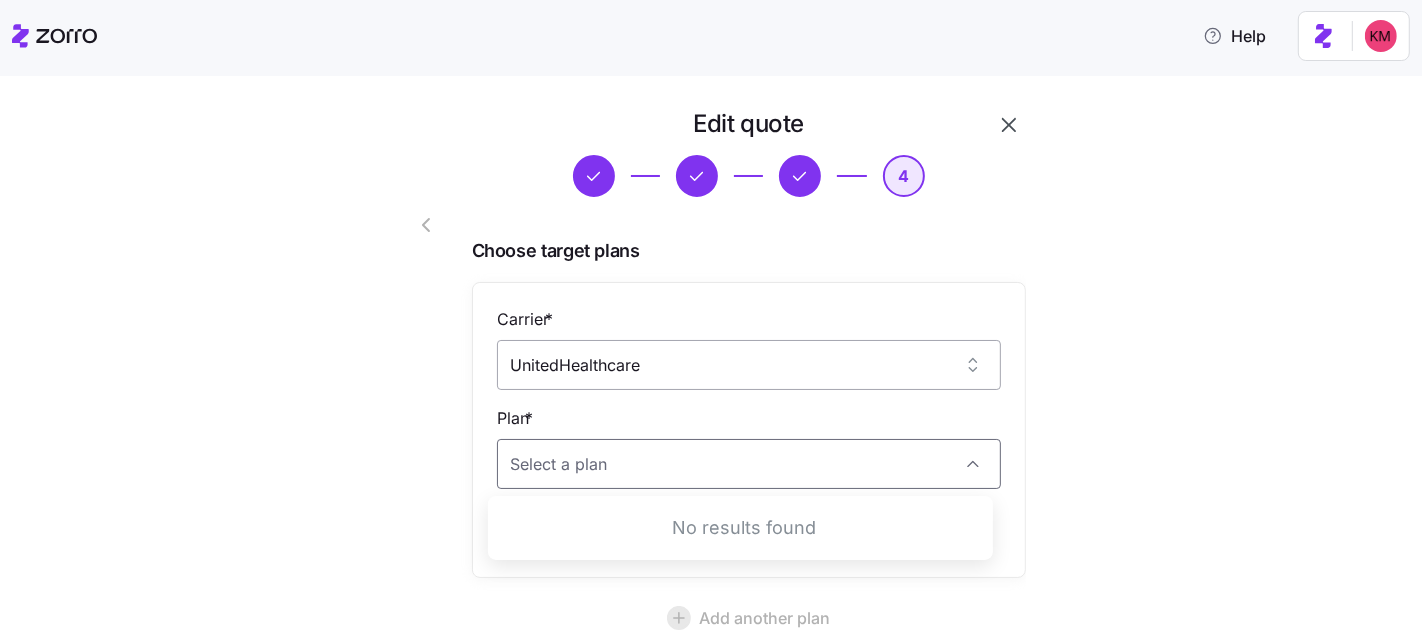 click on "UnitedHealthcare" at bounding box center [749, 365] 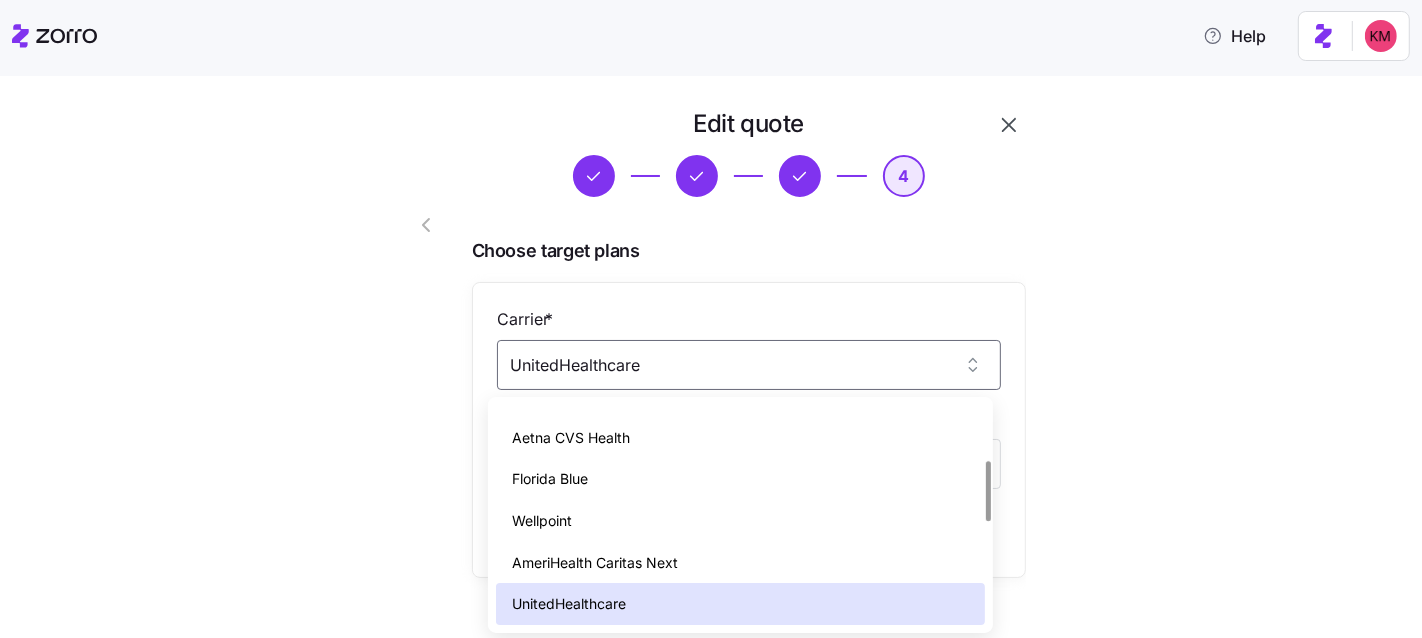 click at bounding box center (407, 449) 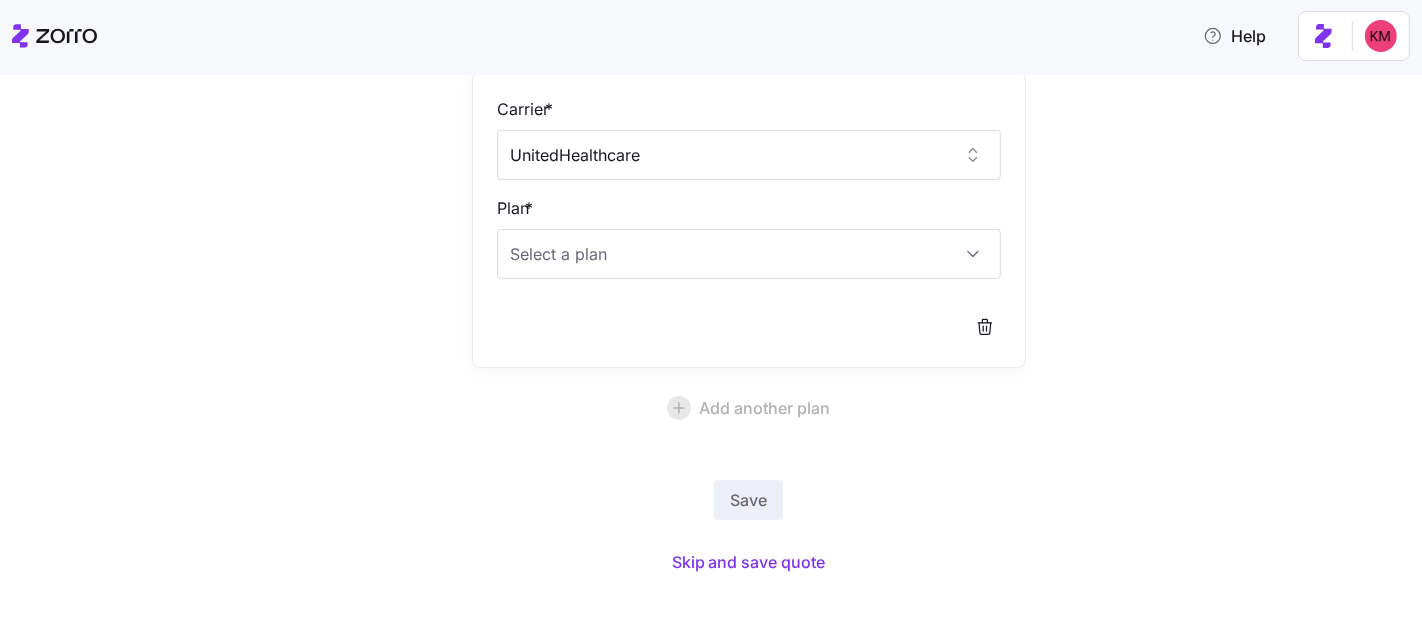 scroll, scrollTop: 222, scrollLeft: 0, axis: vertical 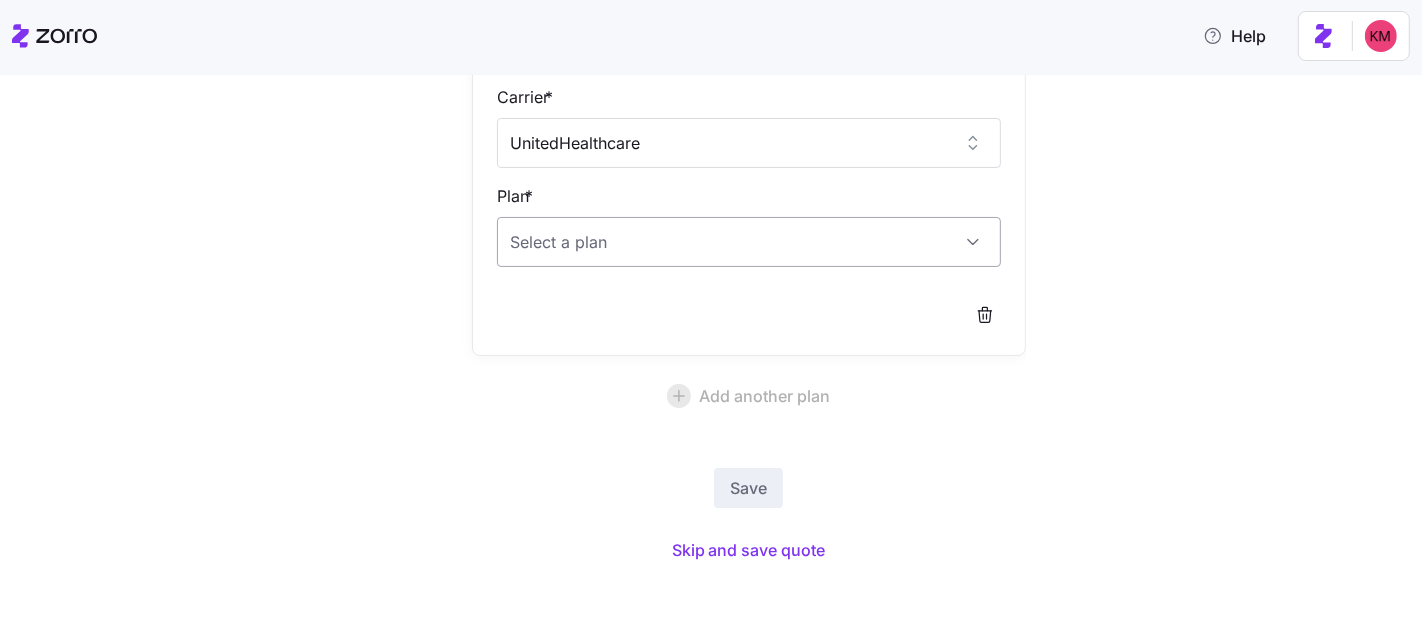 click on "Plan  *" at bounding box center [749, 242] 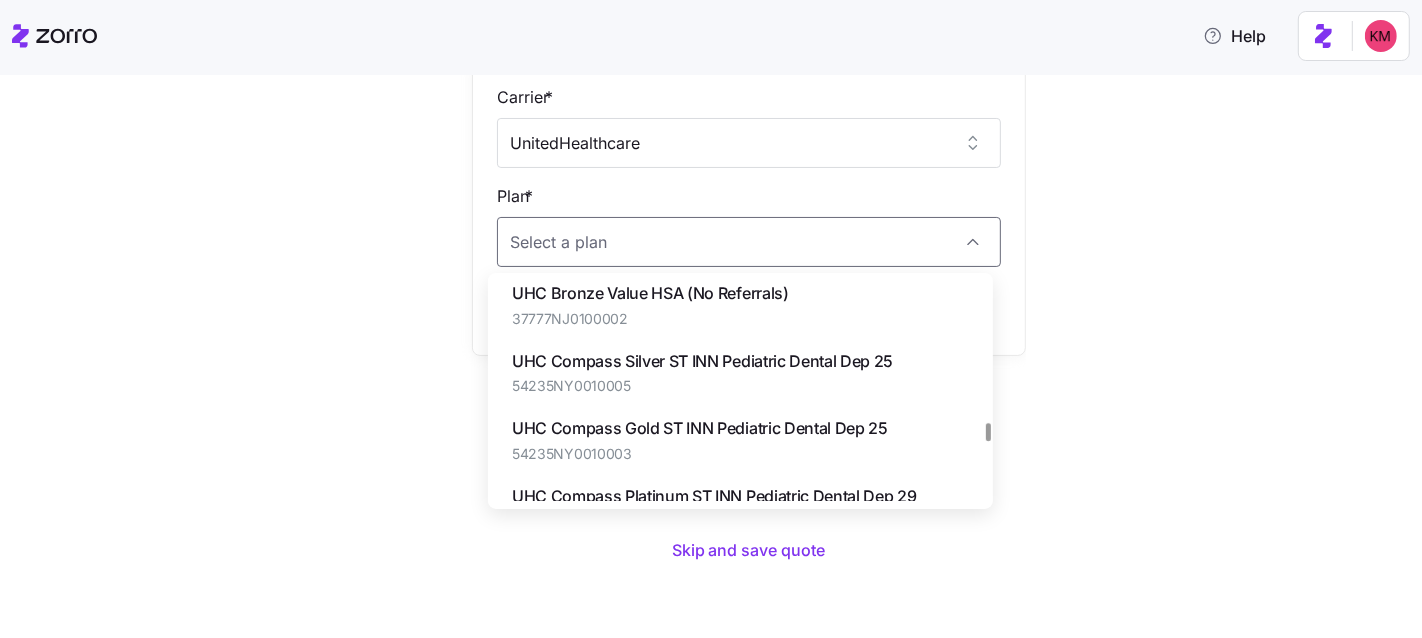 scroll, scrollTop: 1860, scrollLeft: 0, axis: vertical 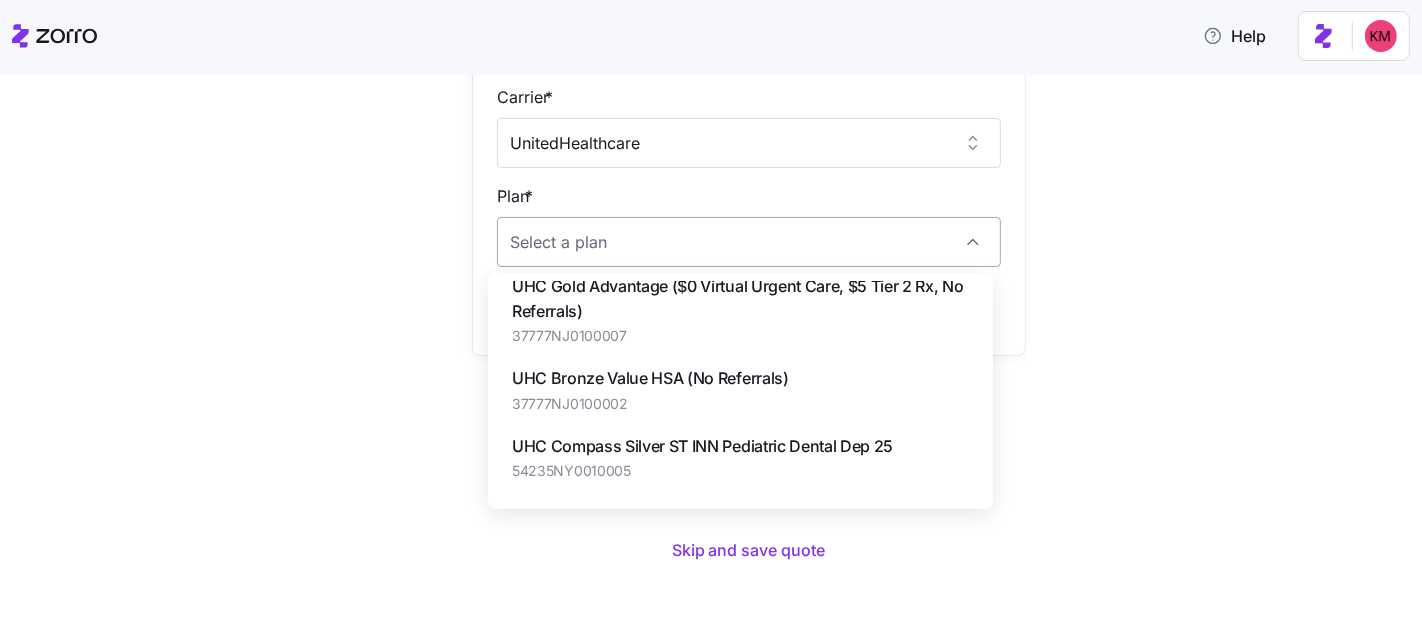 click on "Plan  *" at bounding box center [749, 242] 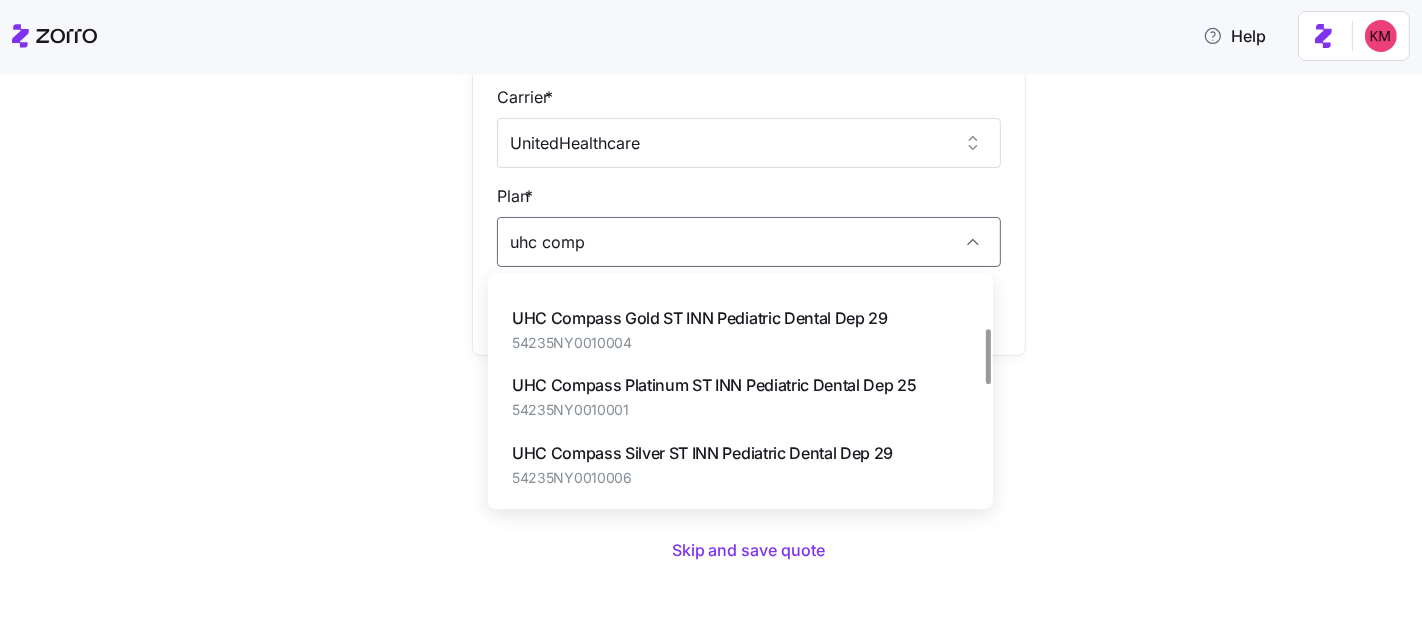 scroll, scrollTop: 189, scrollLeft: 0, axis: vertical 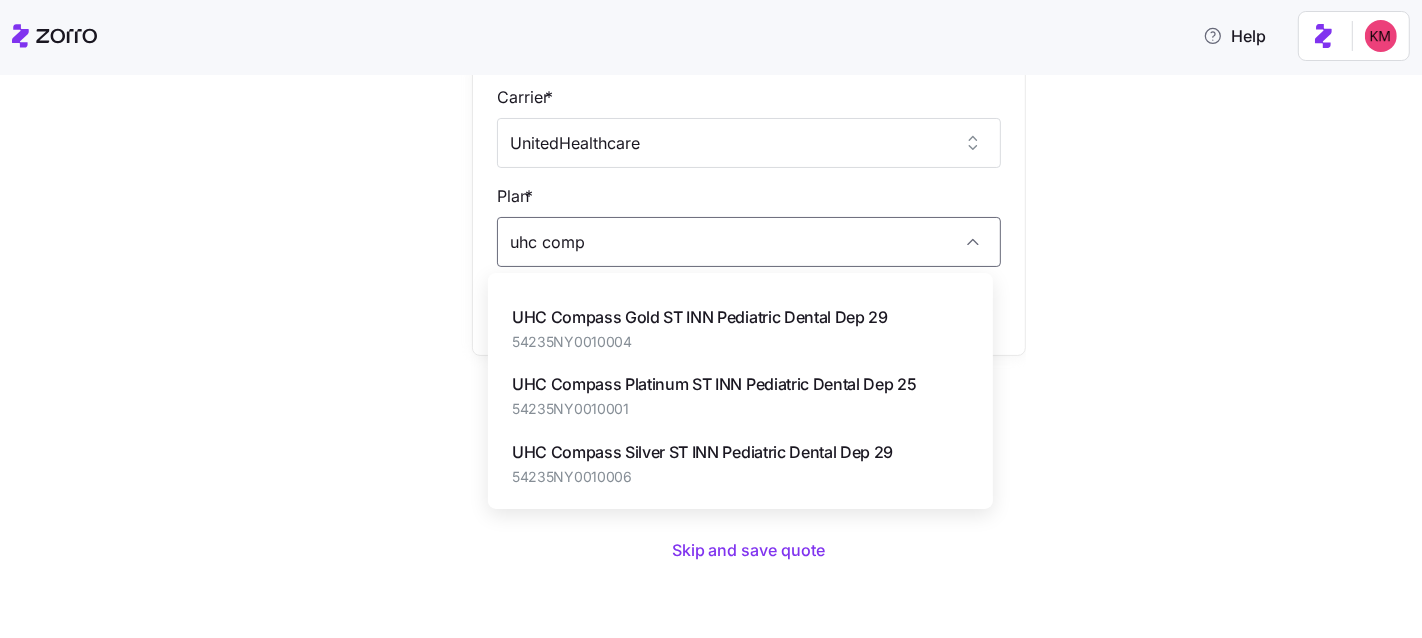 click on "54235NY0010001" at bounding box center [714, 409] 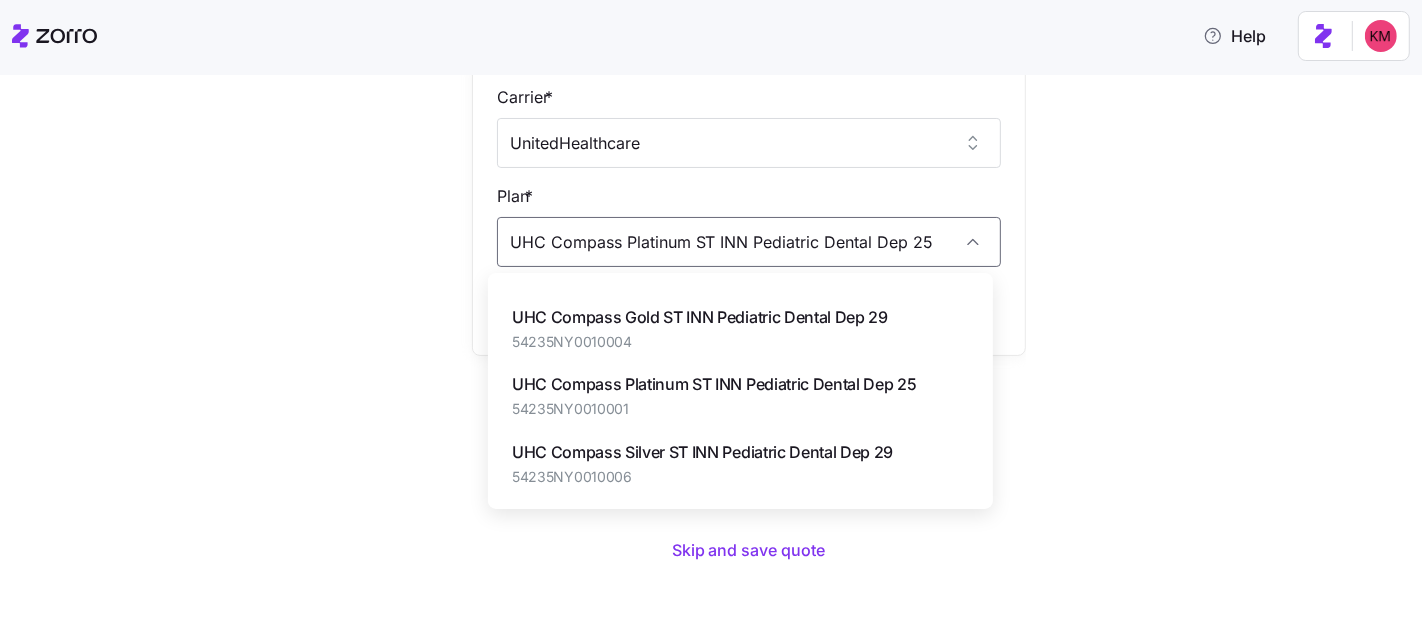 scroll, scrollTop: 162, scrollLeft: 0, axis: vertical 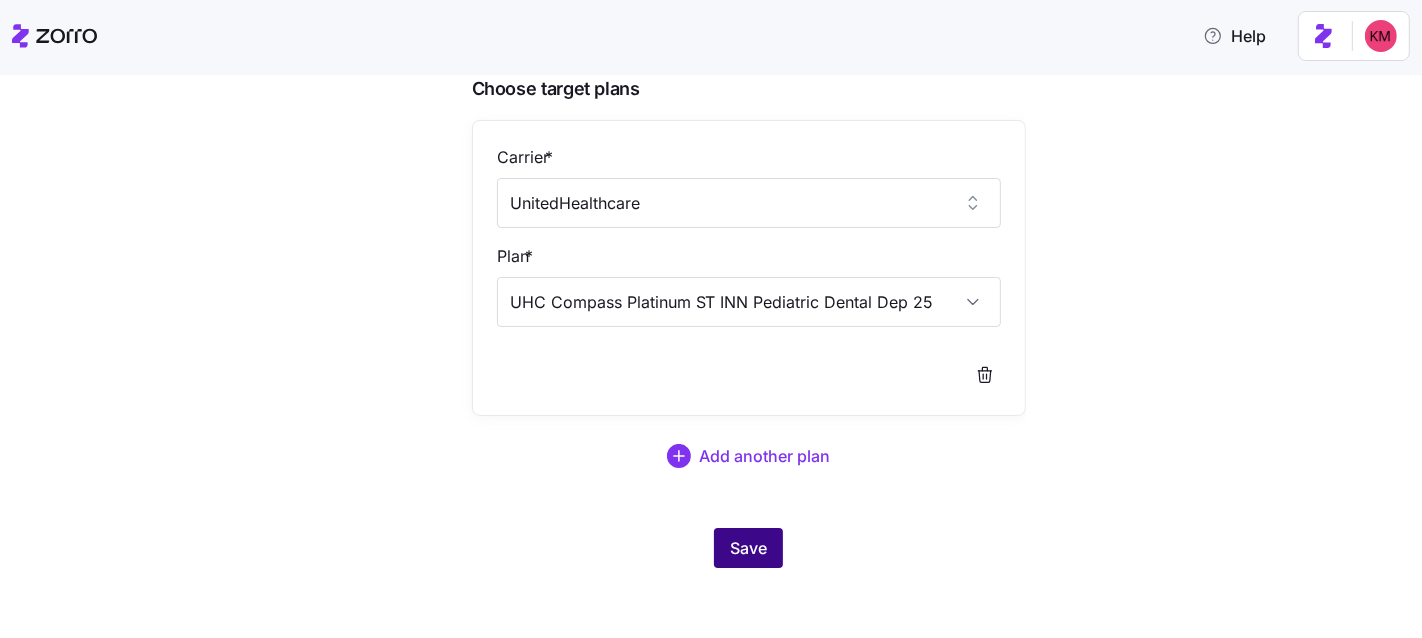 type on "UHC Compass Platinum ST INN Pediatric Dental Dep 25" 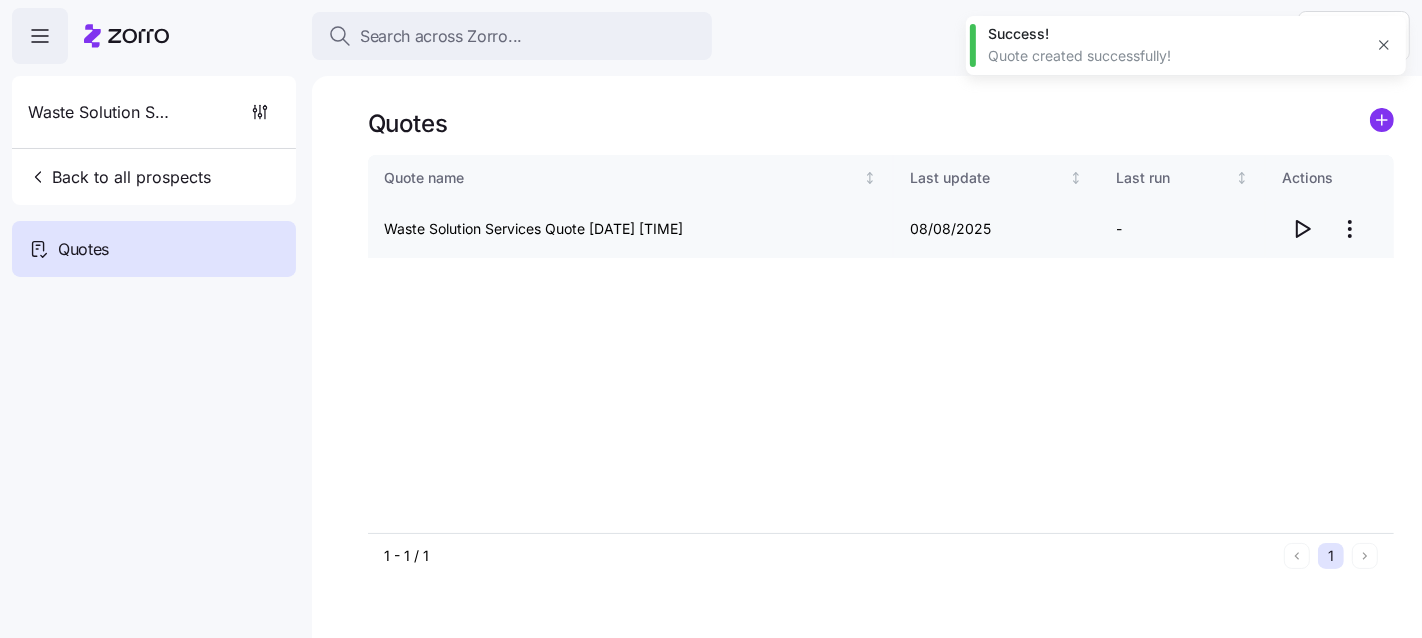 click 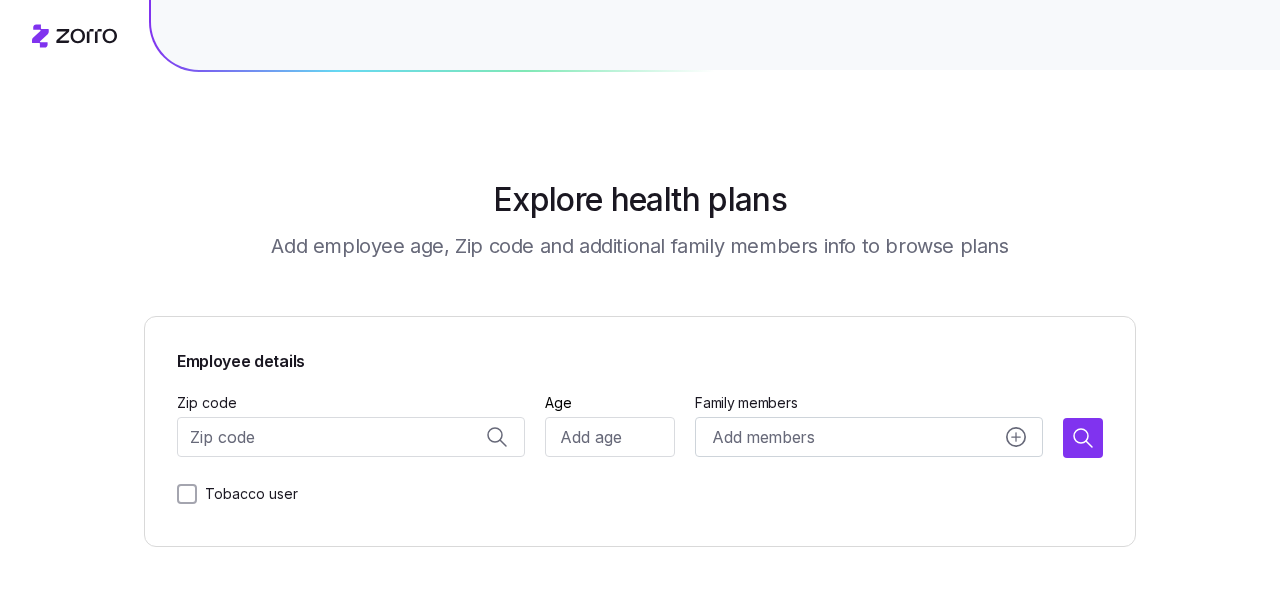 scroll, scrollTop: 0, scrollLeft: 0, axis: both 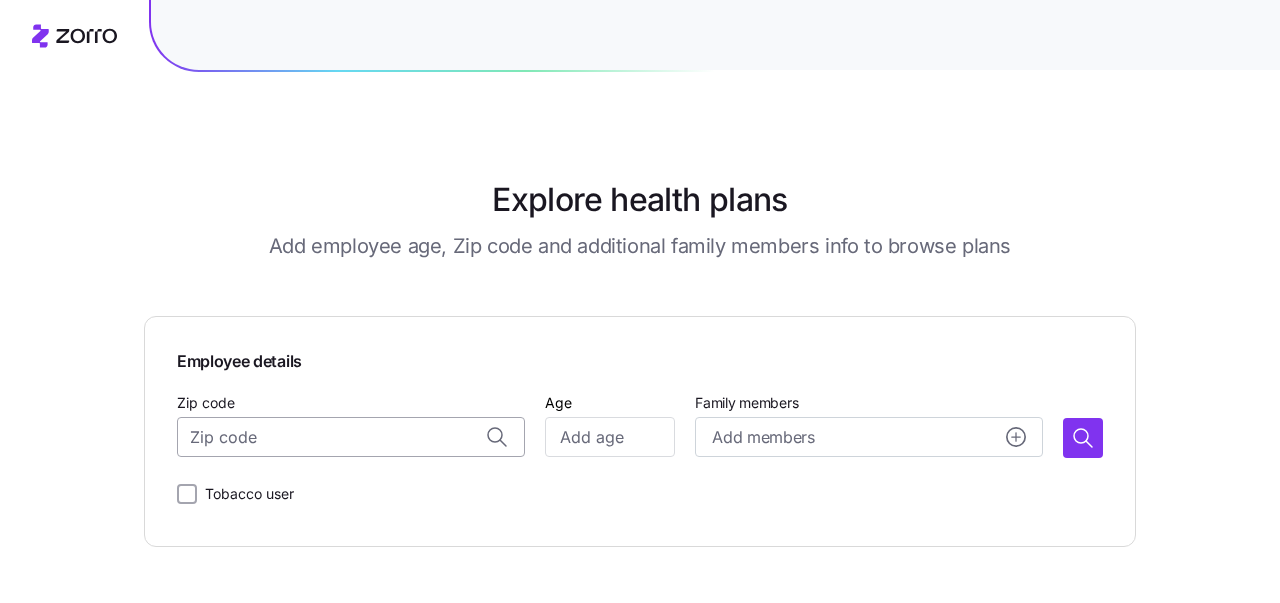 click on "Zip code" at bounding box center (351, 437) 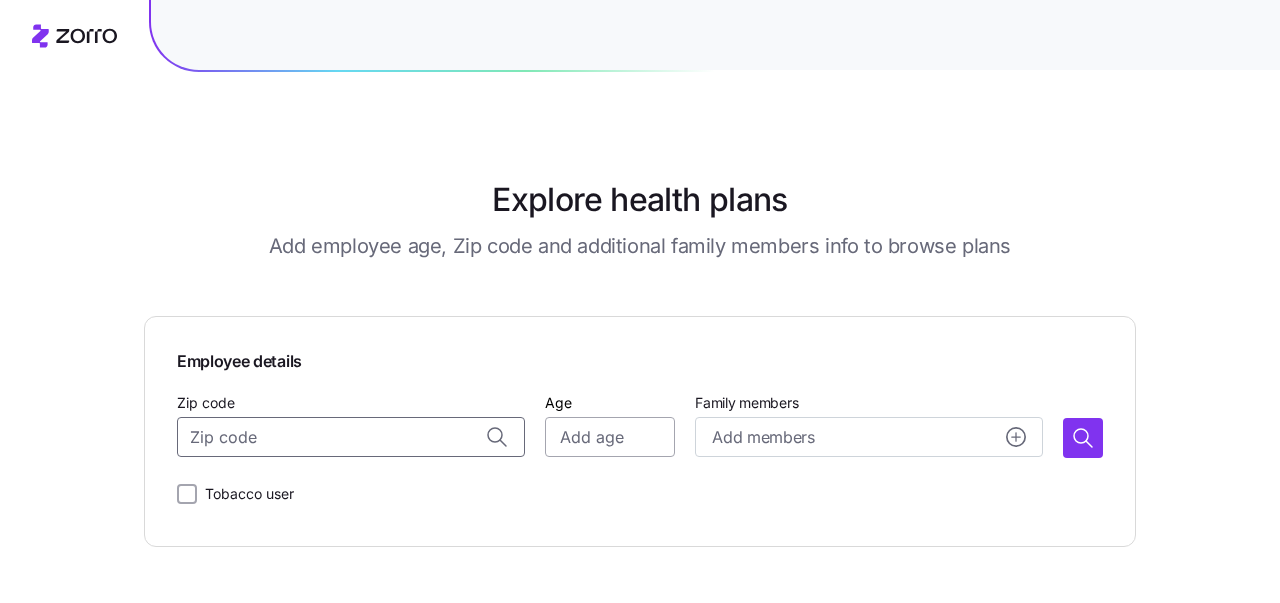 paste on "11691" 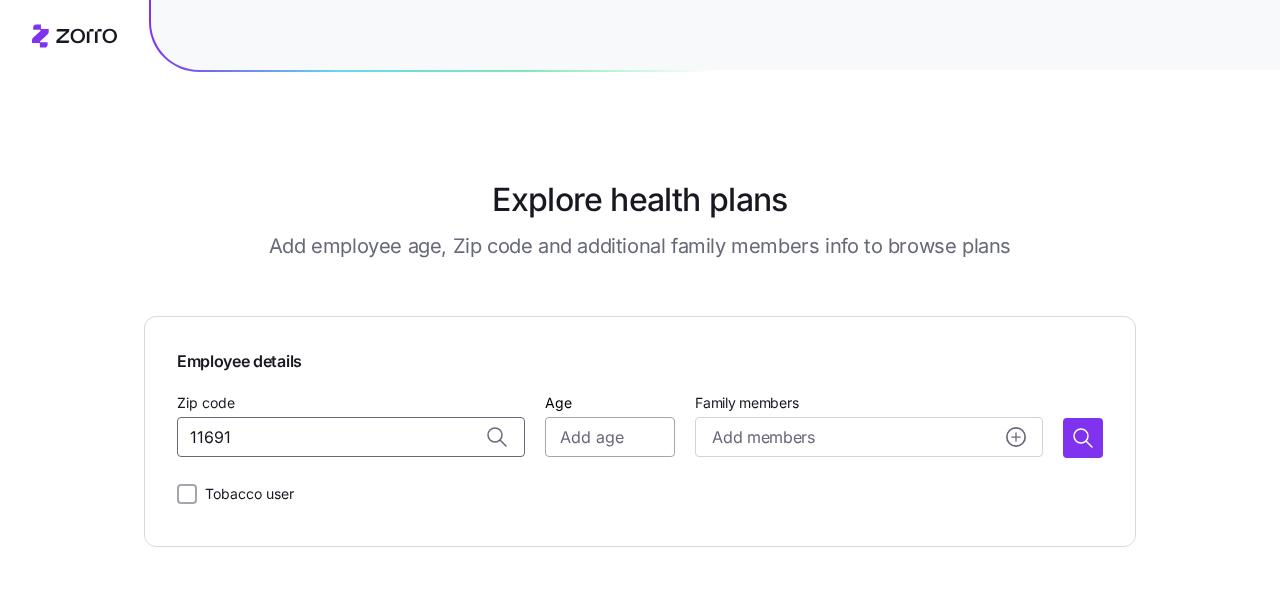 type on "11691" 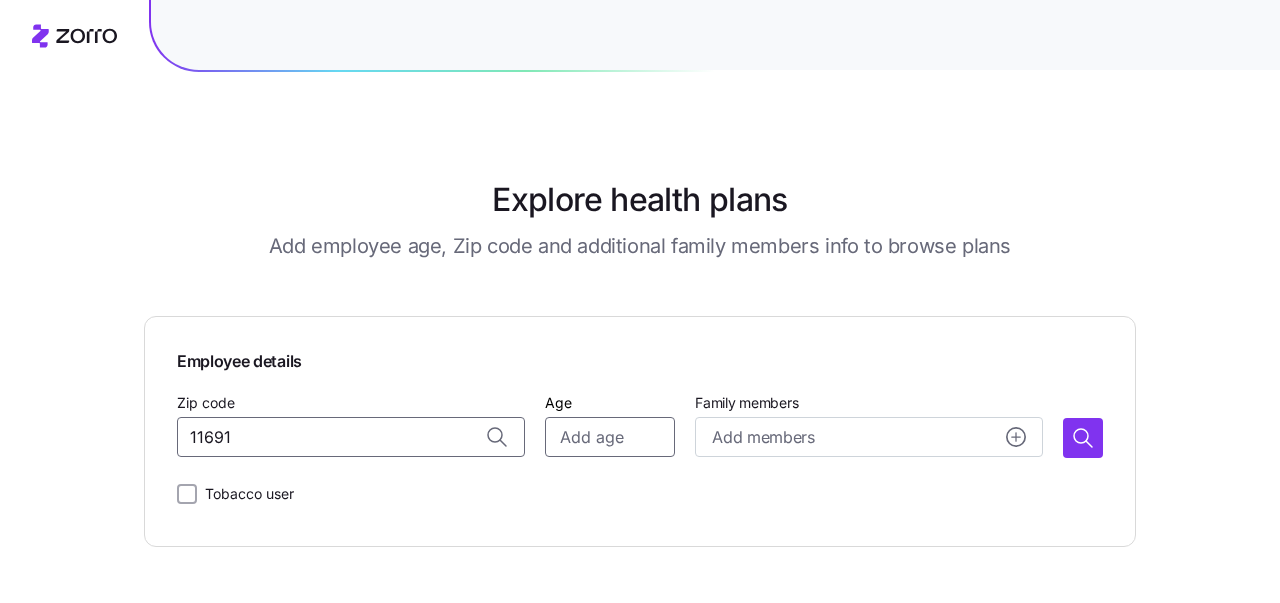 type 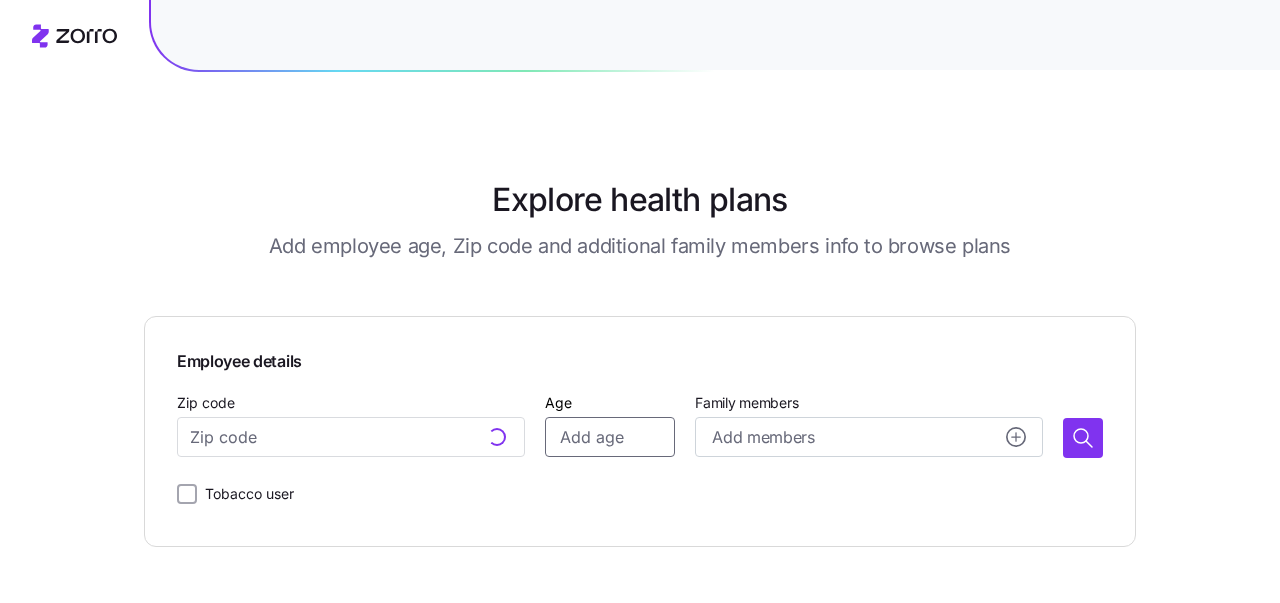 click on "Age" at bounding box center [610, 437] 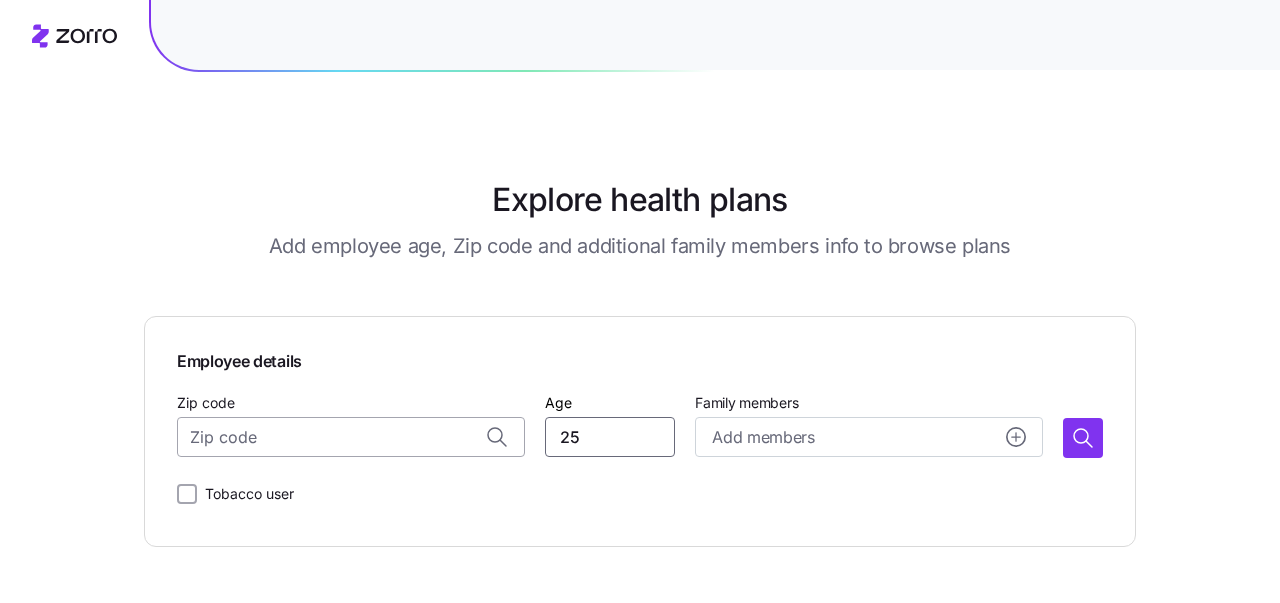 type on "25" 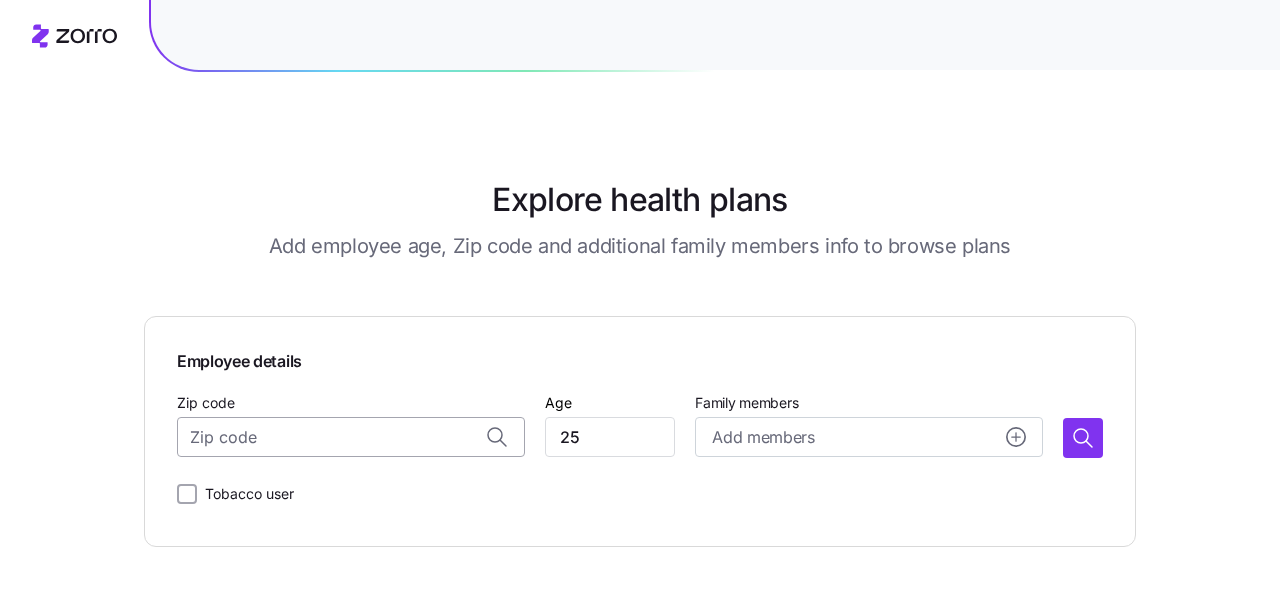 click on "Zip code" at bounding box center (351, 437) 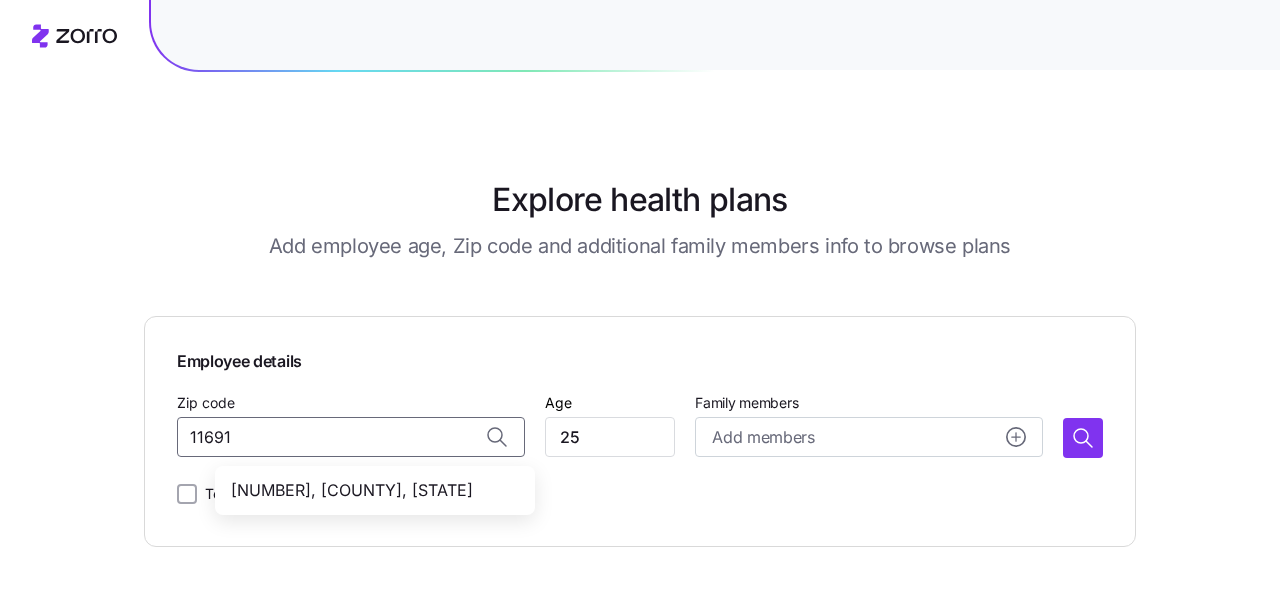 click on "[NUMBER], [COUNTY], [STATE]" at bounding box center (371, 490) 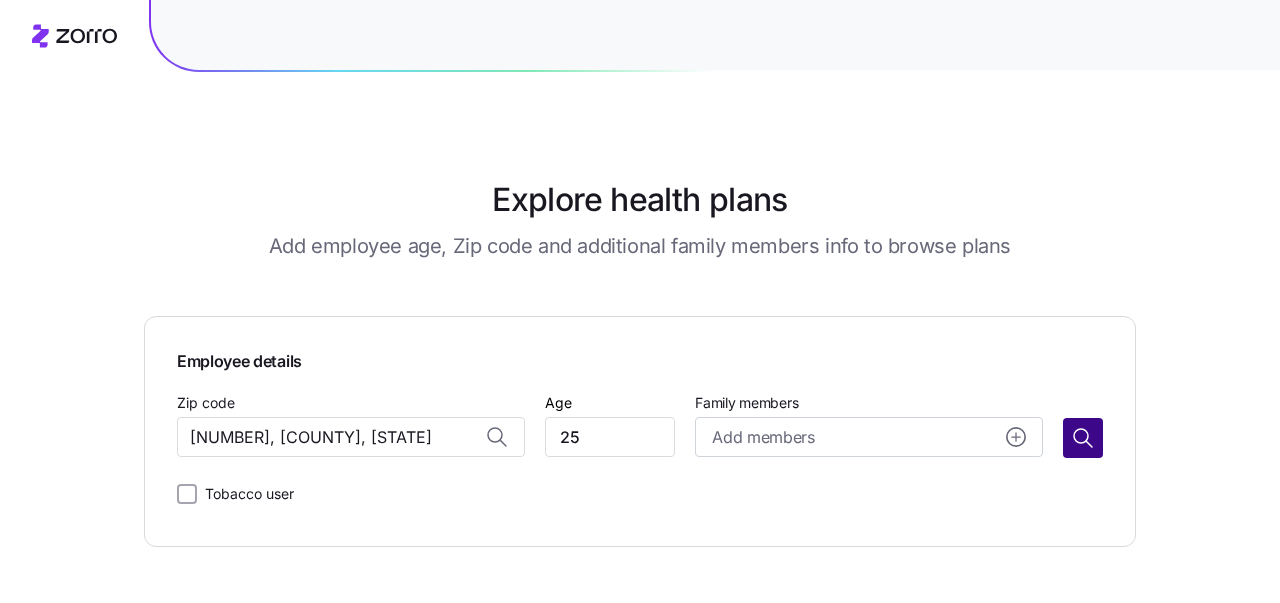 type on "[NUMBER], [COUNTY], [STATE]" 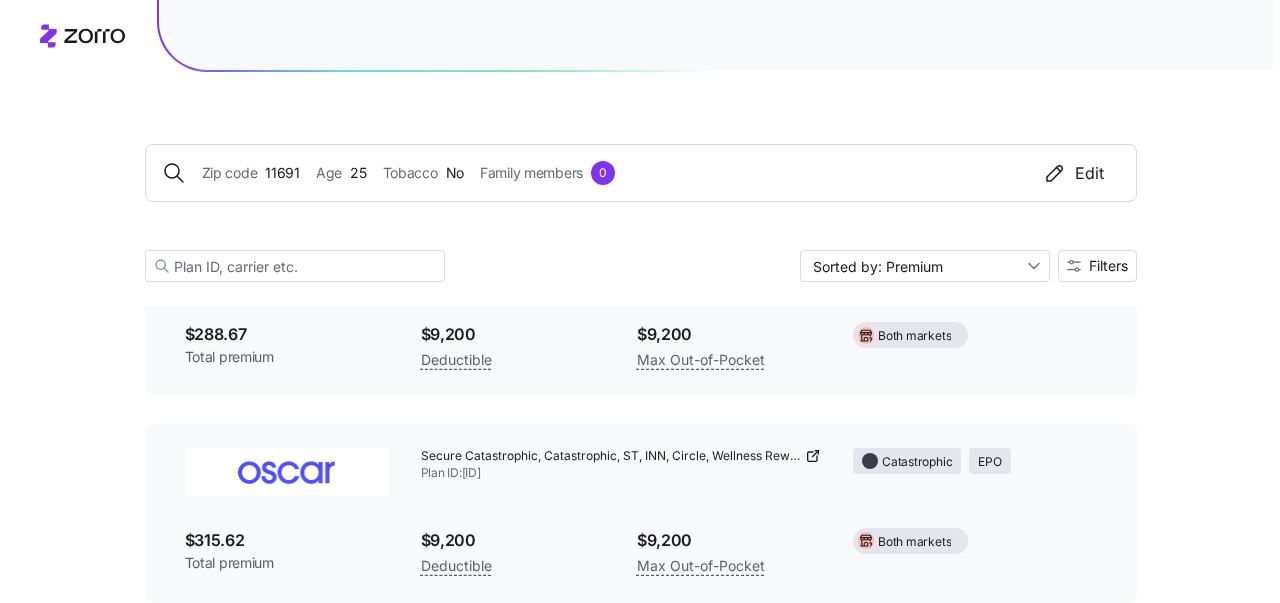 scroll, scrollTop: 199, scrollLeft: 0, axis: vertical 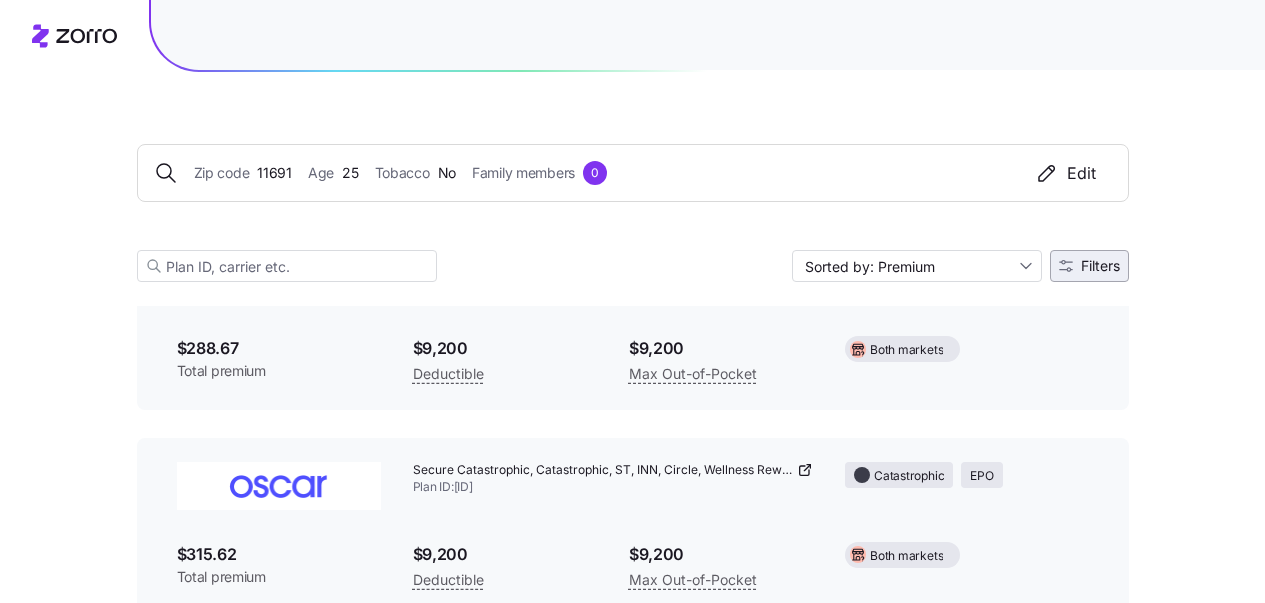 click on "Filters" at bounding box center [1100, 266] 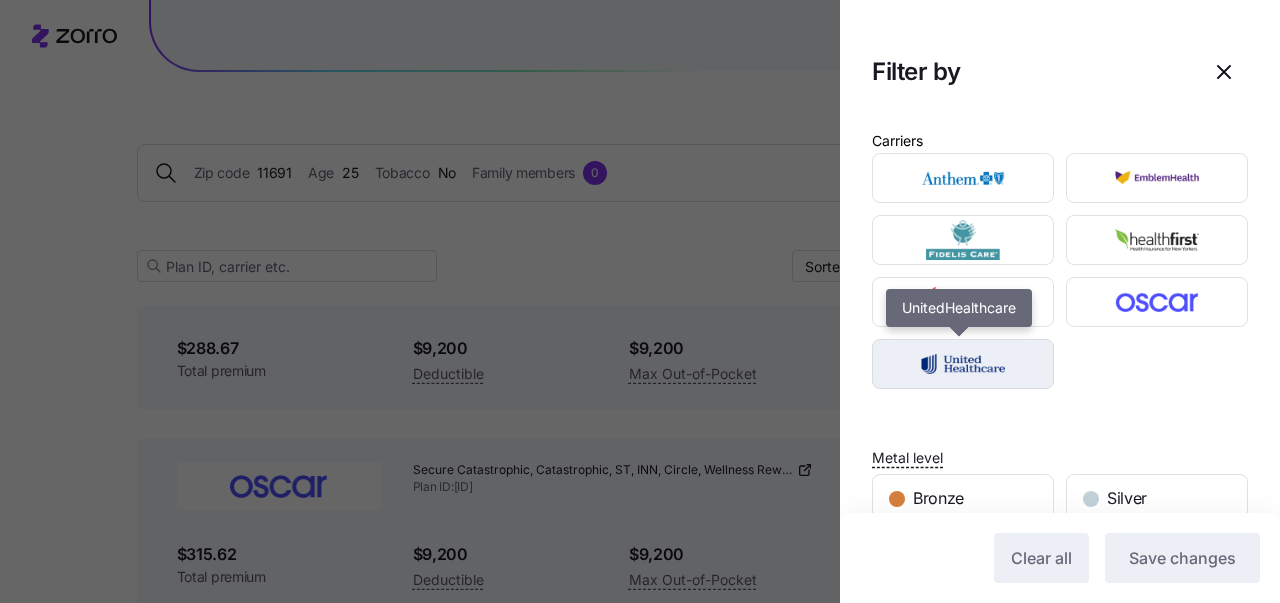 click at bounding box center [963, 364] 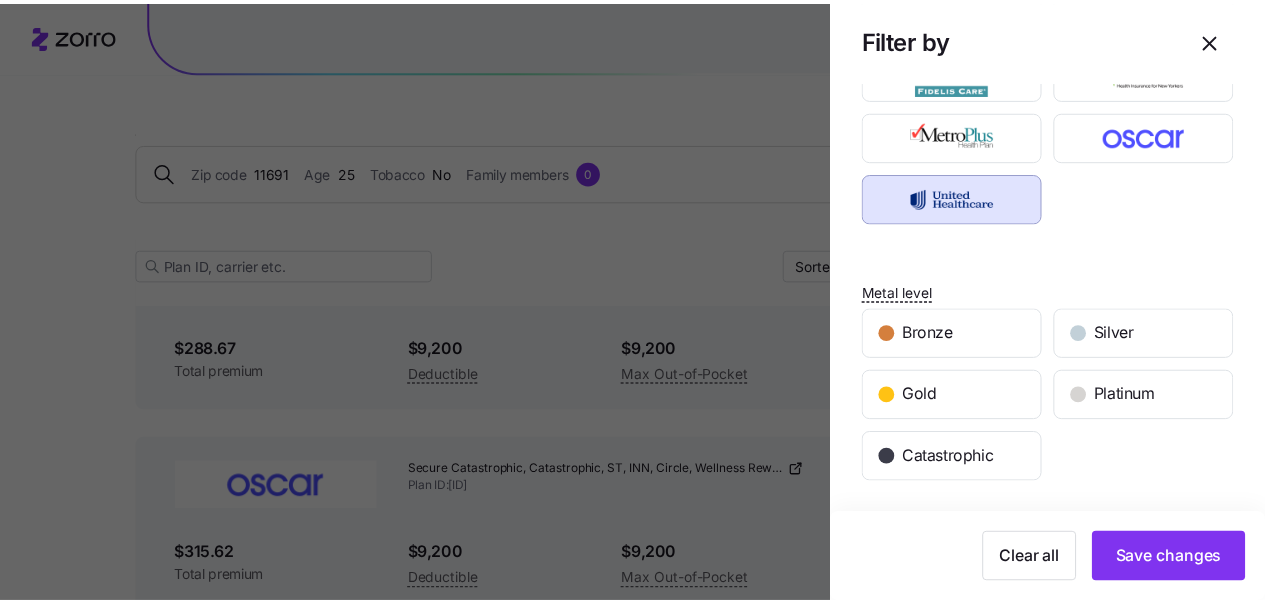 scroll, scrollTop: 358, scrollLeft: 0, axis: vertical 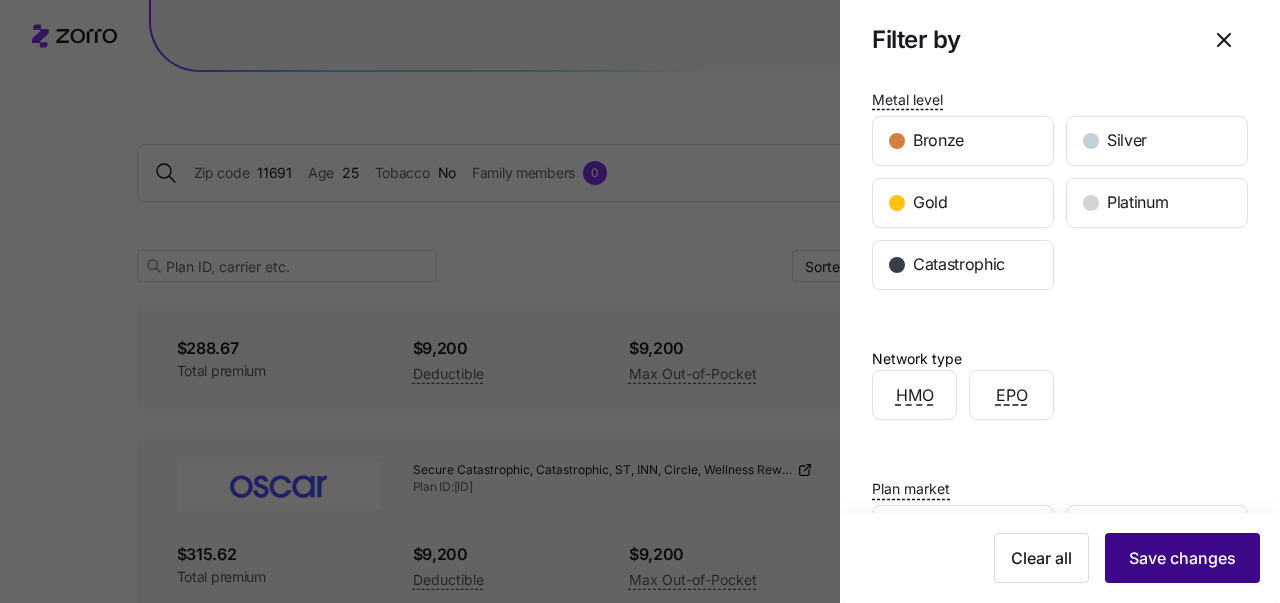 click on "Save changes" at bounding box center [1182, 558] 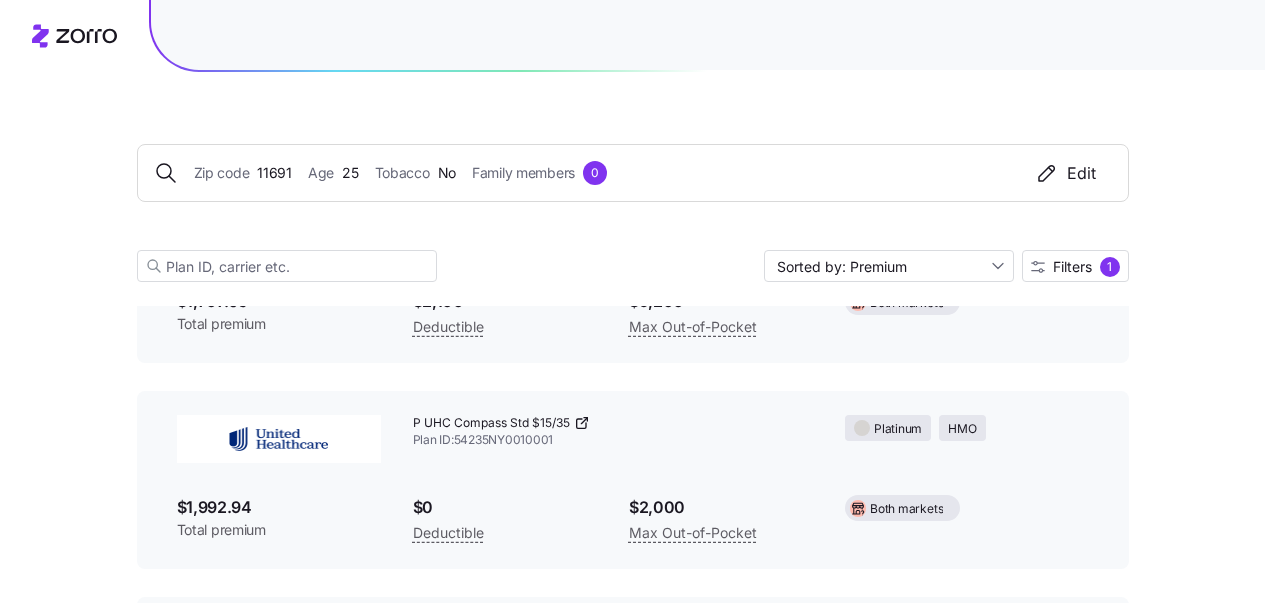 scroll, scrollTop: 2188, scrollLeft: 0, axis: vertical 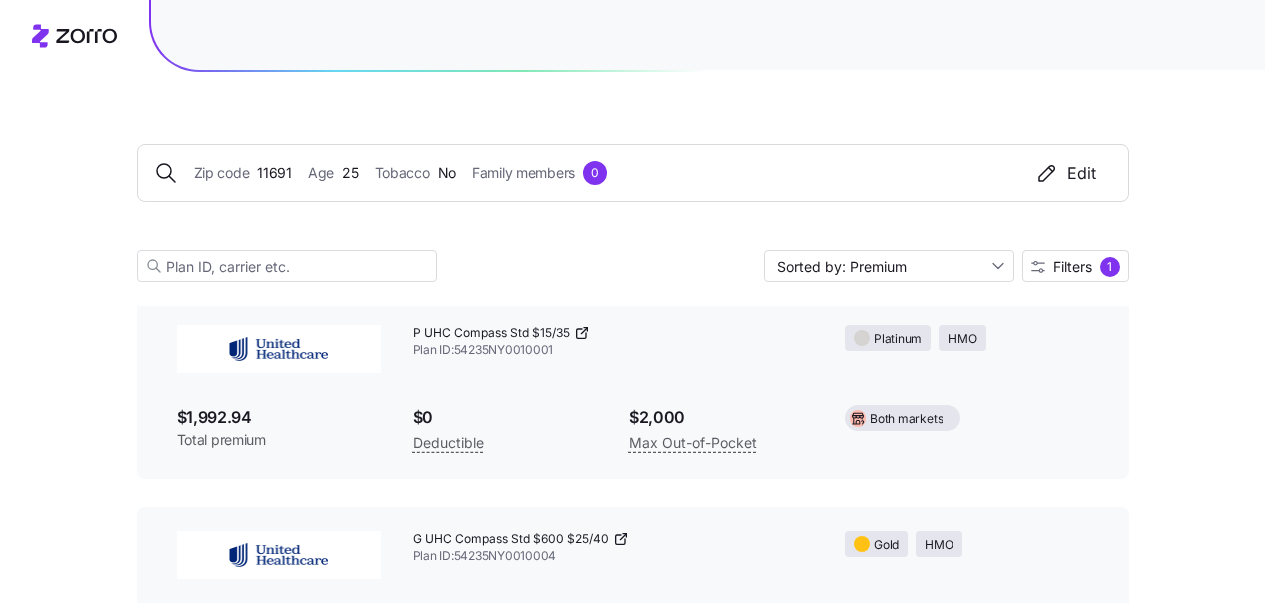 click on "P UHC Compass Std $15/35 Plan ID:  54235NY0010001" at bounding box center (613, 342) 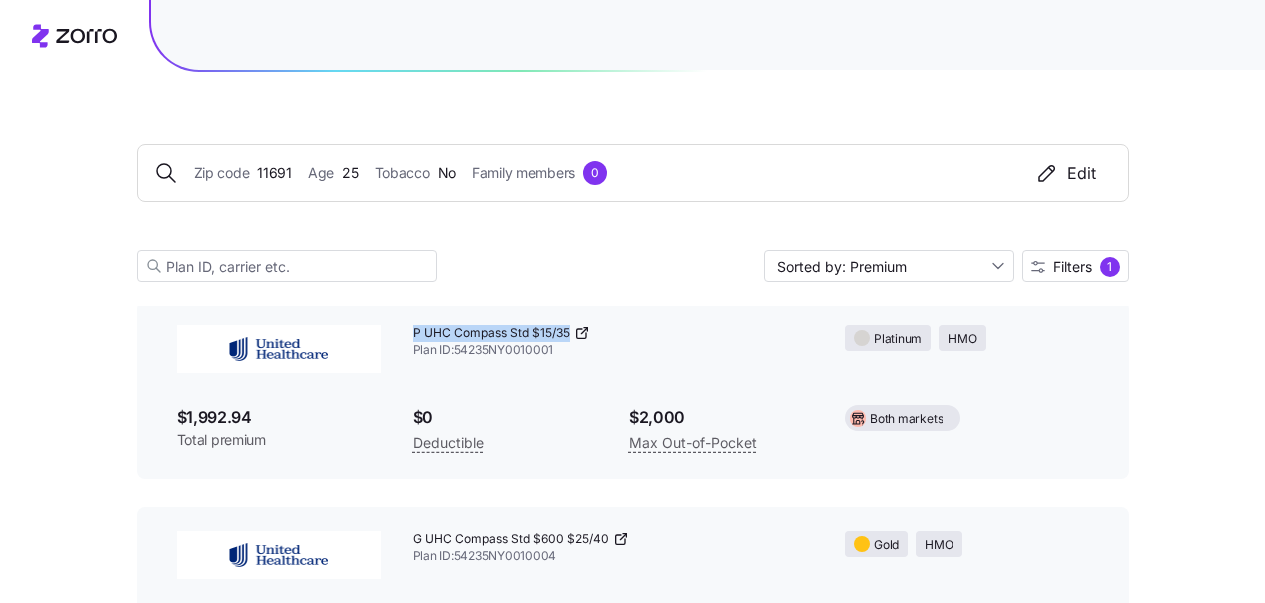 drag, startPoint x: 408, startPoint y: 336, endPoint x: 562, endPoint y: 337, distance: 154.00325 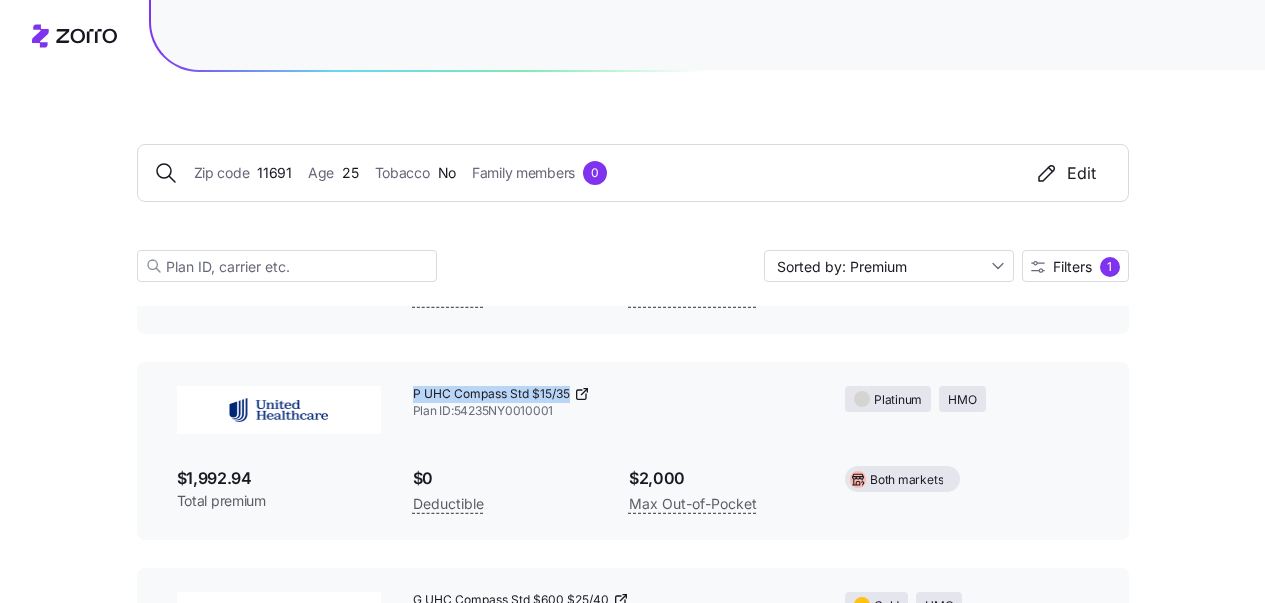 scroll, scrollTop: 2018, scrollLeft: 0, axis: vertical 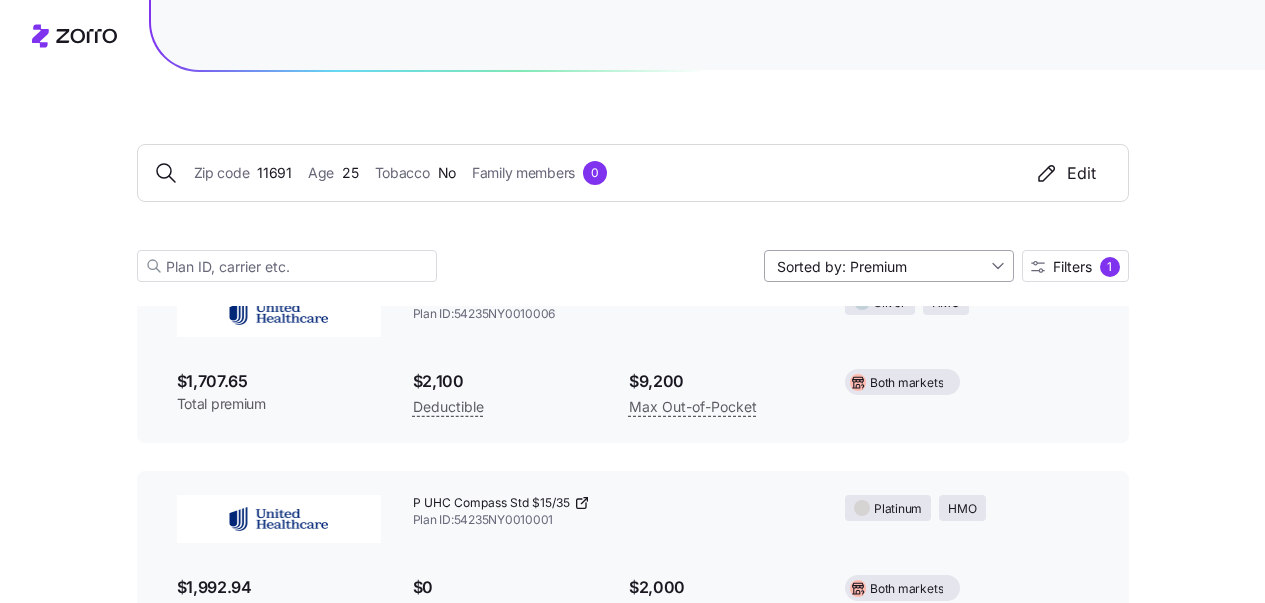 click on "Sorted by: Premium" at bounding box center (889, 266) 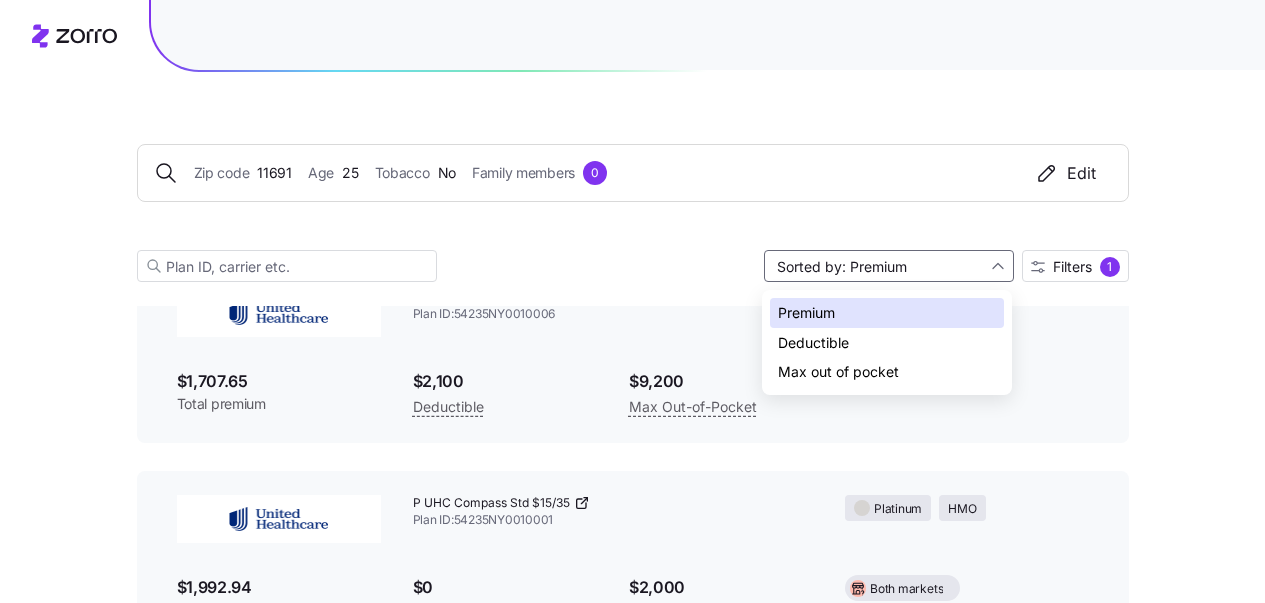 click on "Deductible" at bounding box center [887, 343] 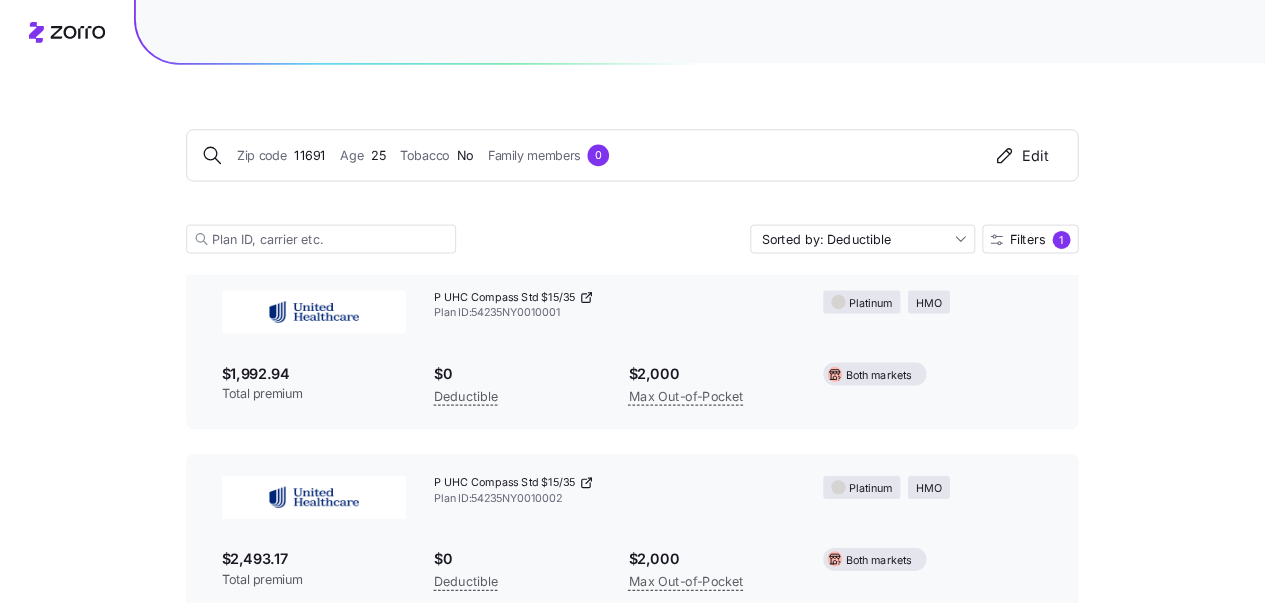 scroll, scrollTop: 133, scrollLeft: 0, axis: vertical 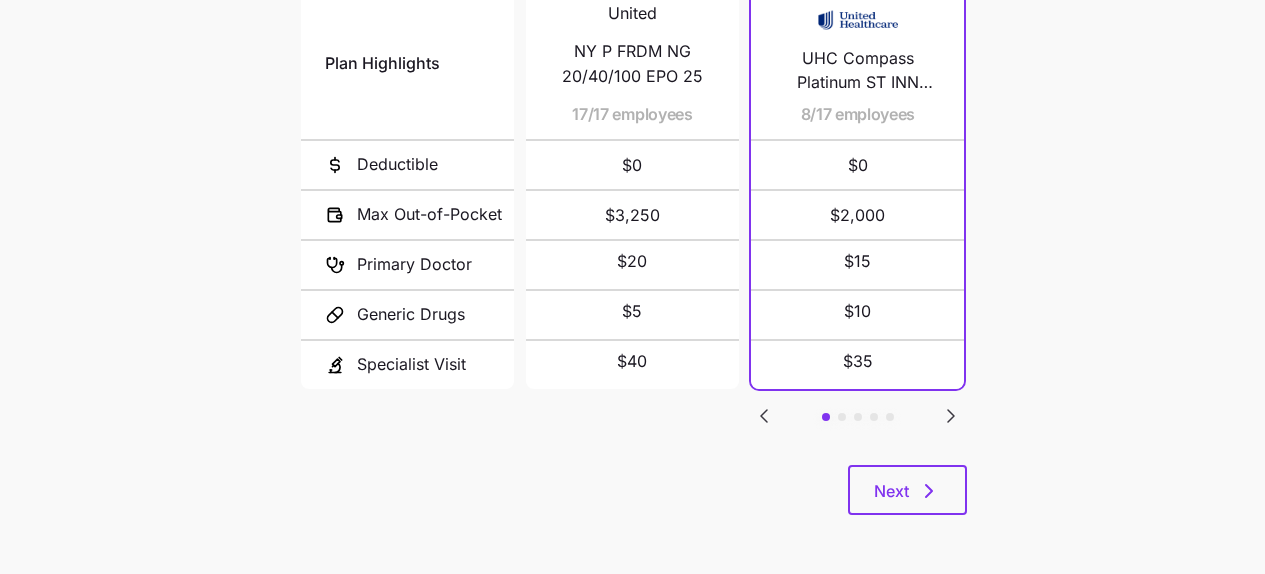 click 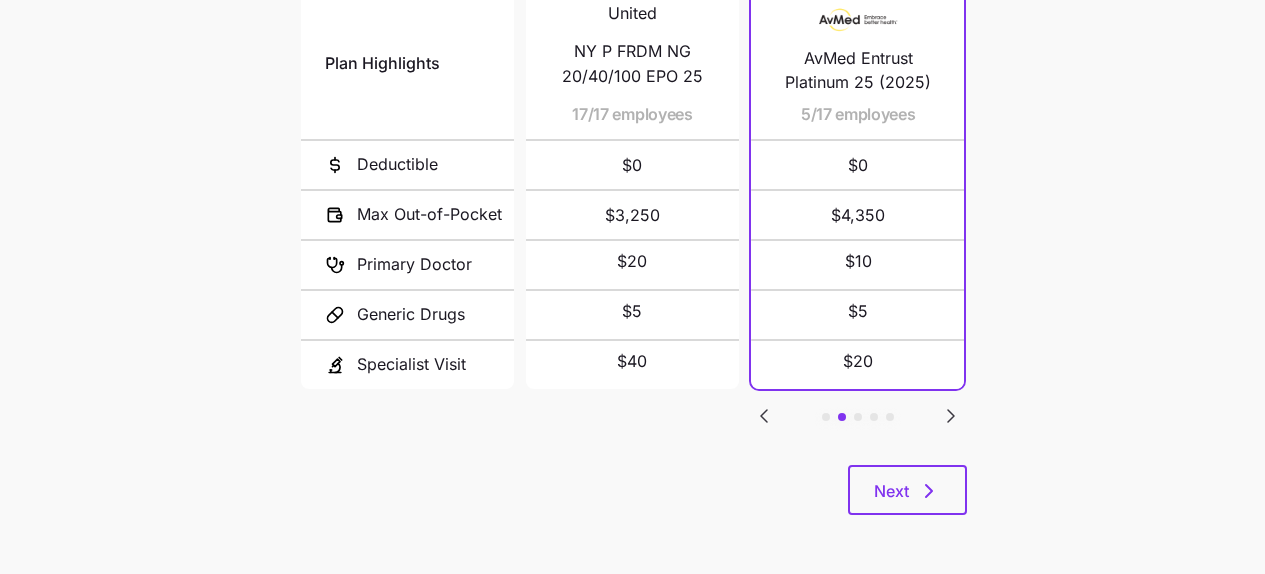 click 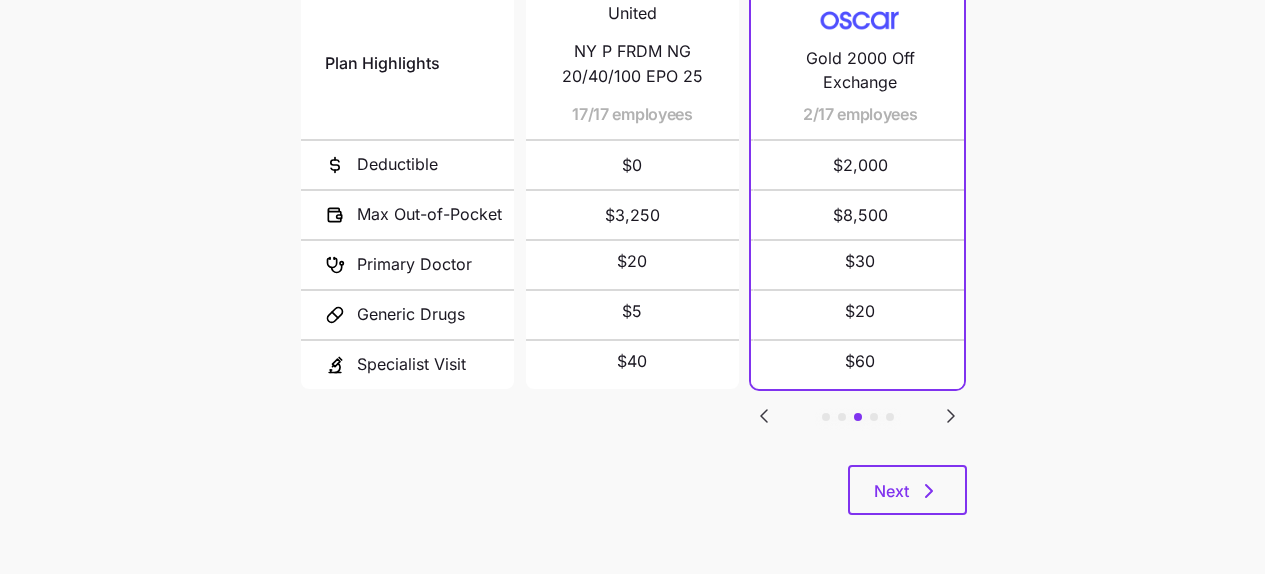 click 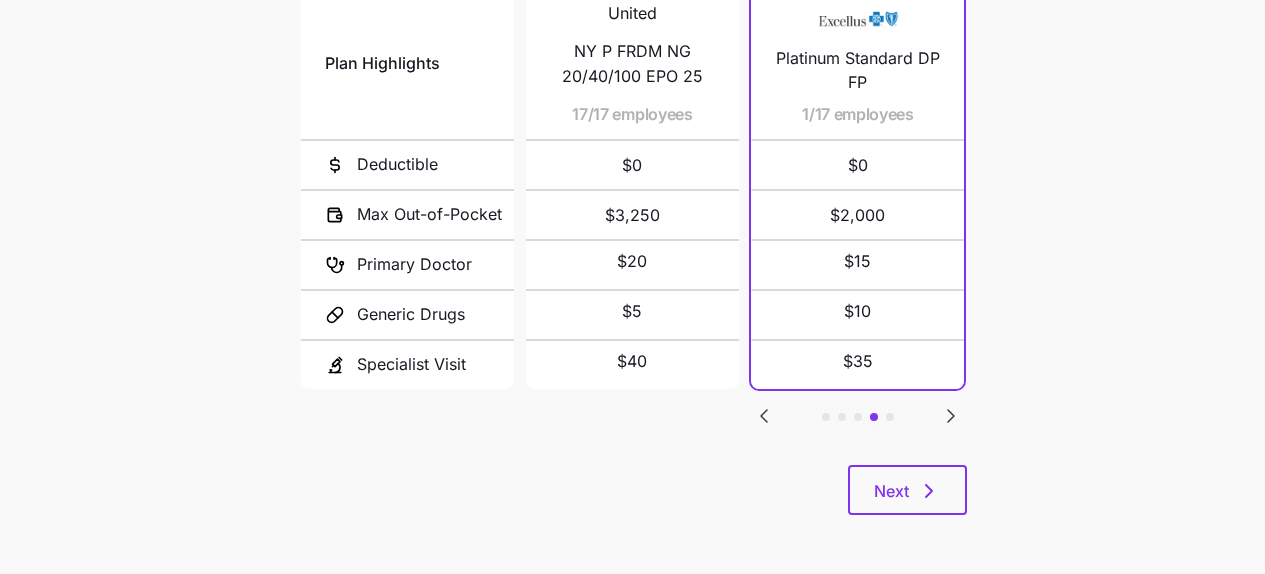 click 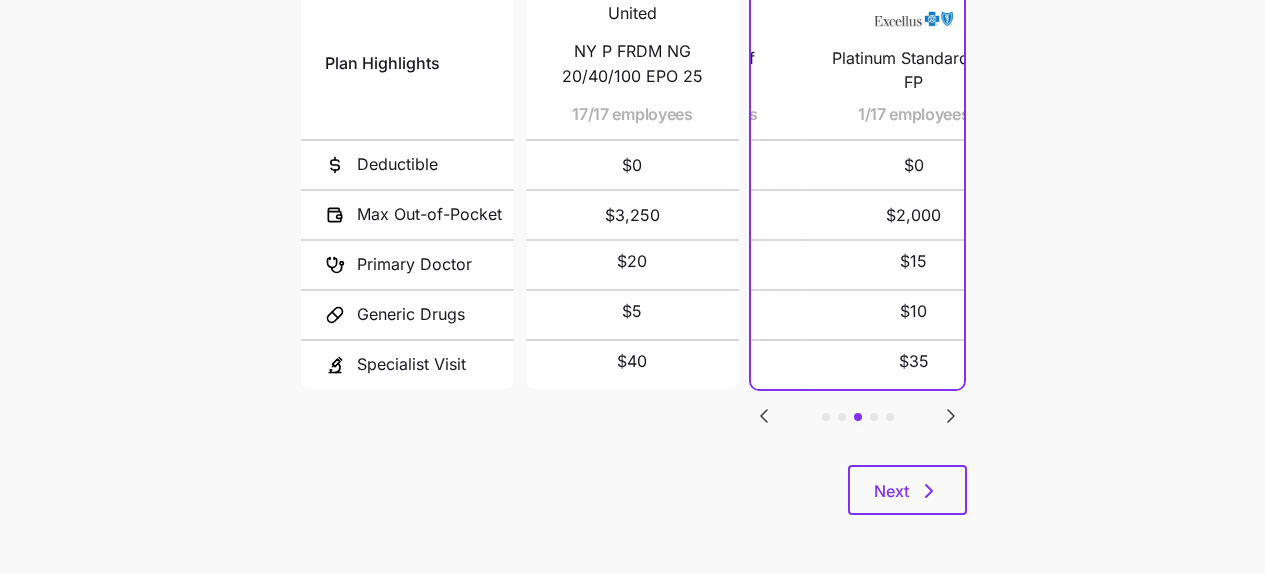 click 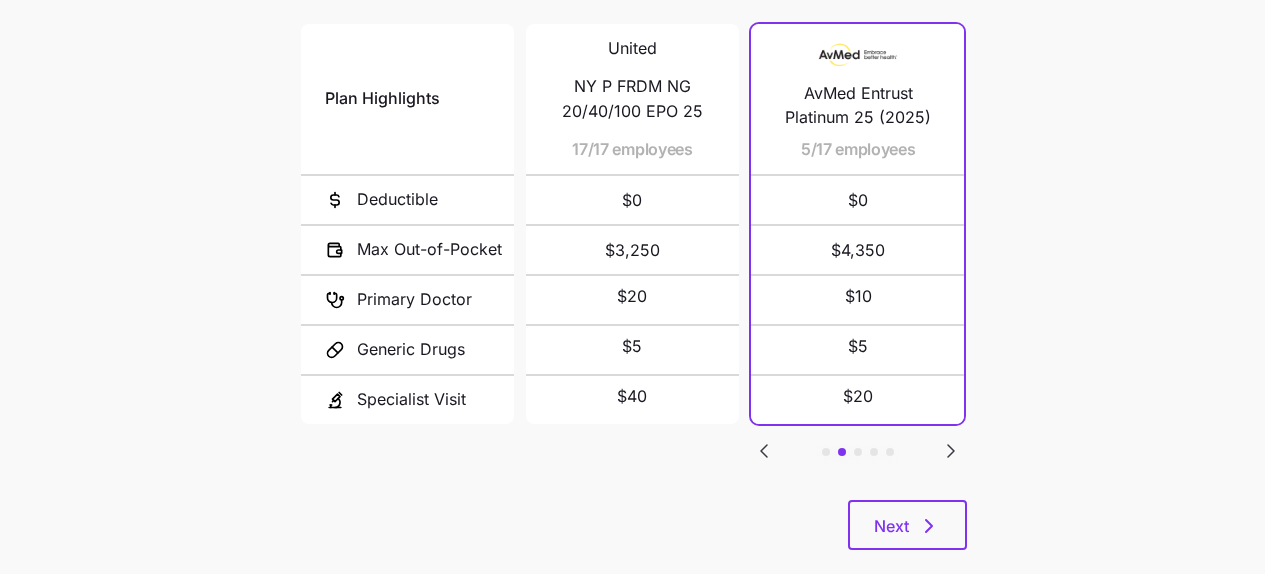 click 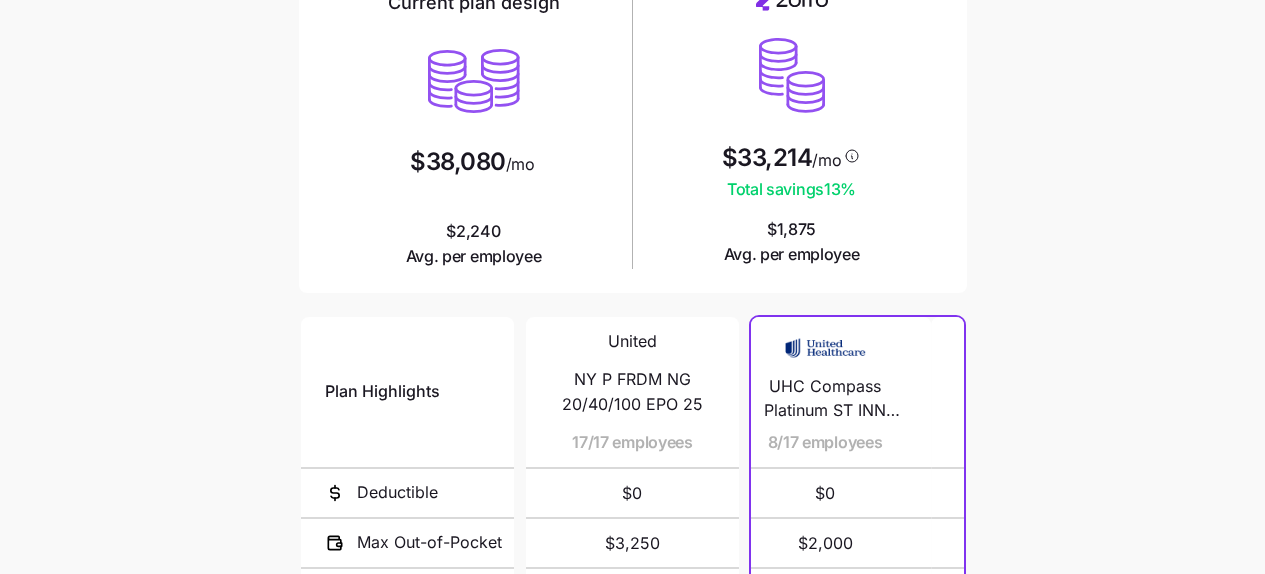 scroll, scrollTop: 183, scrollLeft: 0, axis: vertical 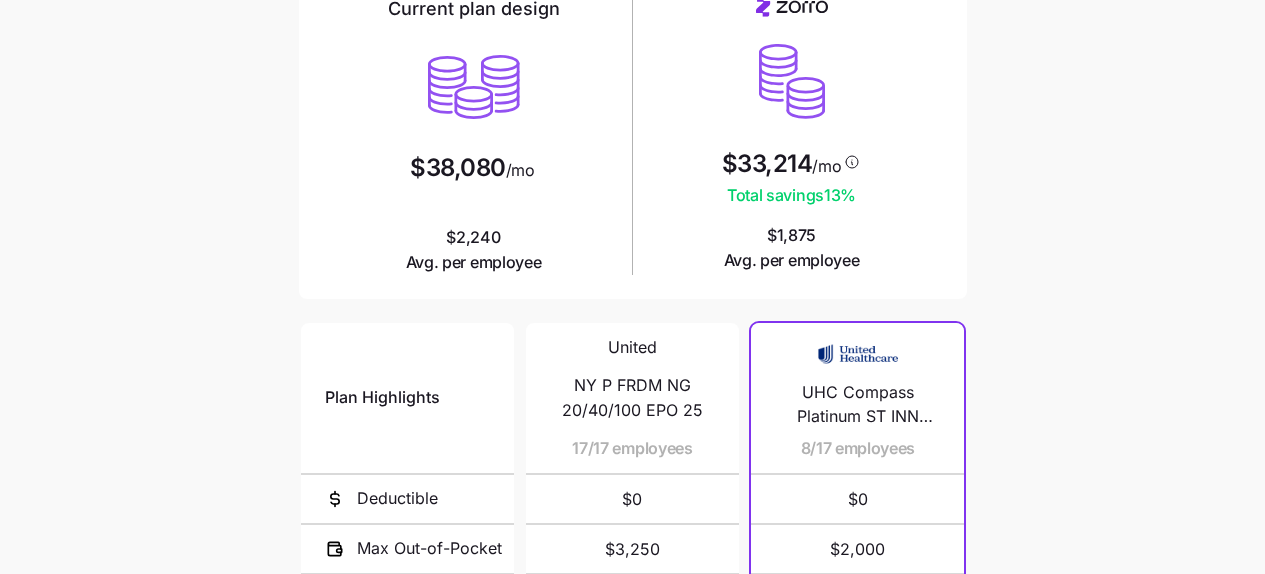 type 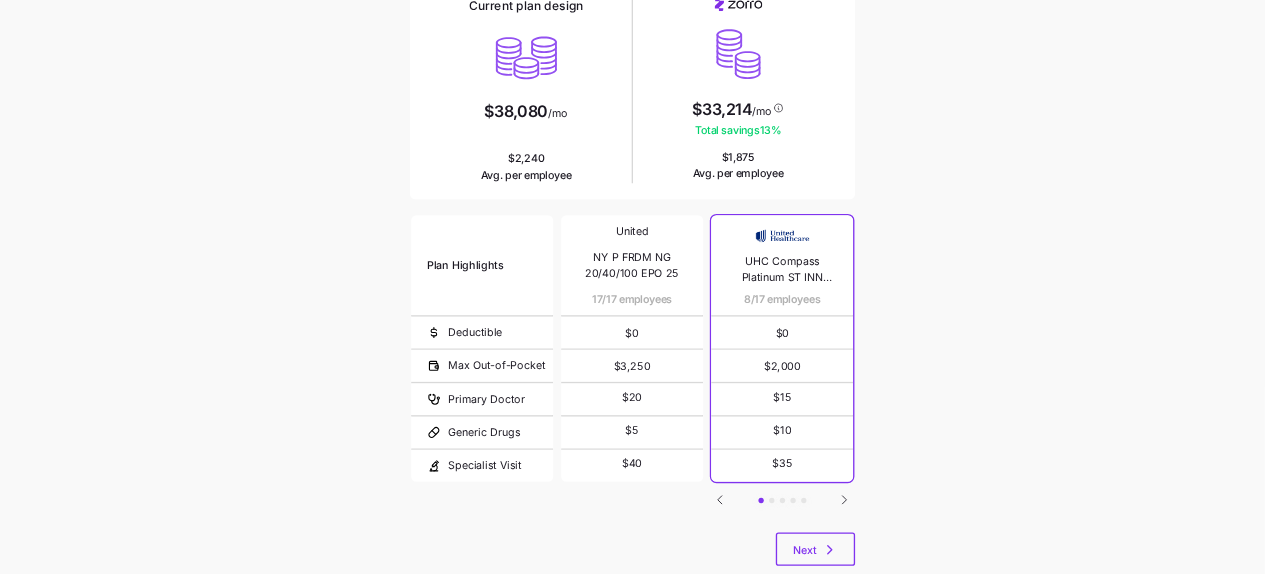 scroll, scrollTop: 0, scrollLeft: 0, axis: both 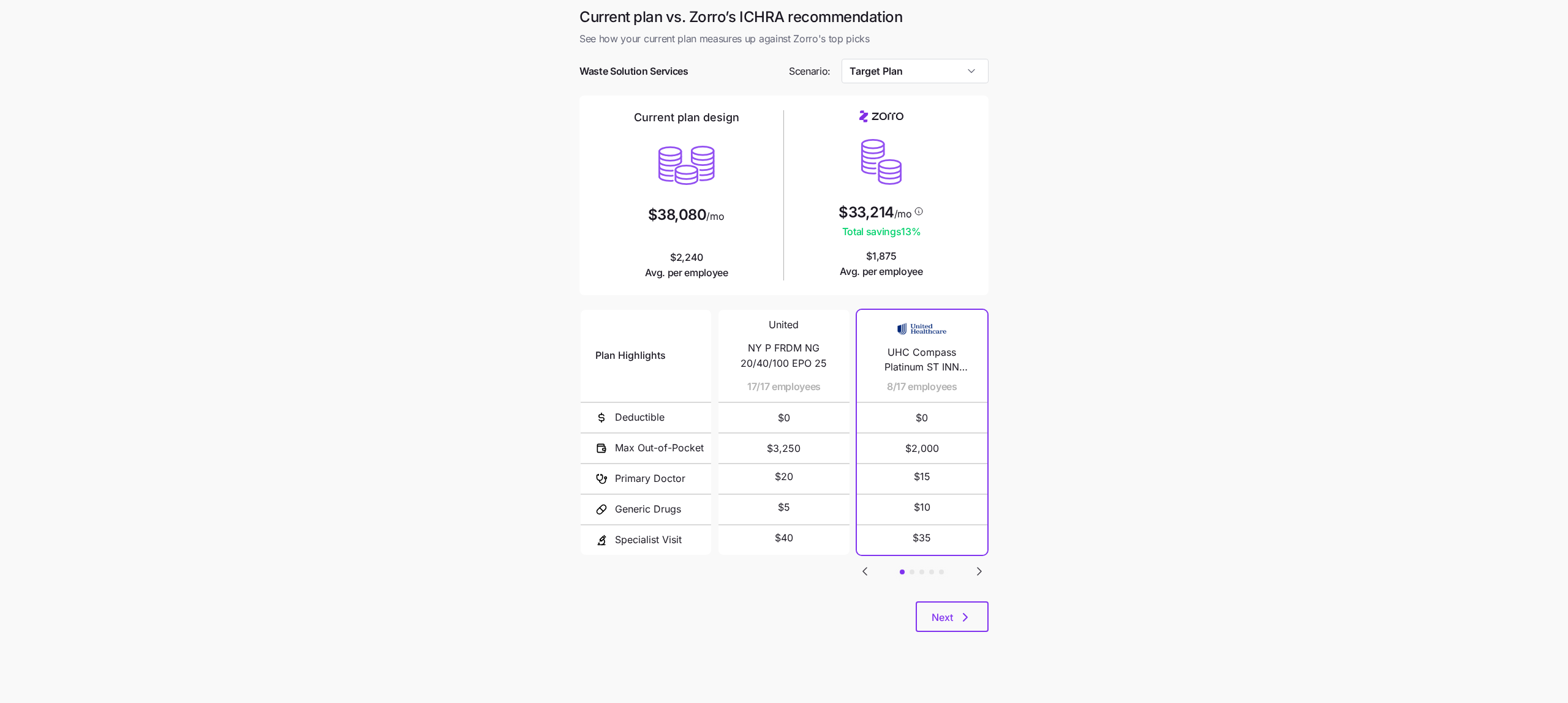 click on "Current plan vs. Zorro’s ICHRA recommendation See how your current plan measures up against Zorro's top picks Waste Solution Services Scenario: Target Plan Current plan design $38,080 /mo $2,240 Avg. per employee $33,214 /mo Total savings  13 % $1,875 Avg. per employee Plan Highlights Deductible Max Out-of-Pocket Primary Doctor Generic Drugs Specialist Visit United NY P FRDM NG 20/40/100 EPO 25 17/17 employees $0 $3,250 $20 $5 $40 UHC Compass Platinum ST INN Pediatric Dental Dep 25 8/17 employees $0 $2,000 $15 $10 $35 AvMed Entrust Platinum 25 (2025) 5/17 employees $0 $4,350 $10 $5 $20 Gold 2000 Off Exchange 2/17 employees $2,000 $8,500 $30 $20 $60 Platinum Standard DP FP 1/17 employees $0 $2,000 $15 $10 $35 Elite Gold $0 Deductible + $0 Virtual 24/7 Care Visits 1/17 employees $0 $5,500 $5 $3 $60 Next" at bounding box center (784, 352) 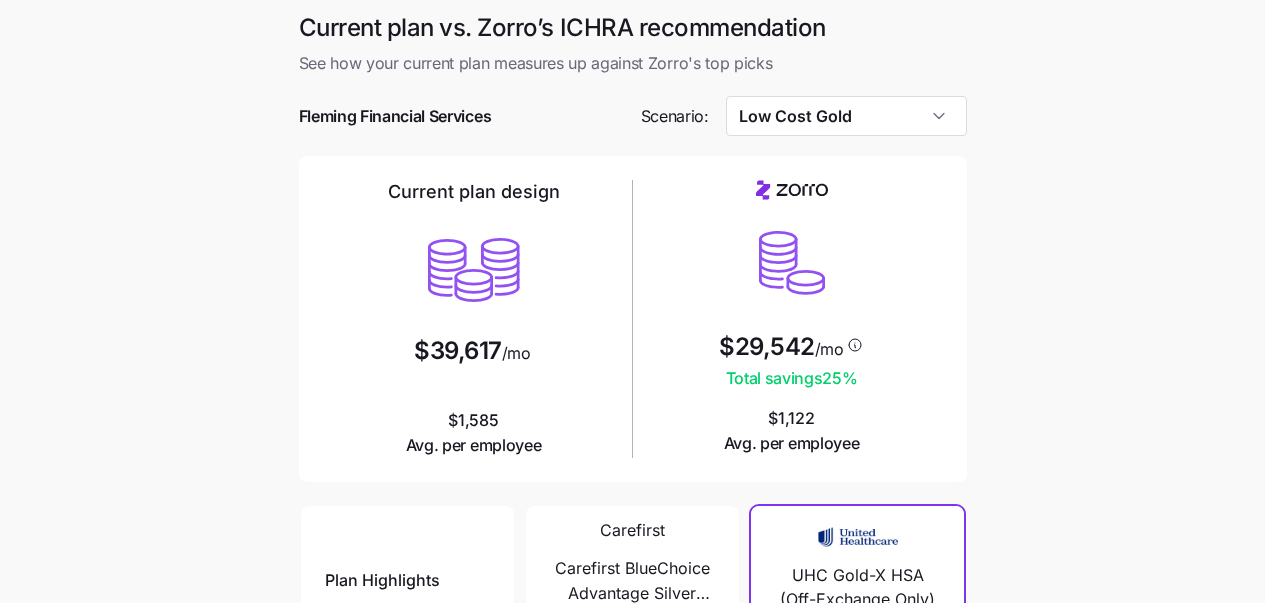 scroll, scrollTop: 0, scrollLeft: 0, axis: both 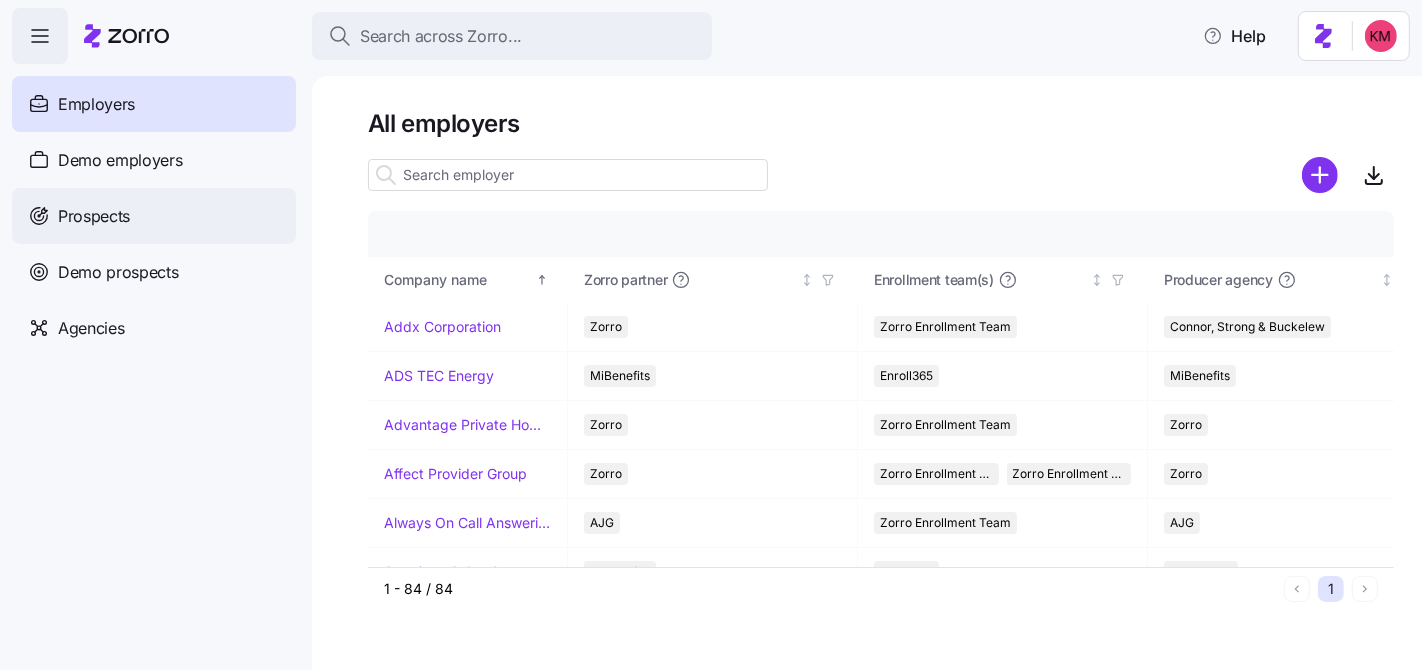 click on "Prospects" at bounding box center [94, 216] 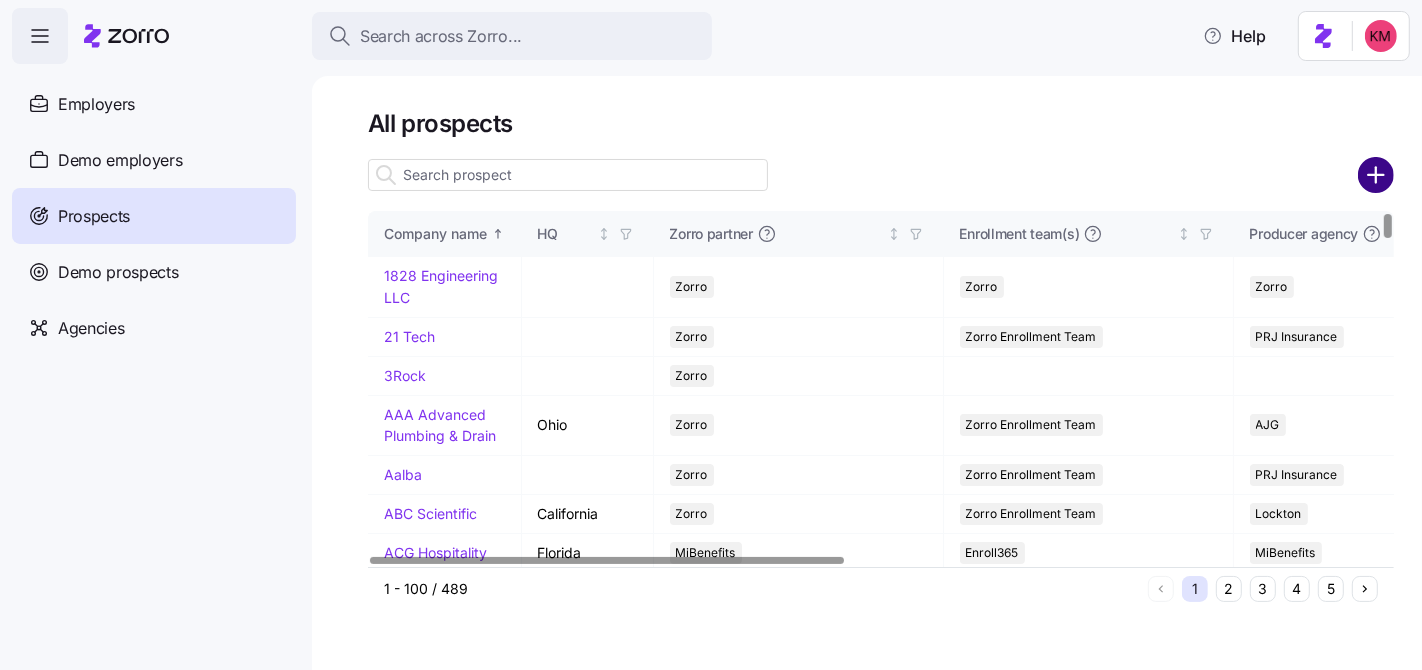 click 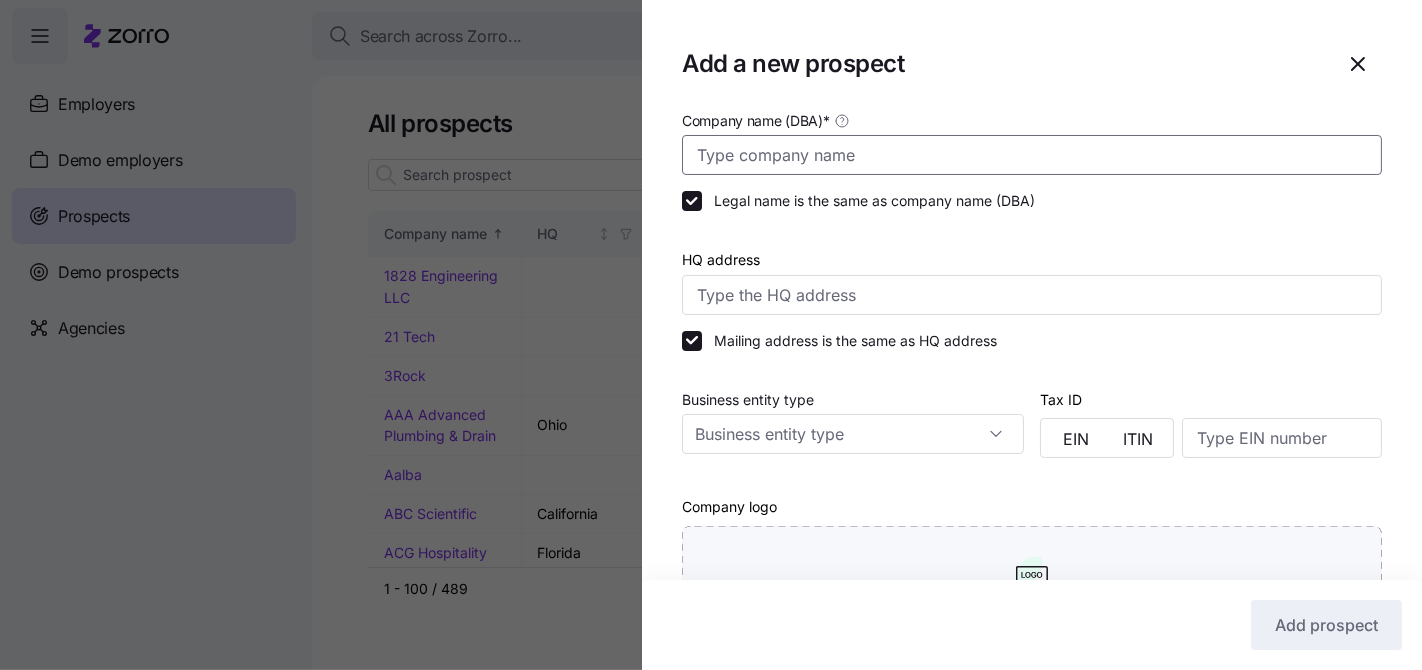 click on "Company name (DBA)  *" at bounding box center [1032, 155] 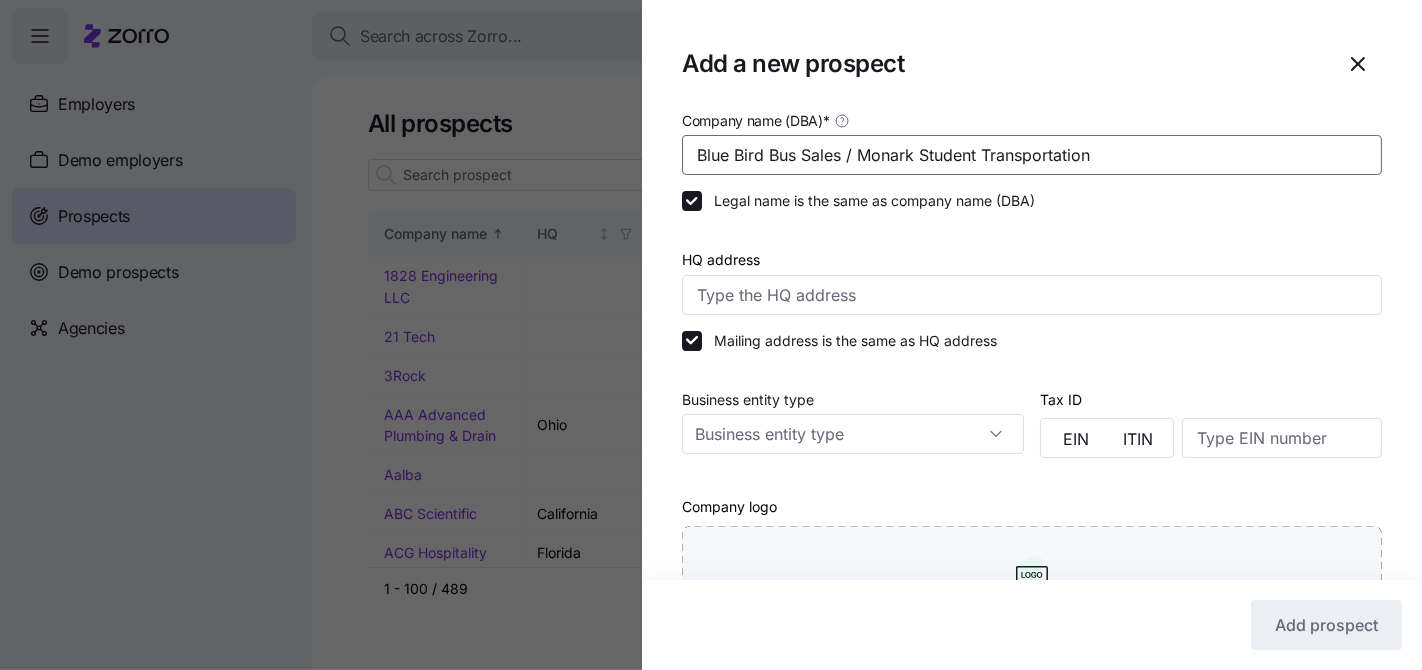 type on "Blue Bird Bus Sales / Monark Student Transportation" 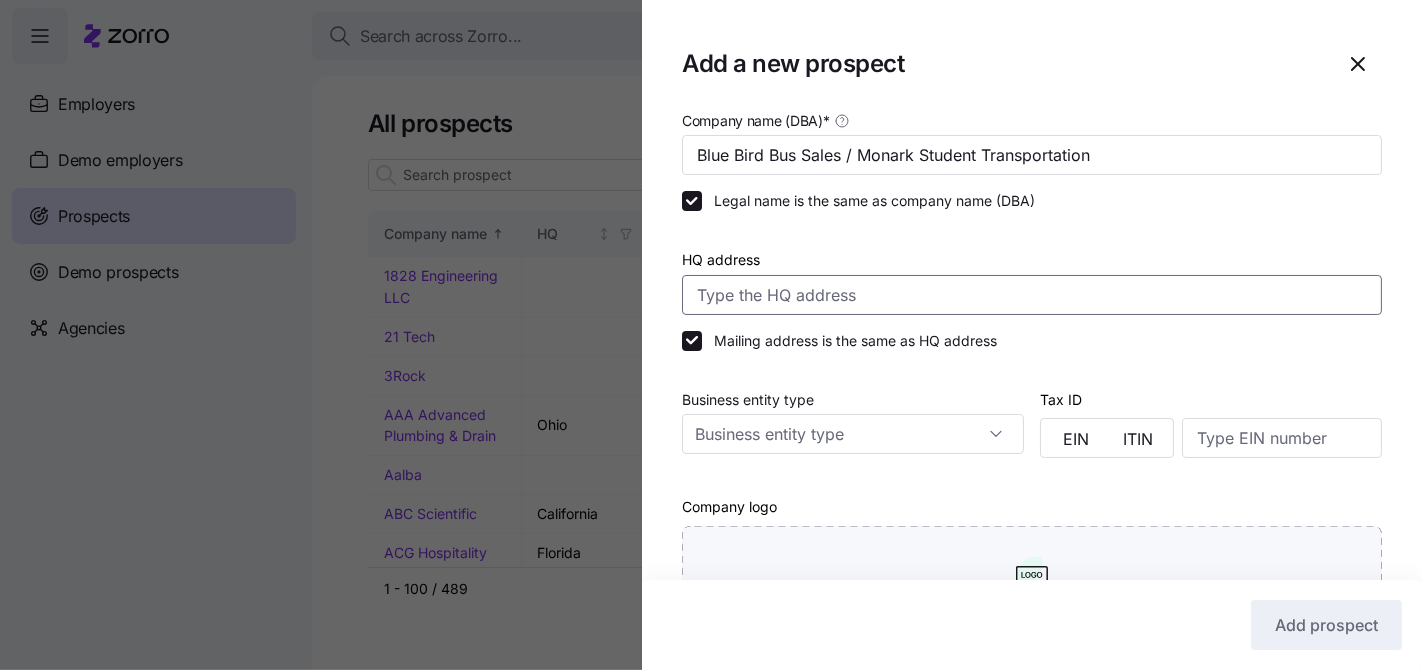 click on "HQ address" at bounding box center [1032, 295] 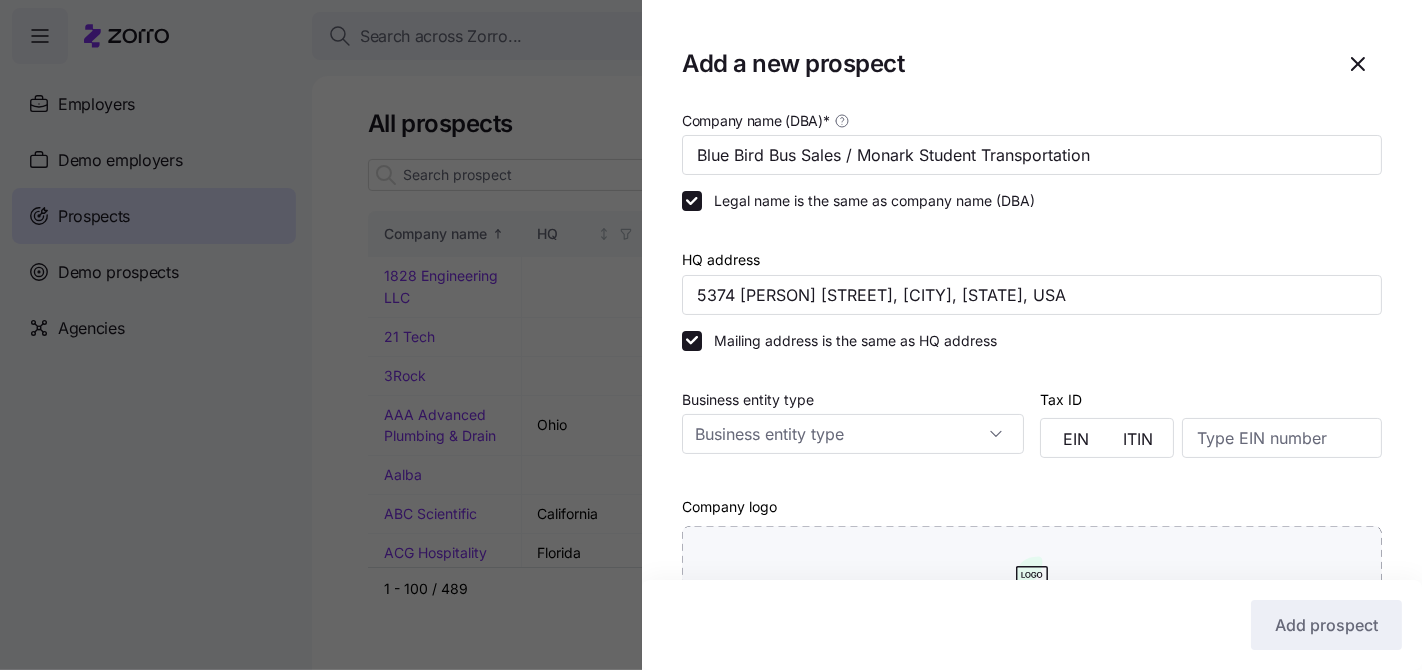 type on "5374 William Flinn Hwy, Gibsonia, PA 15044, USA" 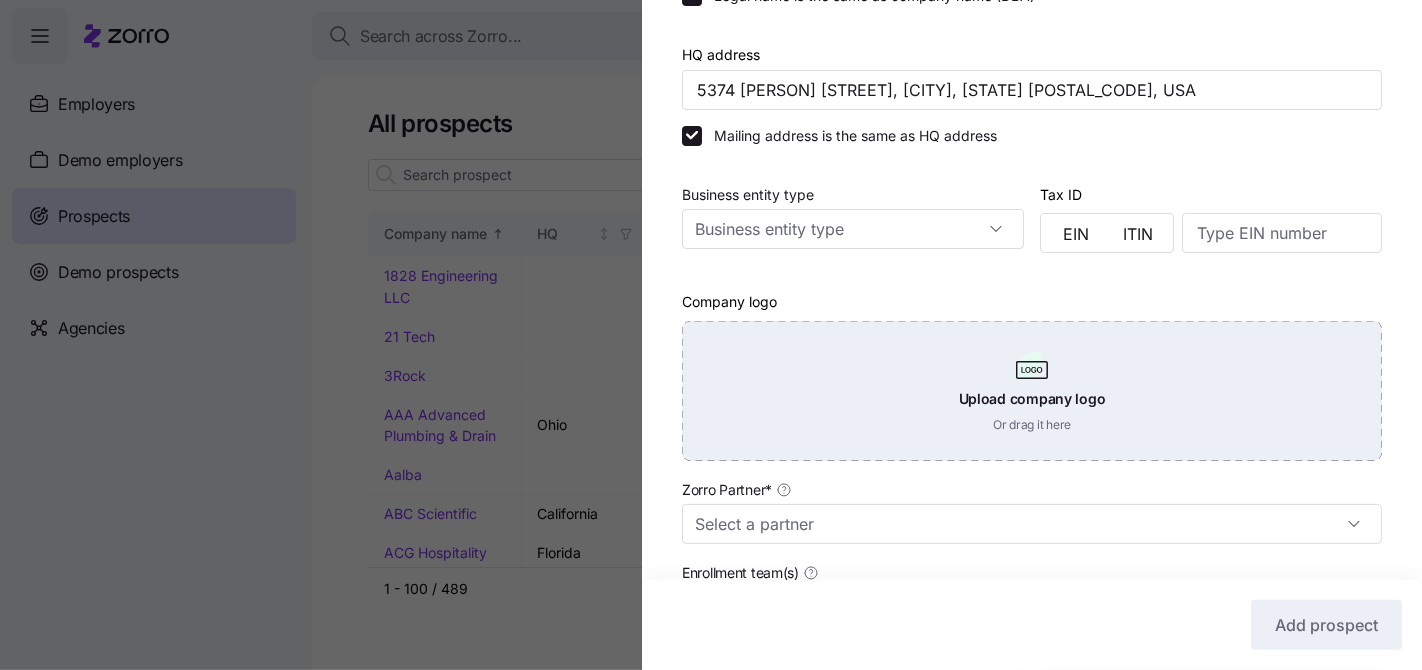 scroll, scrollTop: 376, scrollLeft: 0, axis: vertical 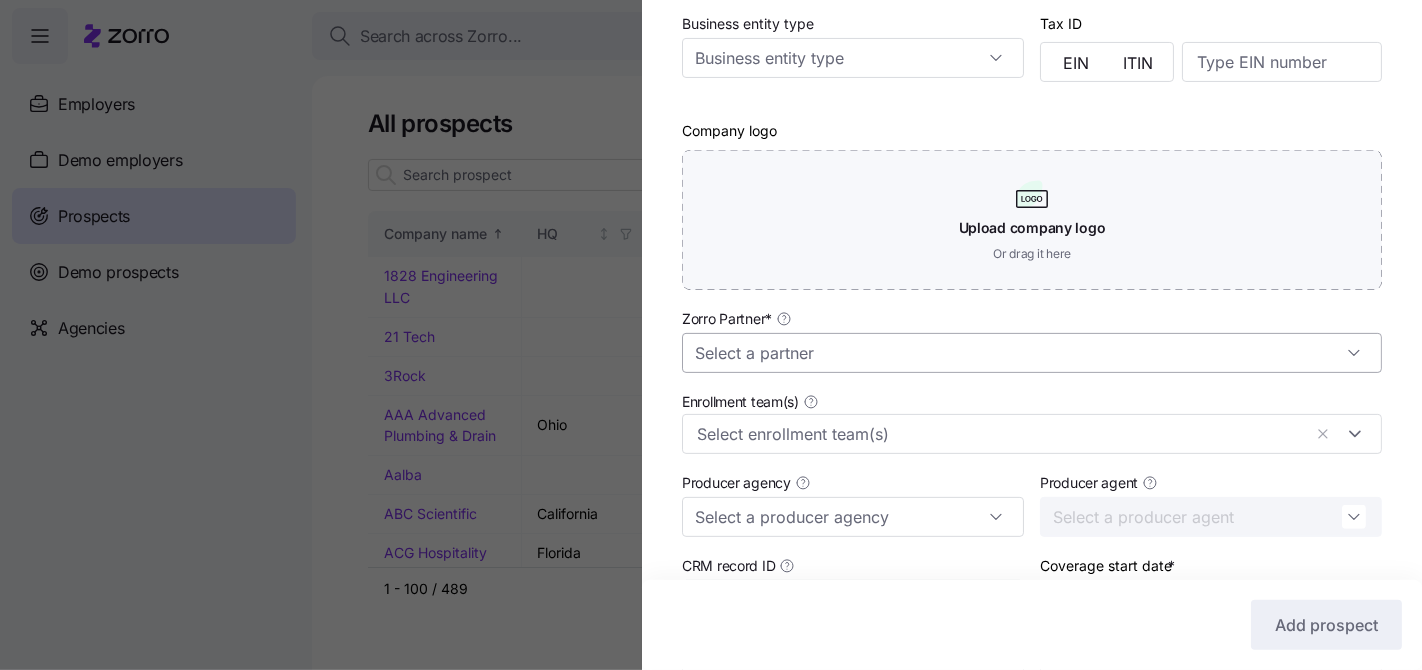 click on "Zorro Partner  *" at bounding box center (1032, 353) 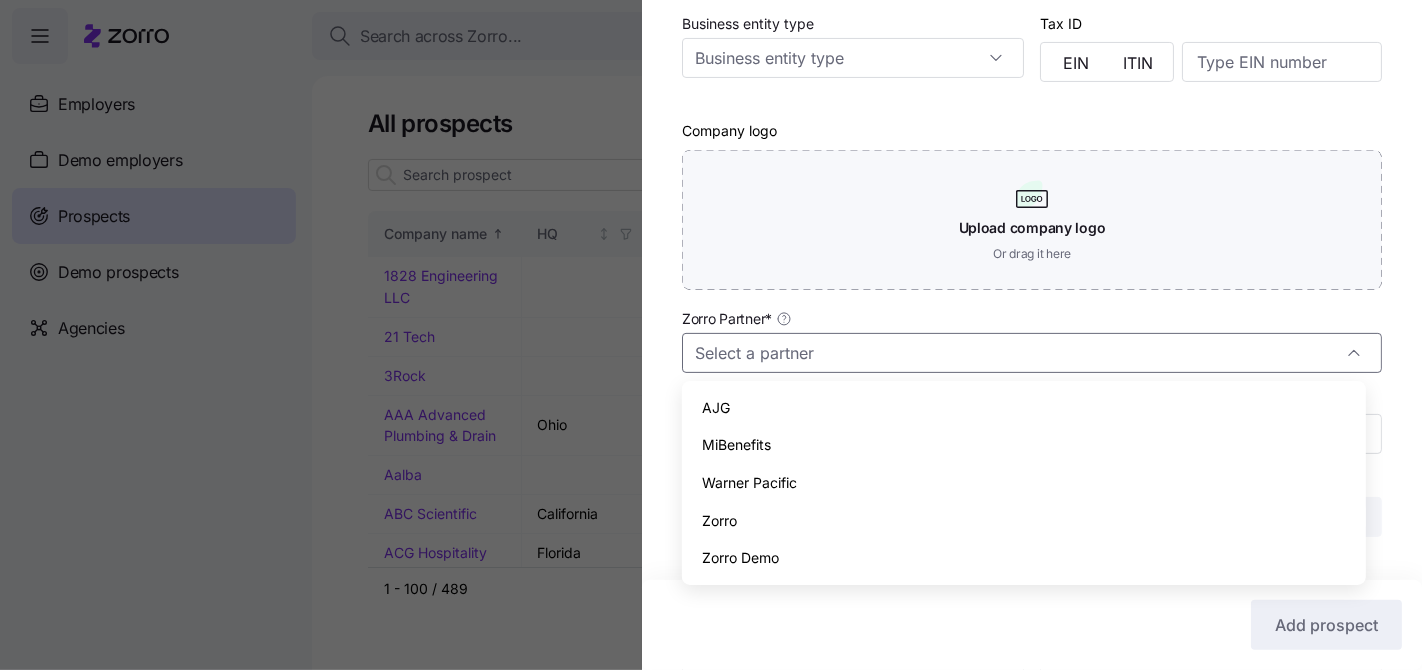 click on "Zorro" at bounding box center [1023, 521] 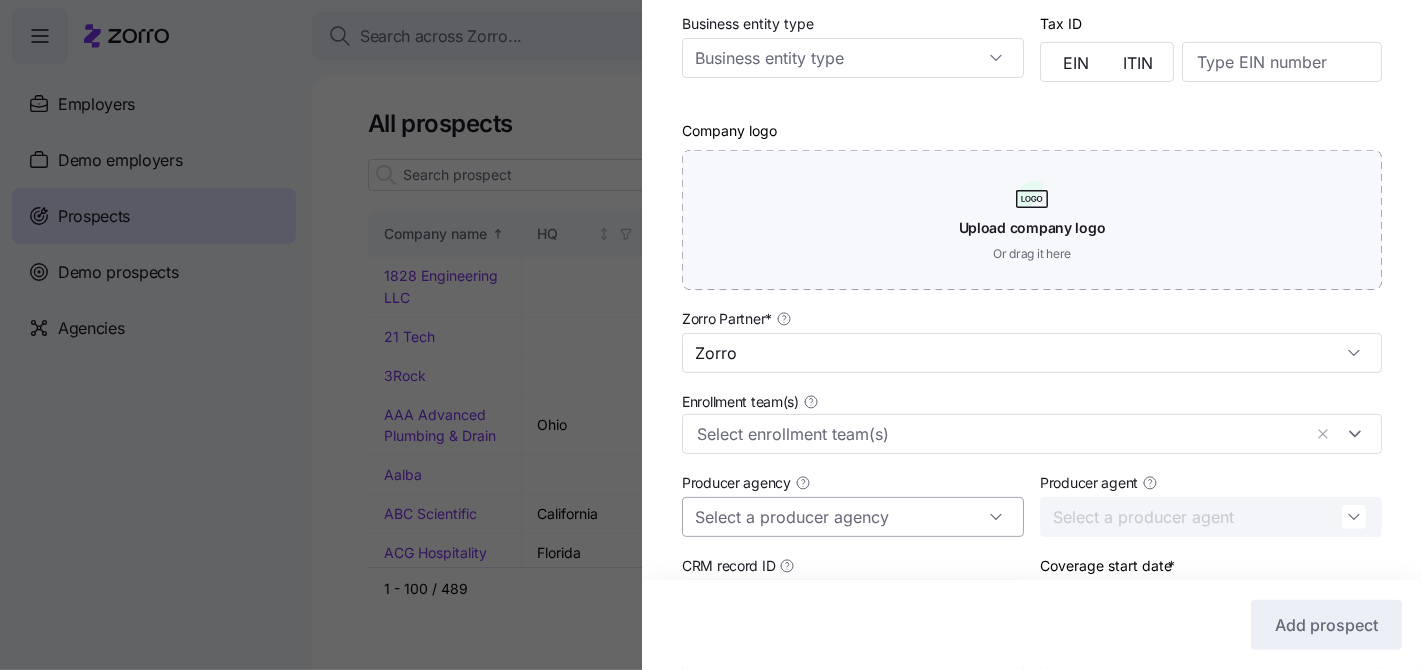 scroll, scrollTop: 588, scrollLeft: 0, axis: vertical 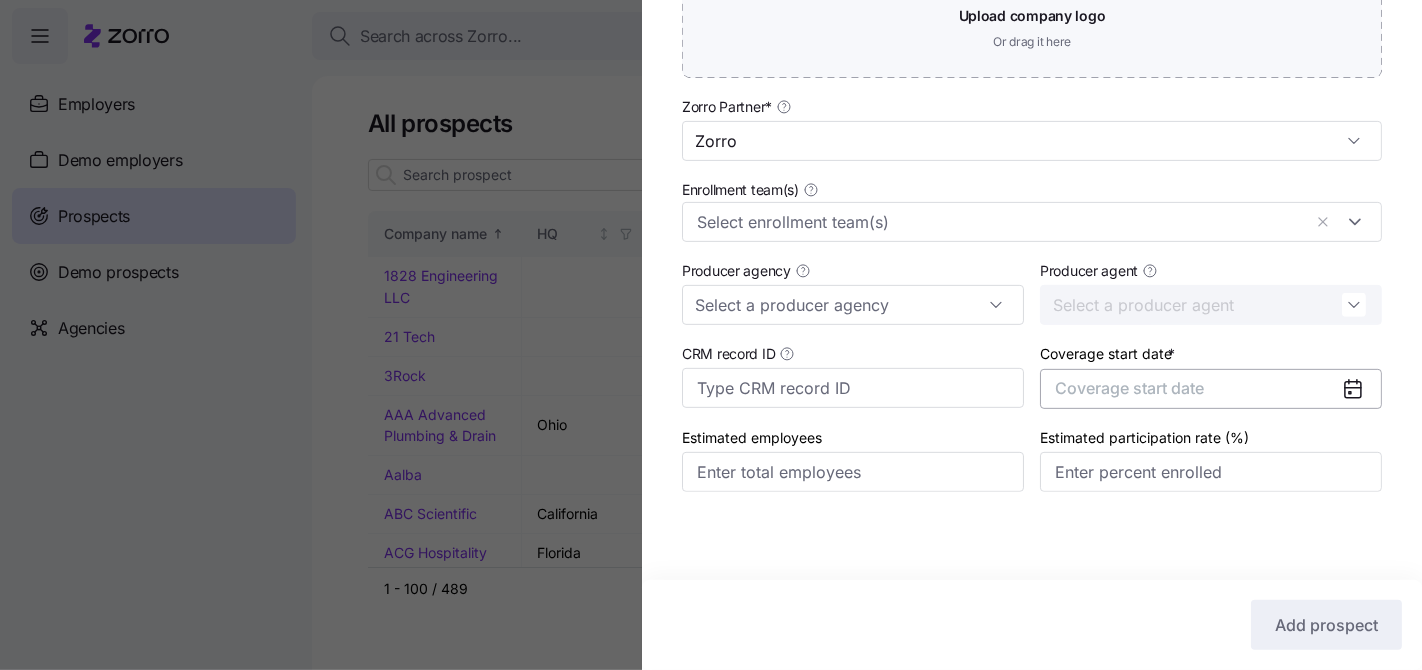 click on "Coverage start date" at bounding box center (1129, 388) 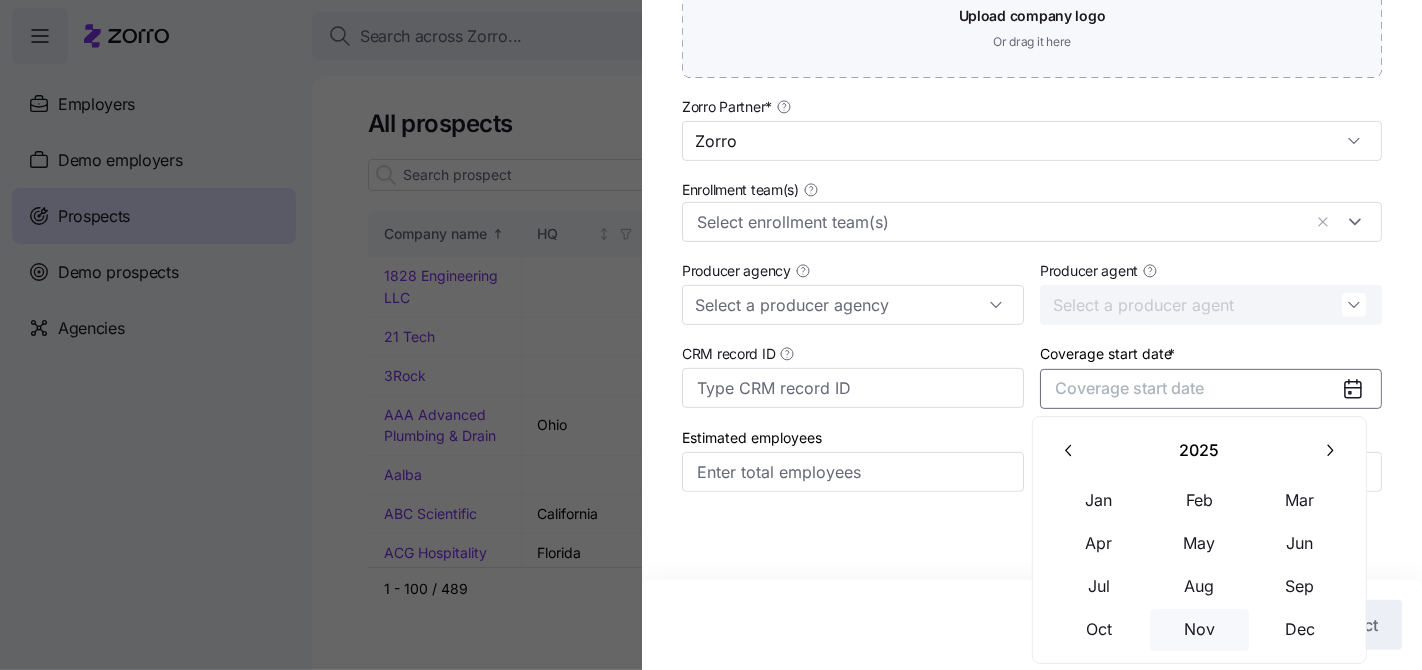 click on "Nov" at bounding box center (1200, 630) 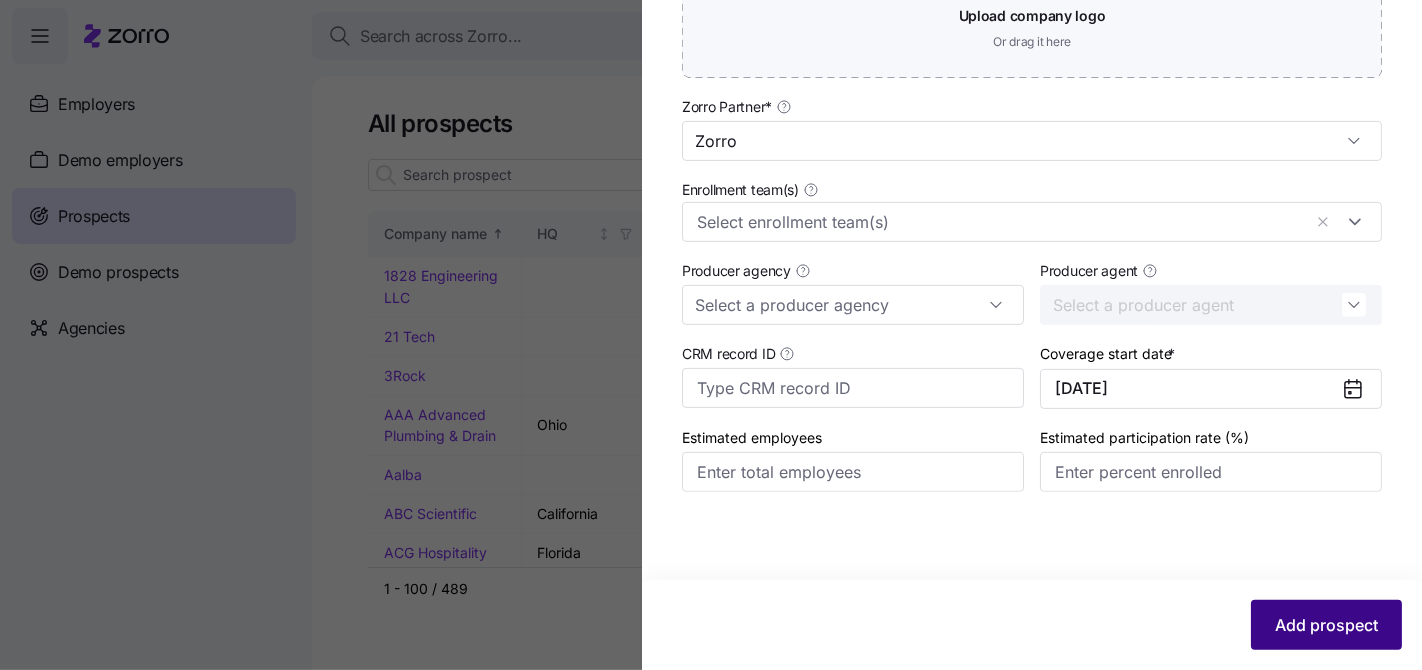 click on "Add prospect" at bounding box center (1326, 625) 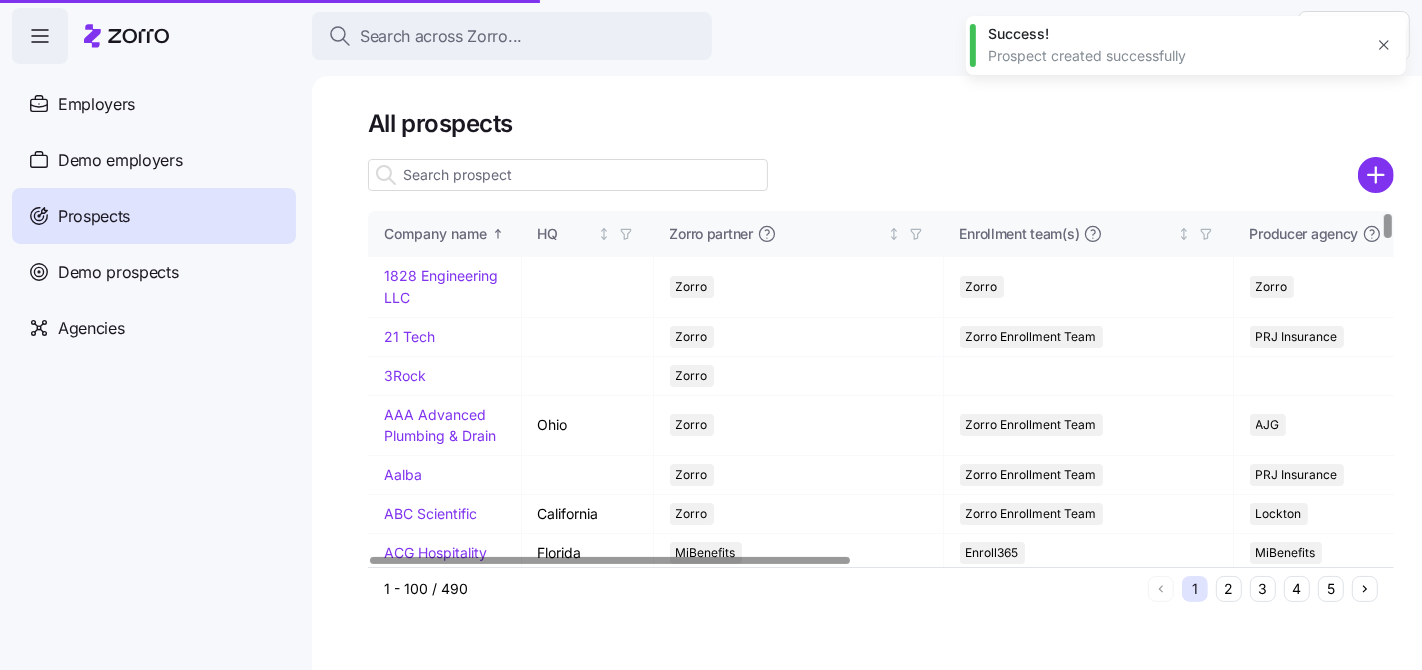 click at bounding box center (568, 175) 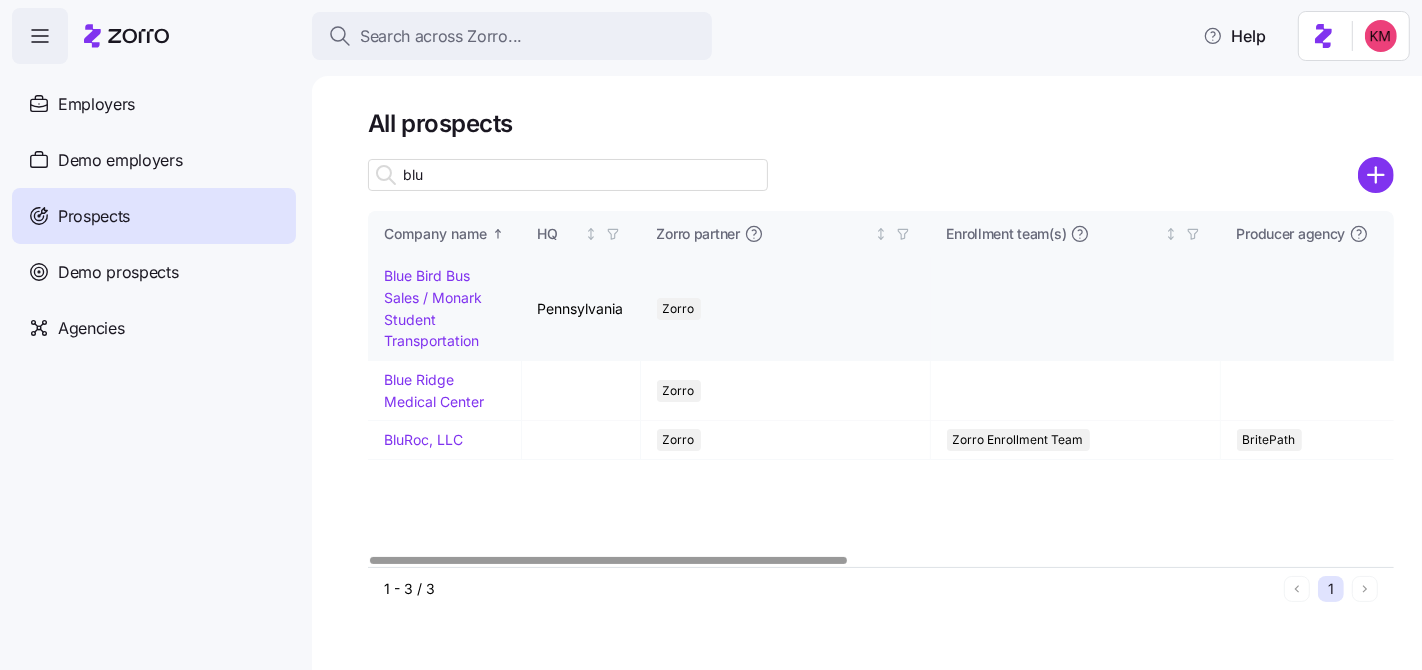 type on "blu" 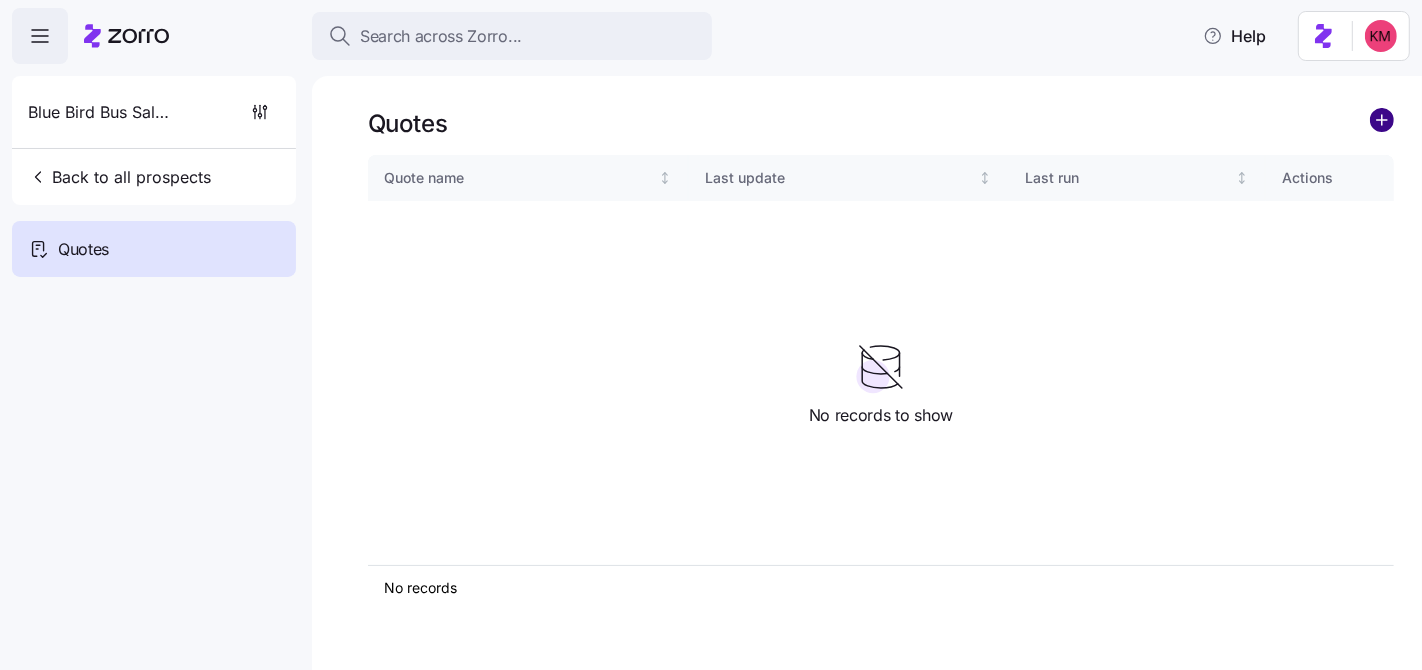click 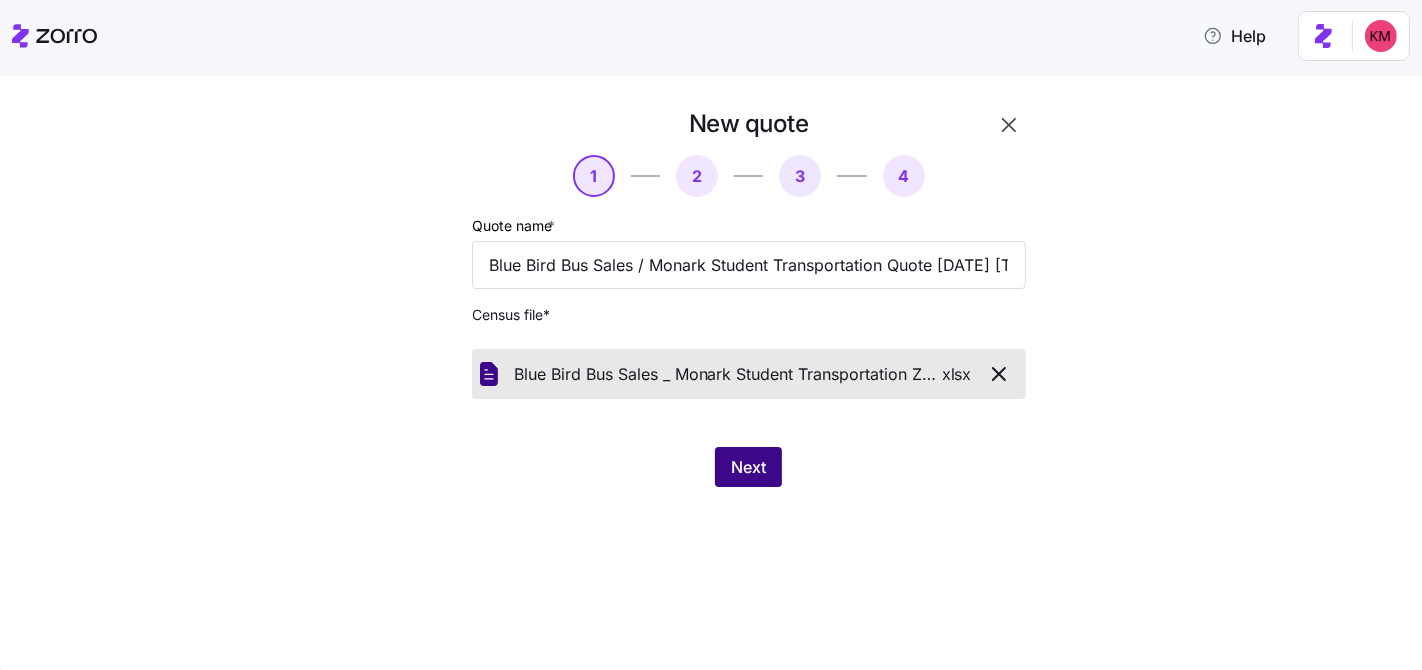 drag, startPoint x: 855, startPoint y: 508, endPoint x: 773, endPoint y: 481, distance: 86.33076 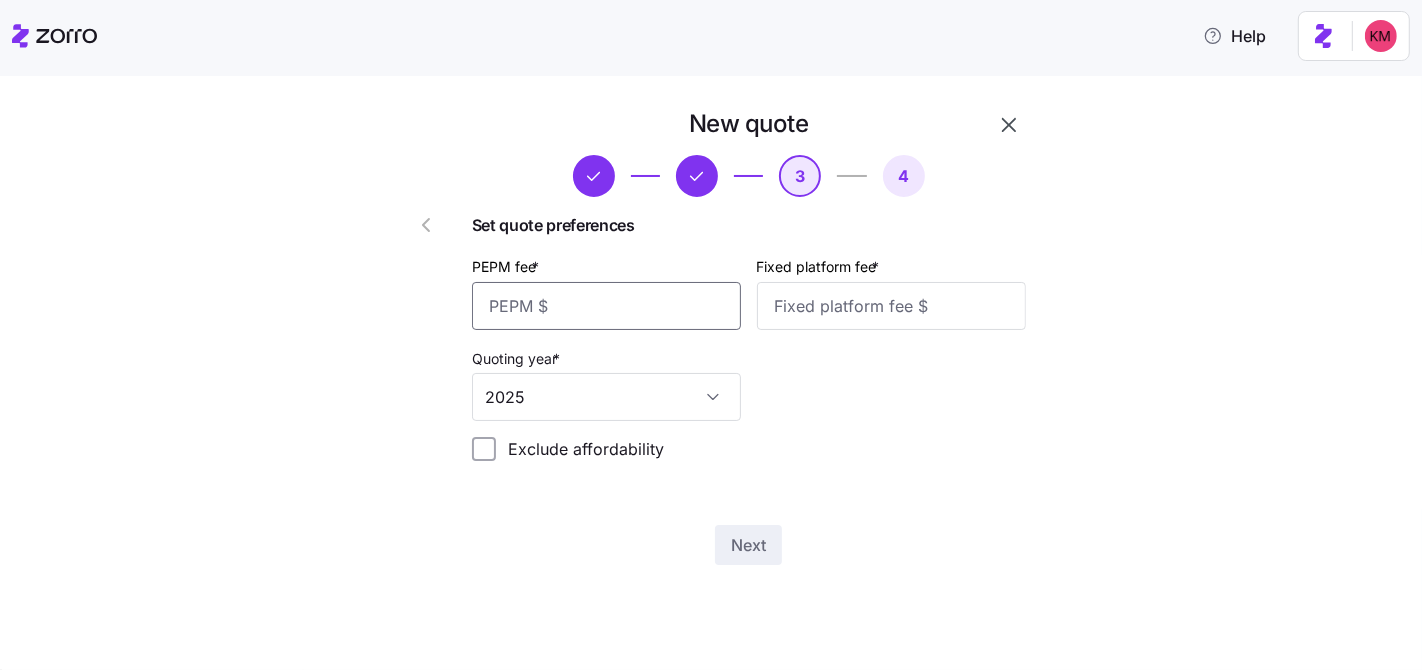 click on "PEPM fee  *" at bounding box center [606, 306] 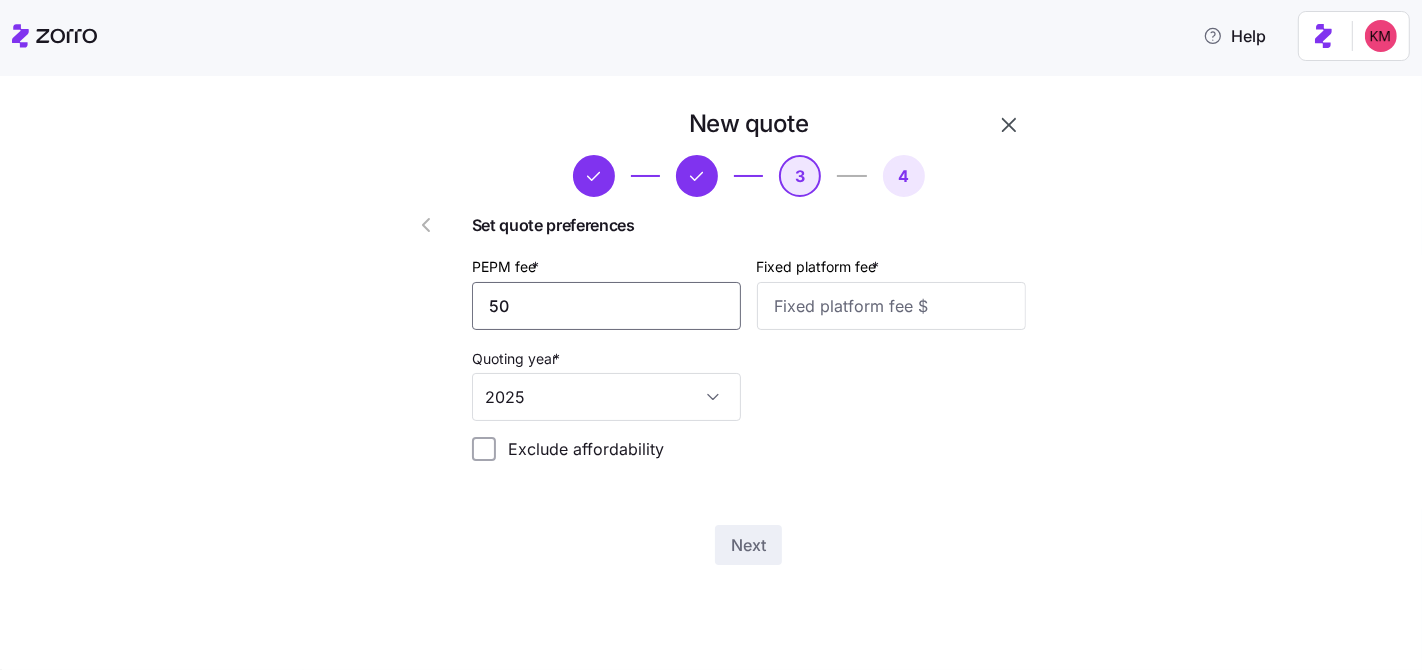type on "50" 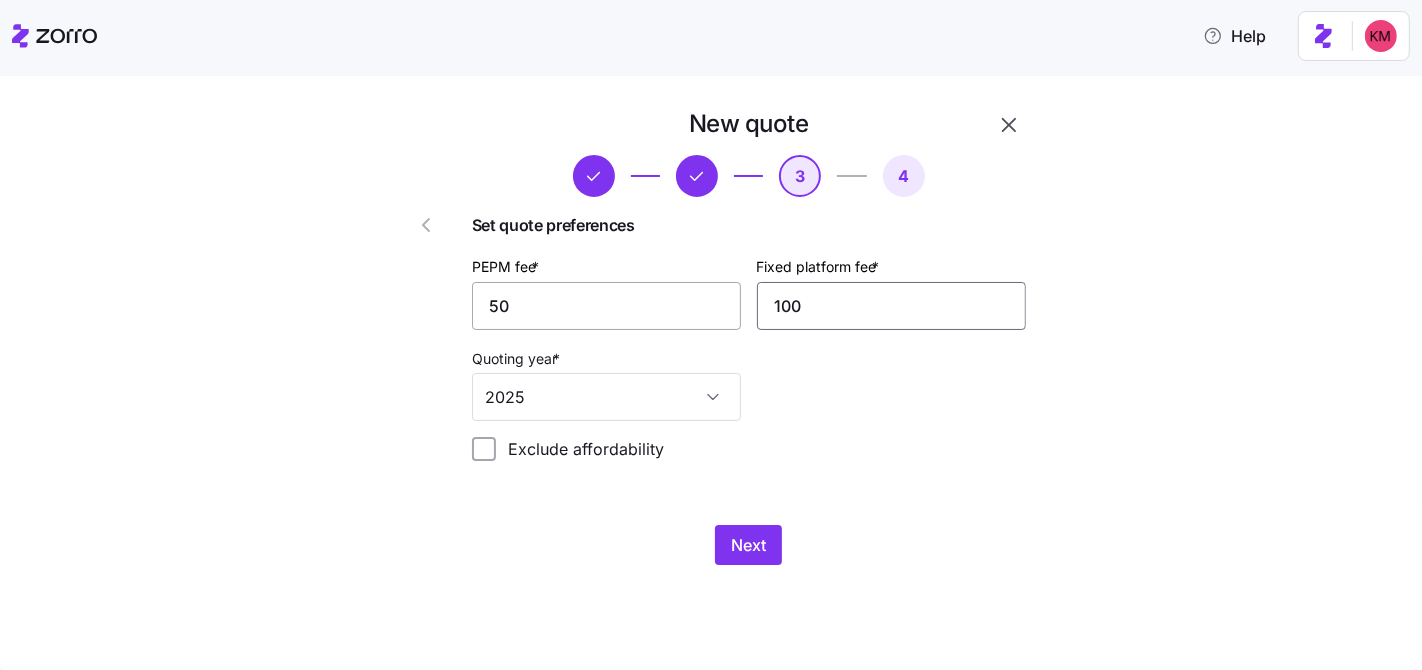 type on "100" 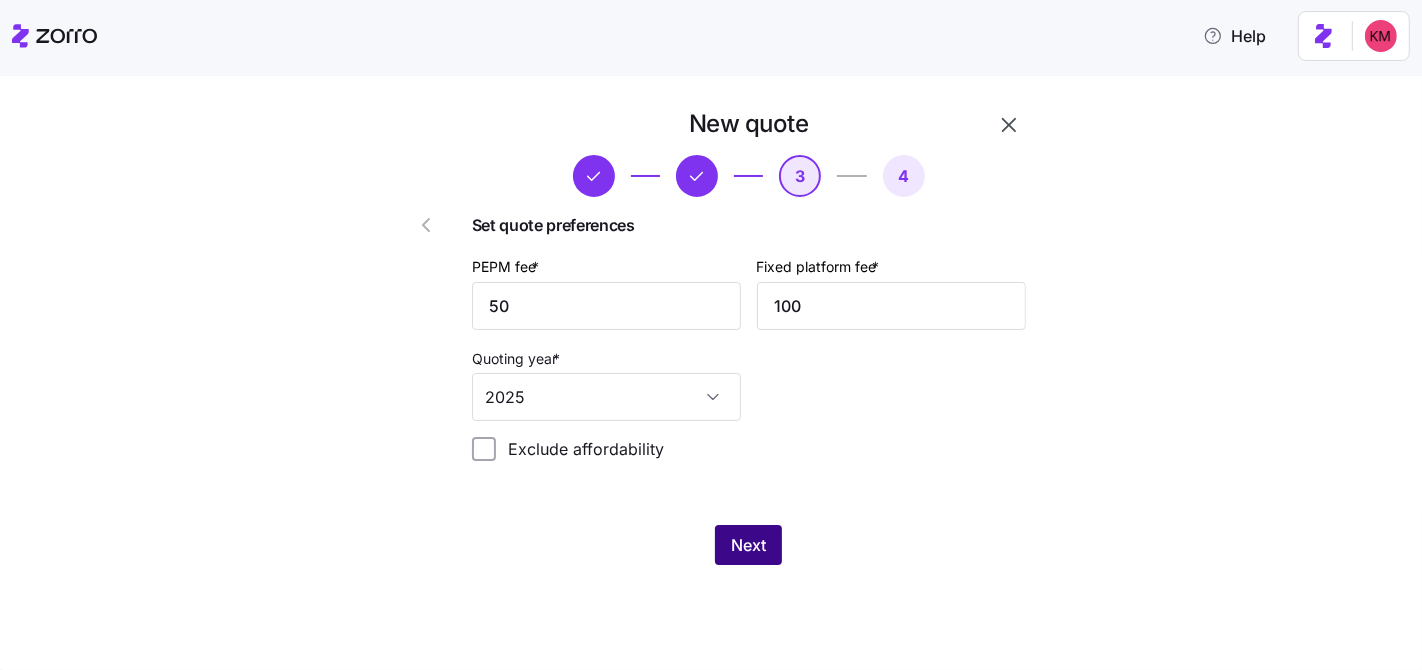 click on "Next" at bounding box center [748, 545] 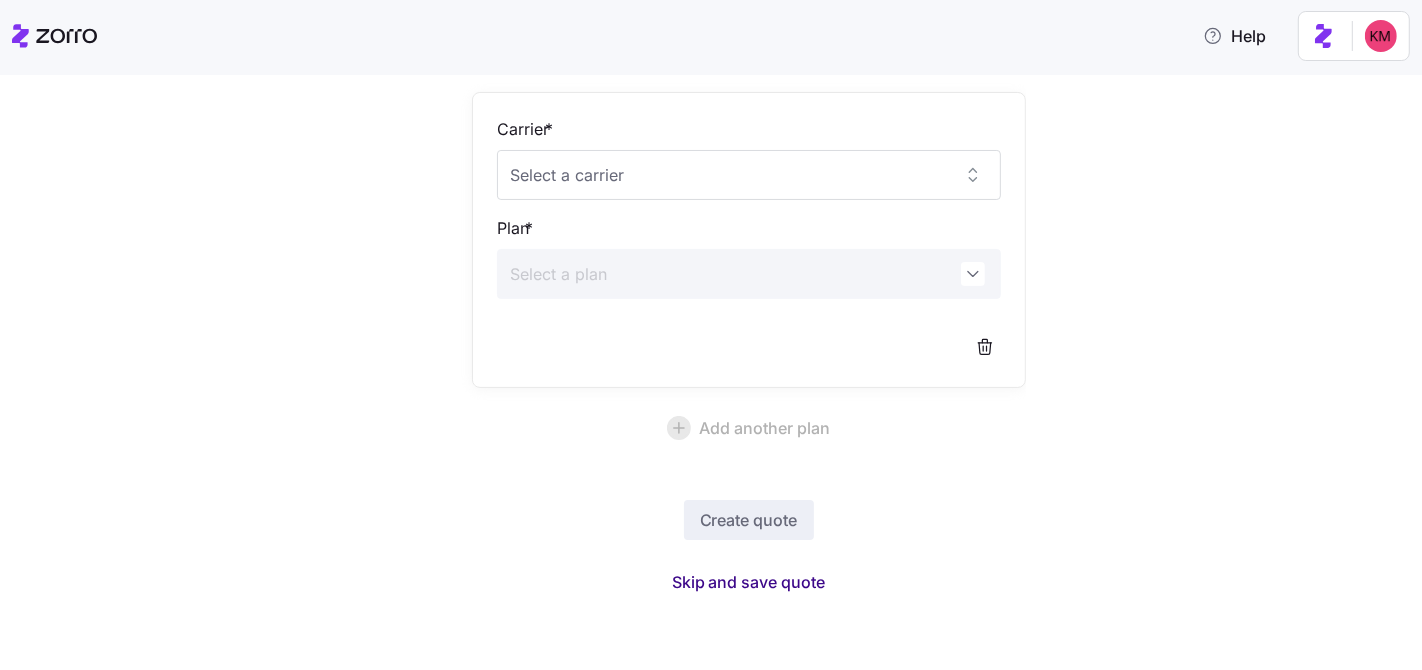 click on "Skip and save quote" at bounding box center [749, 582] 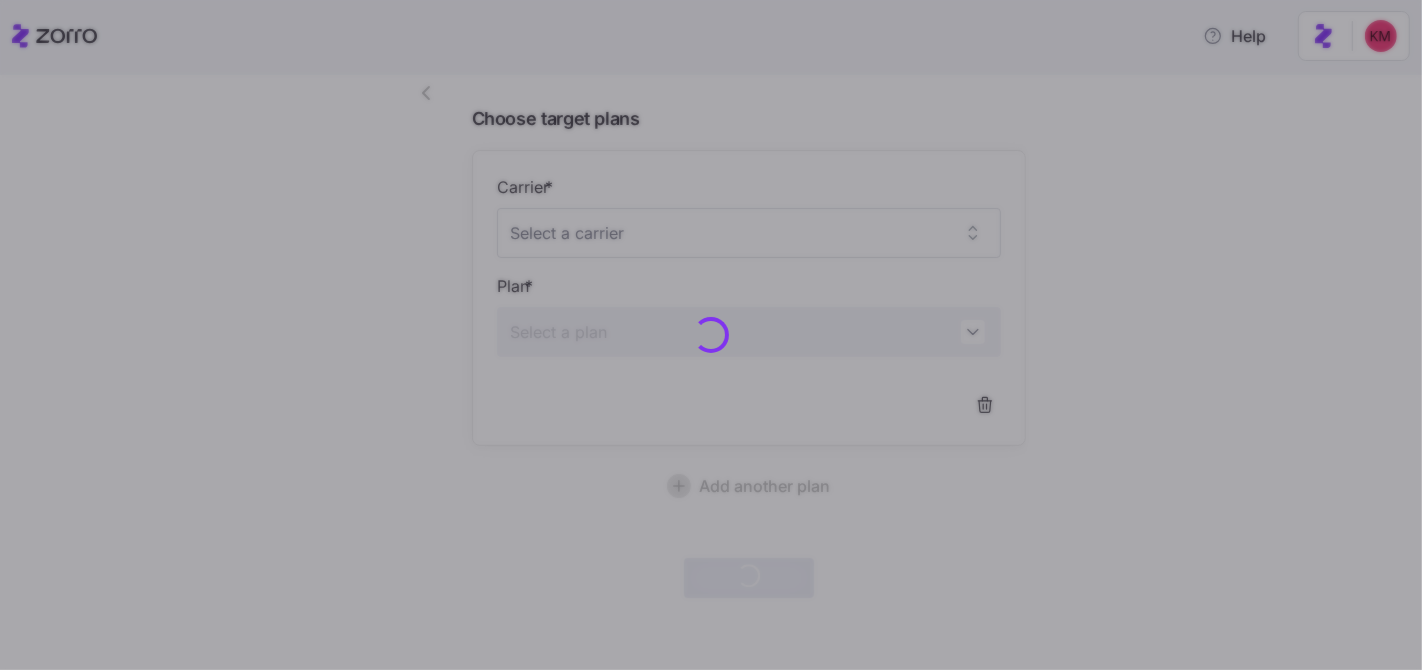 scroll, scrollTop: 130, scrollLeft: 0, axis: vertical 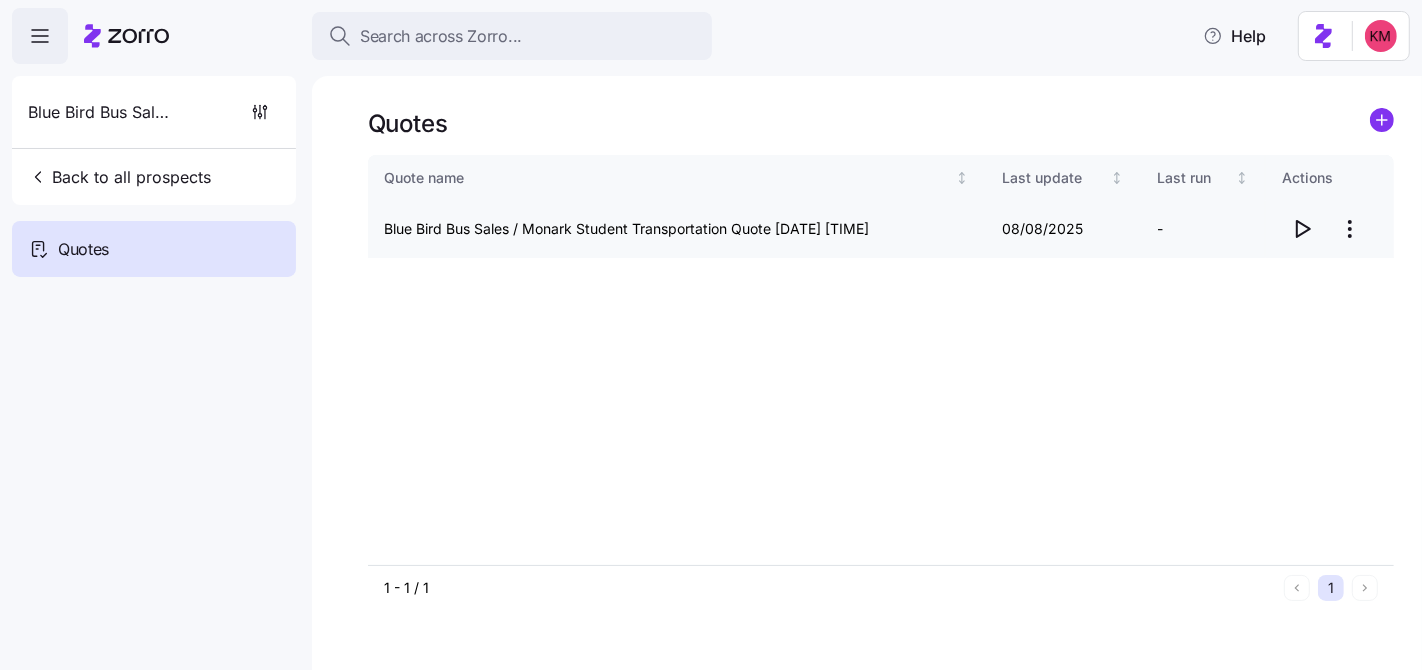 click 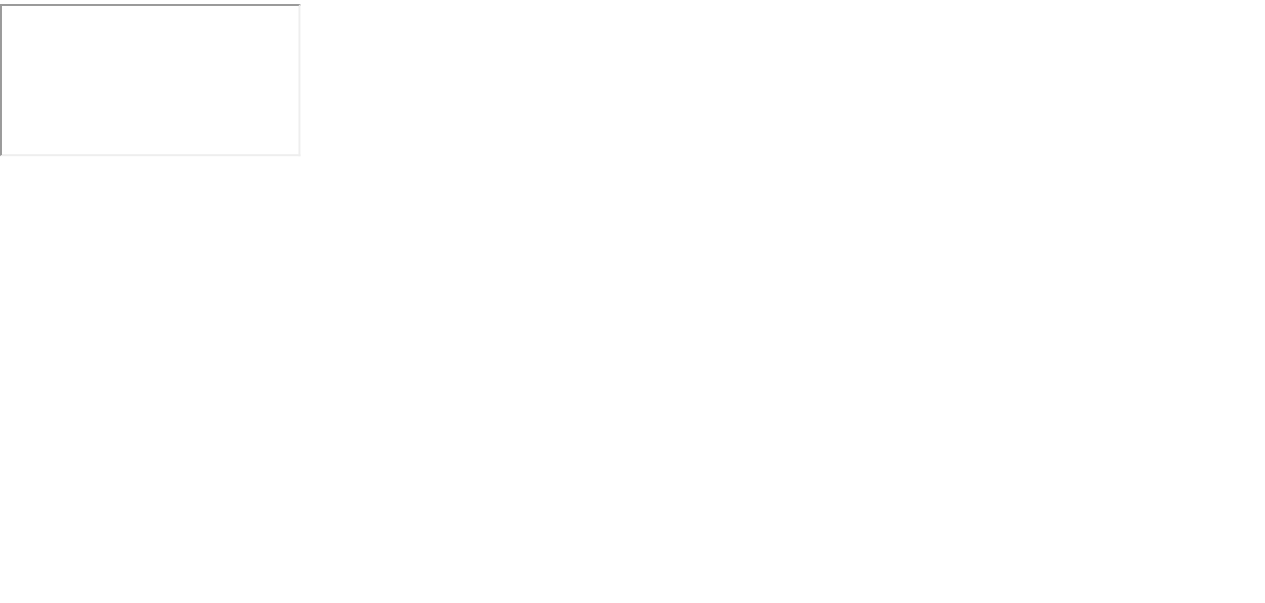 scroll, scrollTop: 0, scrollLeft: 0, axis: both 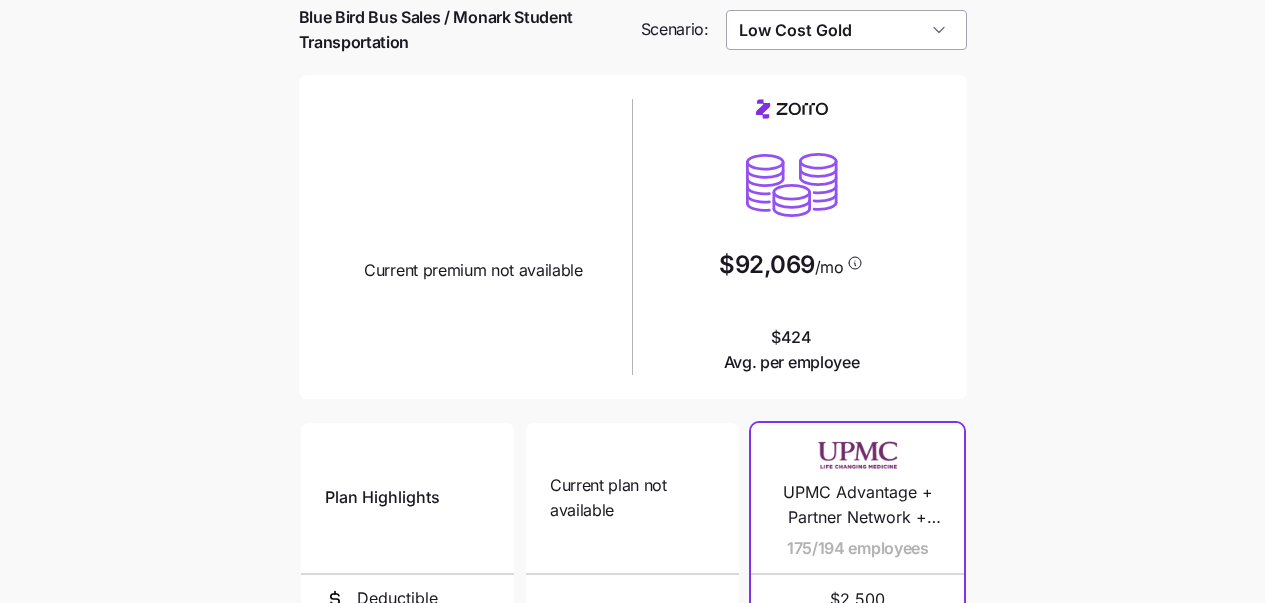 click on "Low Cost Gold" at bounding box center [846, 30] 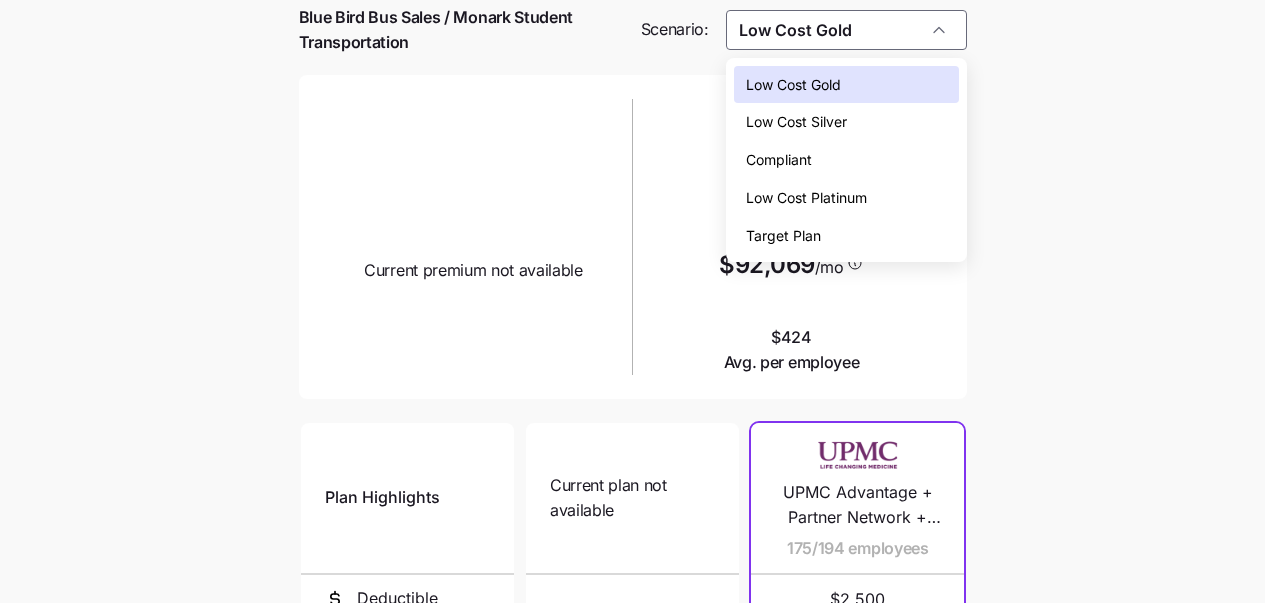 click on "Low Cost Silver" at bounding box center [846, 122] 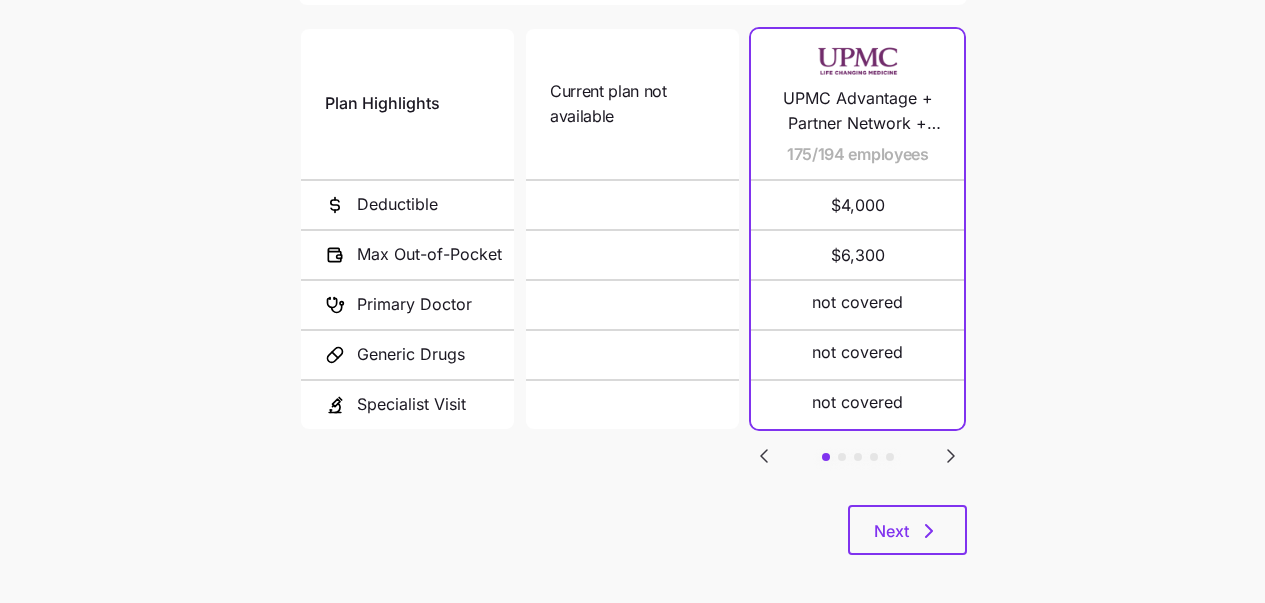 scroll, scrollTop: 497, scrollLeft: 0, axis: vertical 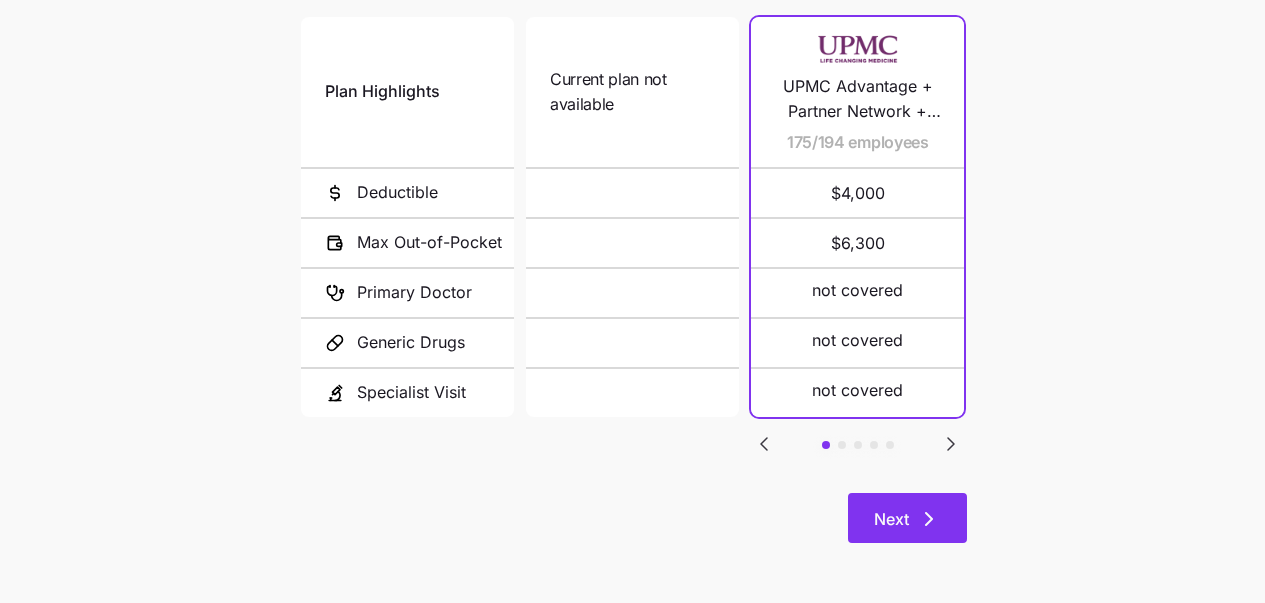 click on "Next" at bounding box center (907, 518) 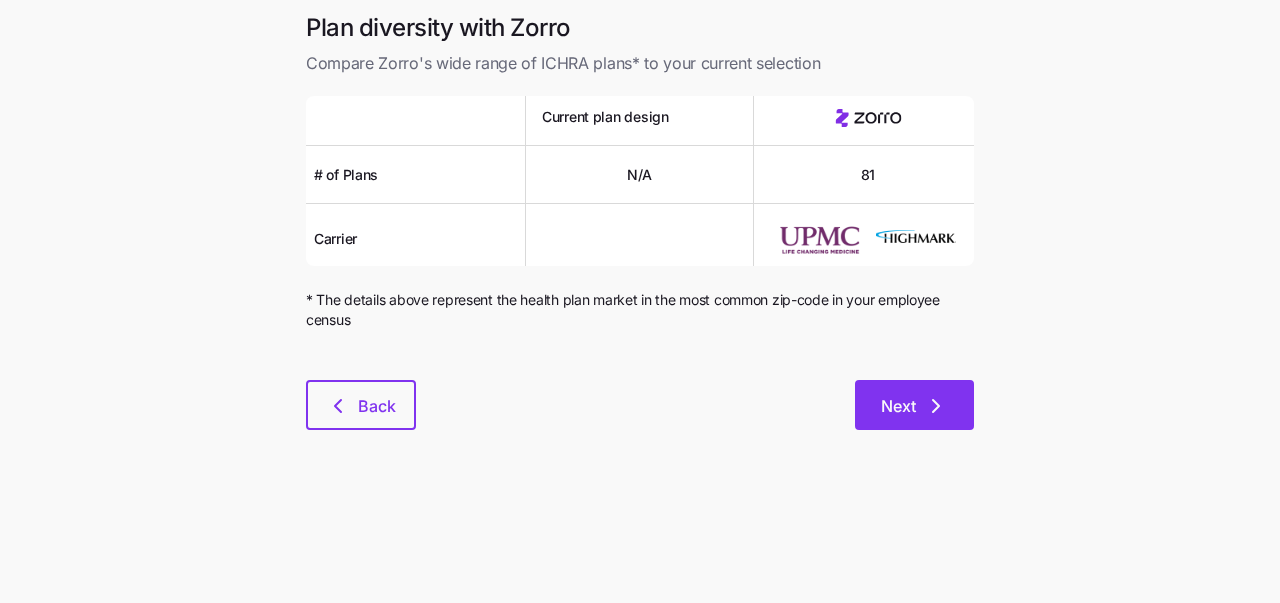 click on "Next" at bounding box center (914, 405) 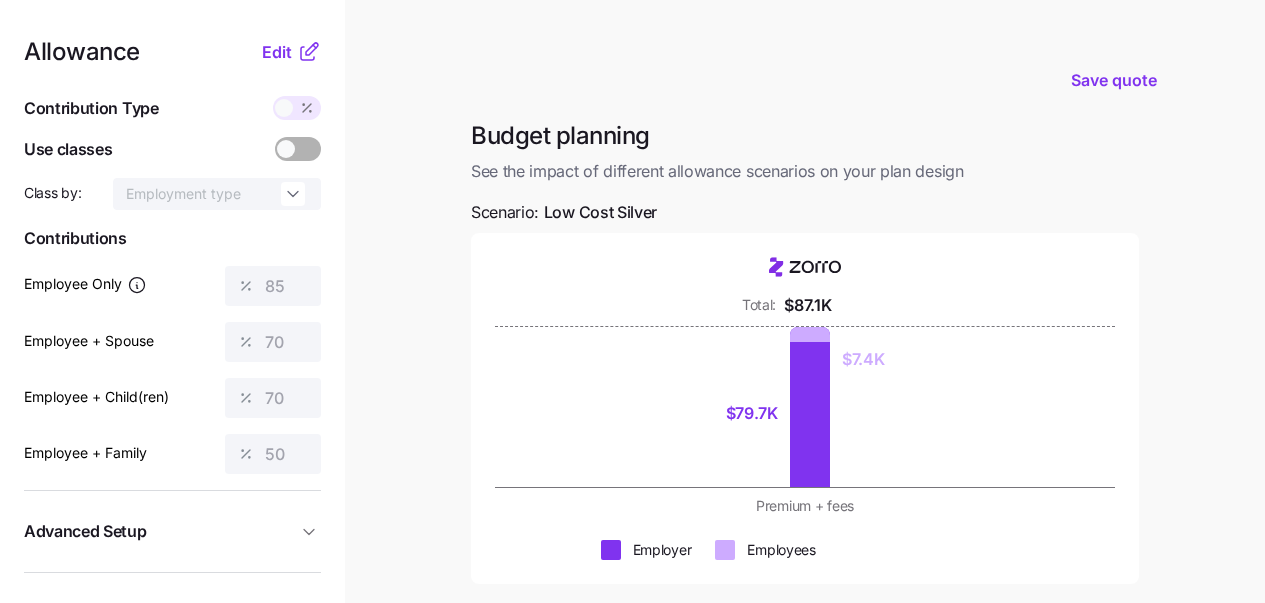 click on "Allowance Edit Contribution Type Use classes Class by: Employment type Contributions Employee Only 85 Employee + Spouse 70 Employee + Child(ren) 70 Employee + Family 50 Advanced Setup Geo distribution off Family Units 8 units Zorro Magic" at bounding box center (172, 489) 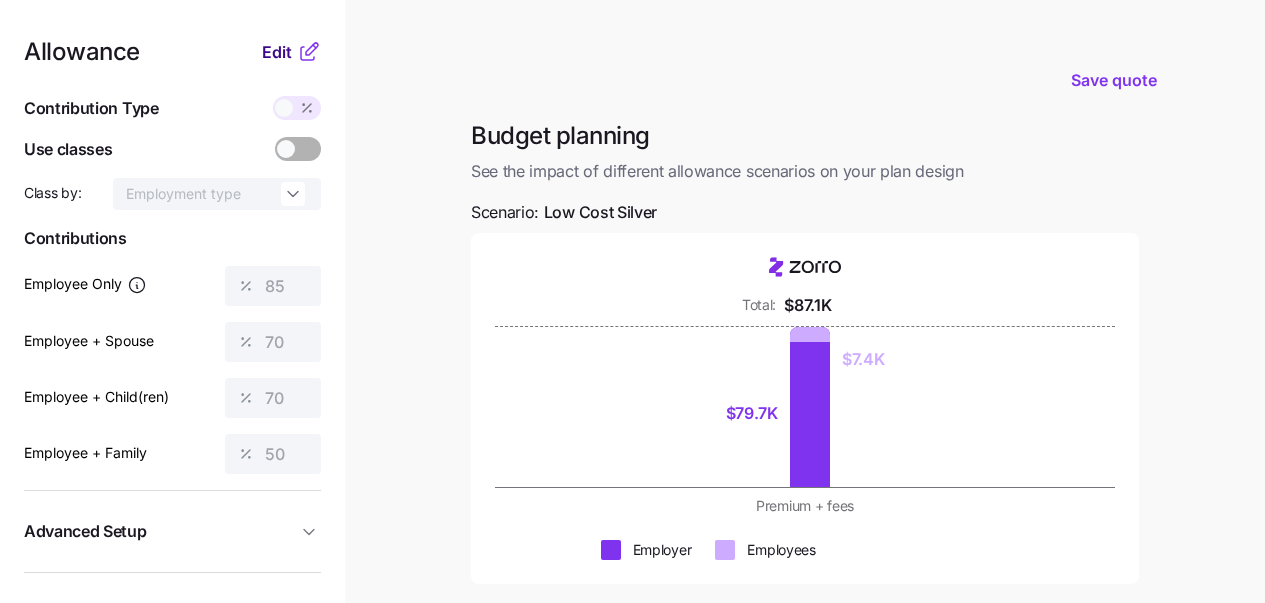 click on "Edit" at bounding box center [277, 52] 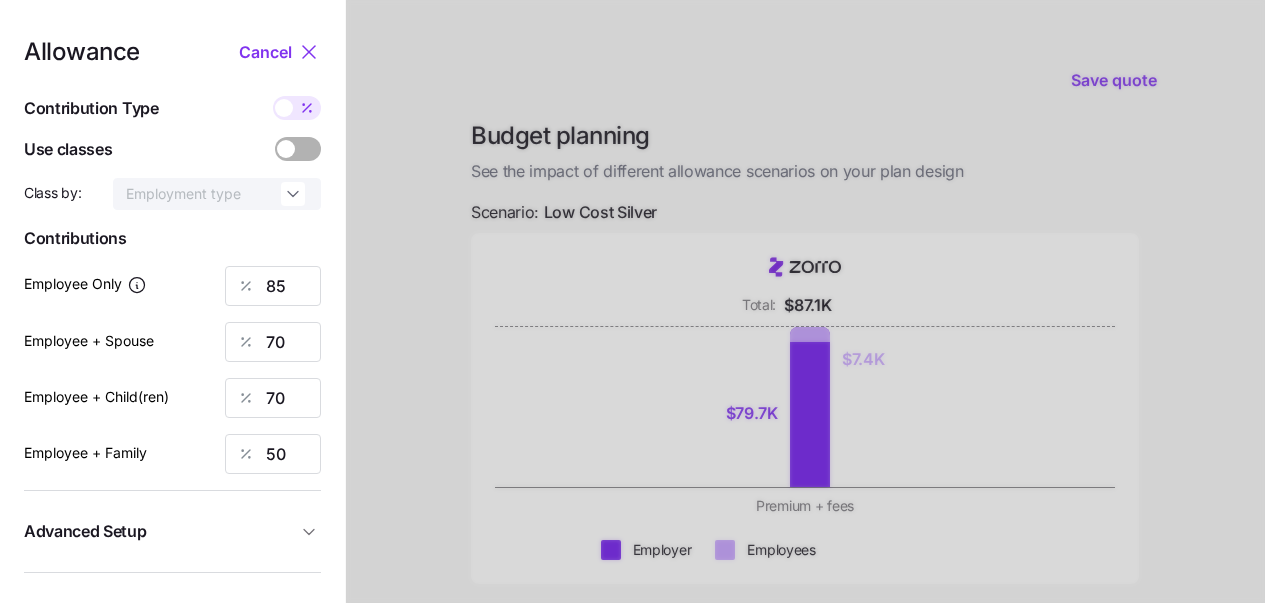 click at bounding box center [307, 108] 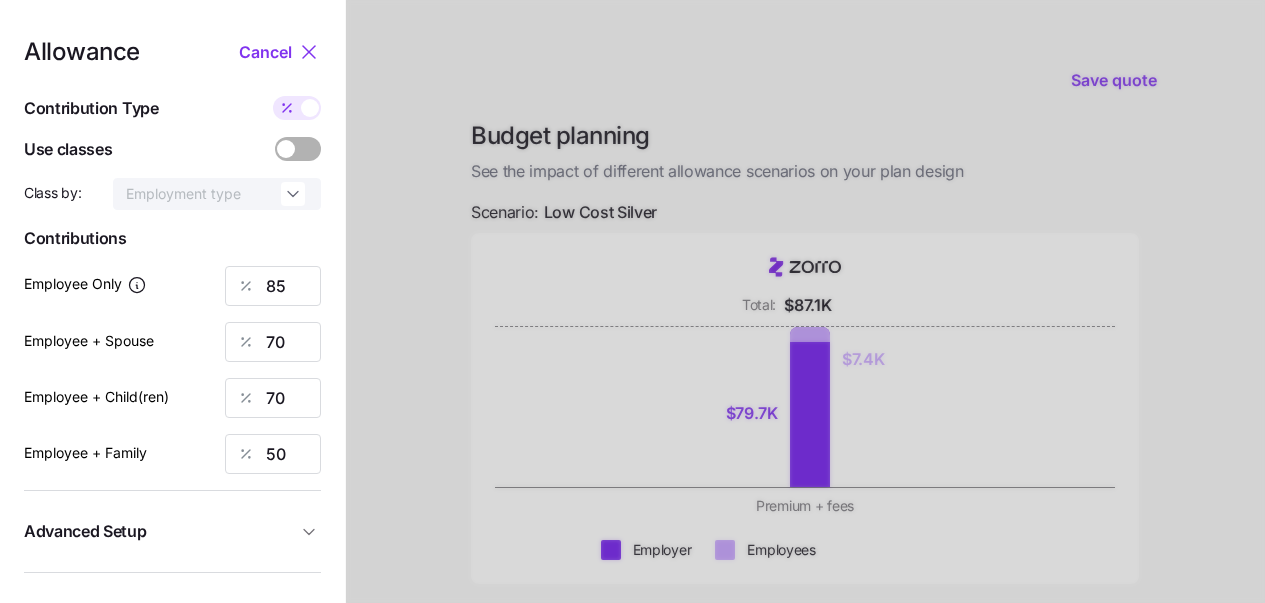 type on "506" 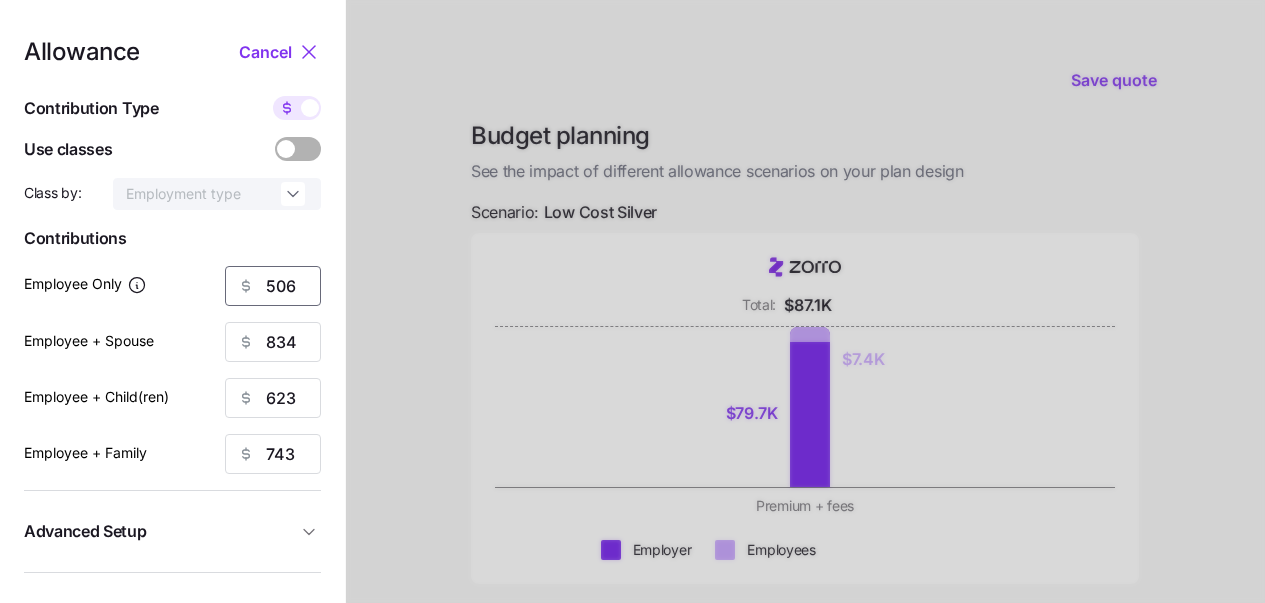 click on "506" at bounding box center [273, 286] 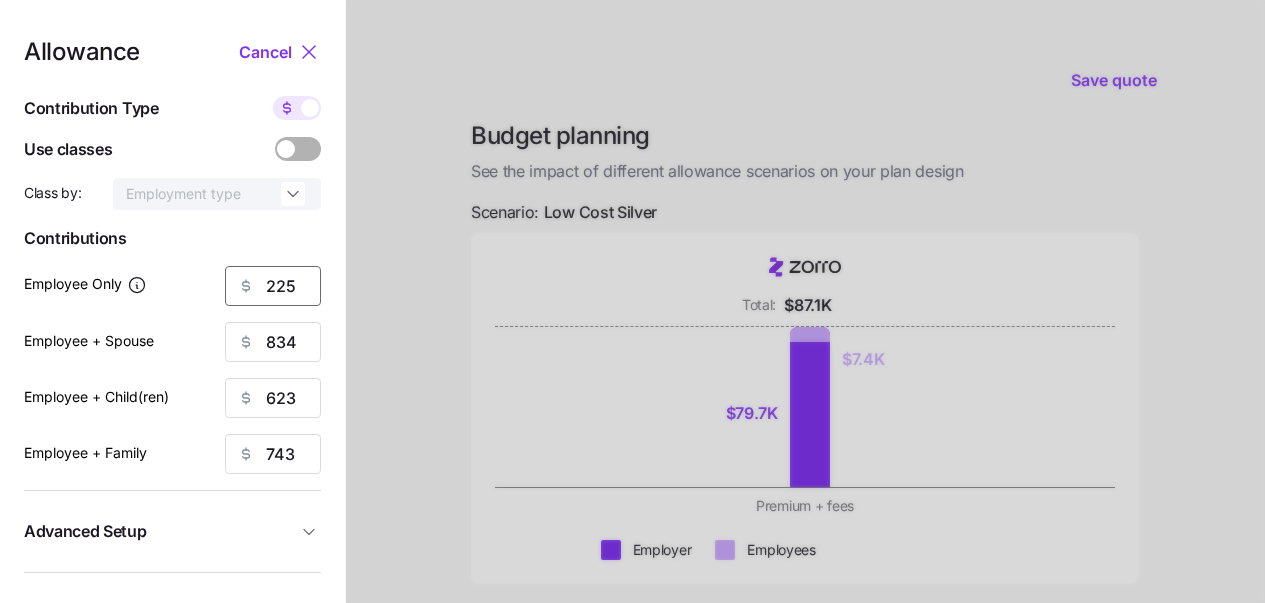 click on "225" at bounding box center [273, 286] 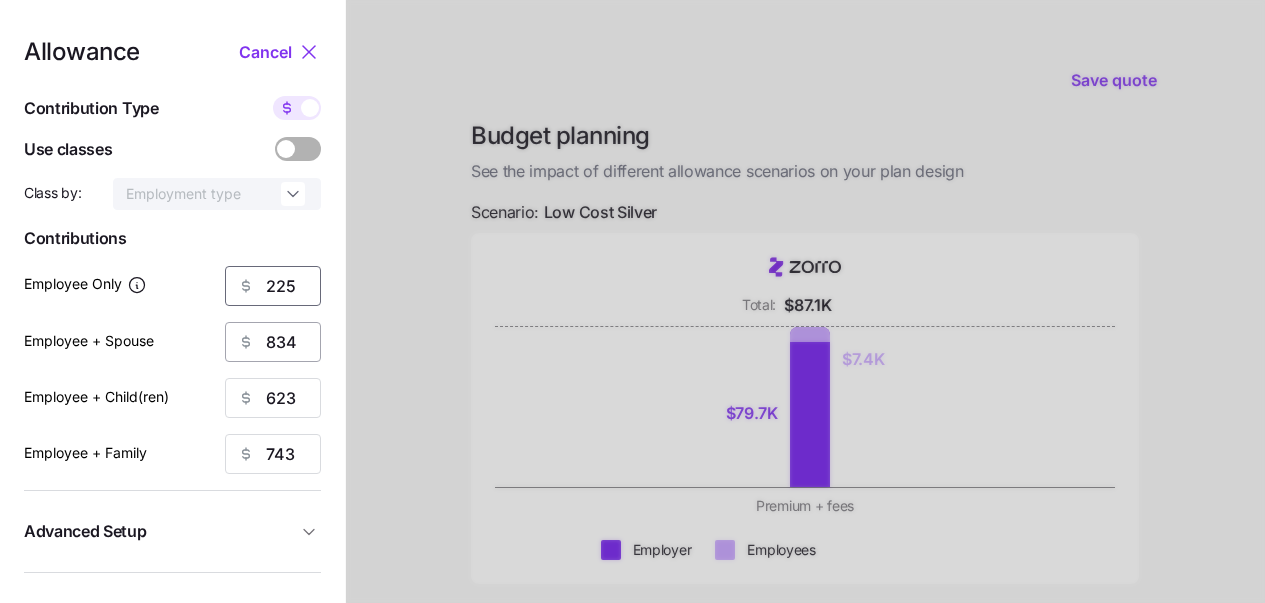 type on "225" 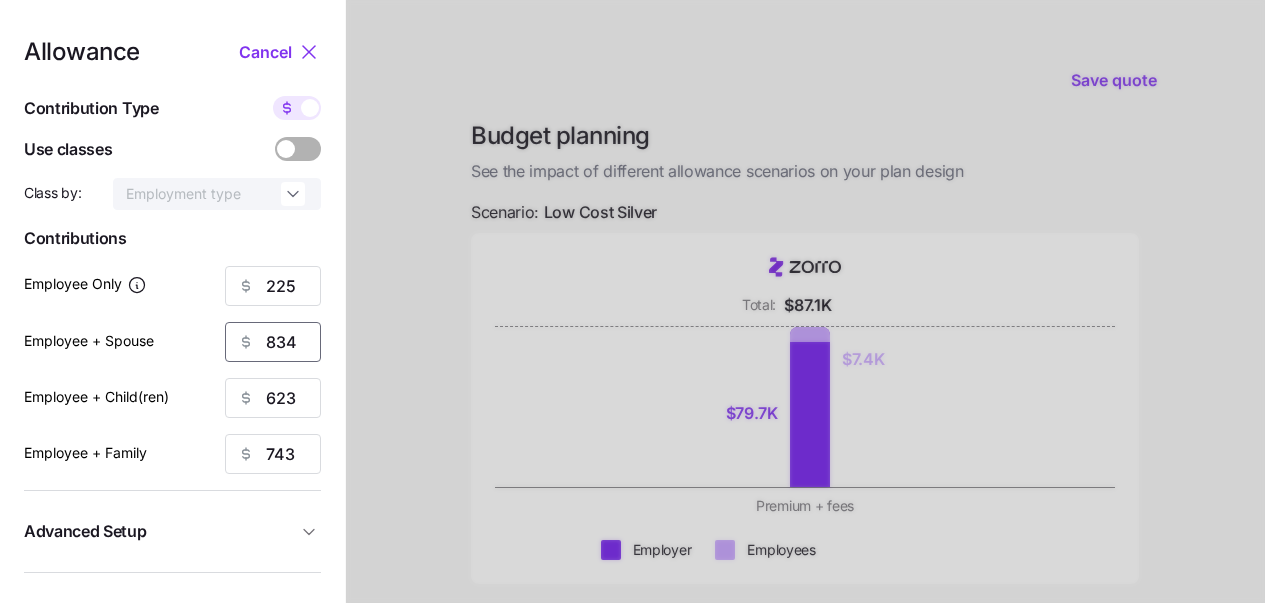 click on "834" at bounding box center (273, 342) 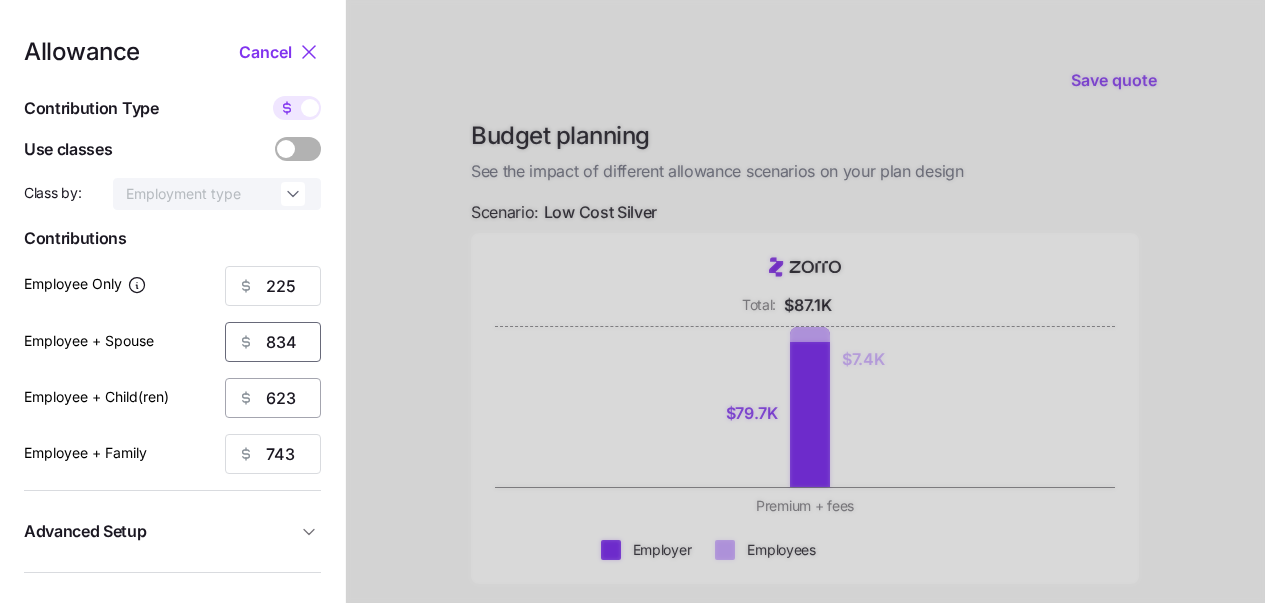 paste on "225" 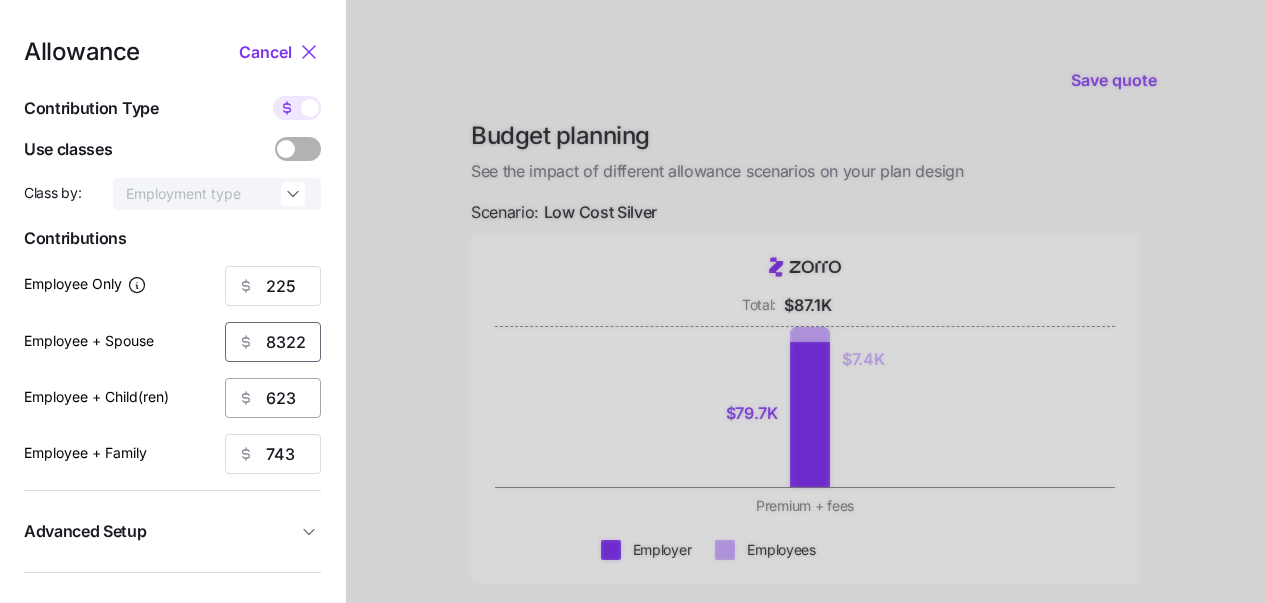 scroll, scrollTop: 0, scrollLeft: 10, axis: horizontal 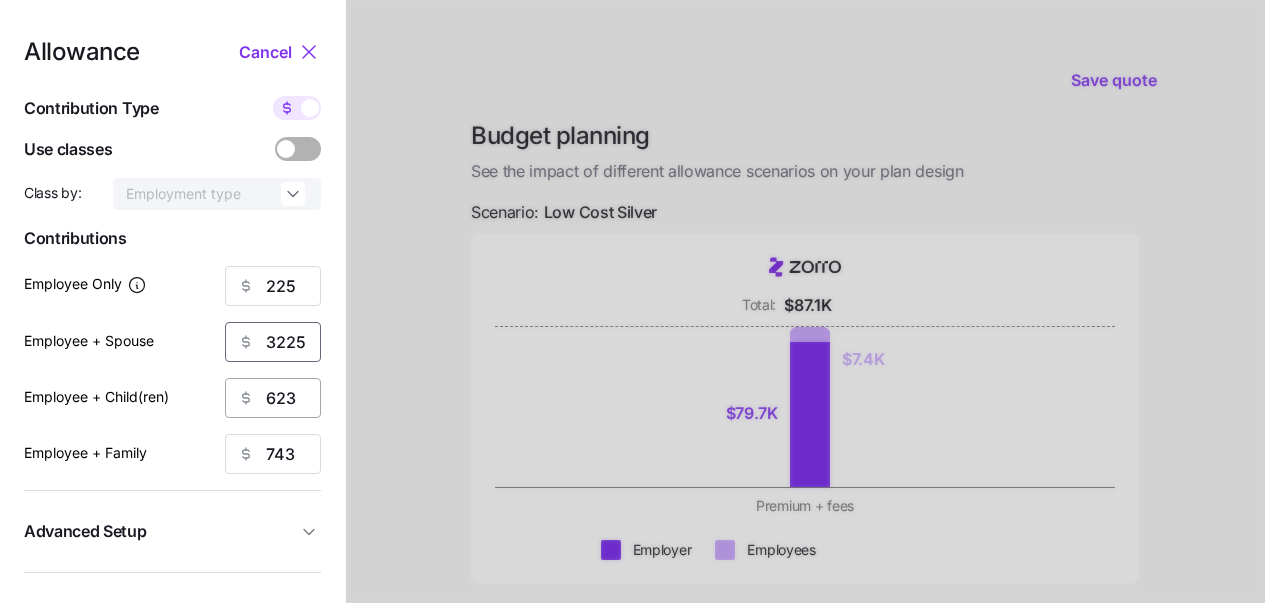 paste on "225" 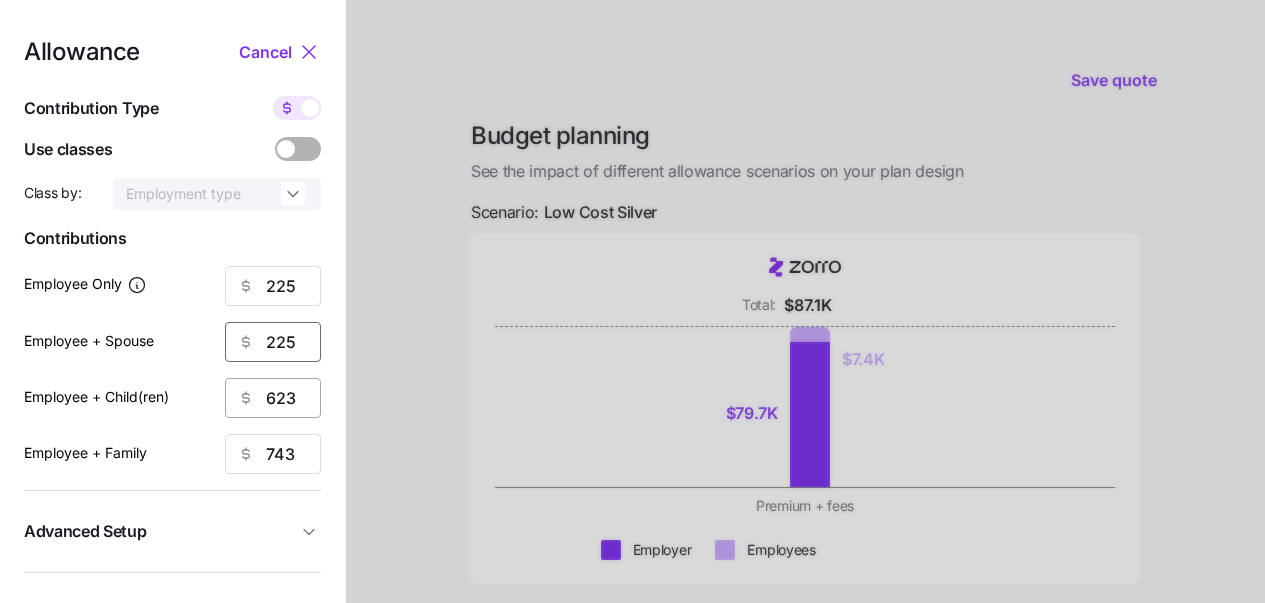 scroll, scrollTop: 0, scrollLeft: 0, axis: both 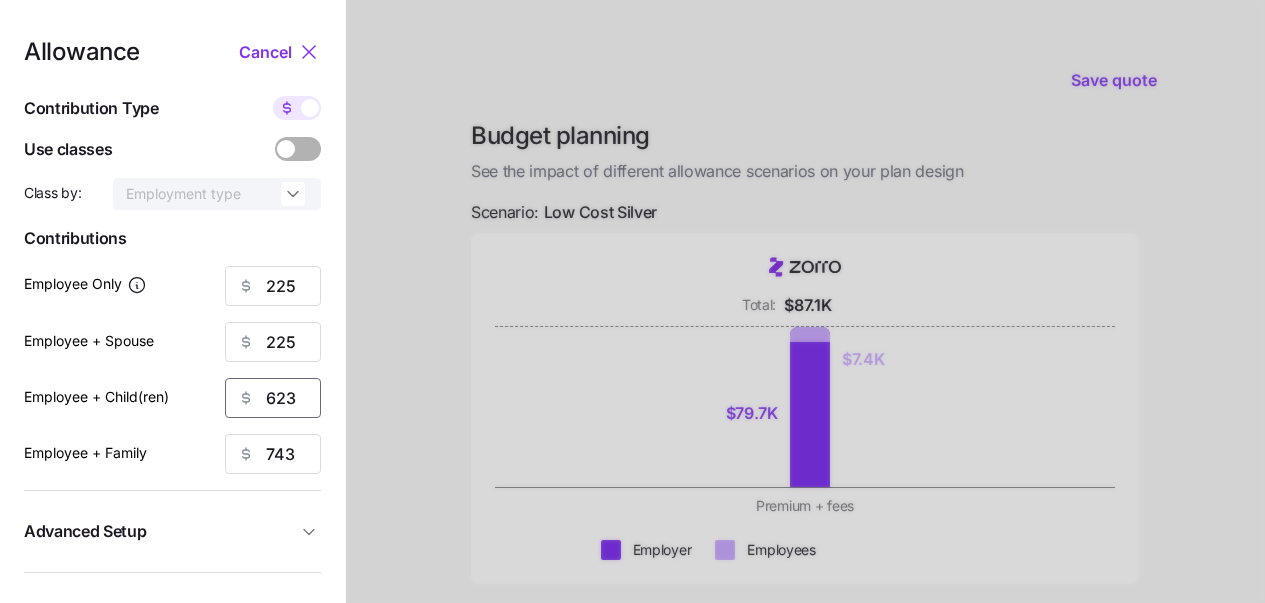 click on "623" at bounding box center [273, 398] 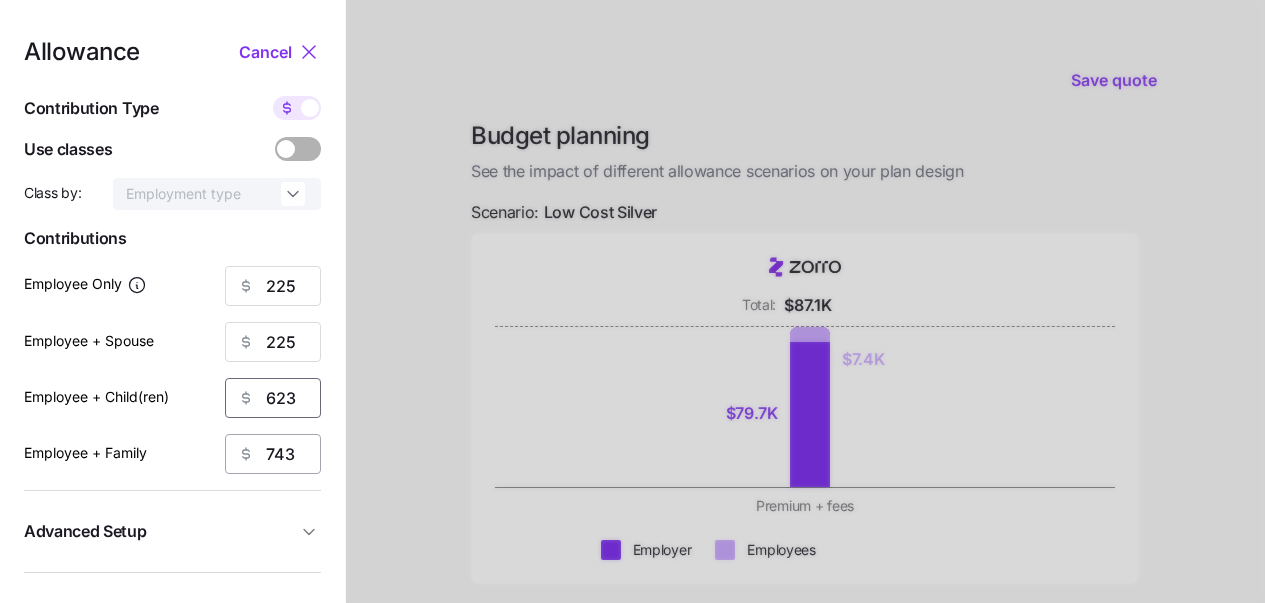 paste on "225" 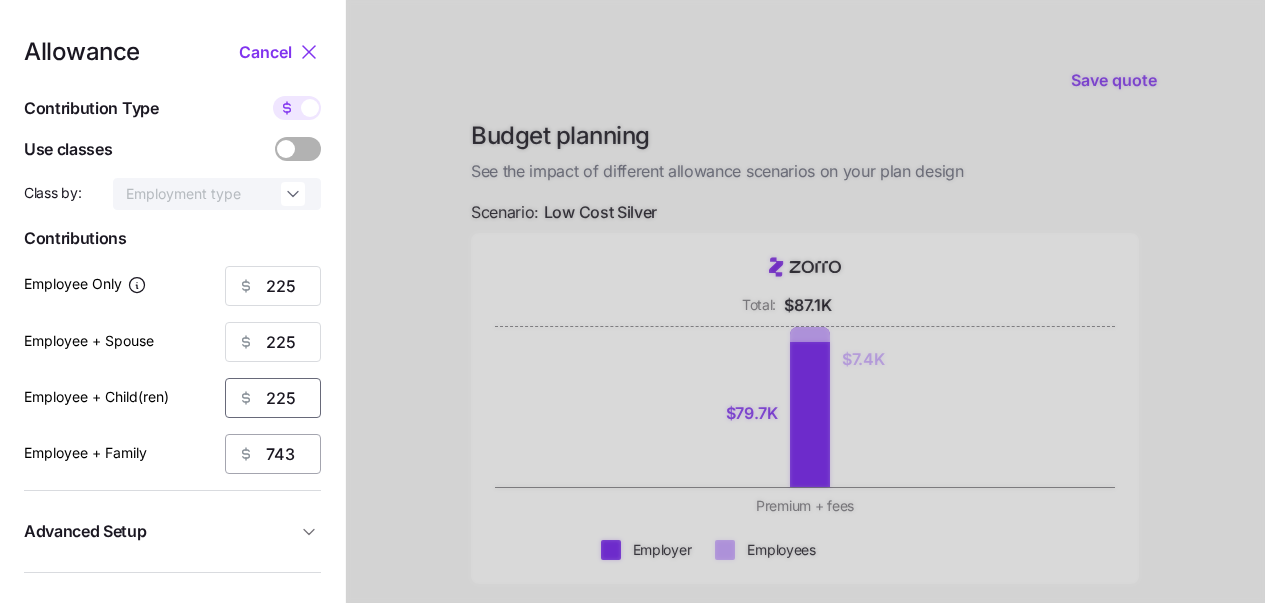 type on "225" 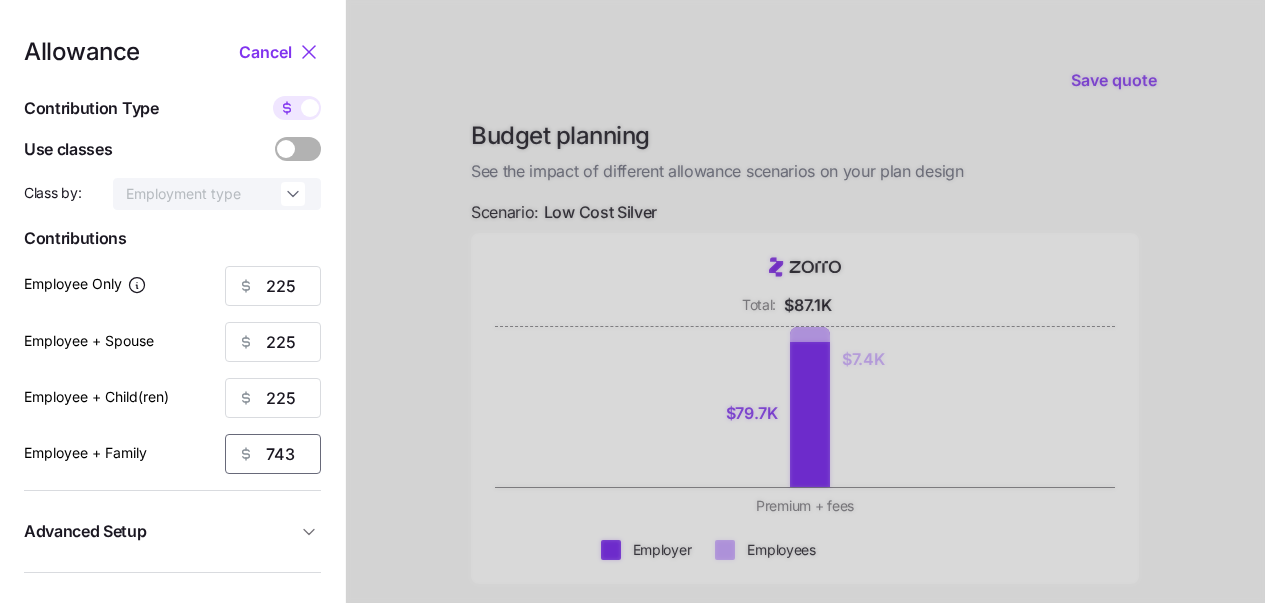click on "743" at bounding box center [273, 454] 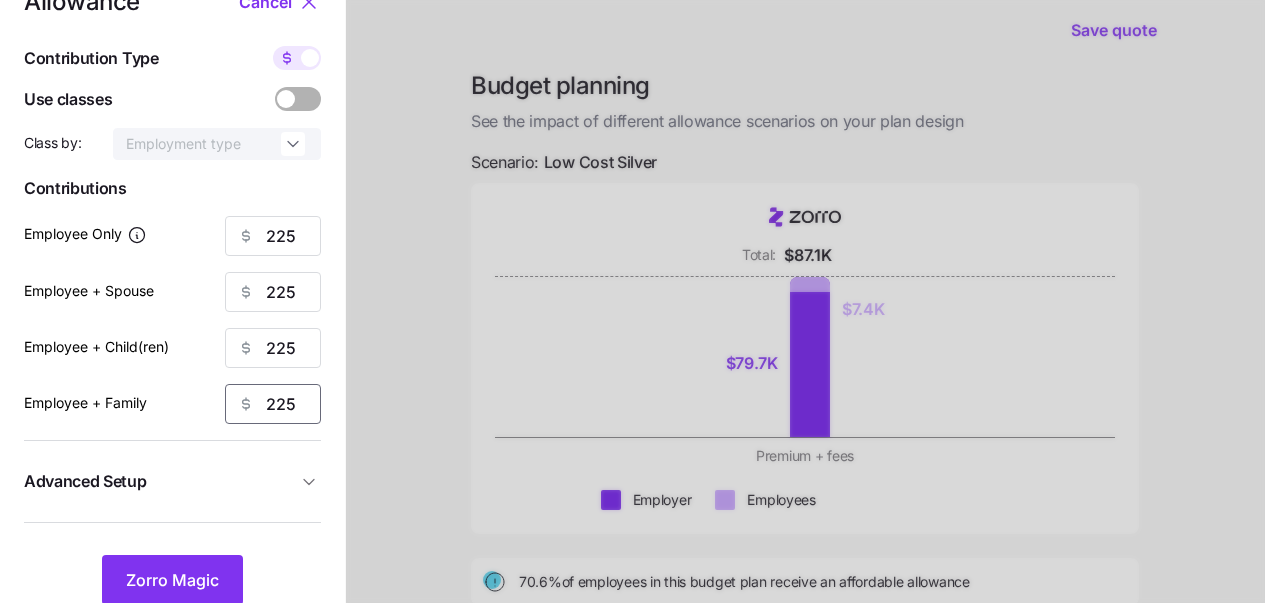 scroll, scrollTop: 170, scrollLeft: 0, axis: vertical 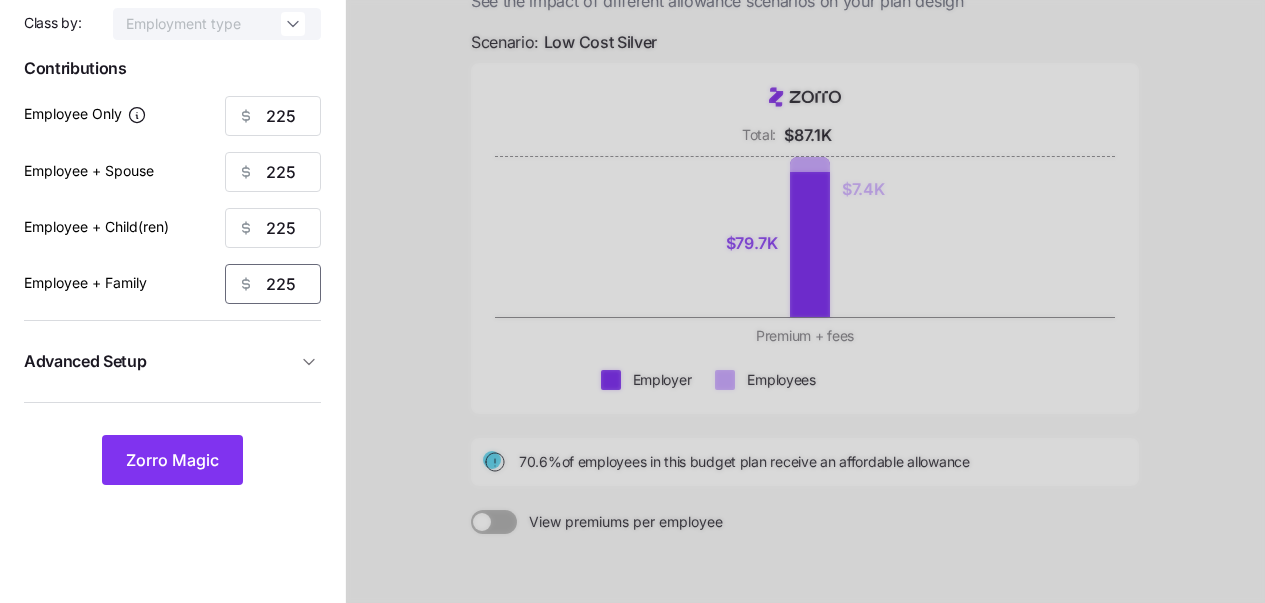 type on "225" 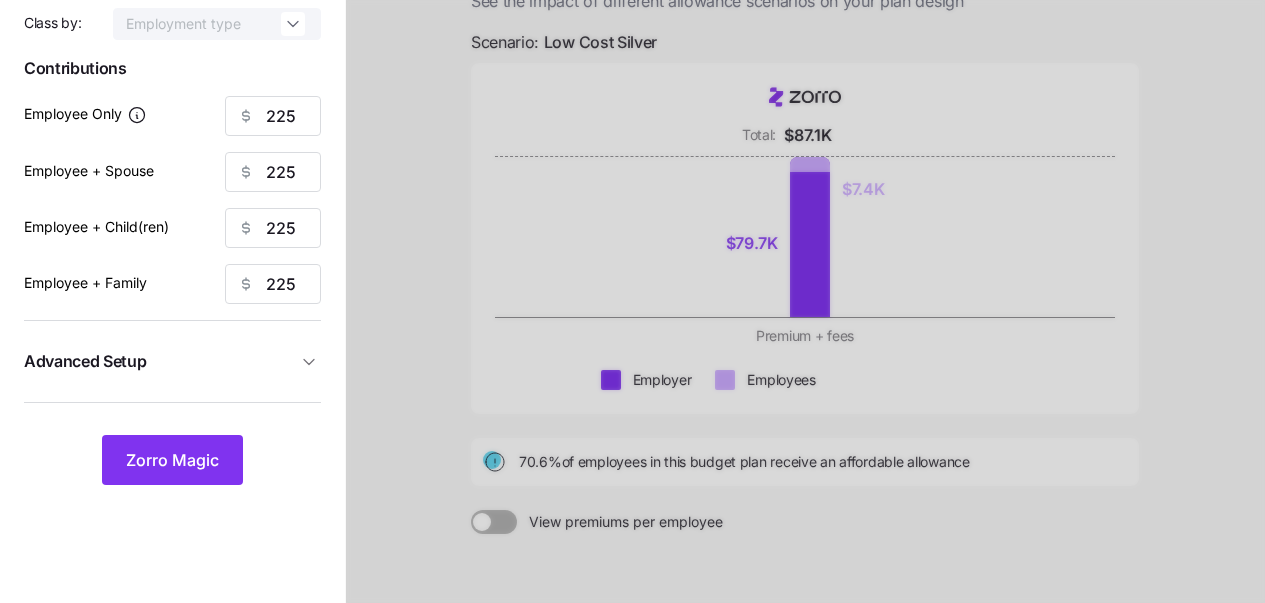 click on "Advanced Setup" at bounding box center [160, 361] 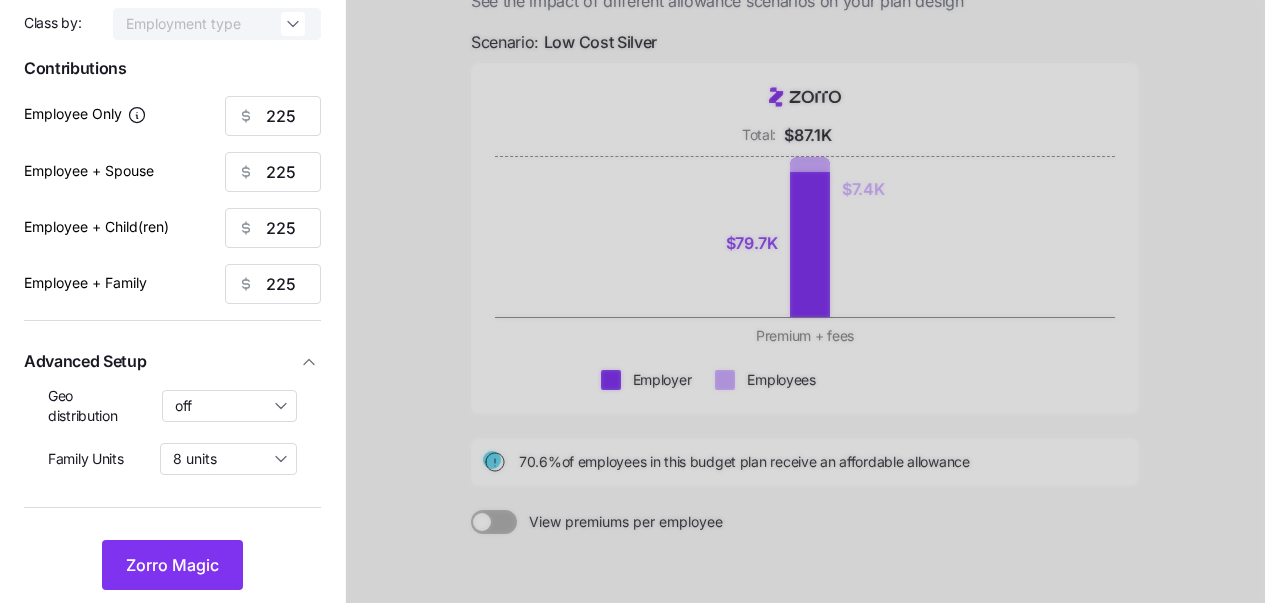 click on "Geo distribution off" at bounding box center (172, 406) 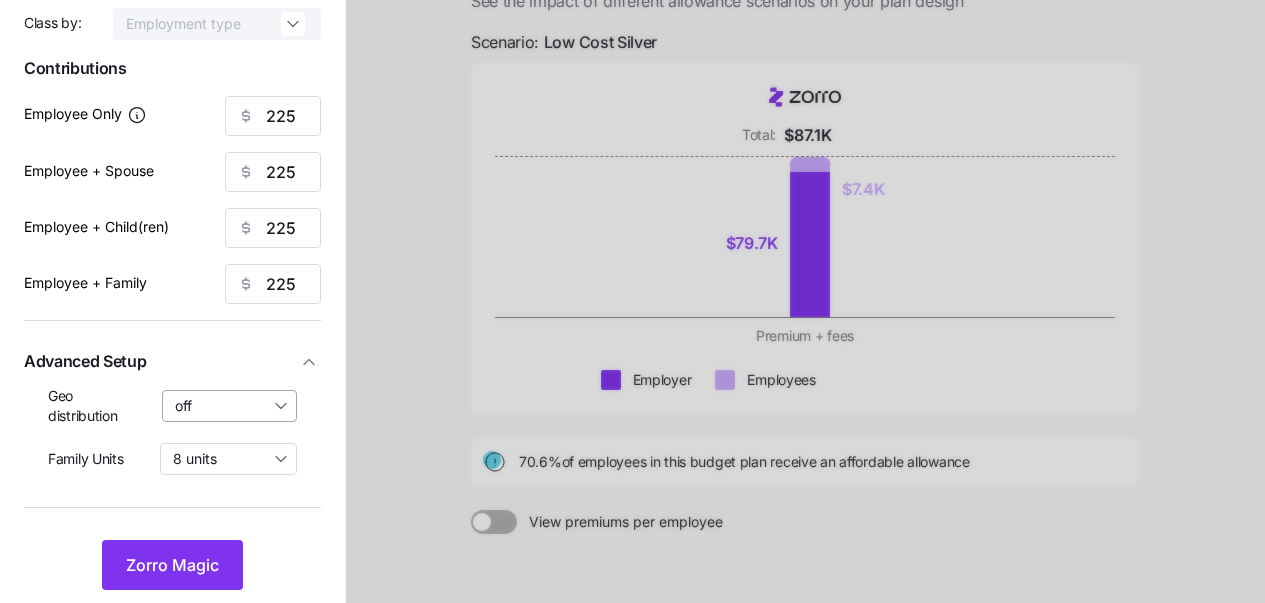 click on "off" at bounding box center [230, 406] 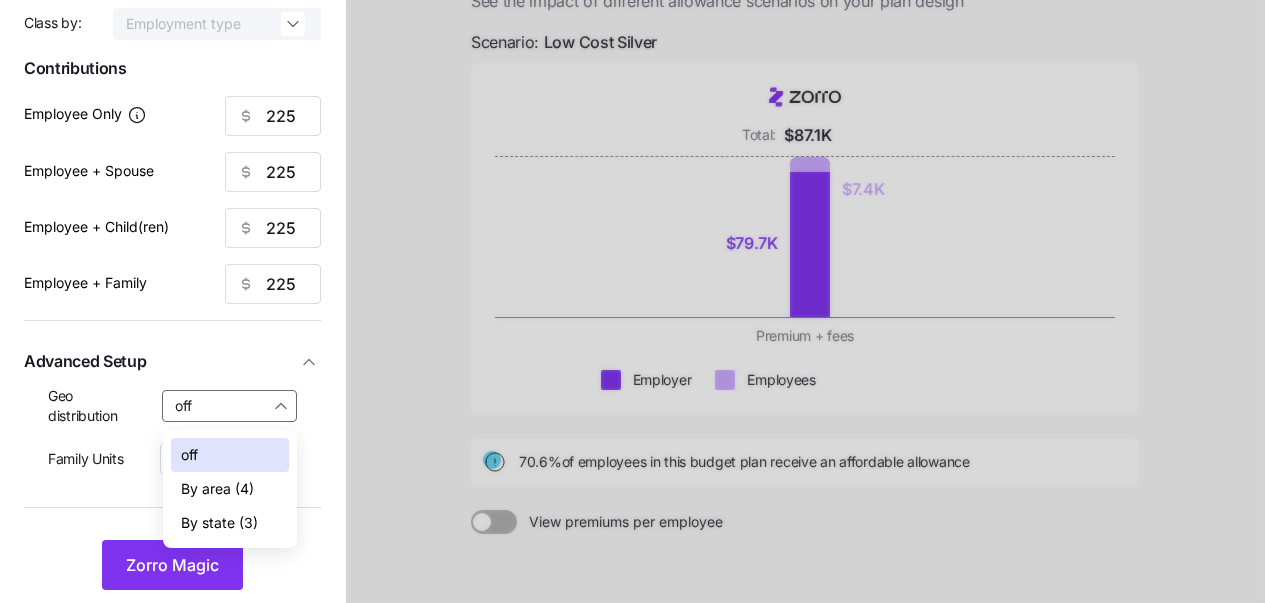 click on "By state (3)" at bounding box center (219, 523) 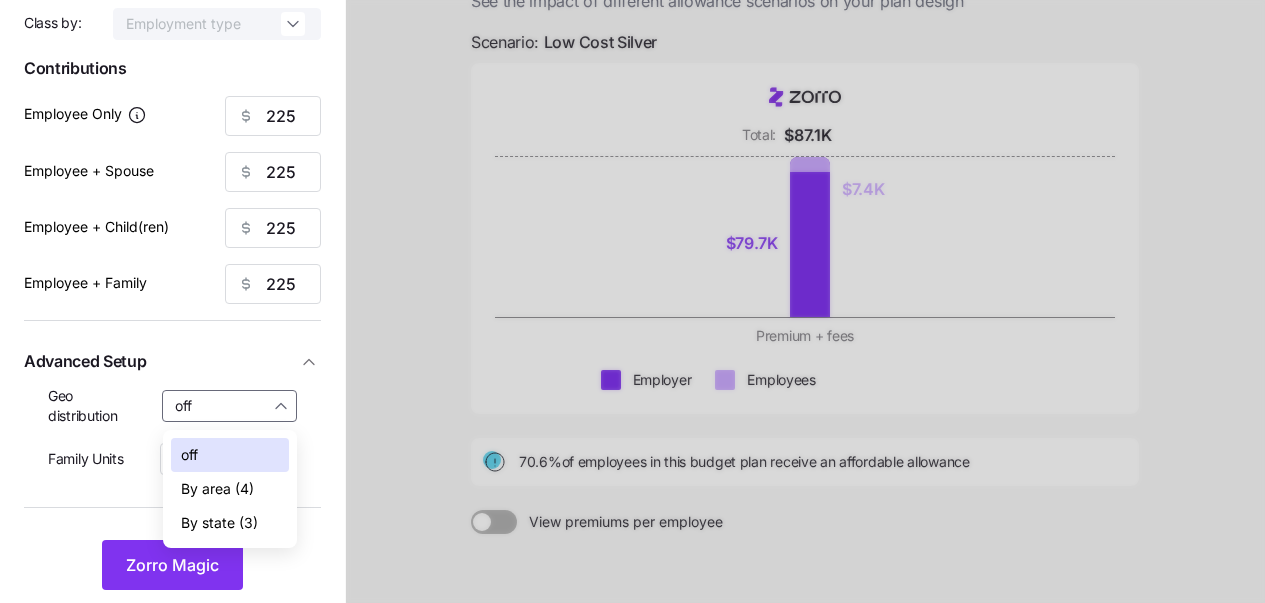 type on "By state (3)" 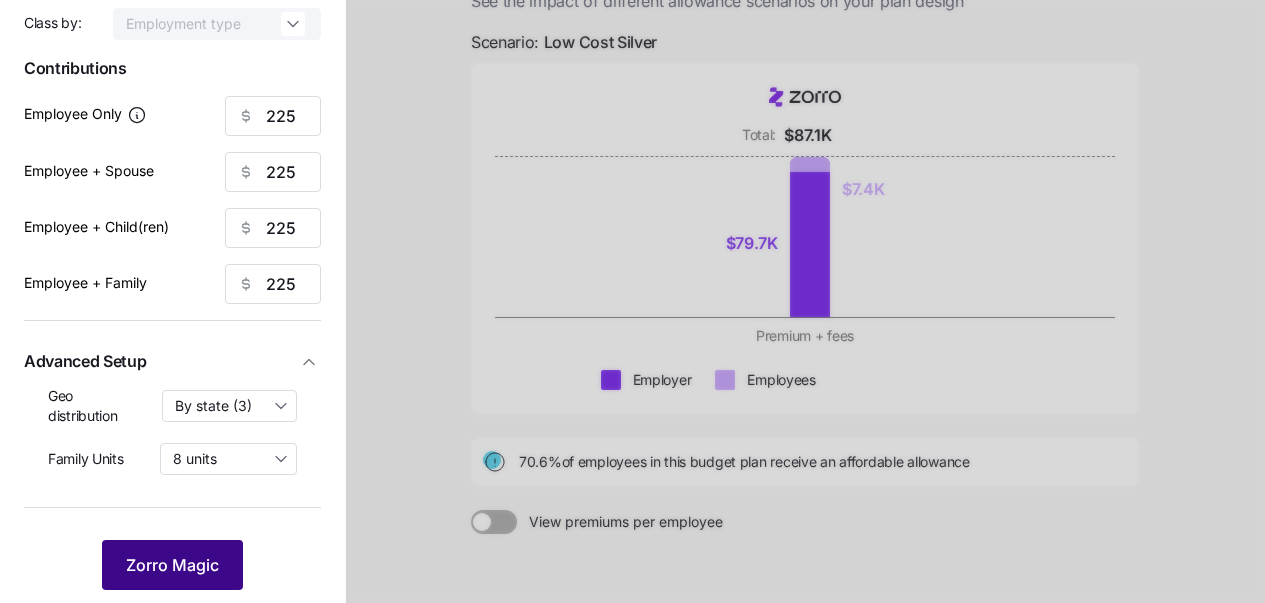 click on "Zorro Magic" at bounding box center [172, 565] 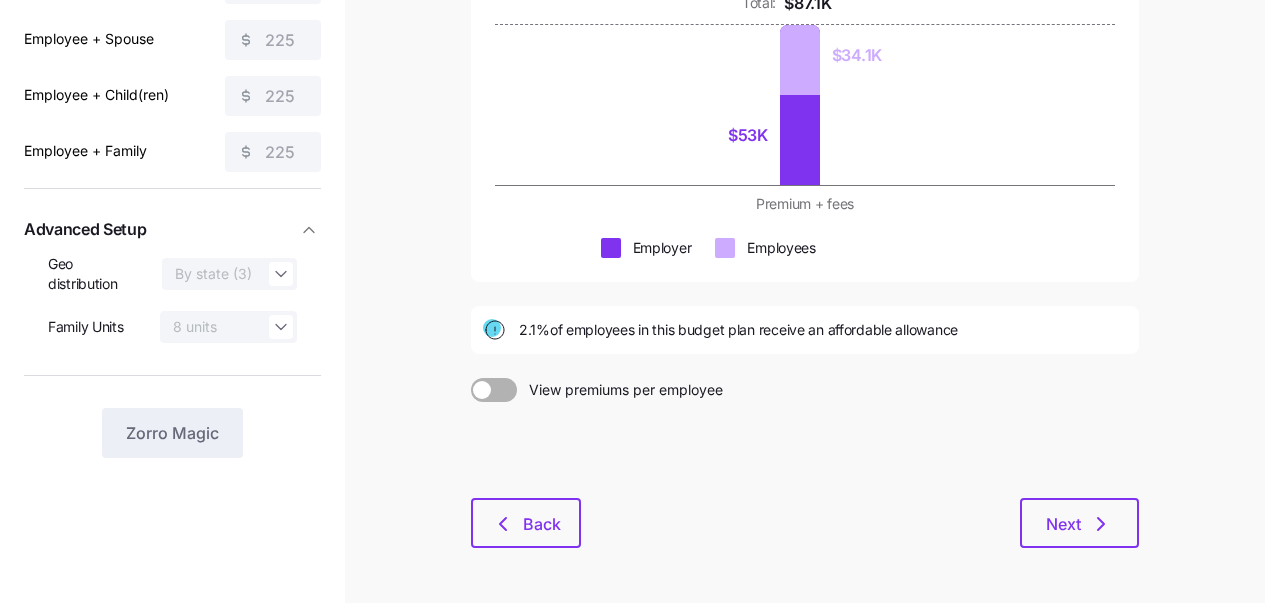 scroll, scrollTop: 375, scrollLeft: 0, axis: vertical 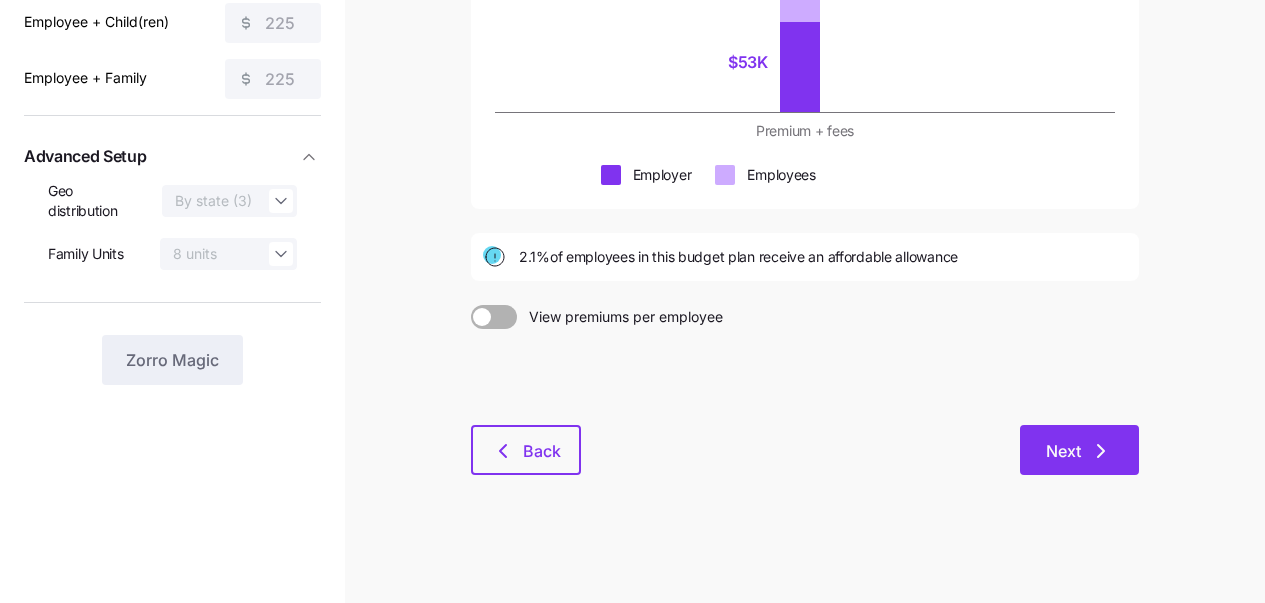 click on "Next" at bounding box center [1079, 450] 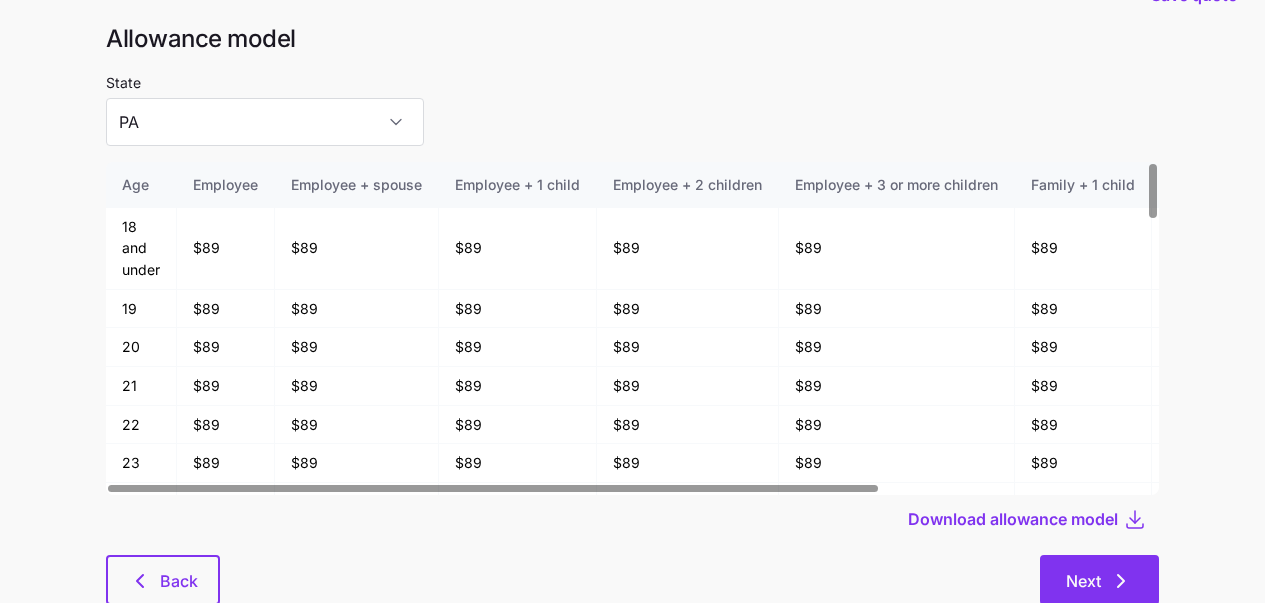 scroll, scrollTop: 107, scrollLeft: 0, axis: vertical 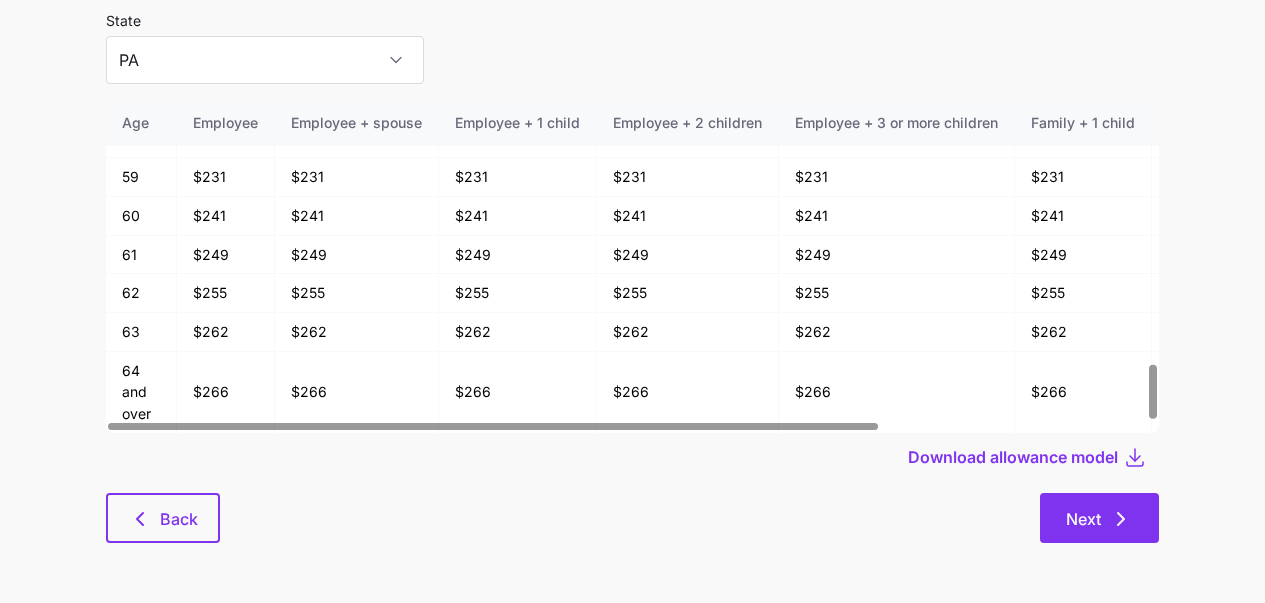 click on "Next" at bounding box center (1099, 518) 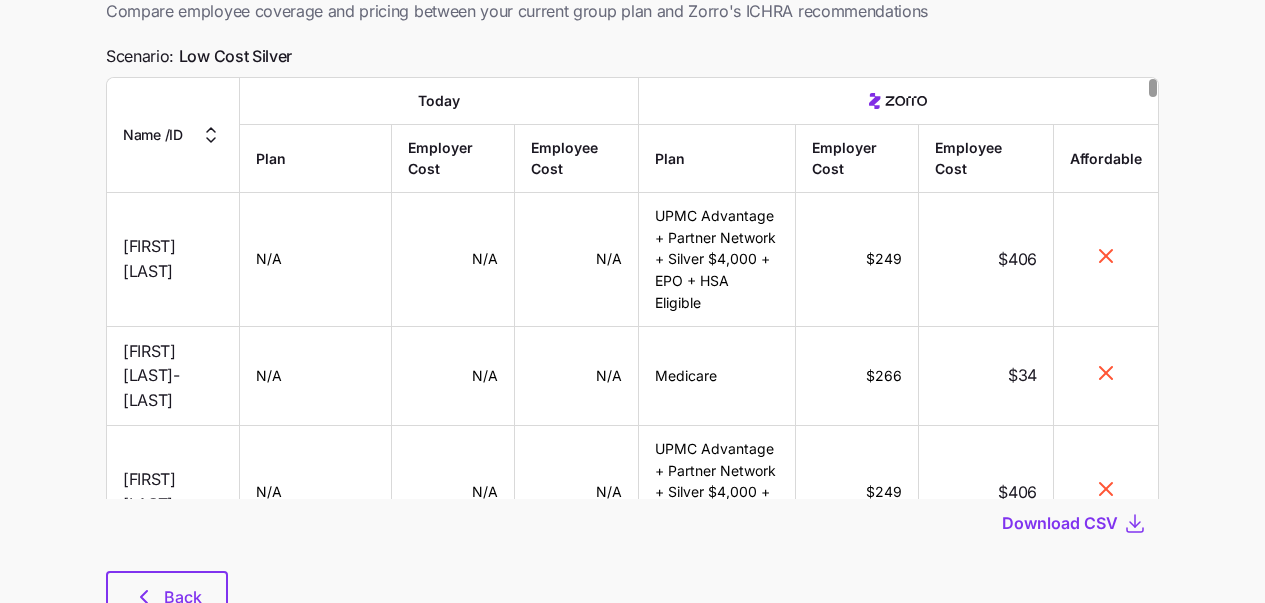 scroll, scrollTop: 210, scrollLeft: 0, axis: vertical 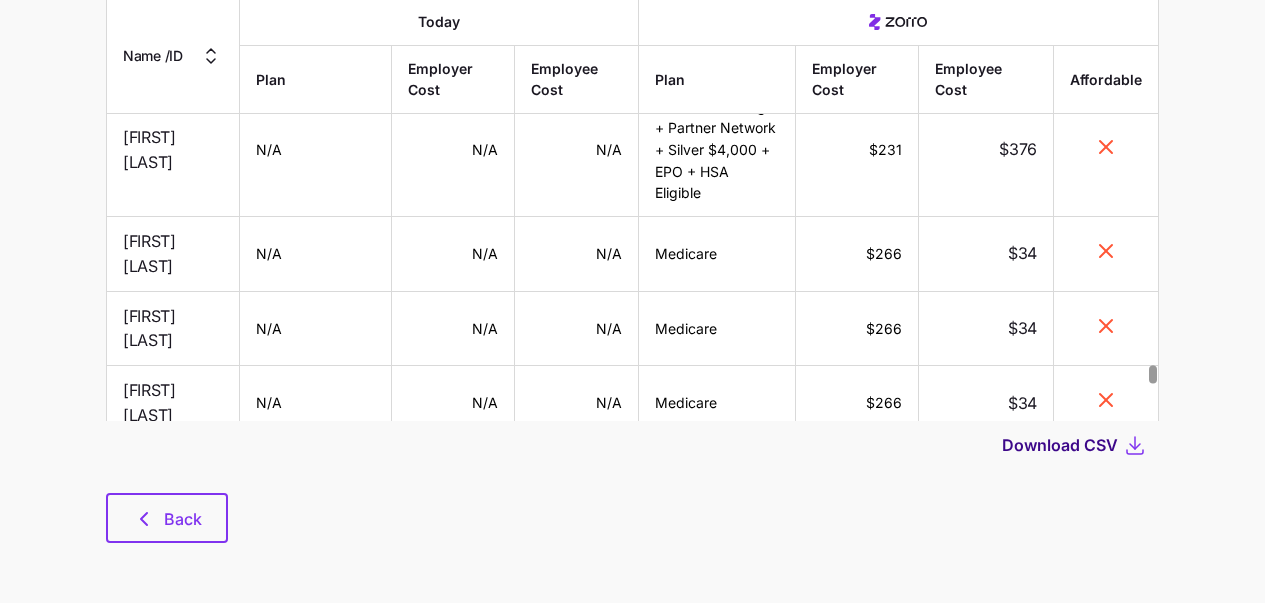 click on "Download CSV" at bounding box center [1060, 445] 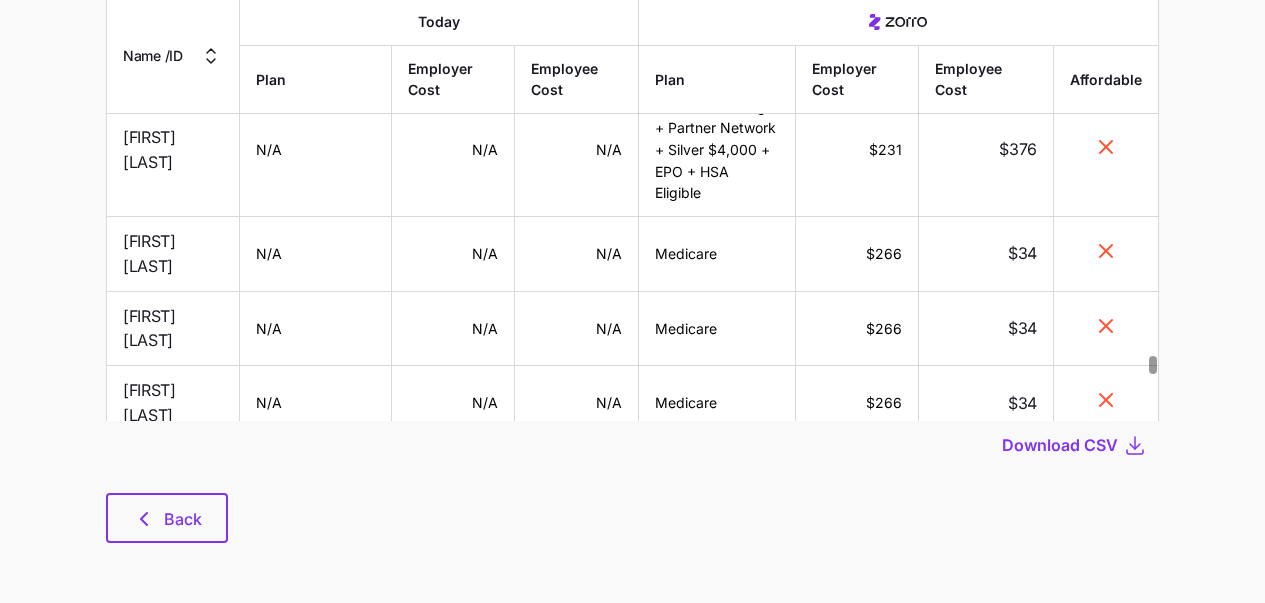 scroll, scrollTop: 18369, scrollLeft: 0, axis: vertical 